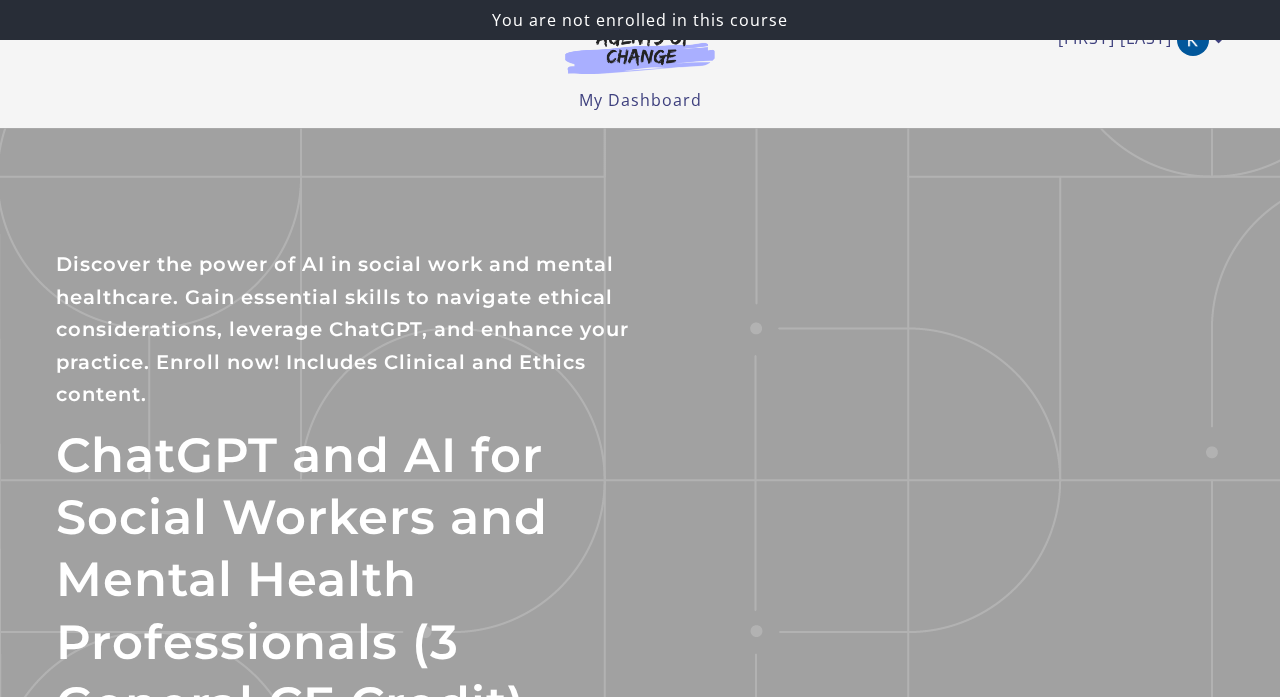 scroll, scrollTop: 0, scrollLeft: 0, axis: both 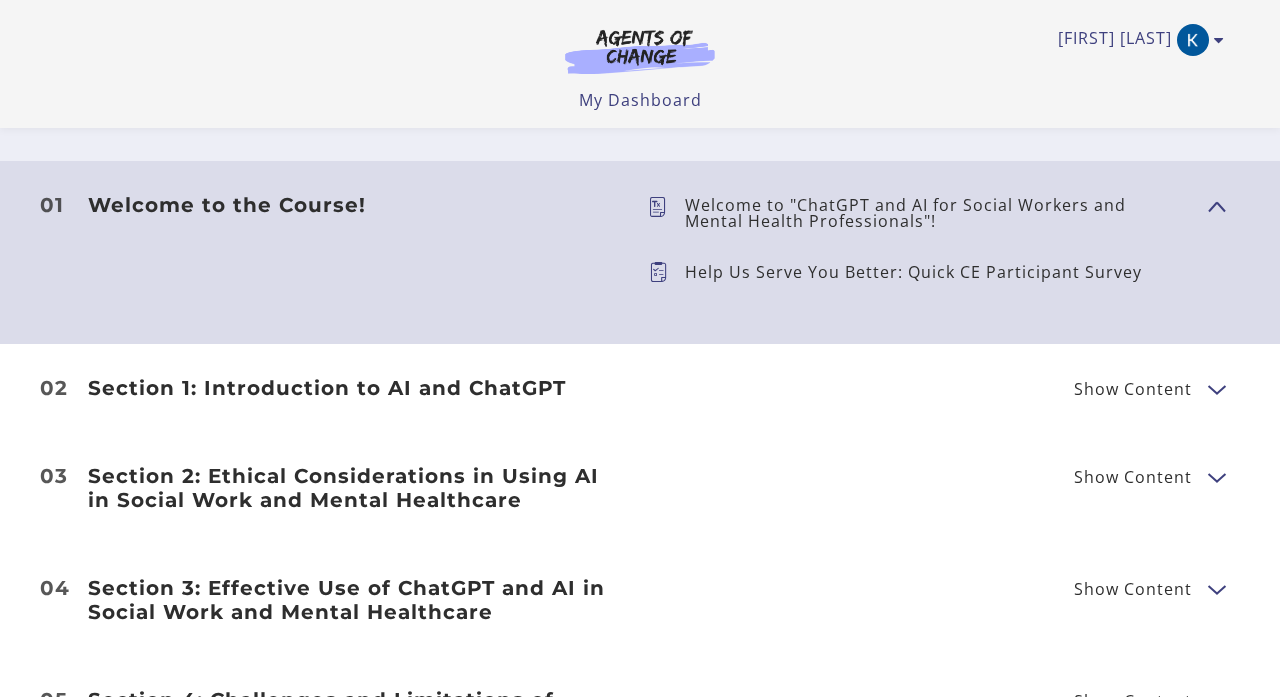 click on "Welcome to "ChatGPT and AI for Social Workers and Mental Health Professionals"!" at bounding box center [938, 213] 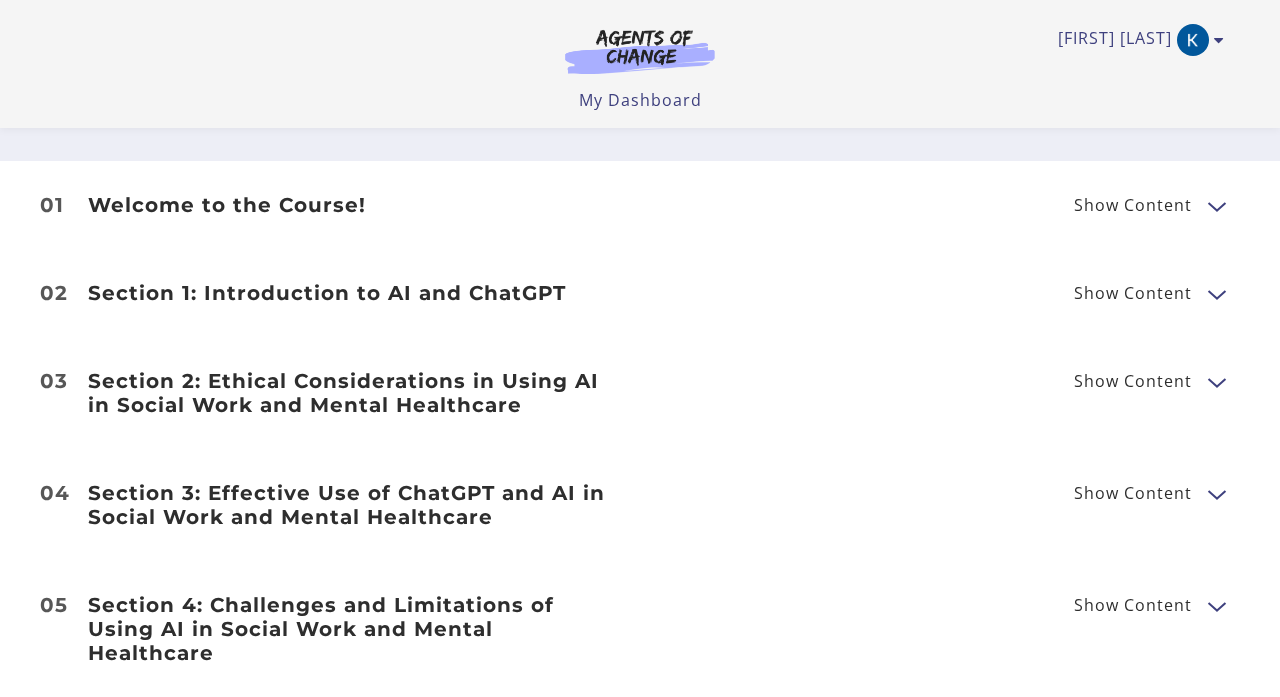 click on "01
Welcome to the Course!
Show Content
Welcome to "ChatGPT and AI for Social Workers and Mental Health Professionals"!
Help Us Serve You Better: Quick CE Participant Survey" at bounding box center (640, 205) 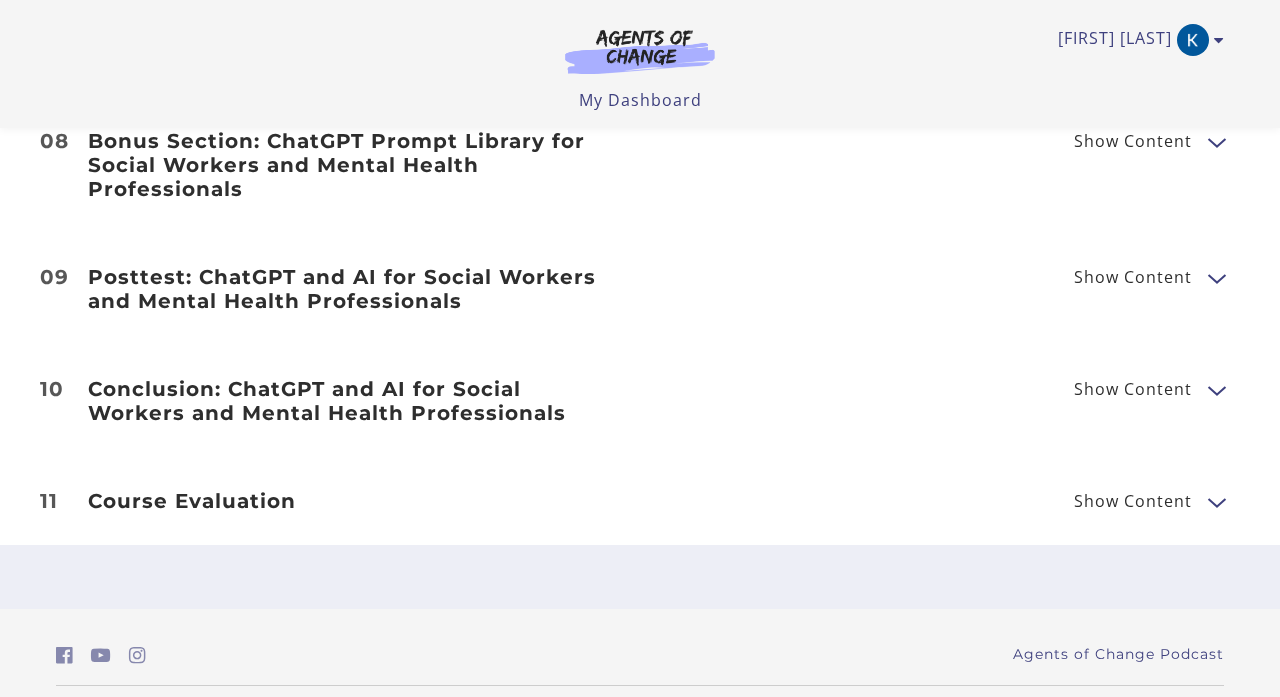 scroll, scrollTop: 1811, scrollLeft: 0, axis: vertical 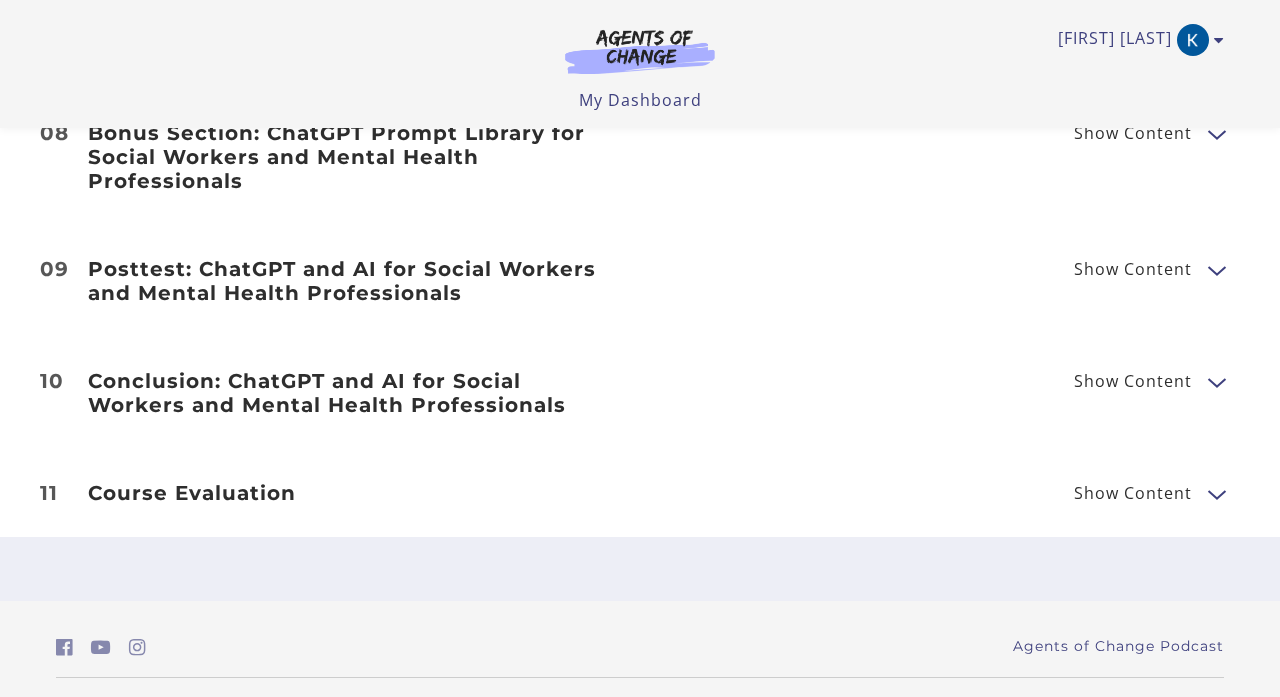 click on "Course Evaluation" at bounding box center [352, 493] 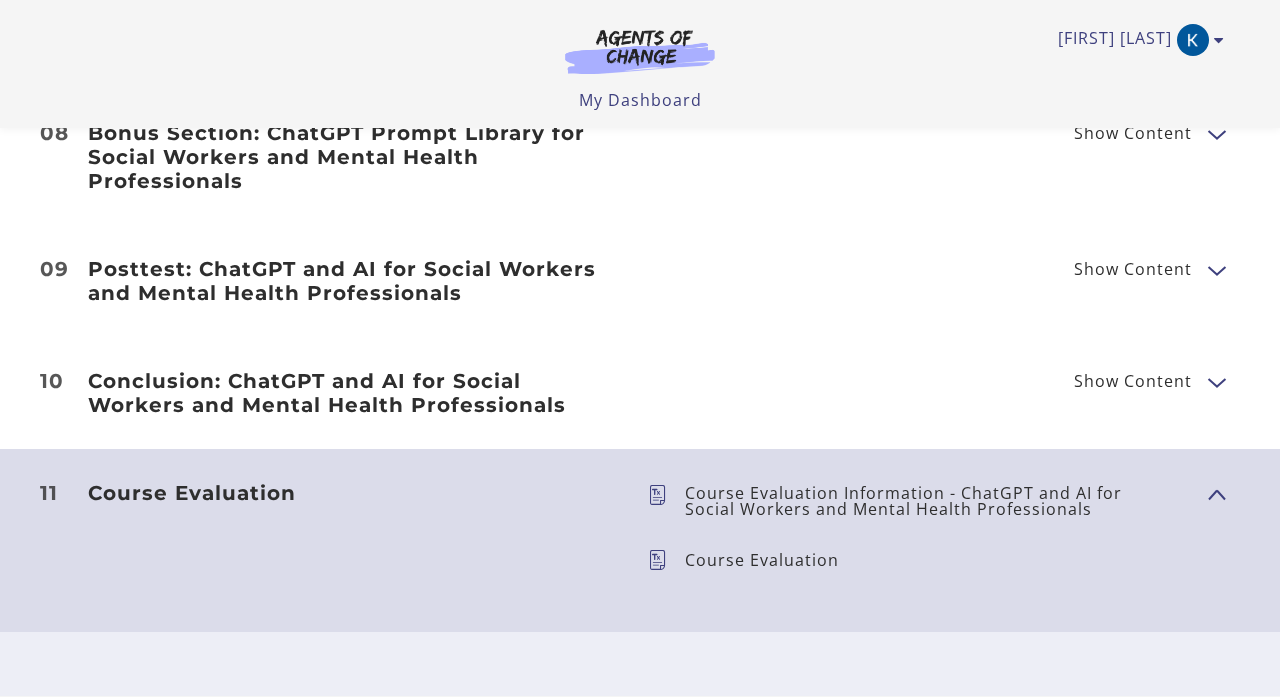 click on "Conclusion: ChatGPT and AI for Social Workers and Mental Health Professionals" at bounding box center (352, 393) 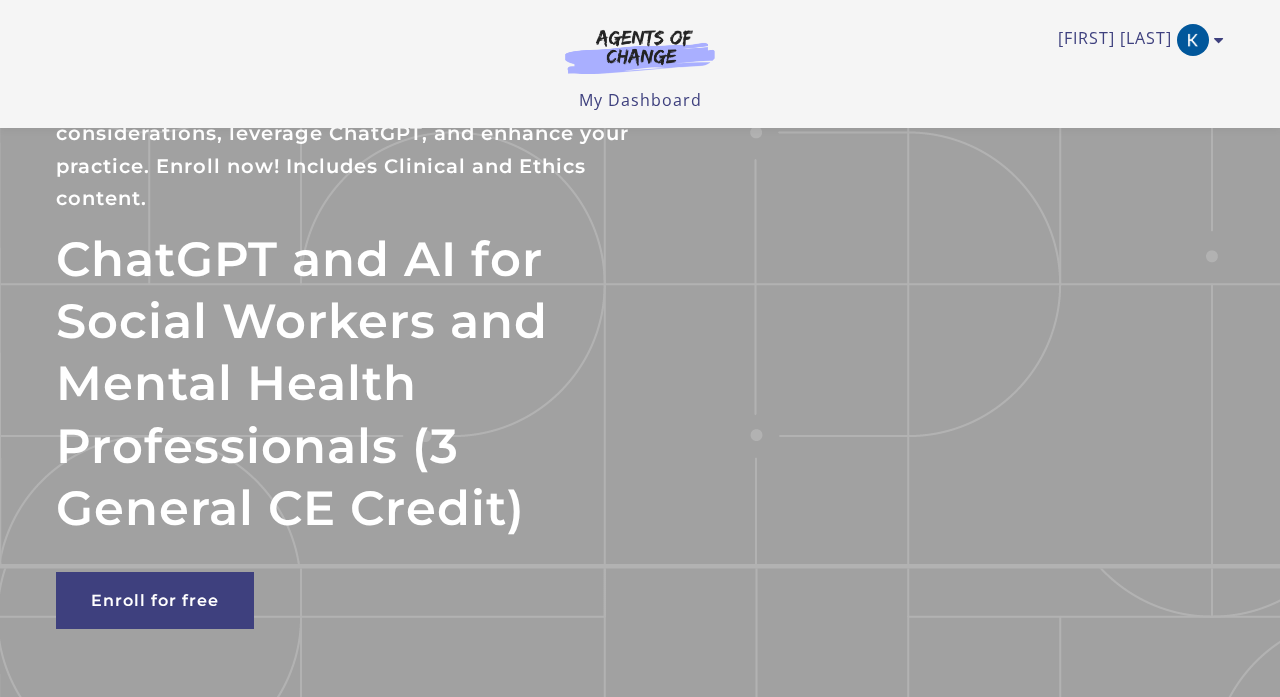 scroll, scrollTop: 75, scrollLeft: 0, axis: vertical 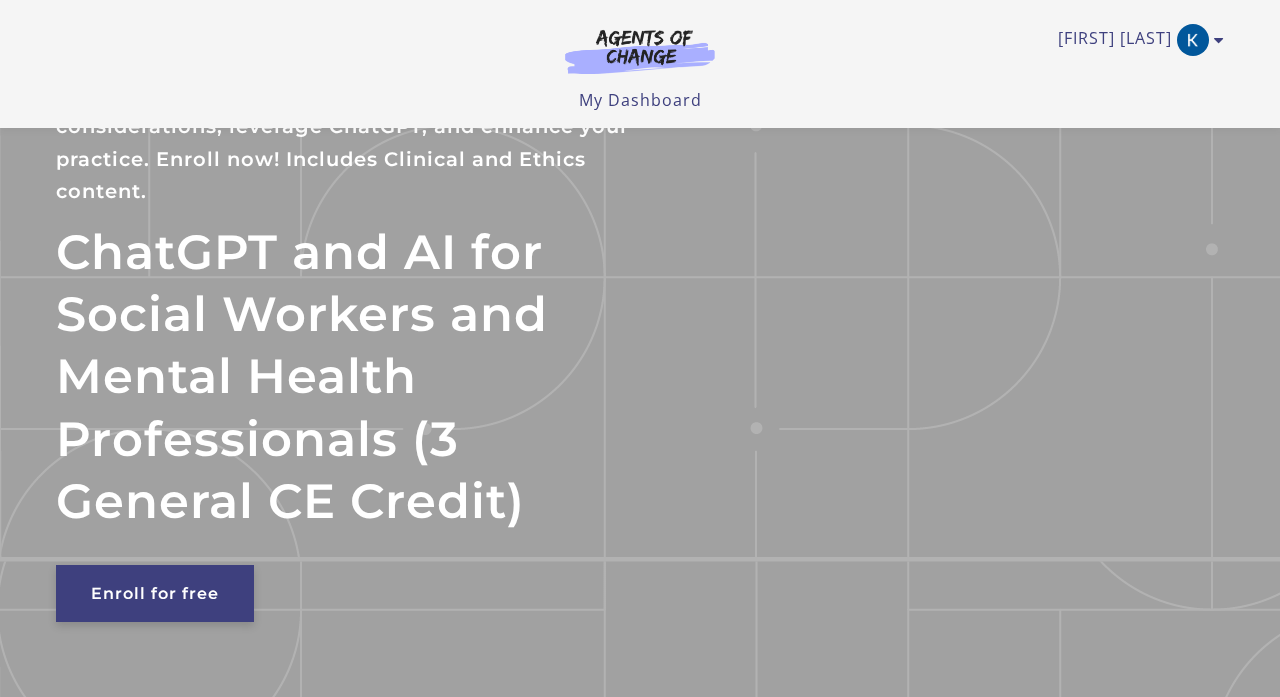 click on "Enroll for free" at bounding box center [155, 593] 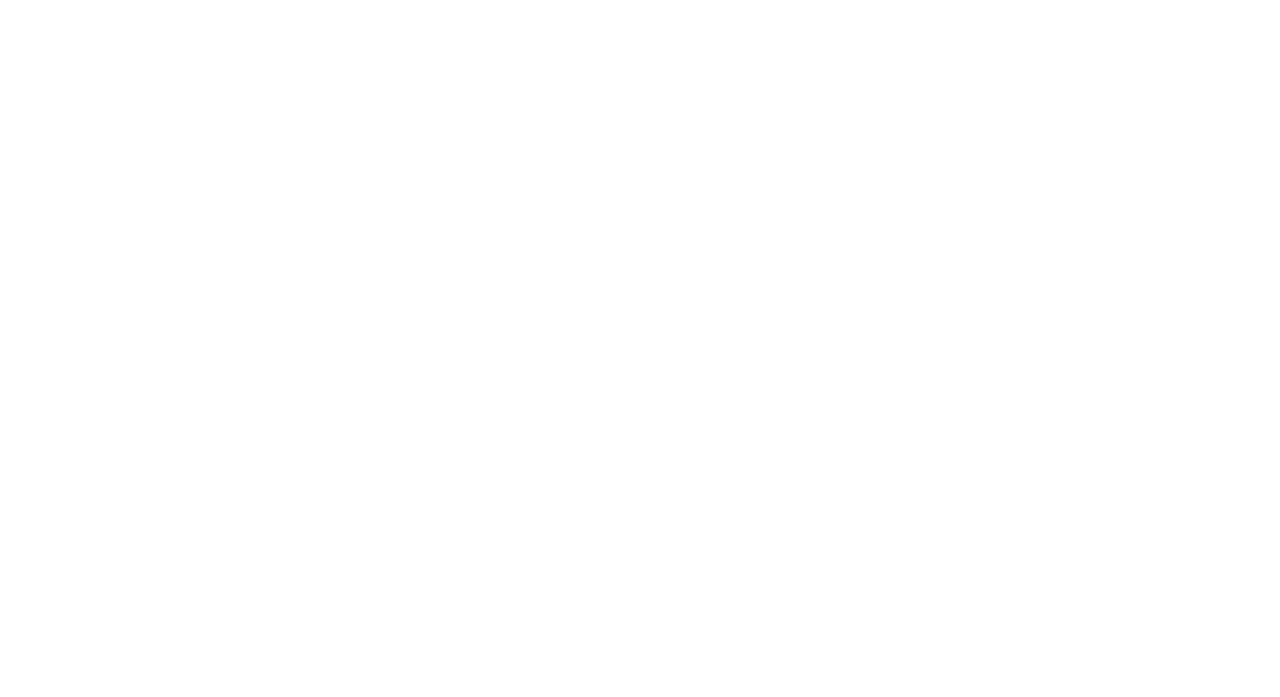 scroll, scrollTop: 0, scrollLeft: 0, axis: both 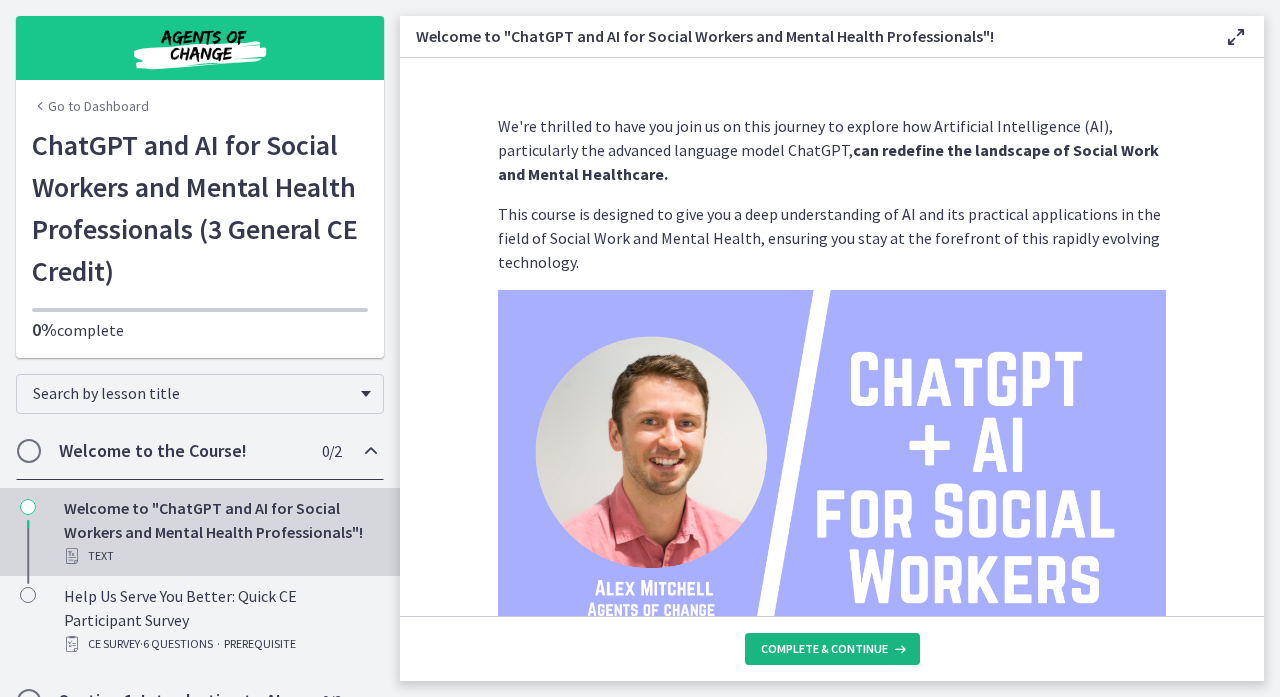 click on "Complete & continue" at bounding box center (832, 649) 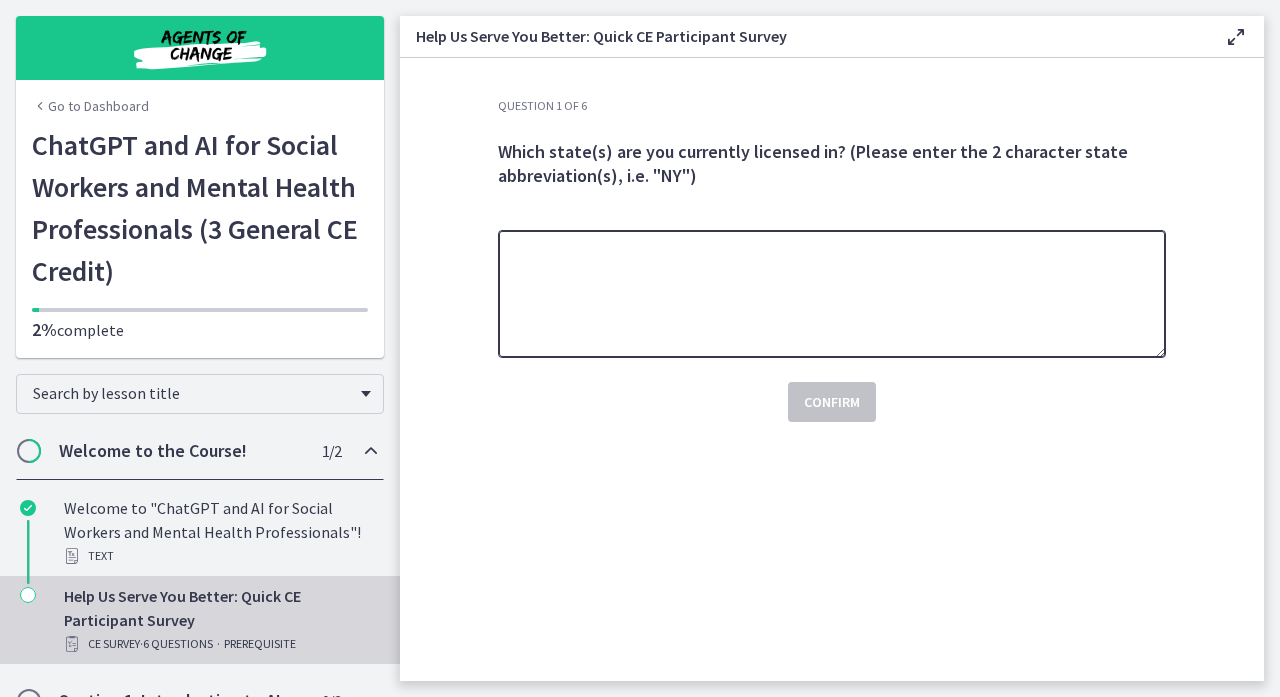 click at bounding box center (832, 294) 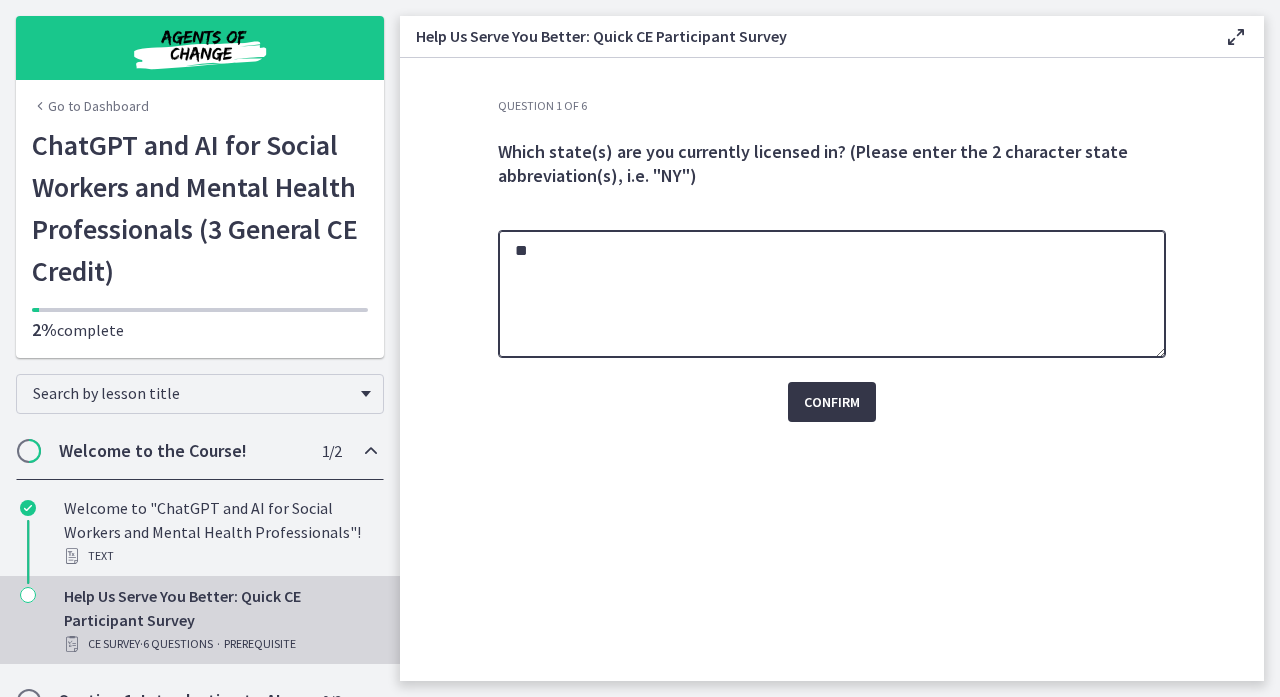 type on "**" 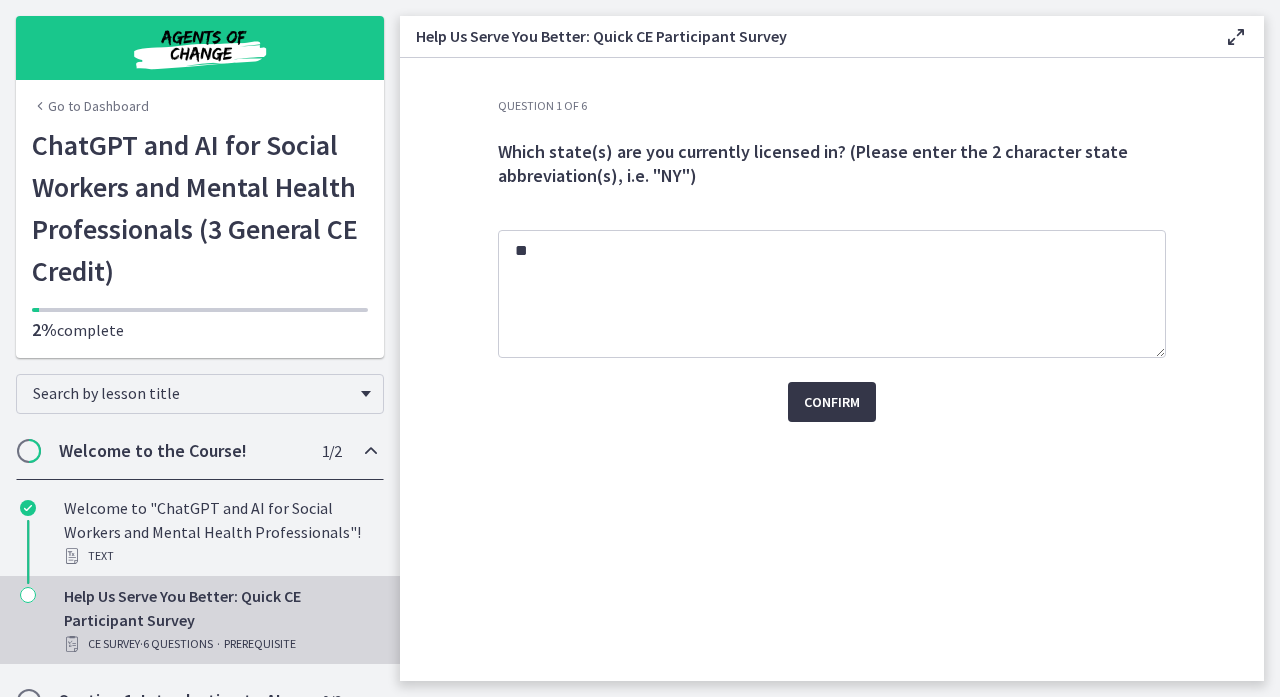 click on "Confirm" at bounding box center (832, 402) 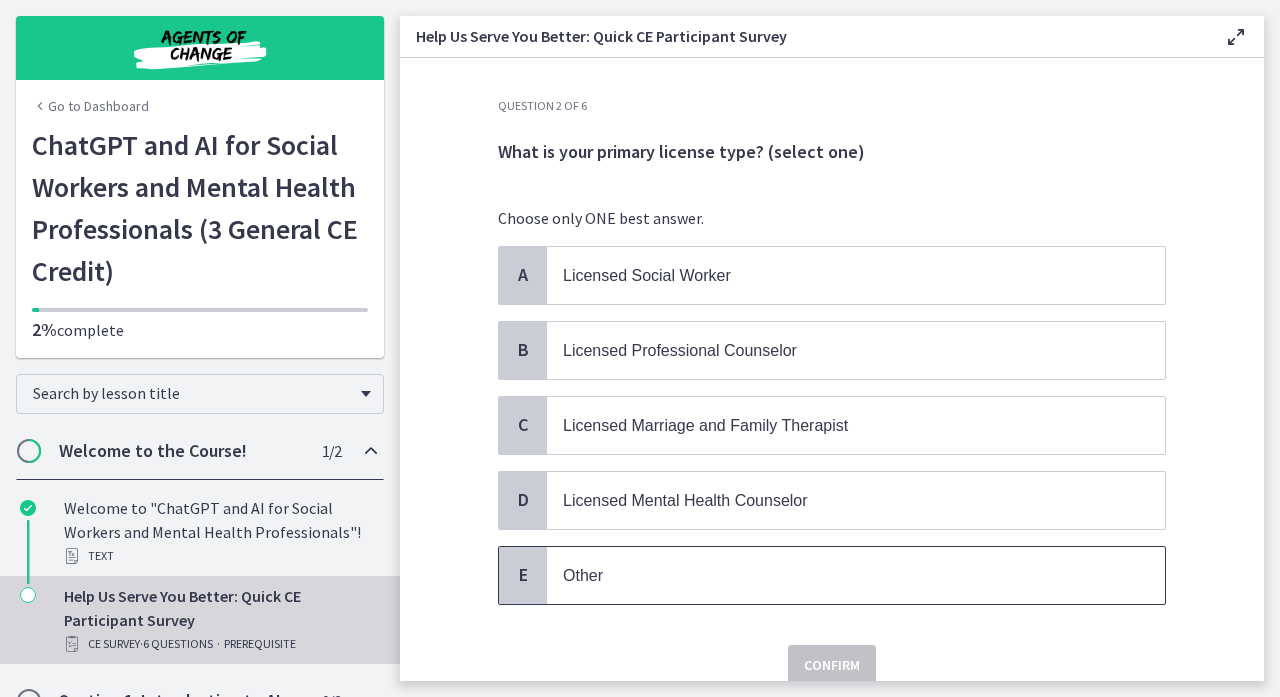 click on "Other" at bounding box center [836, 575] 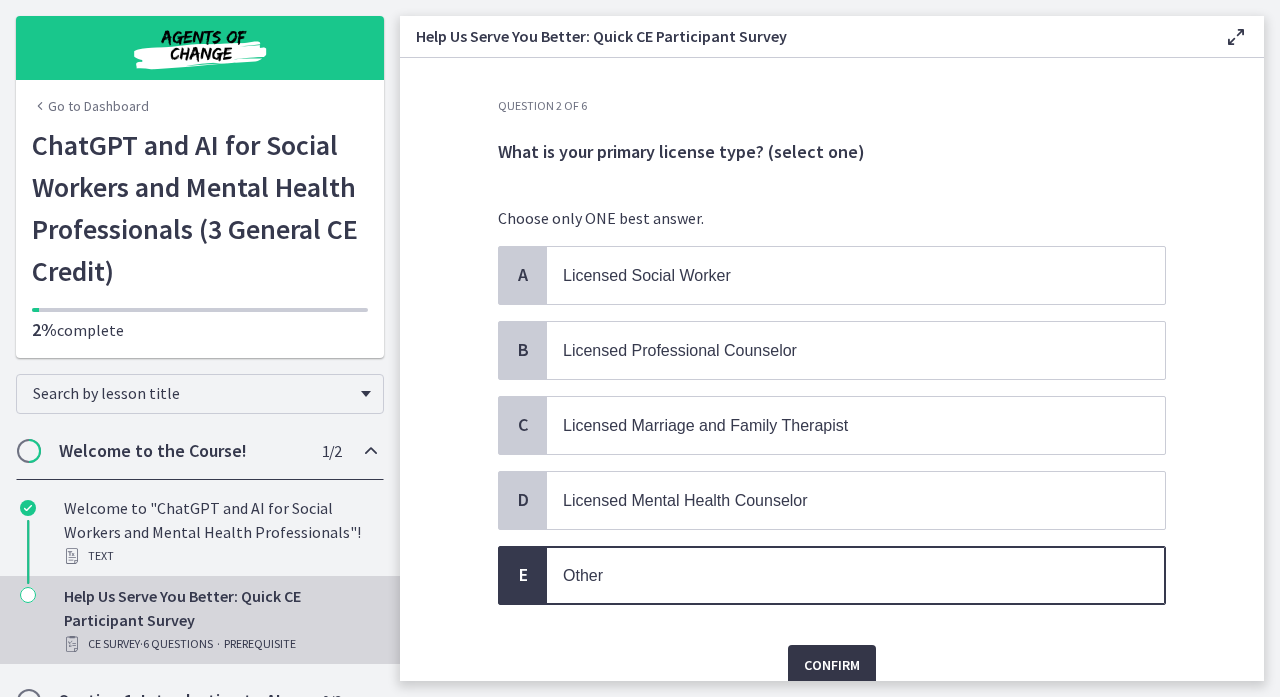 click on "Confirm" at bounding box center [832, 665] 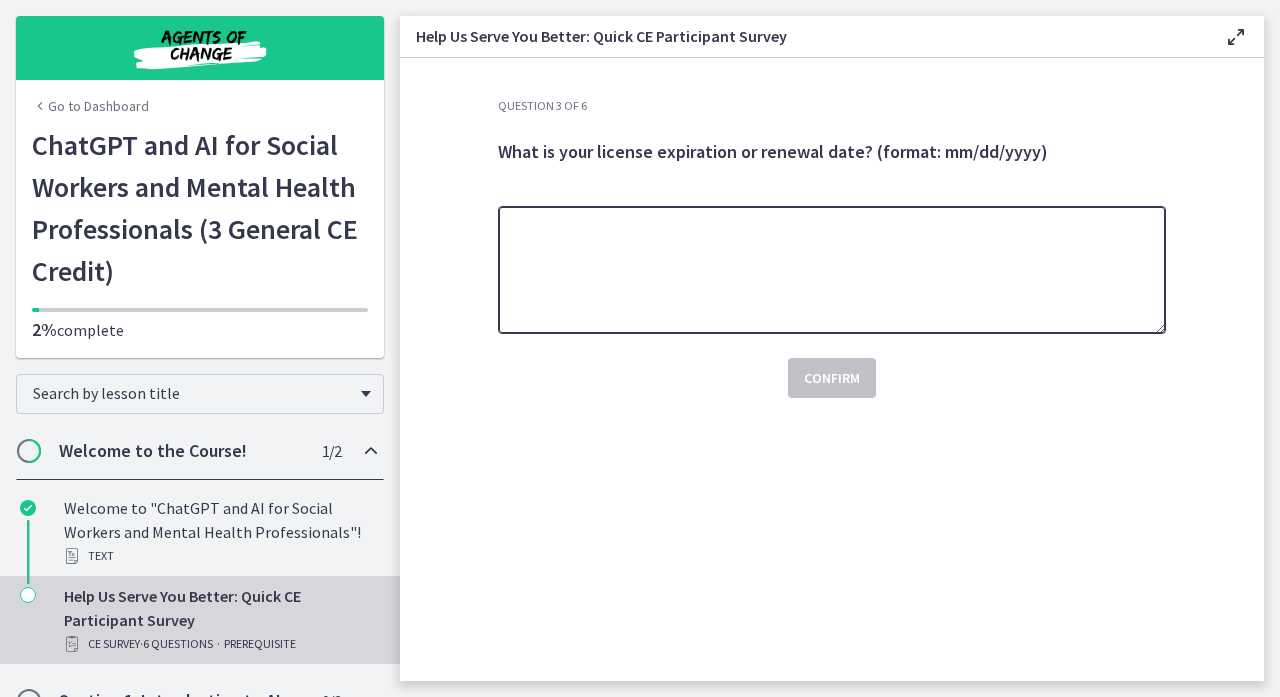 click at bounding box center [832, 270] 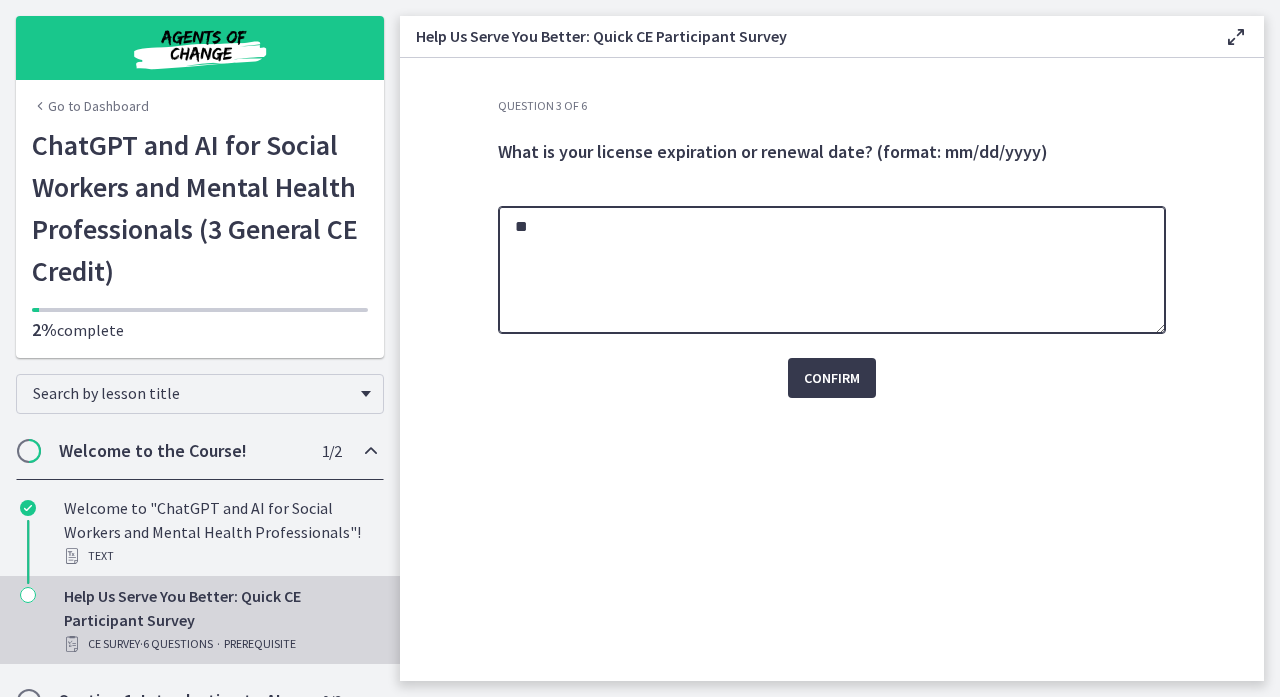 type on "*" 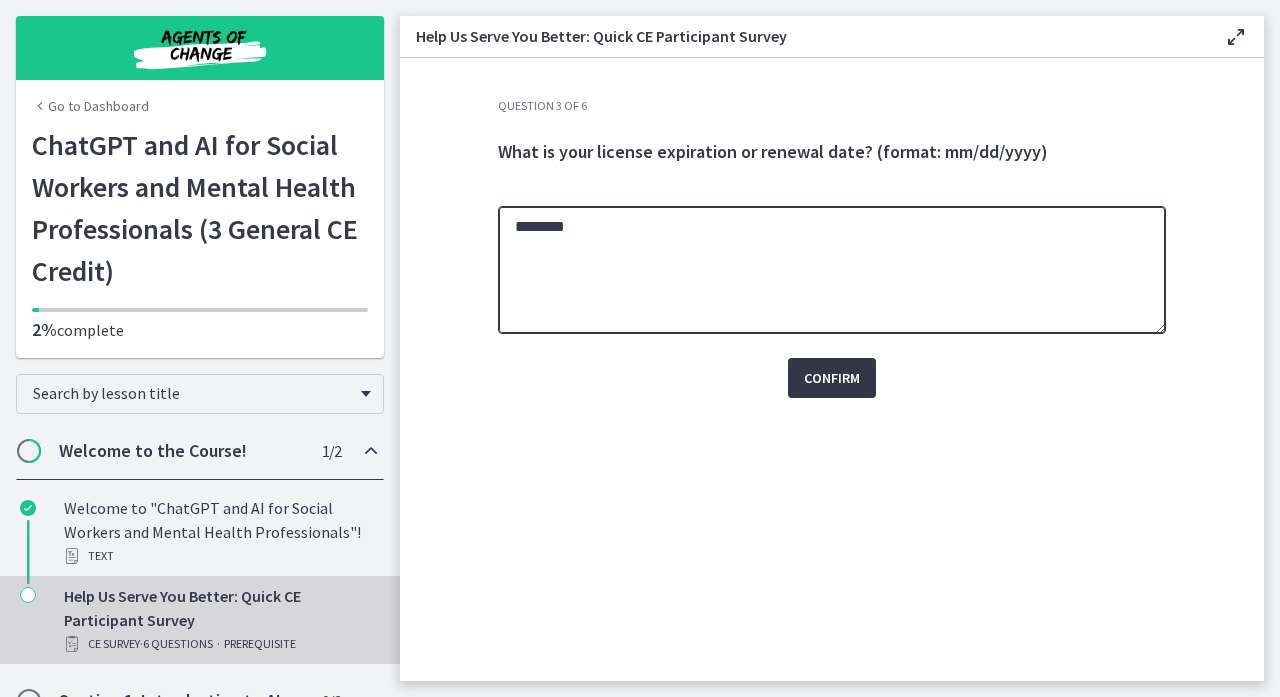 type on "********" 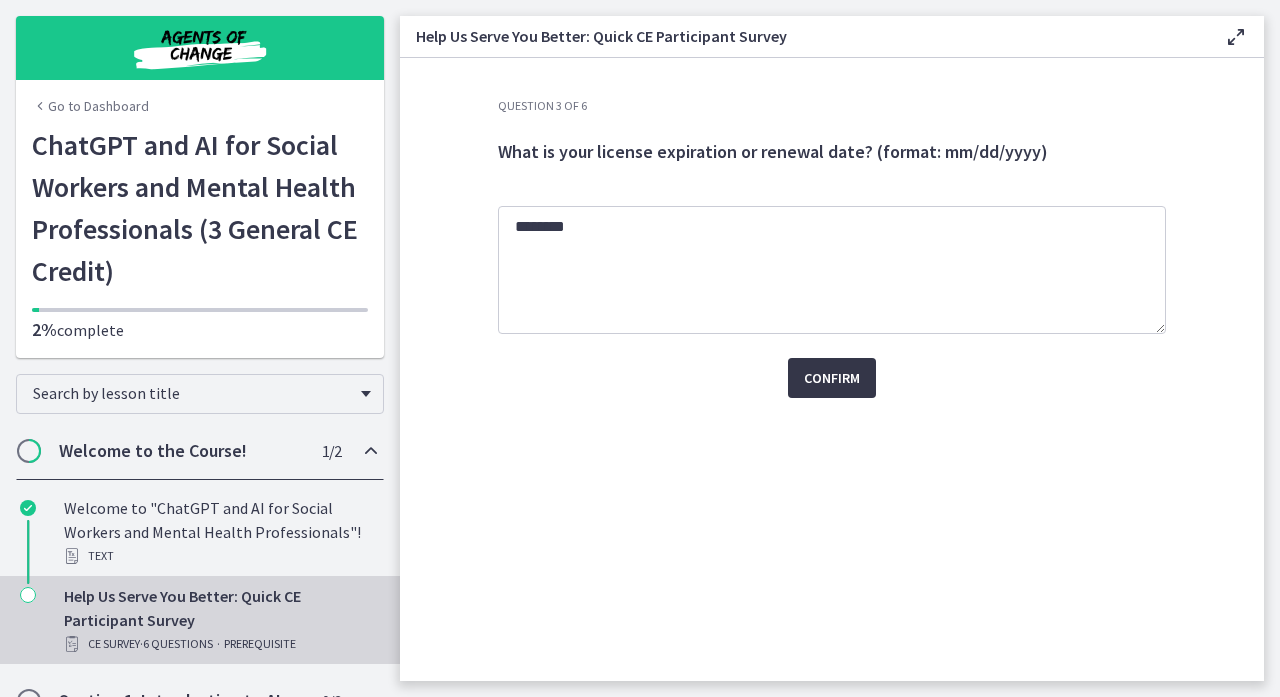 click on "Confirm" at bounding box center [832, 378] 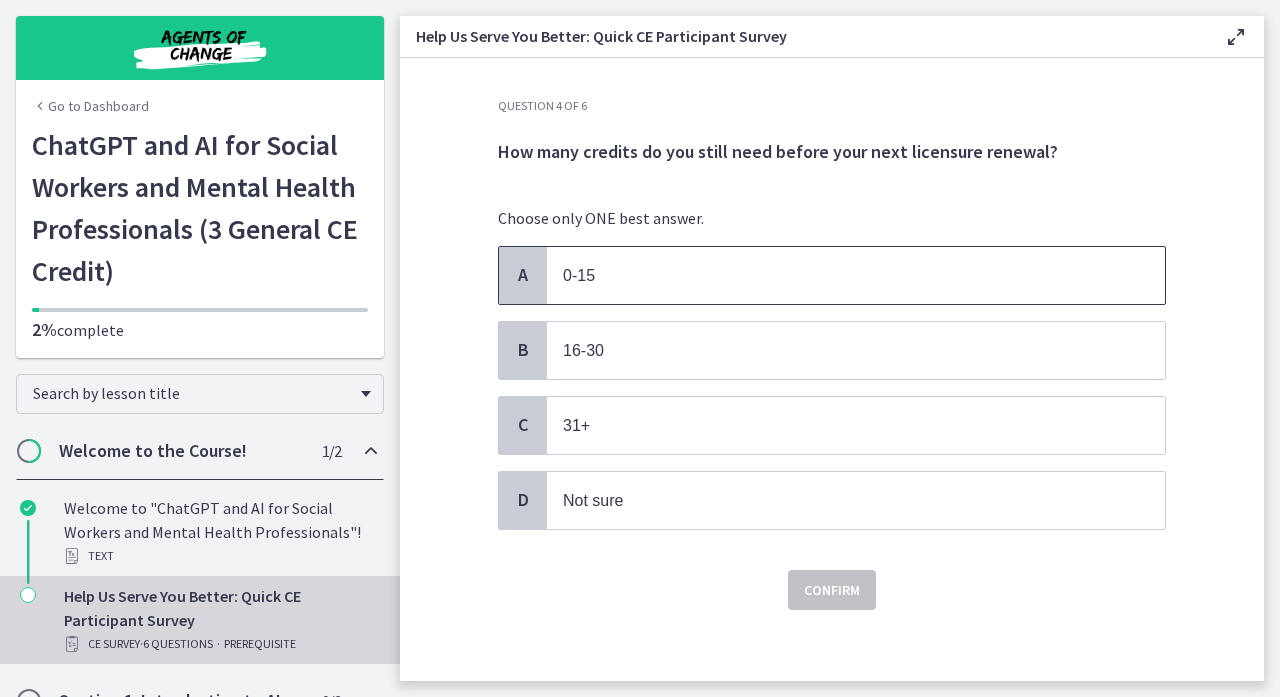 click on "0-15" at bounding box center [836, 275] 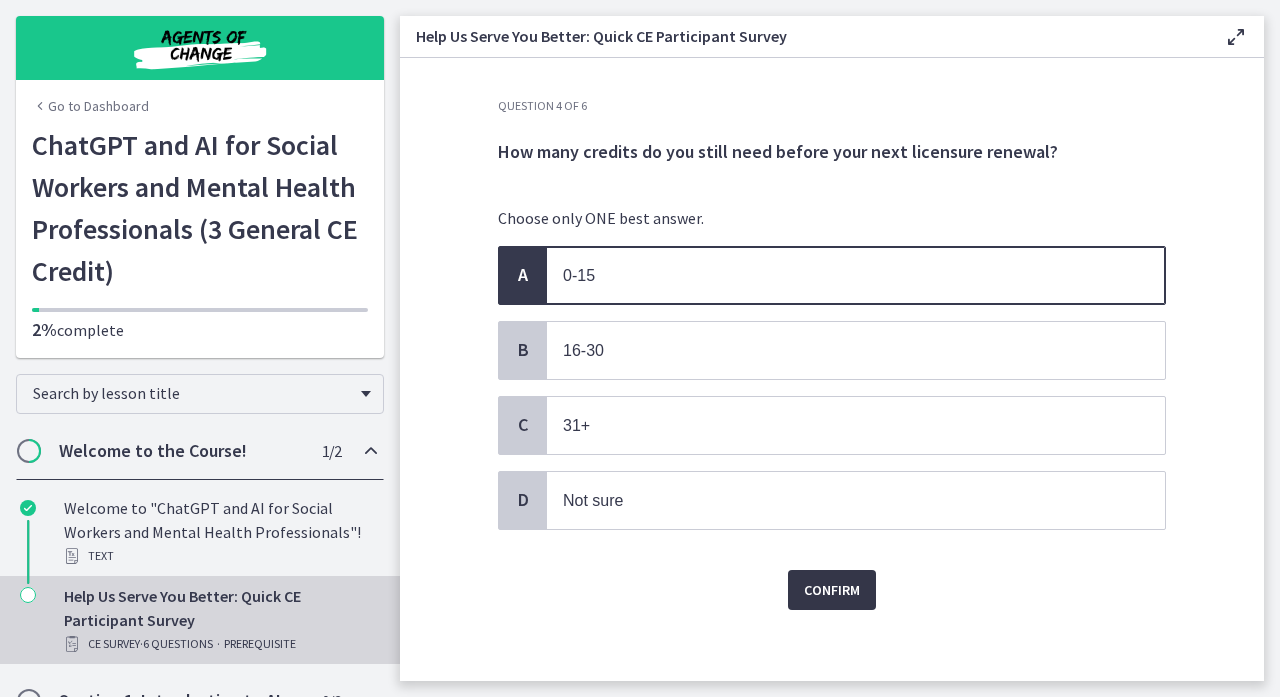 click on "Confirm" at bounding box center [832, 590] 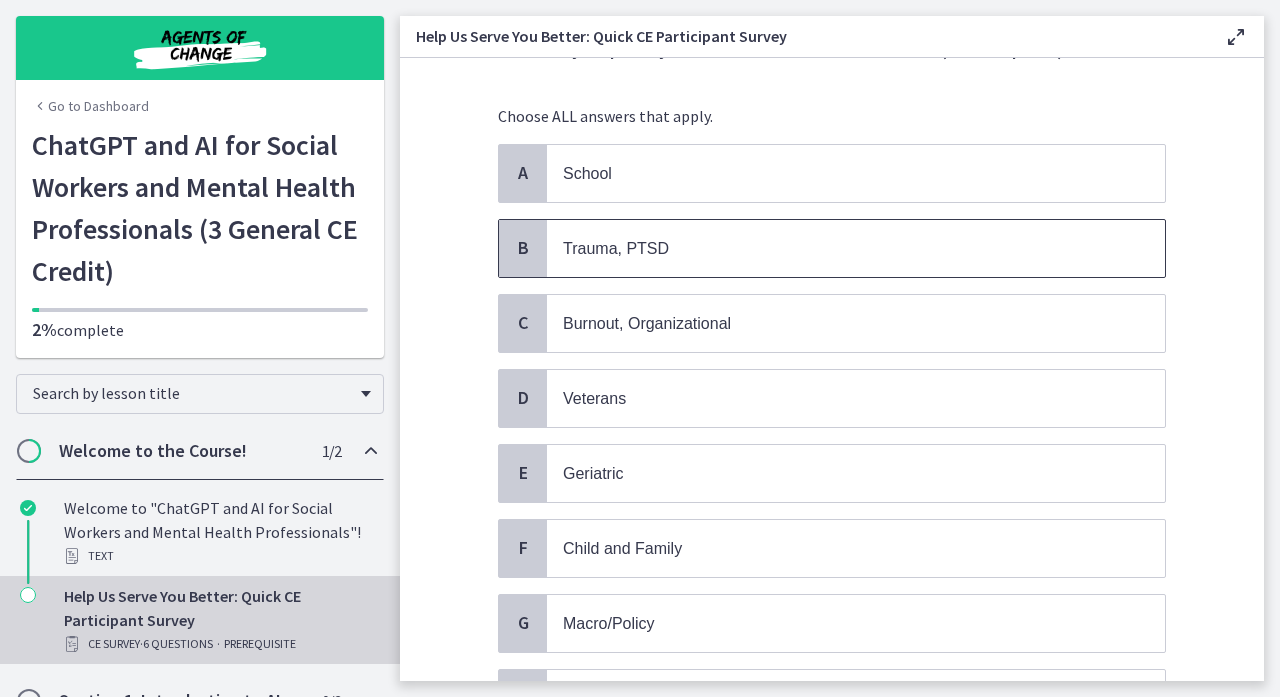 scroll, scrollTop: 114, scrollLeft: 0, axis: vertical 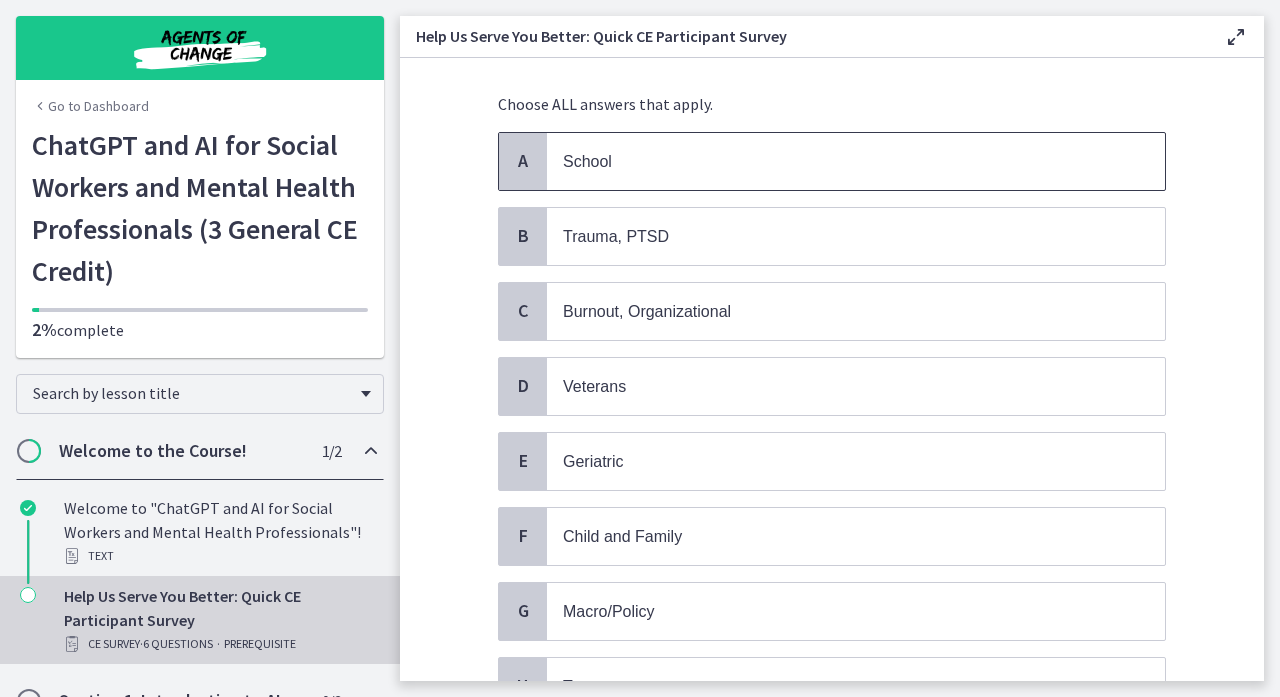 click on "School" at bounding box center [856, 161] 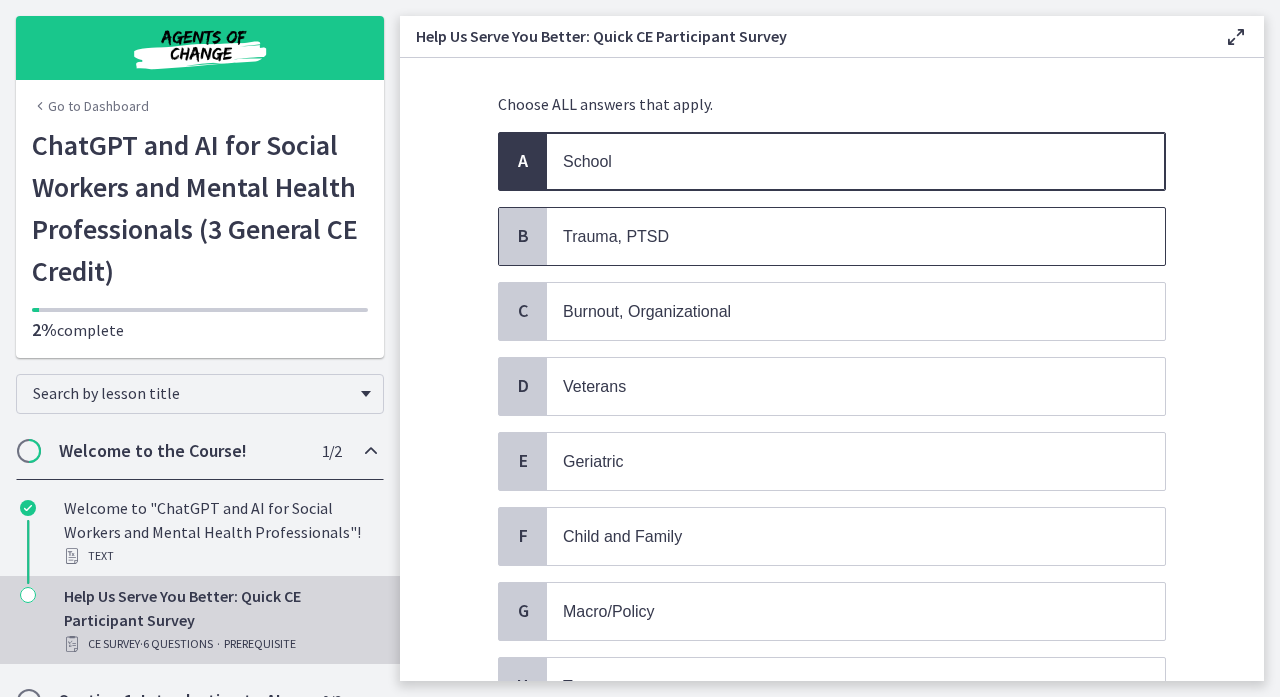 click on "Trauma, PTSD" at bounding box center (836, 236) 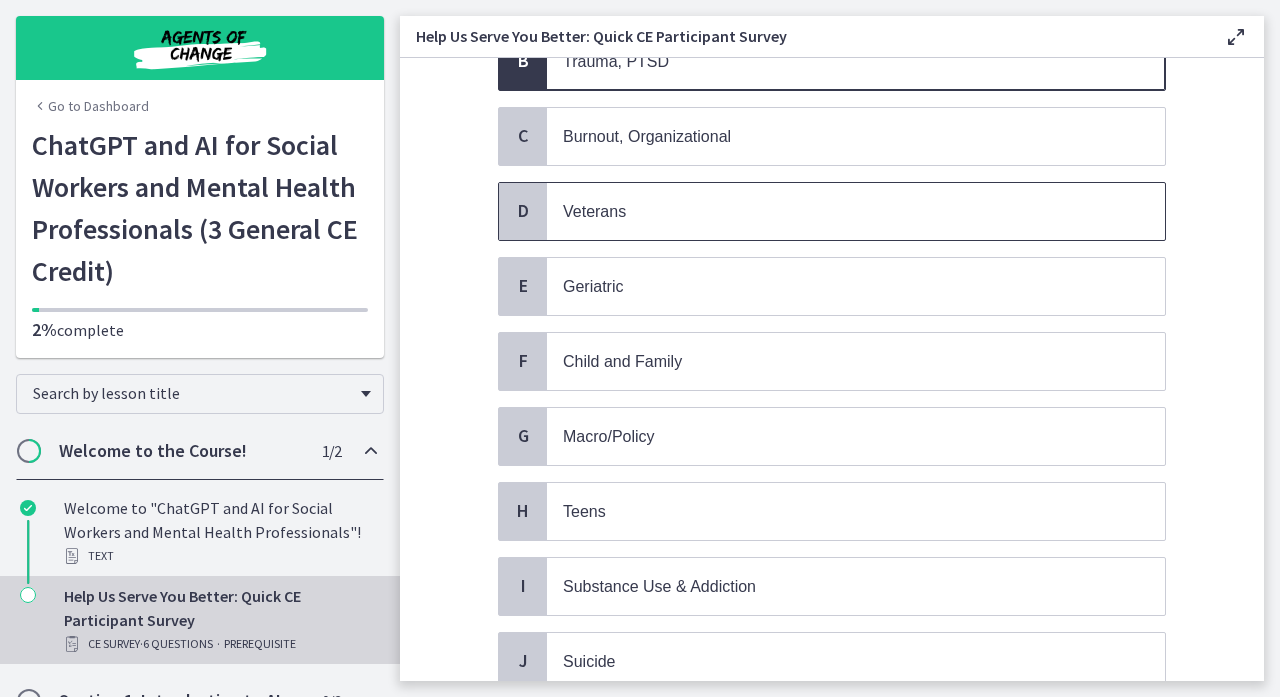 scroll, scrollTop: 292, scrollLeft: 0, axis: vertical 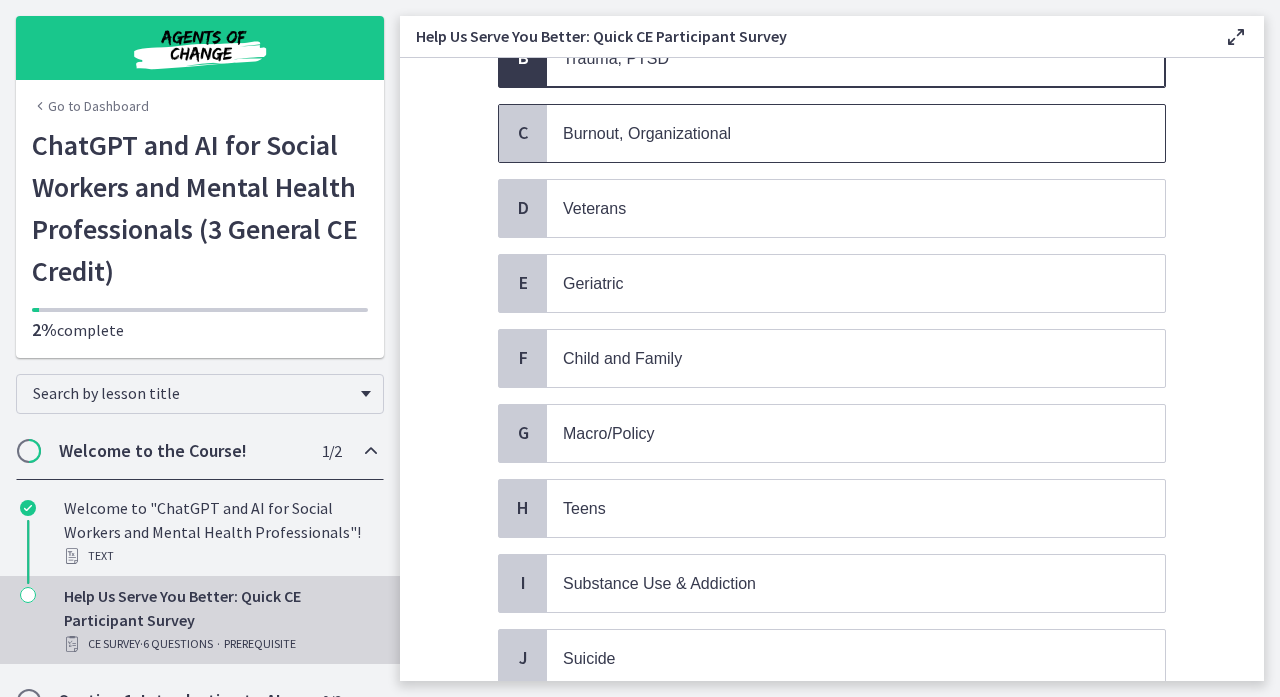 click on "Burnout, Organizational" at bounding box center (836, 133) 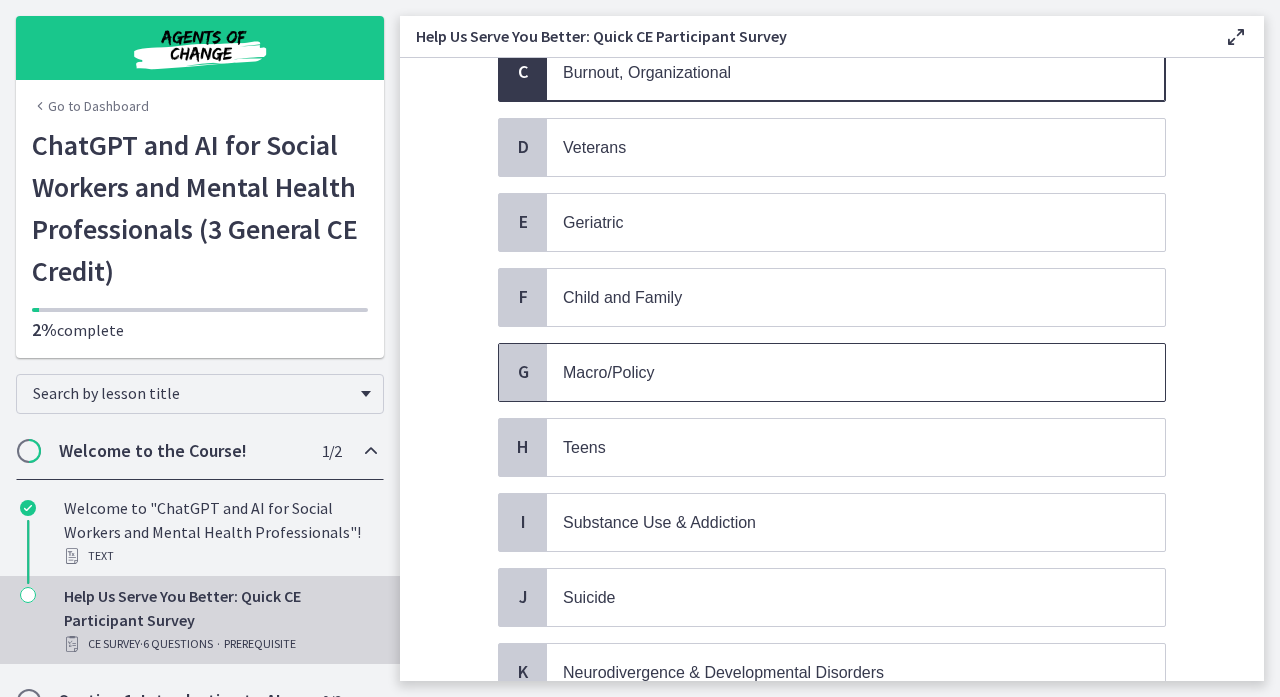 scroll, scrollTop: 364, scrollLeft: 0, axis: vertical 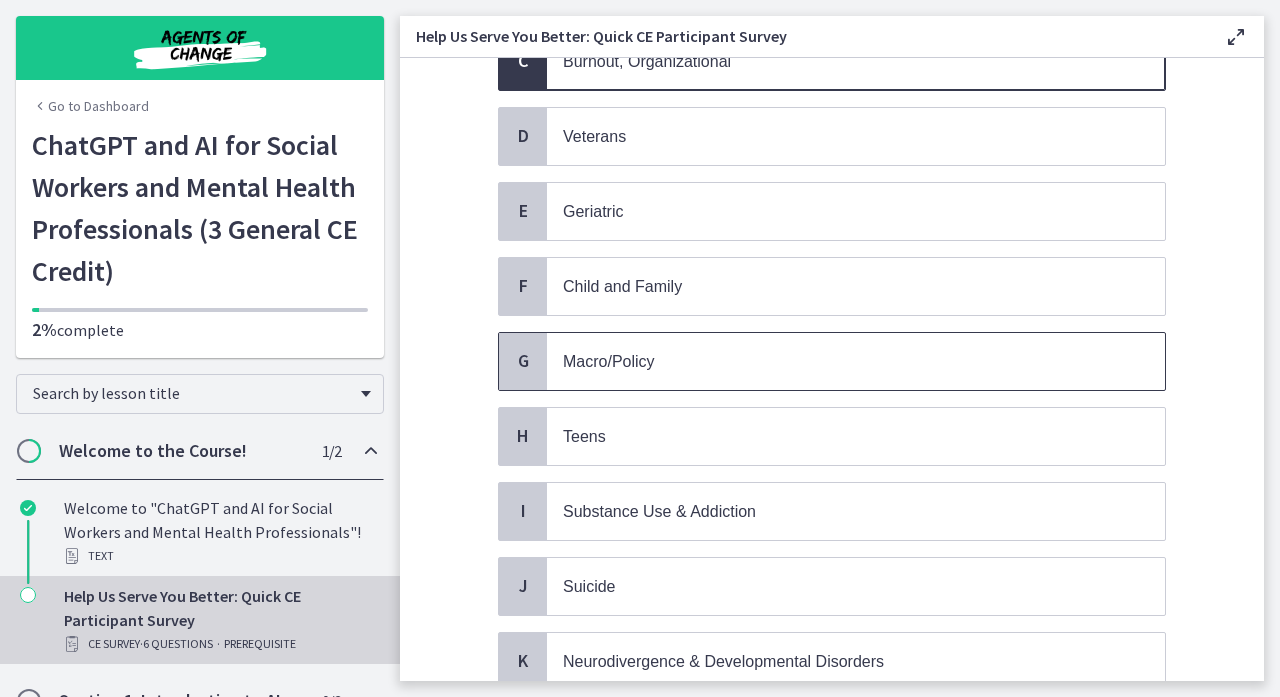 click on "Macro/Policy" at bounding box center [836, 361] 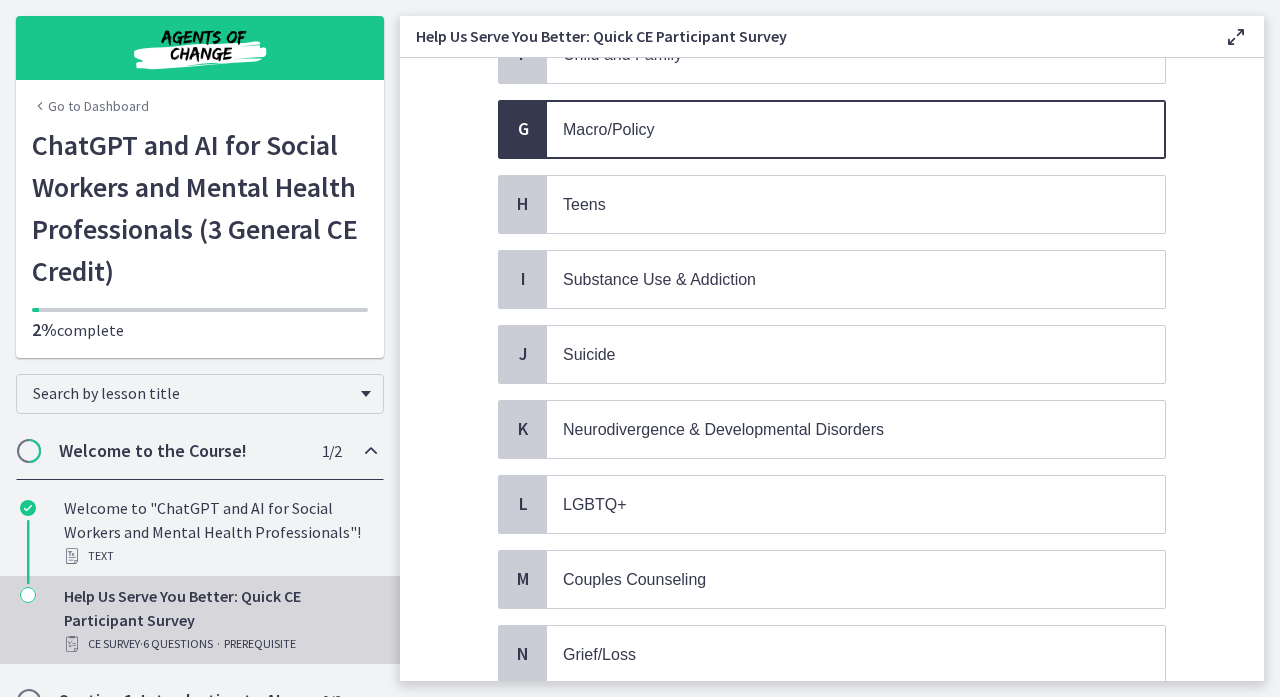 scroll, scrollTop: 620, scrollLeft: 0, axis: vertical 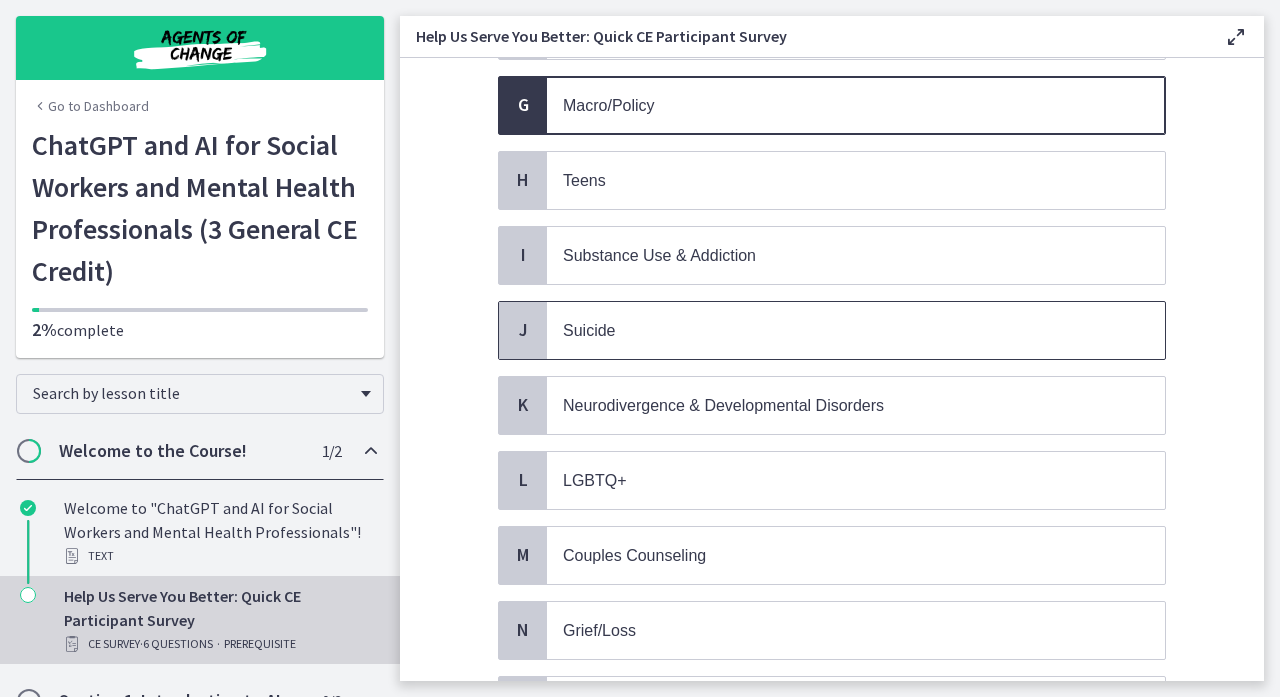 click on "Suicide" at bounding box center (836, 330) 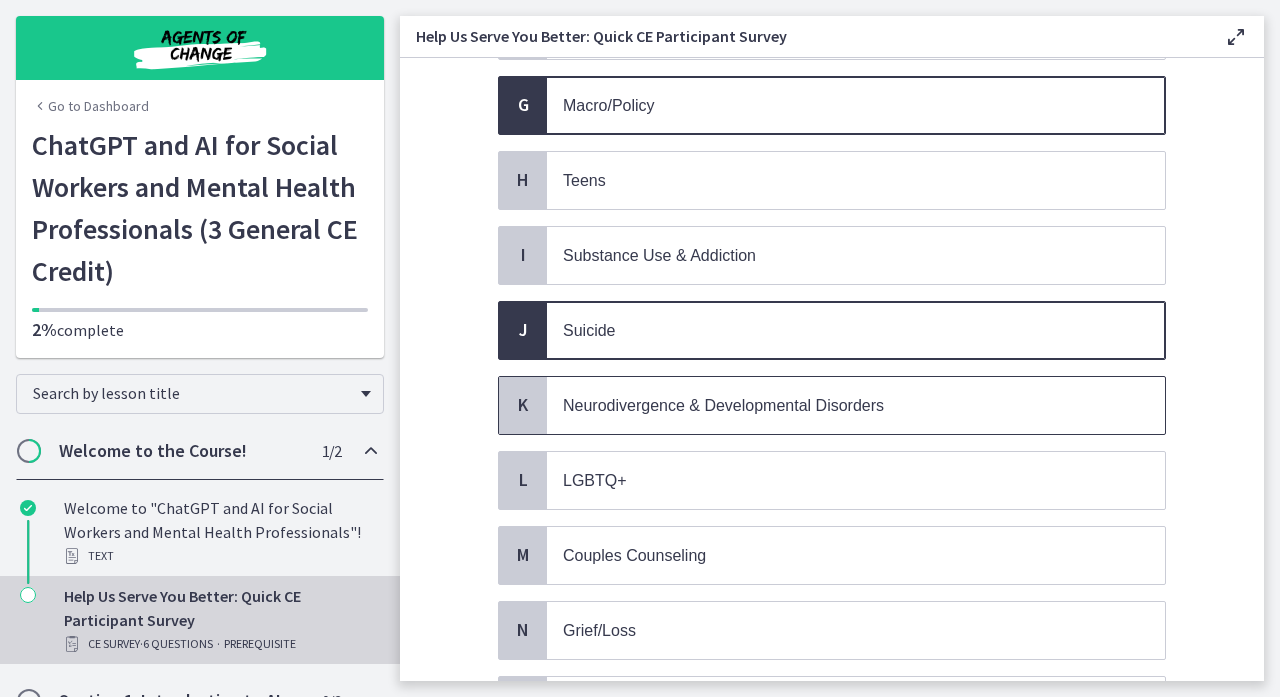 click on "Neurodivergence & Developmental Disorders" at bounding box center [723, 405] 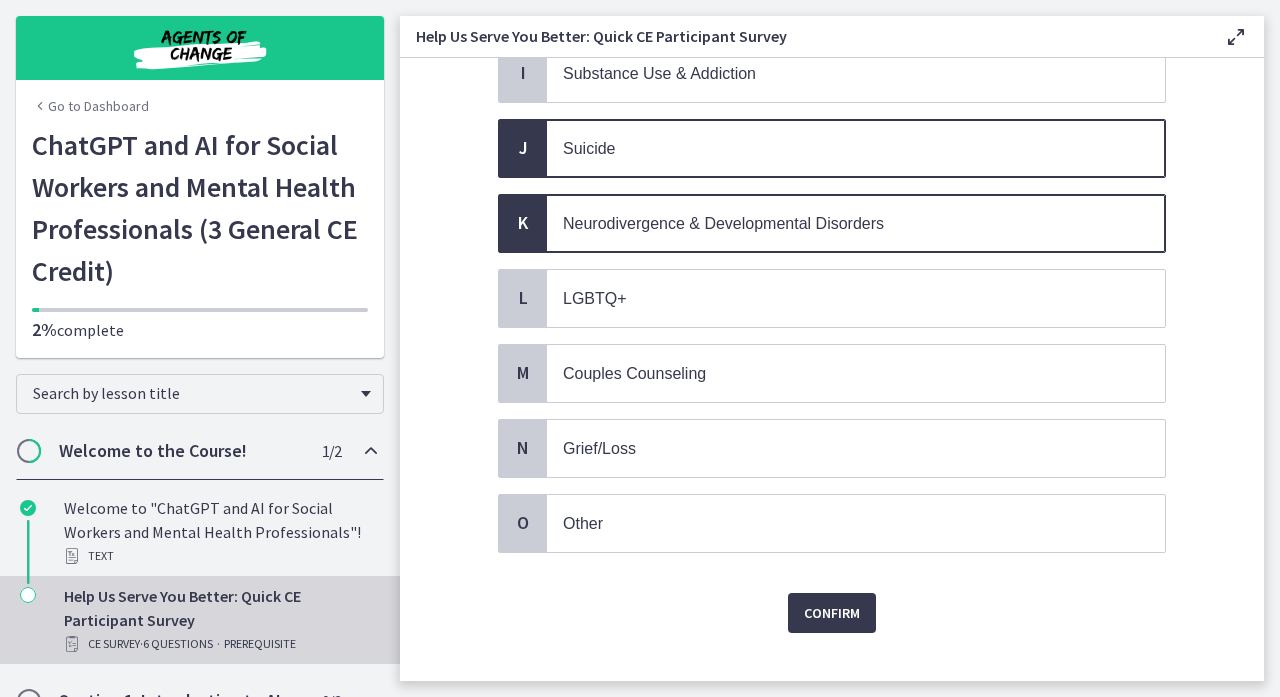 scroll, scrollTop: 810, scrollLeft: 0, axis: vertical 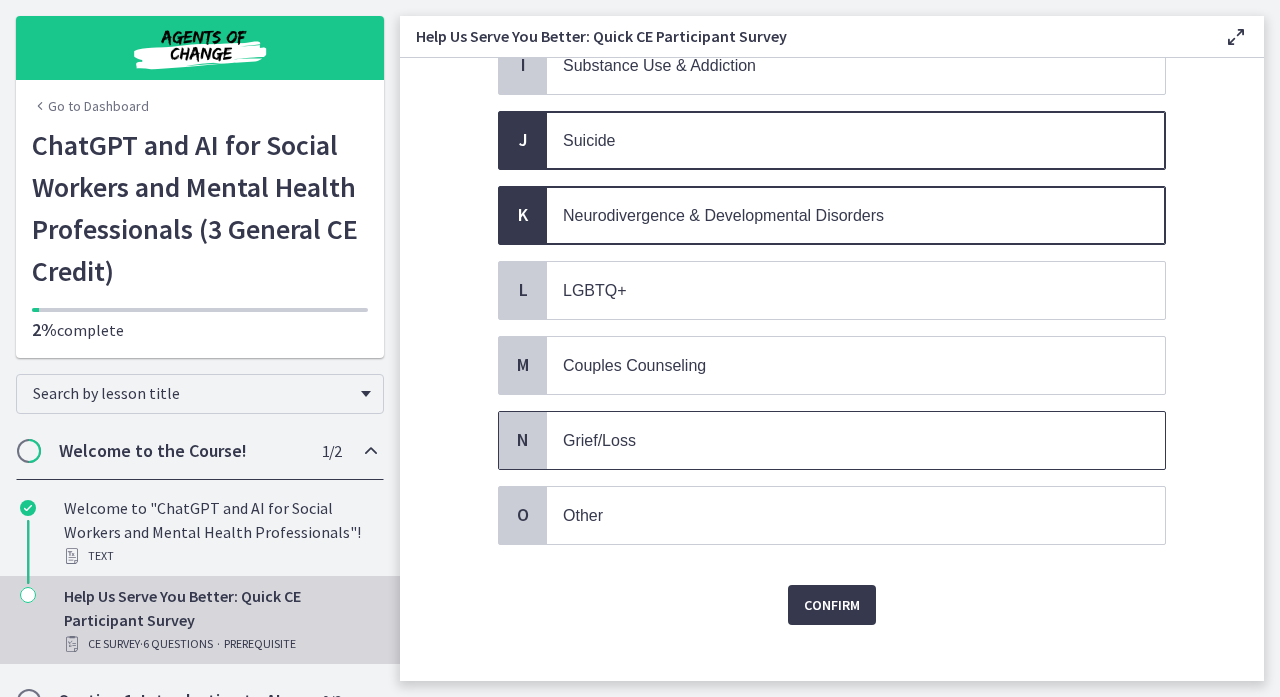 click on "Grief/Loss" at bounding box center (836, 440) 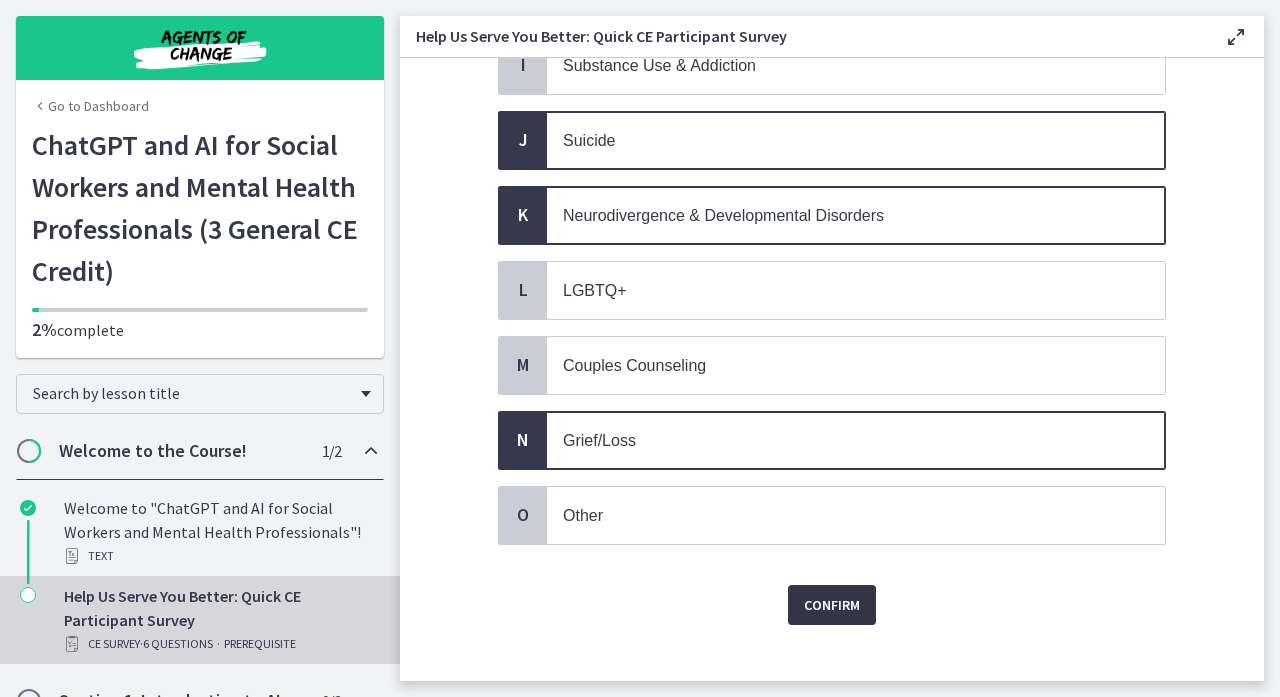 click on "Confirm" at bounding box center [832, 605] 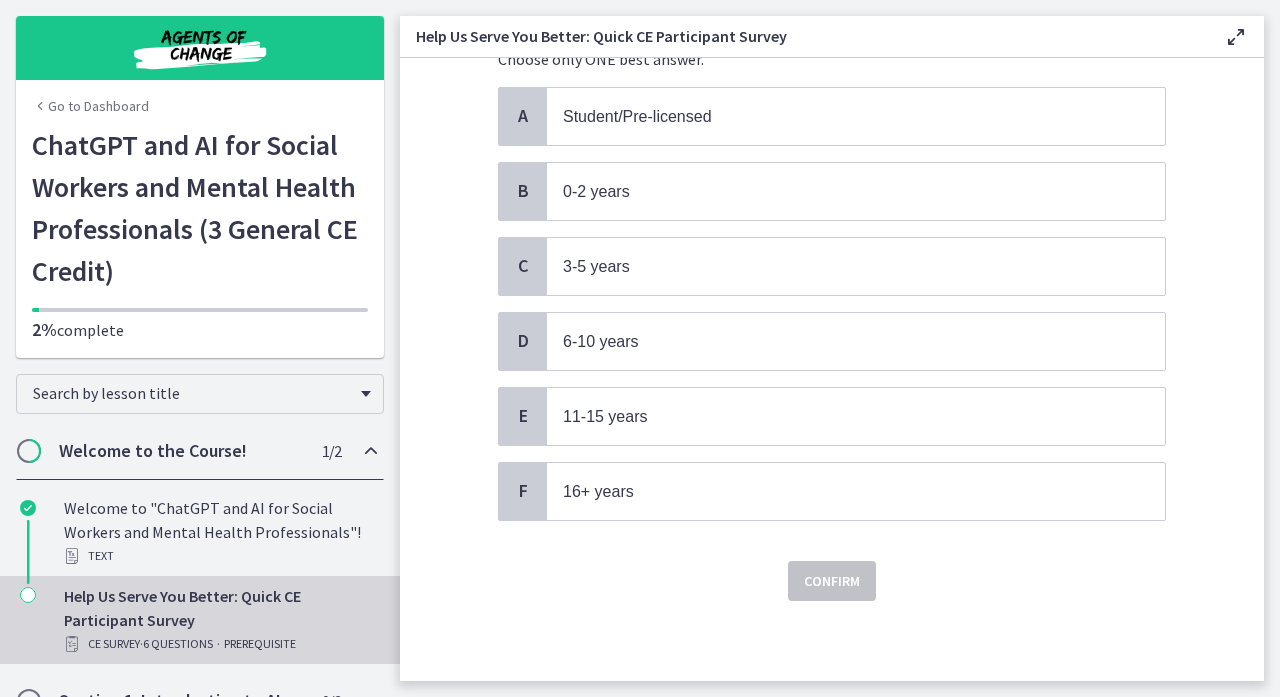 scroll, scrollTop: 0, scrollLeft: 0, axis: both 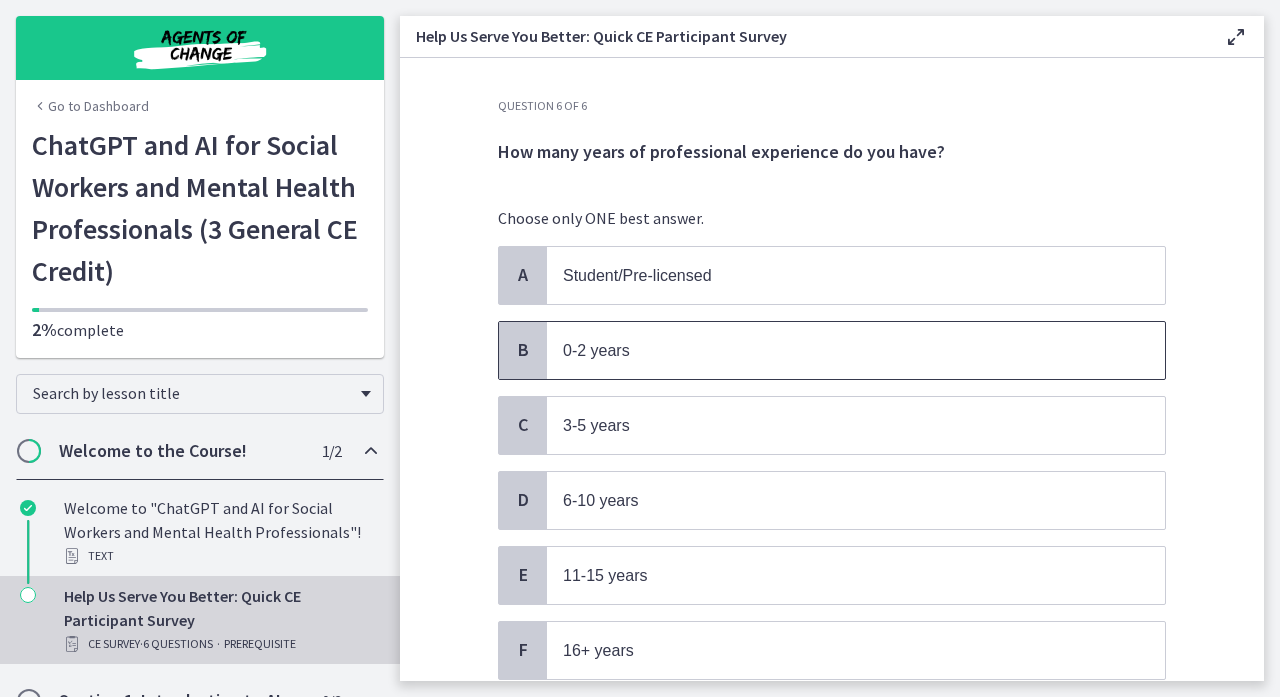 click on "0-2 years" at bounding box center [836, 350] 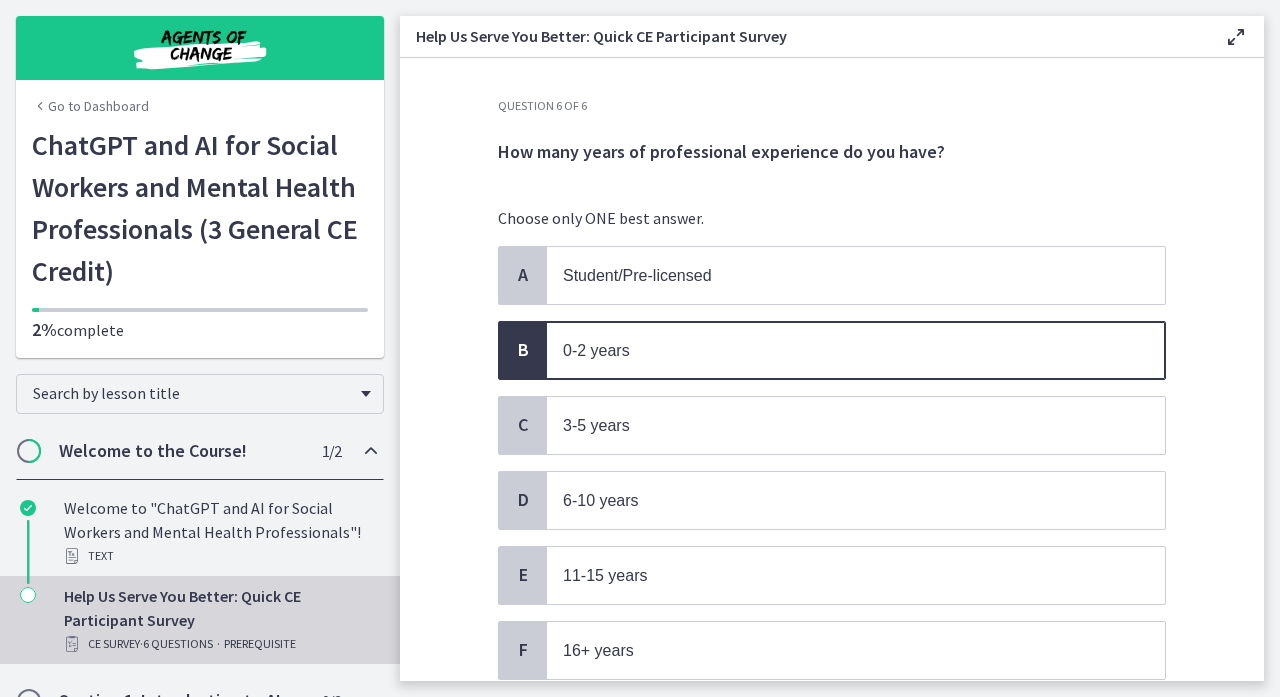 scroll, scrollTop: 6, scrollLeft: 0, axis: vertical 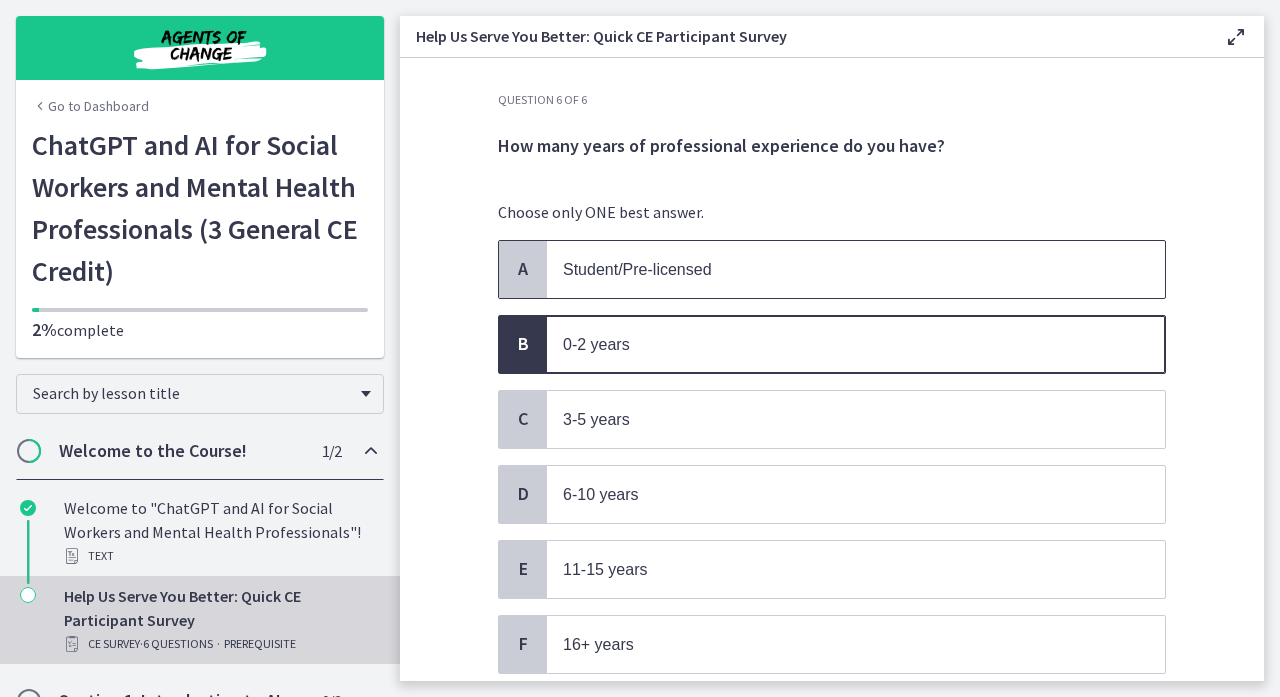click on "Student/Pre-licensed" at bounding box center (836, 269) 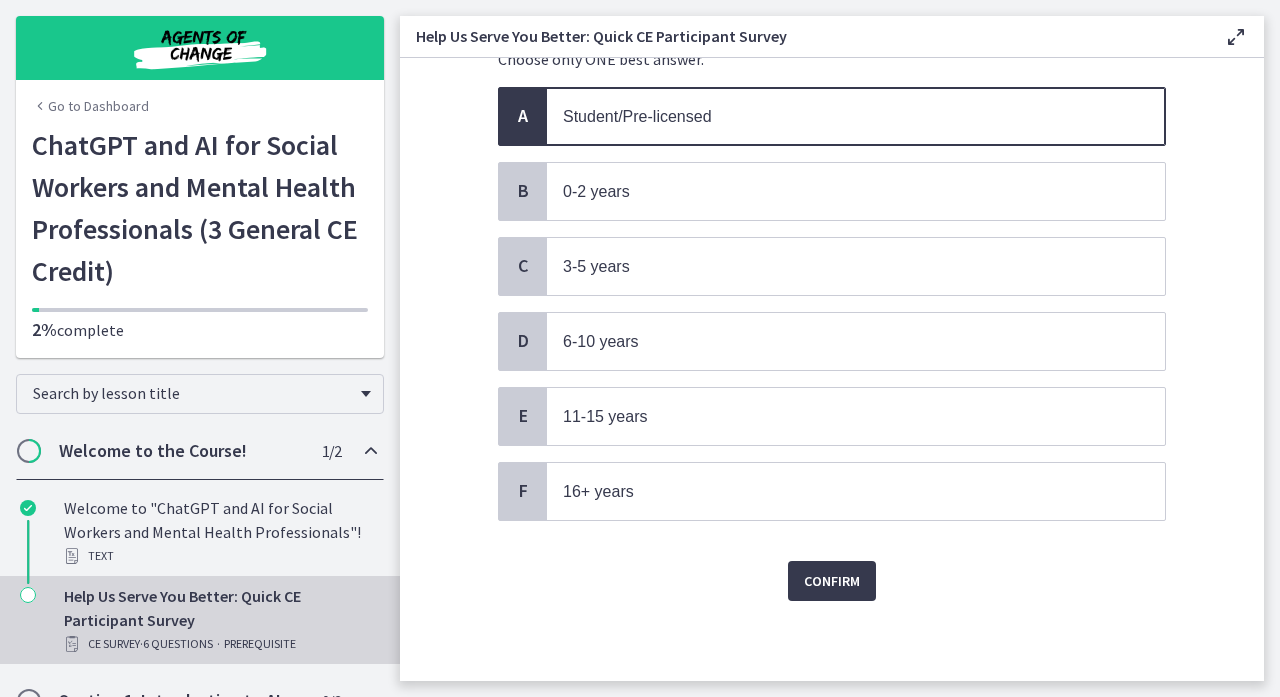 scroll, scrollTop: 159, scrollLeft: 0, axis: vertical 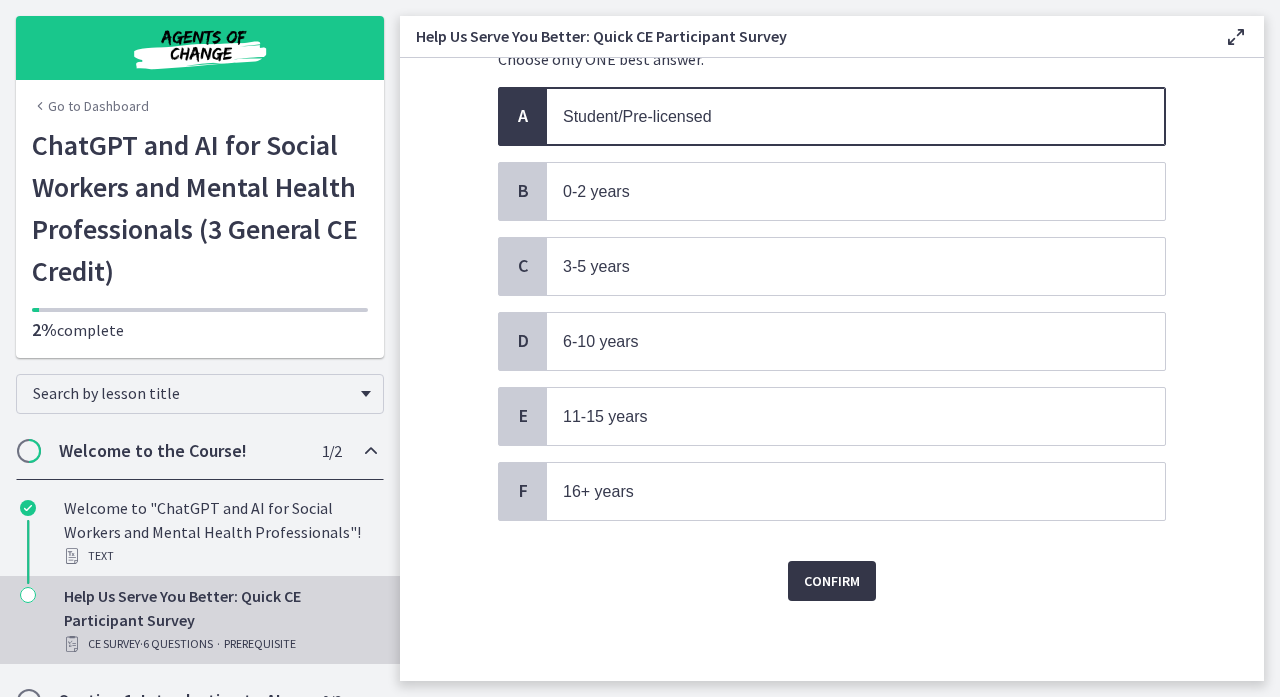 click on "Confirm" at bounding box center [832, 581] 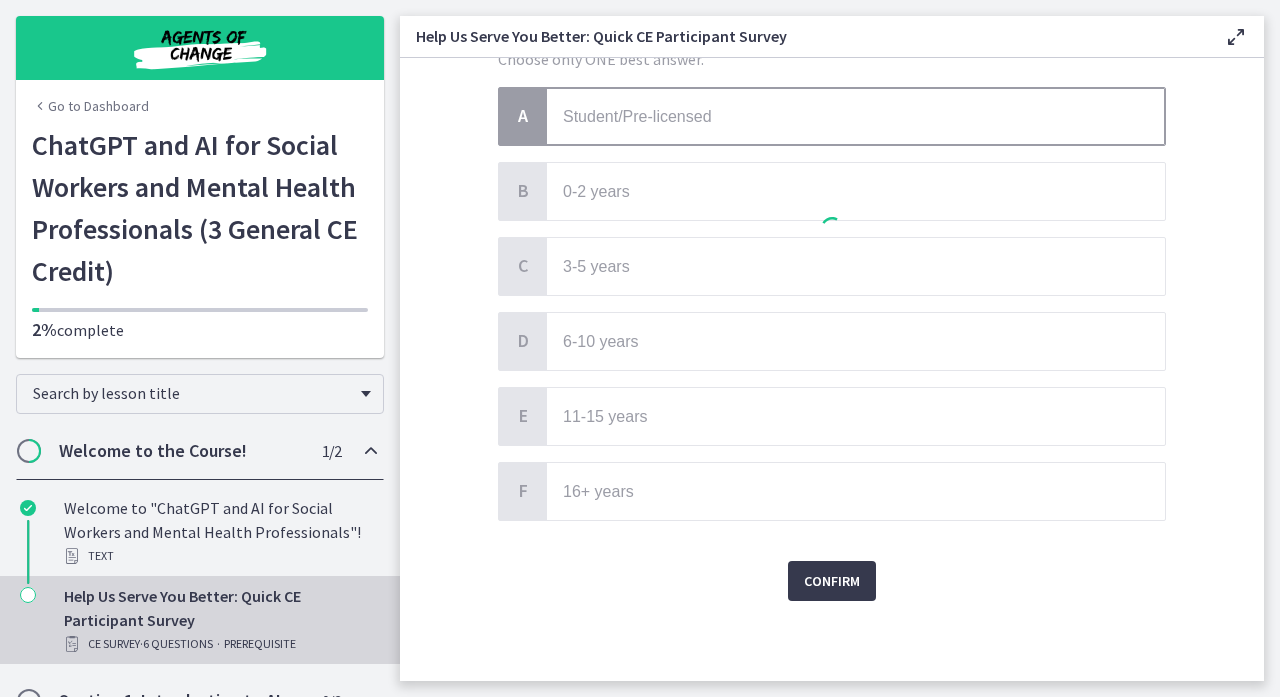 scroll, scrollTop: 0, scrollLeft: 0, axis: both 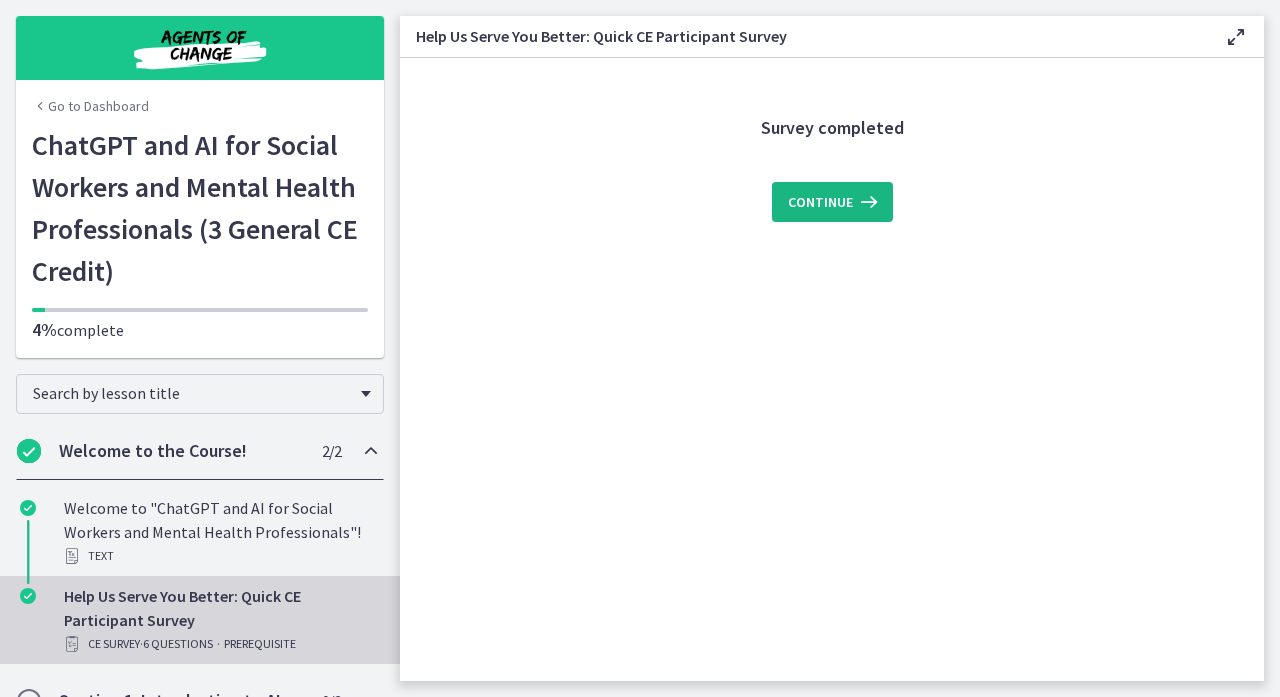 click on "Continue" at bounding box center [832, 202] 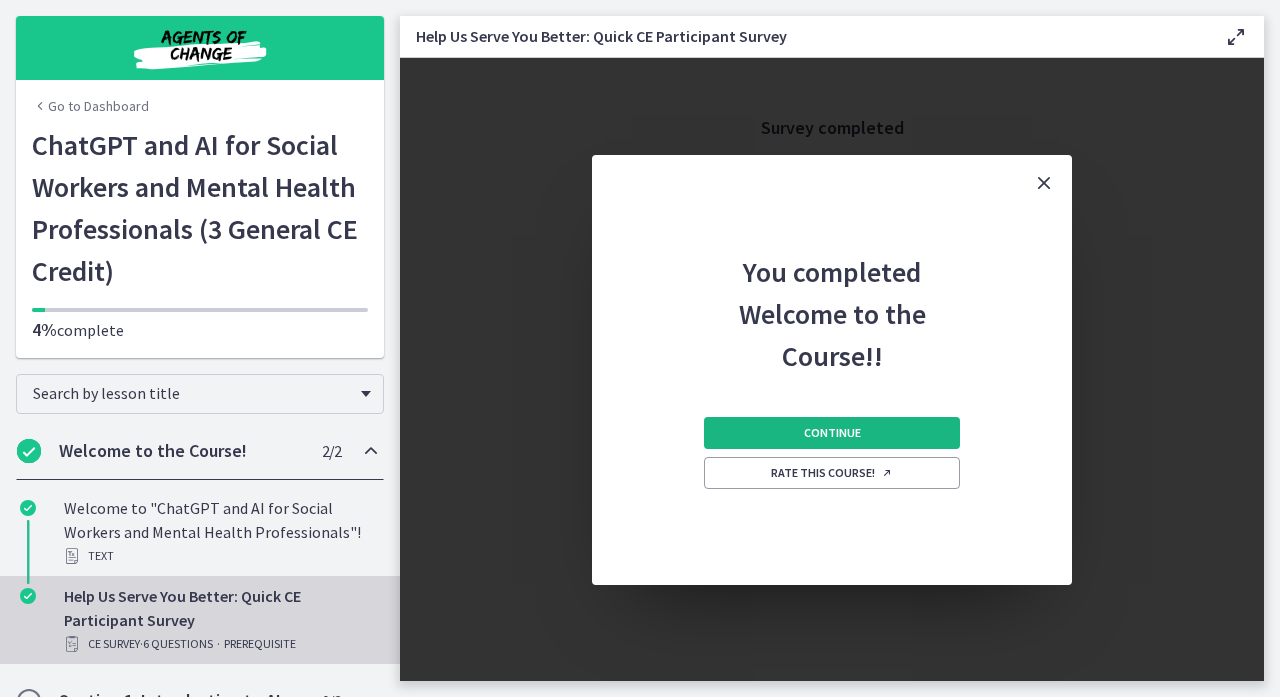 click on "Continue" at bounding box center (832, 433) 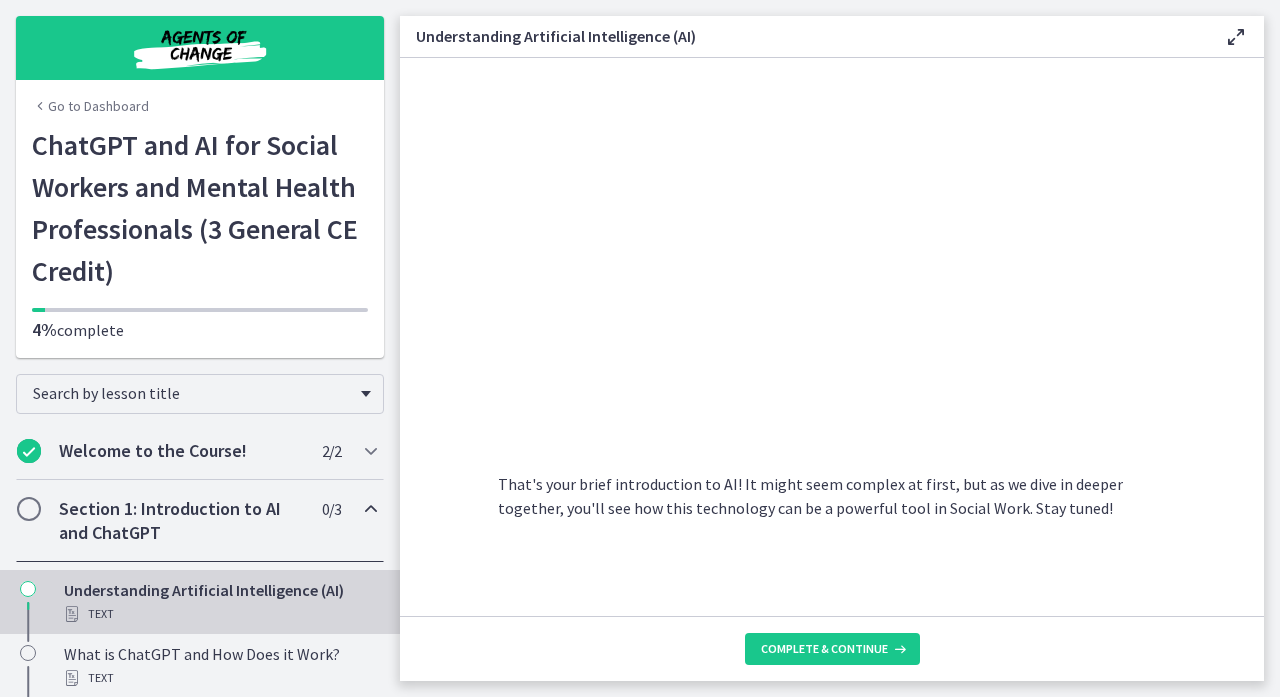 scroll, scrollTop: 912, scrollLeft: 0, axis: vertical 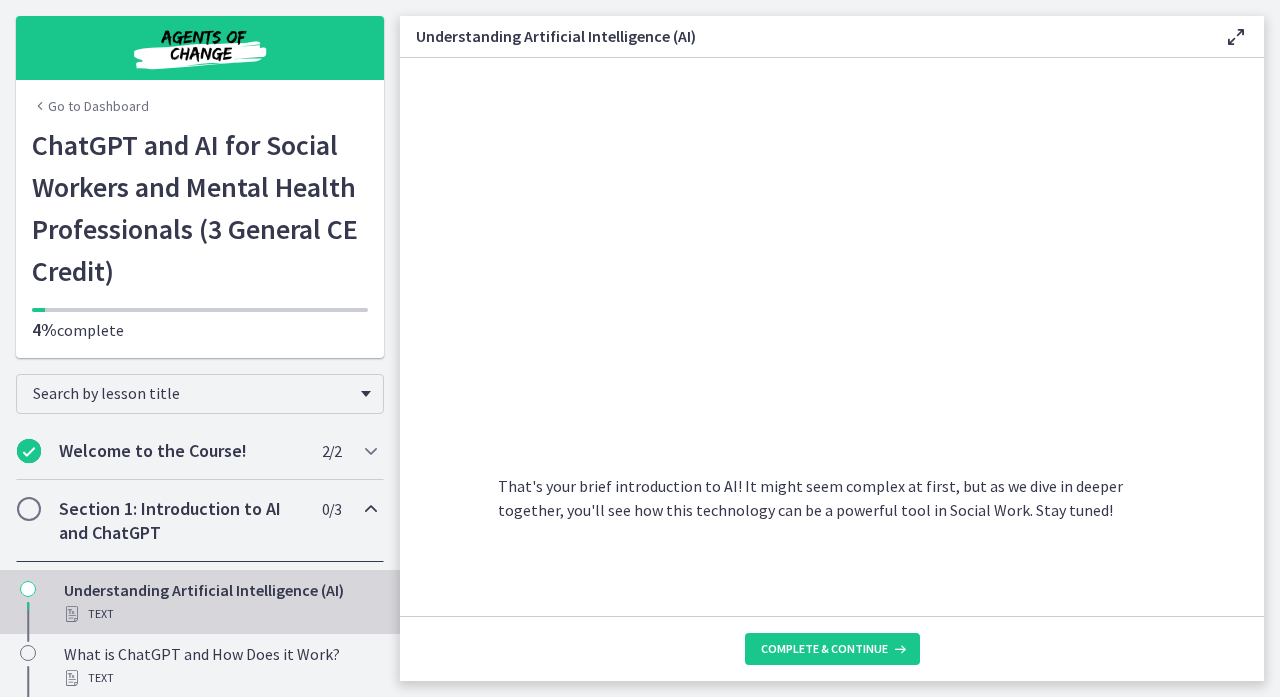 click on "Complete & continue" at bounding box center [832, 648] 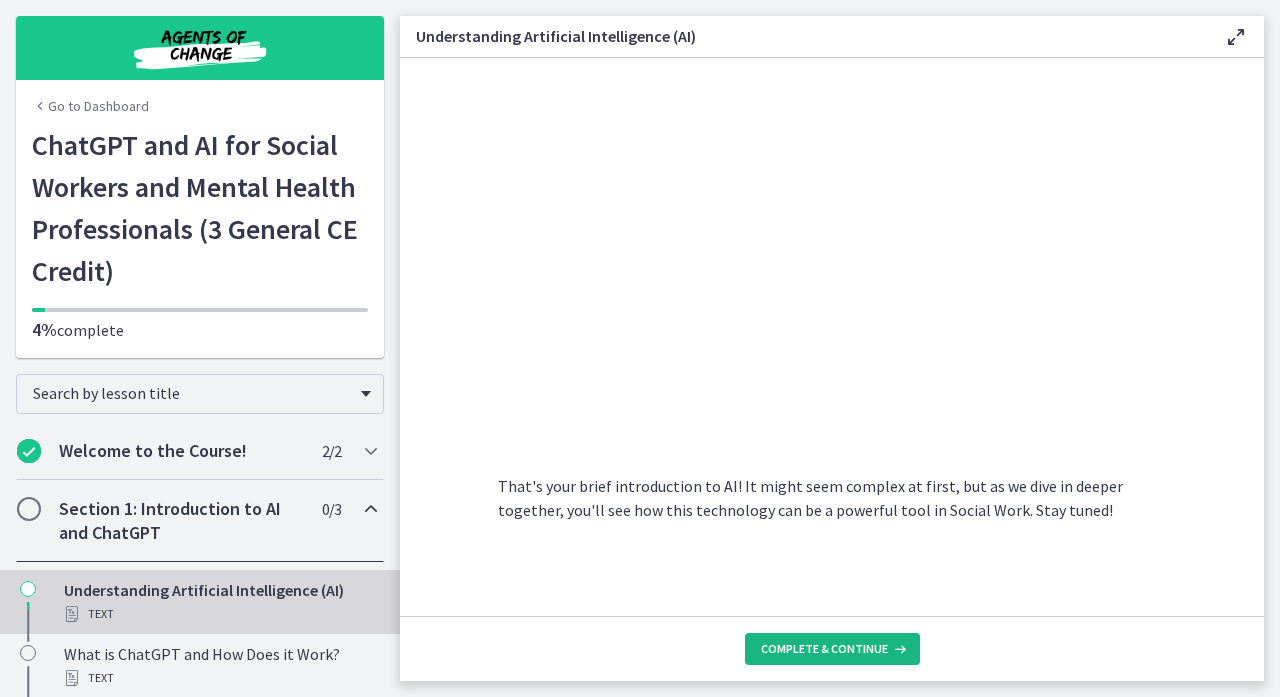 click on "Complete & continue" at bounding box center [824, 649] 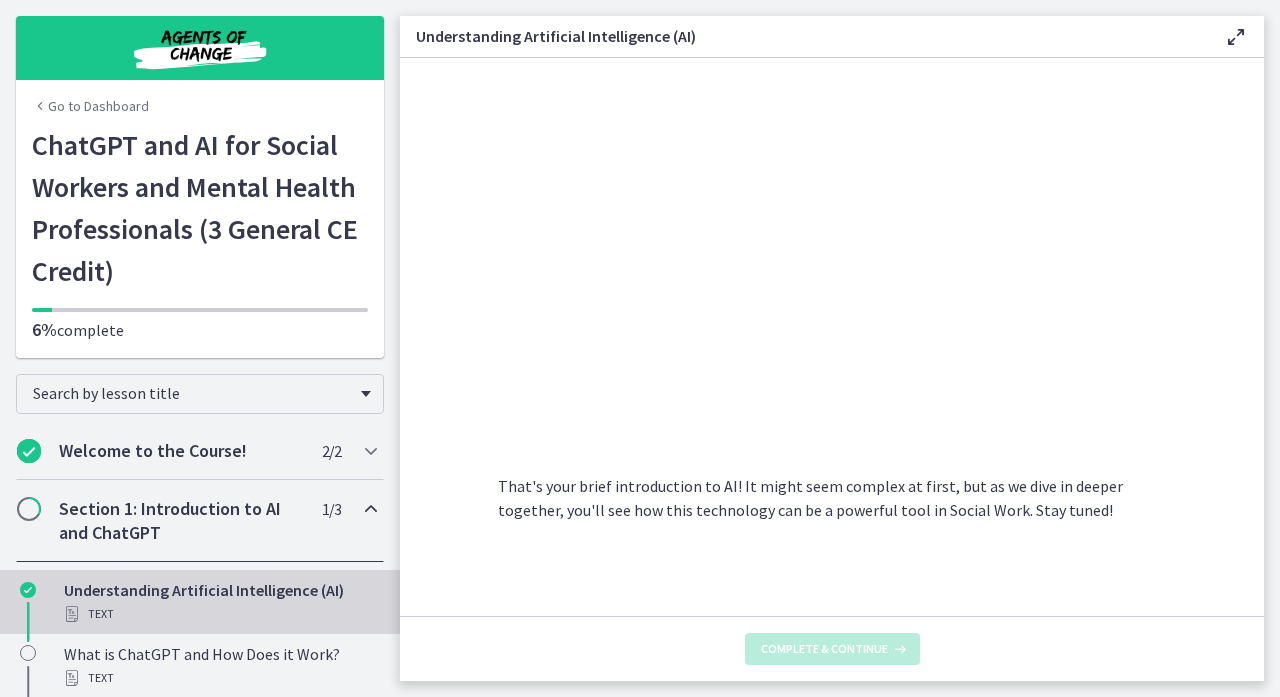 scroll, scrollTop: 0, scrollLeft: 0, axis: both 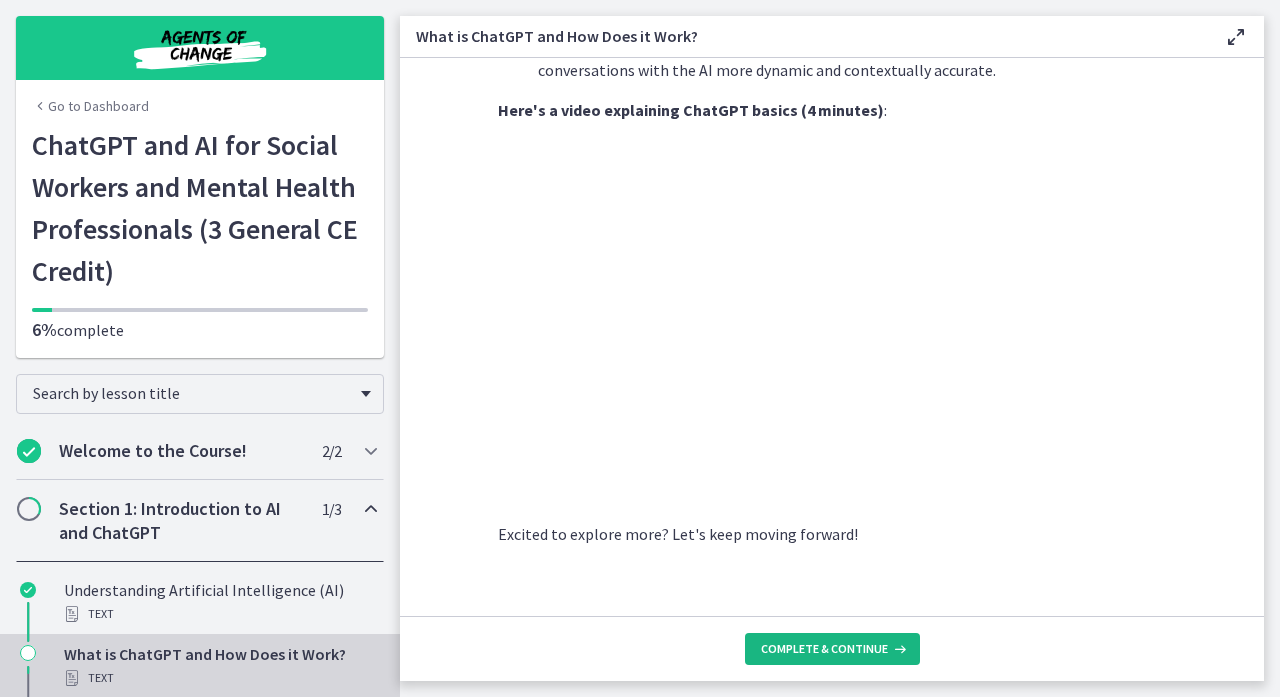 click on "Complete & continue" at bounding box center [832, 649] 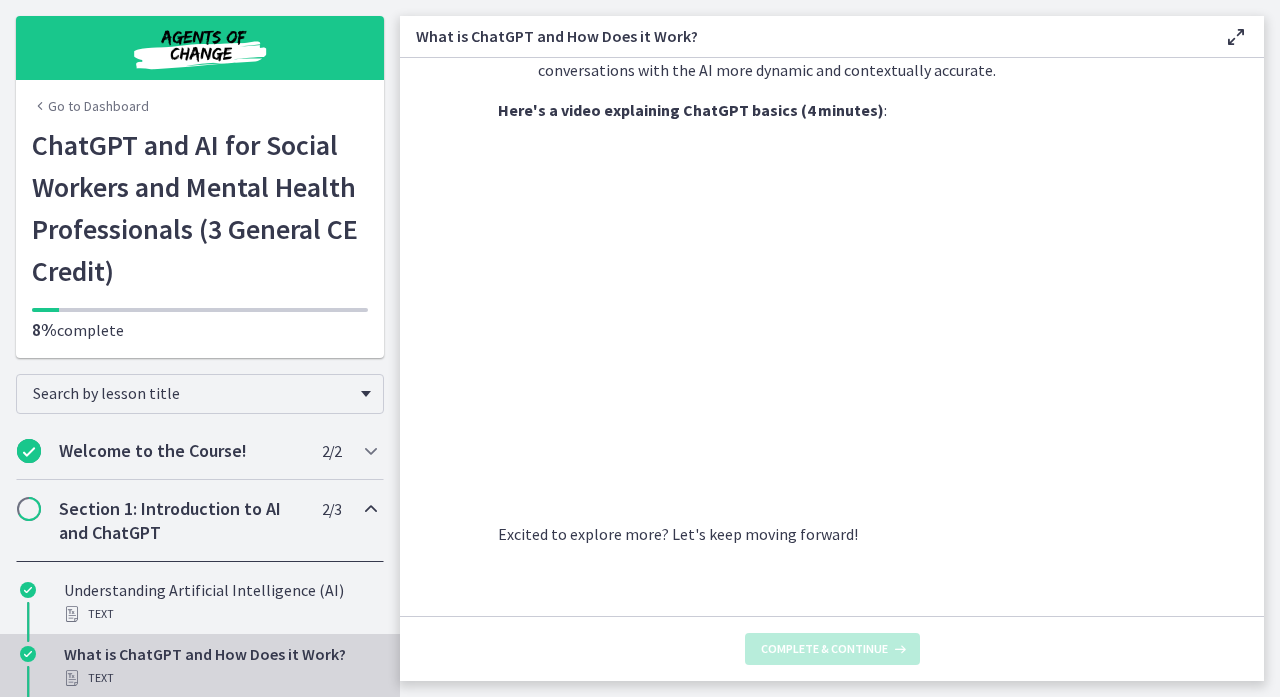 scroll, scrollTop: 0, scrollLeft: 0, axis: both 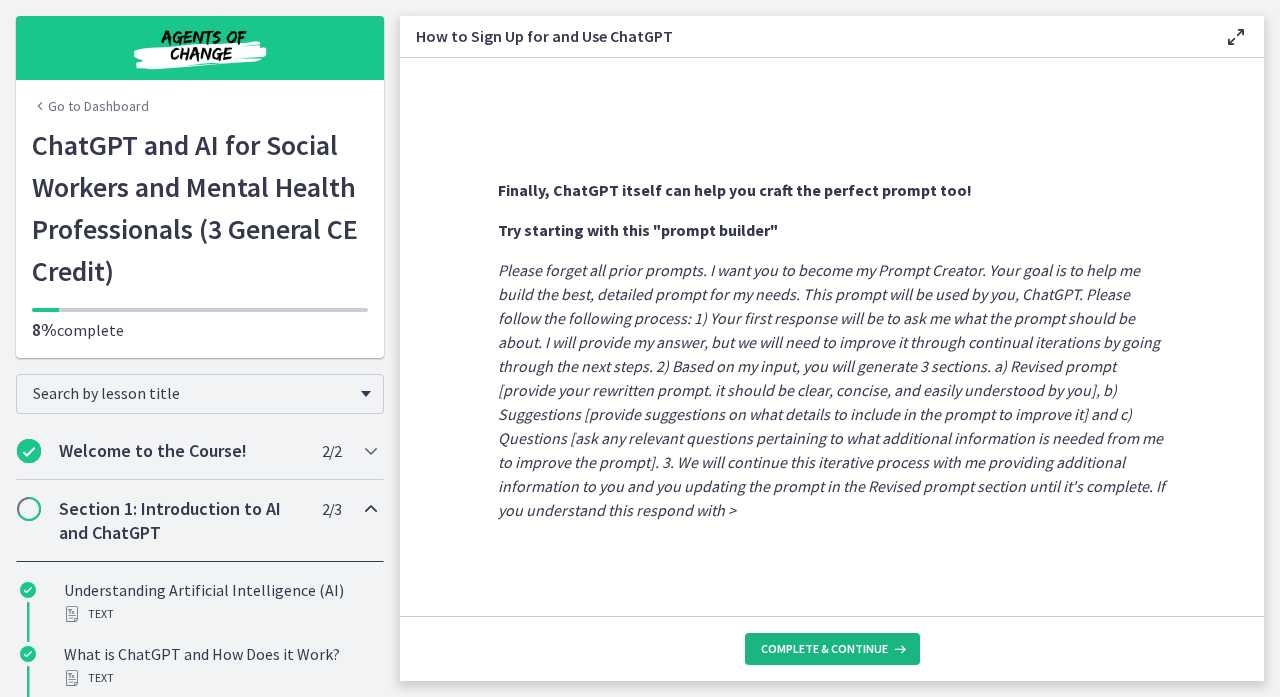 click on "Complete & continue" at bounding box center [832, 649] 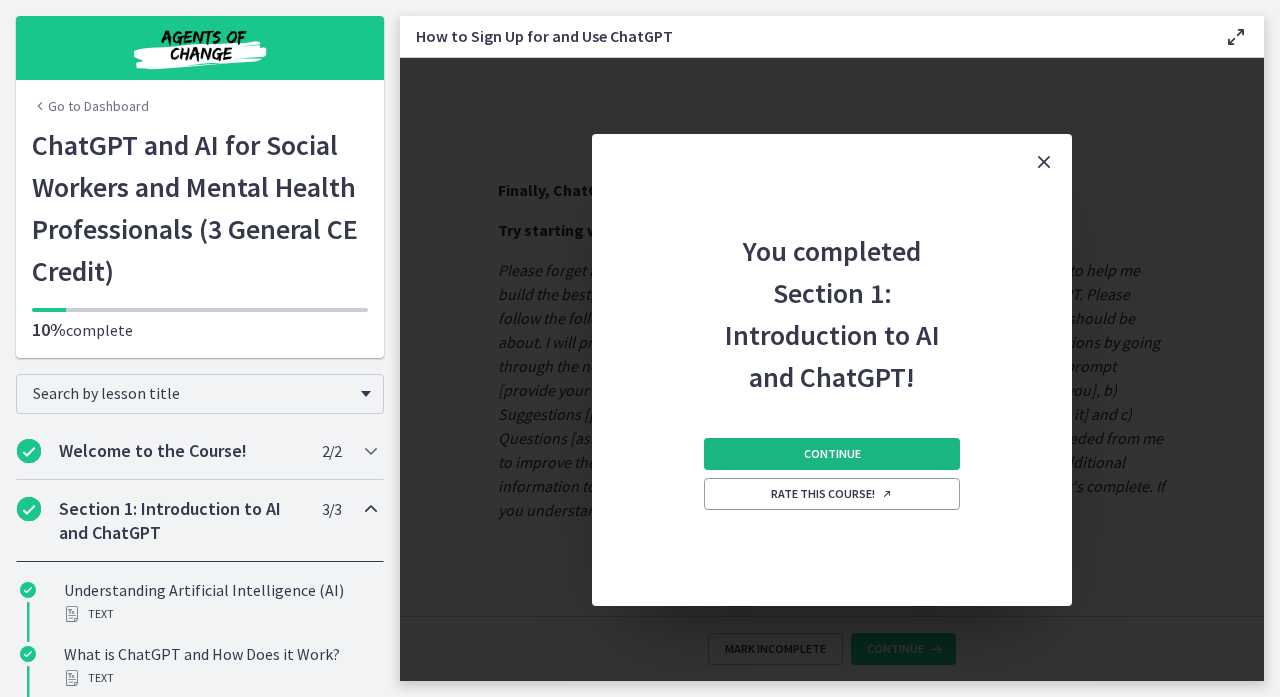 click on "Continue" at bounding box center [832, 454] 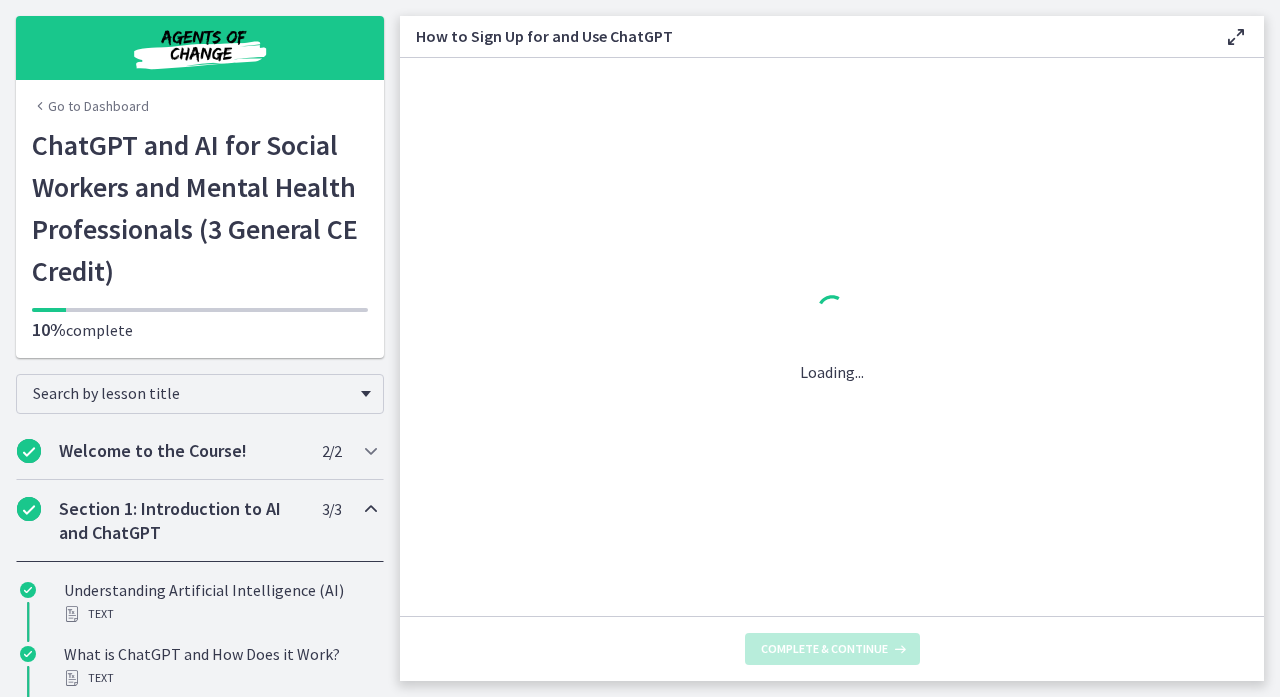 scroll, scrollTop: 0, scrollLeft: 0, axis: both 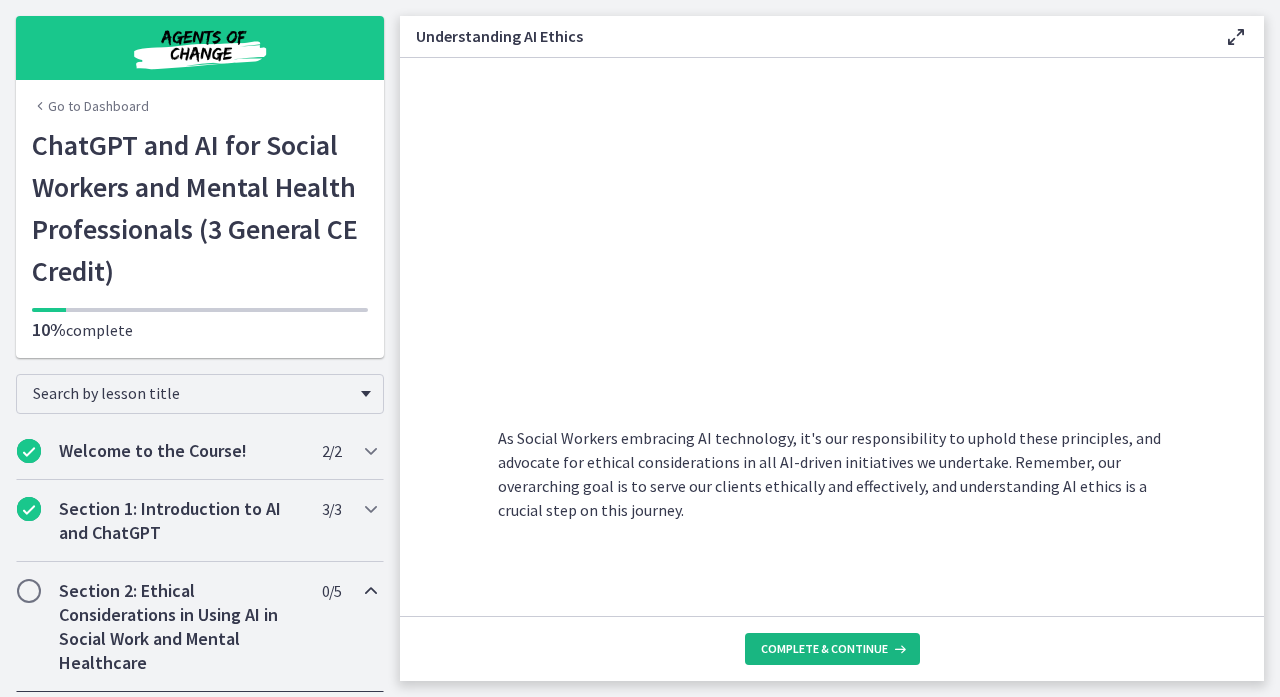 click on "Complete & continue" at bounding box center (824, 649) 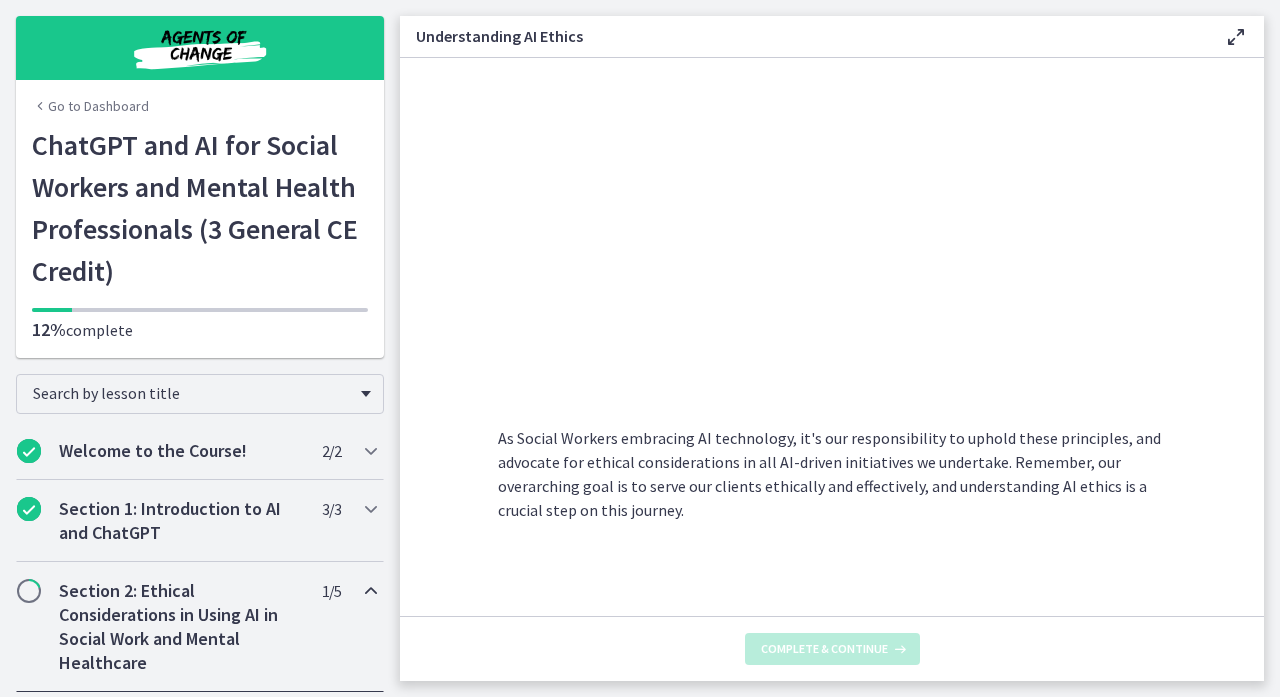 scroll, scrollTop: 0, scrollLeft: 0, axis: both 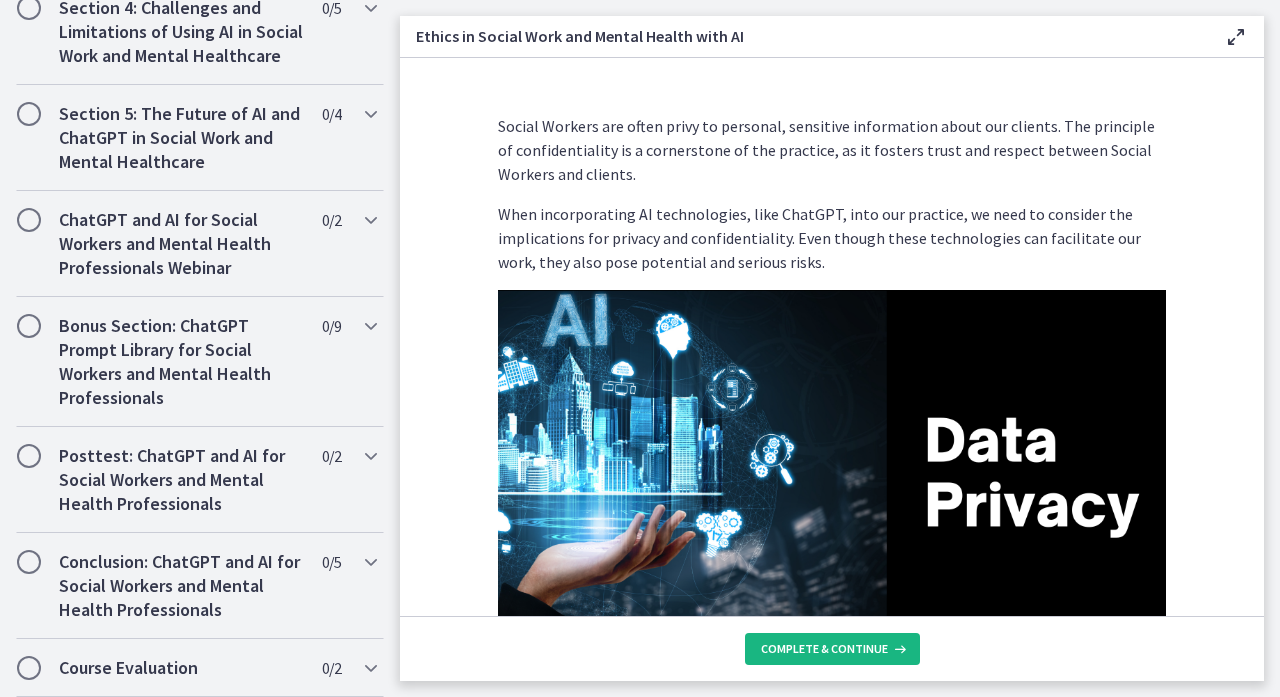 click on "Complete & continue" at bounding box center (824, 649) 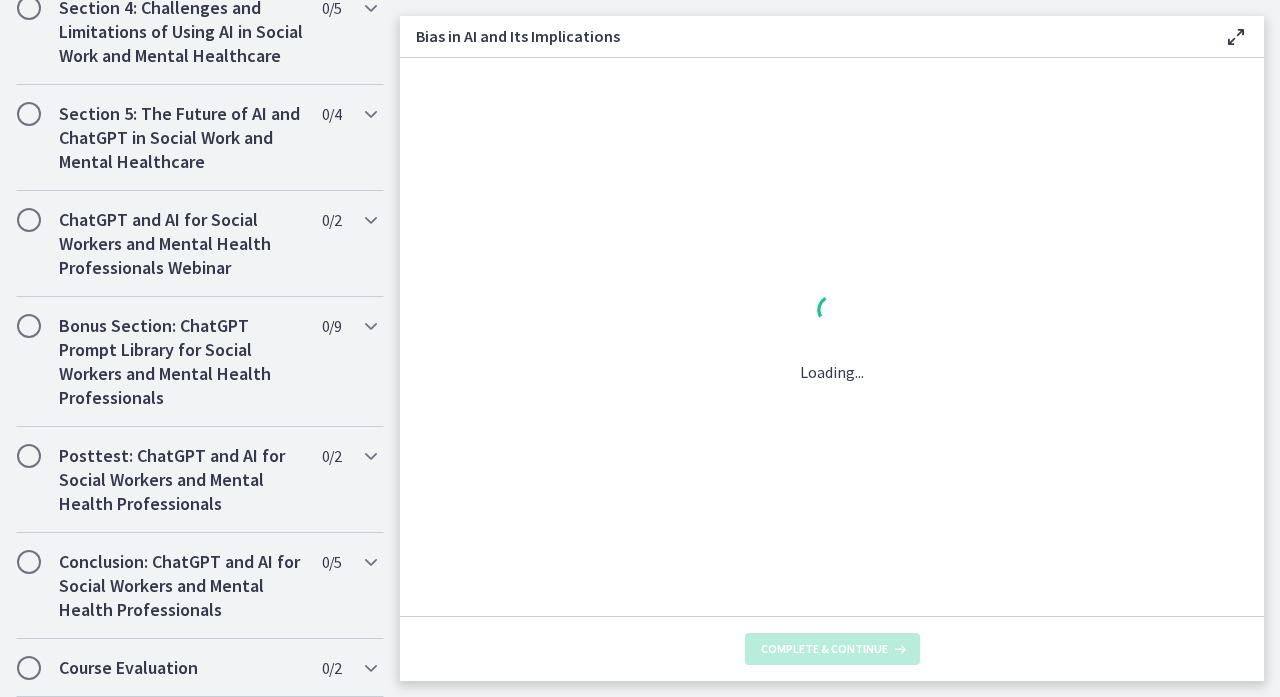 scroll, scrollTop: 1203, scrollLeft: 0, axis: vertical 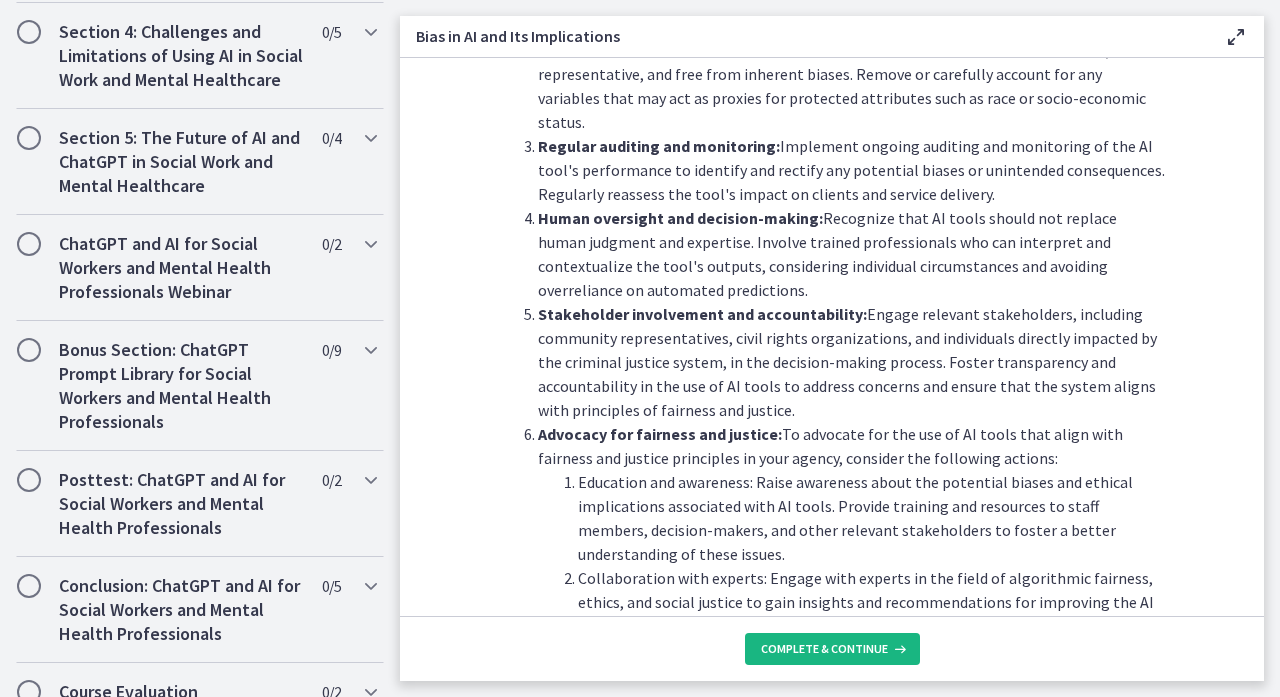 click on "Complete & continue" at bounding box center [824, 649] 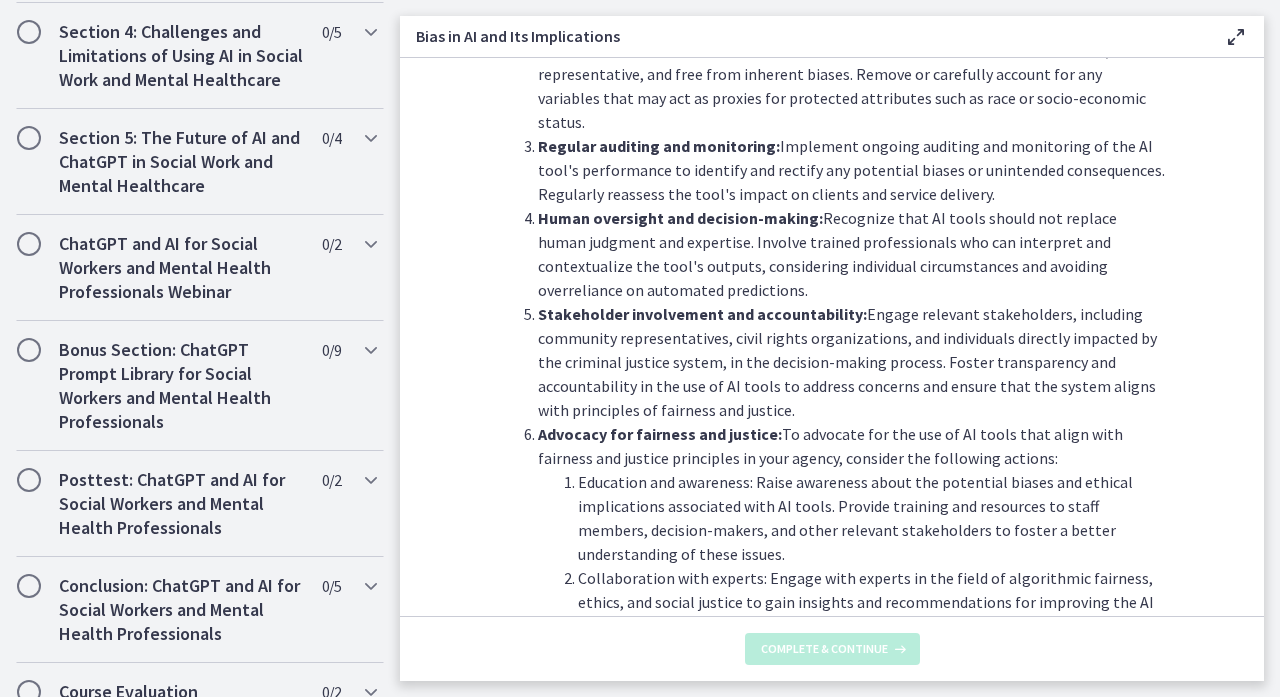 scroll, scrollTop: 0, scrollLeft: 0, axis: both 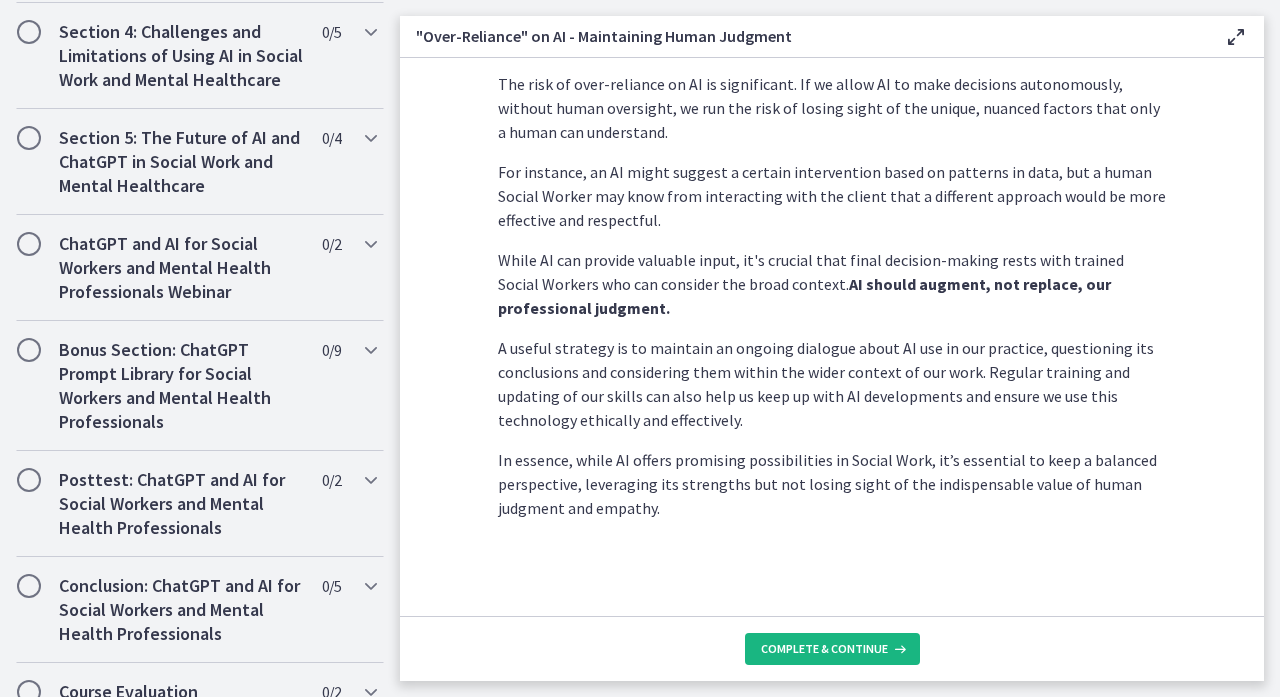 click on "Complete & continue" at bounding box center (824, 649) 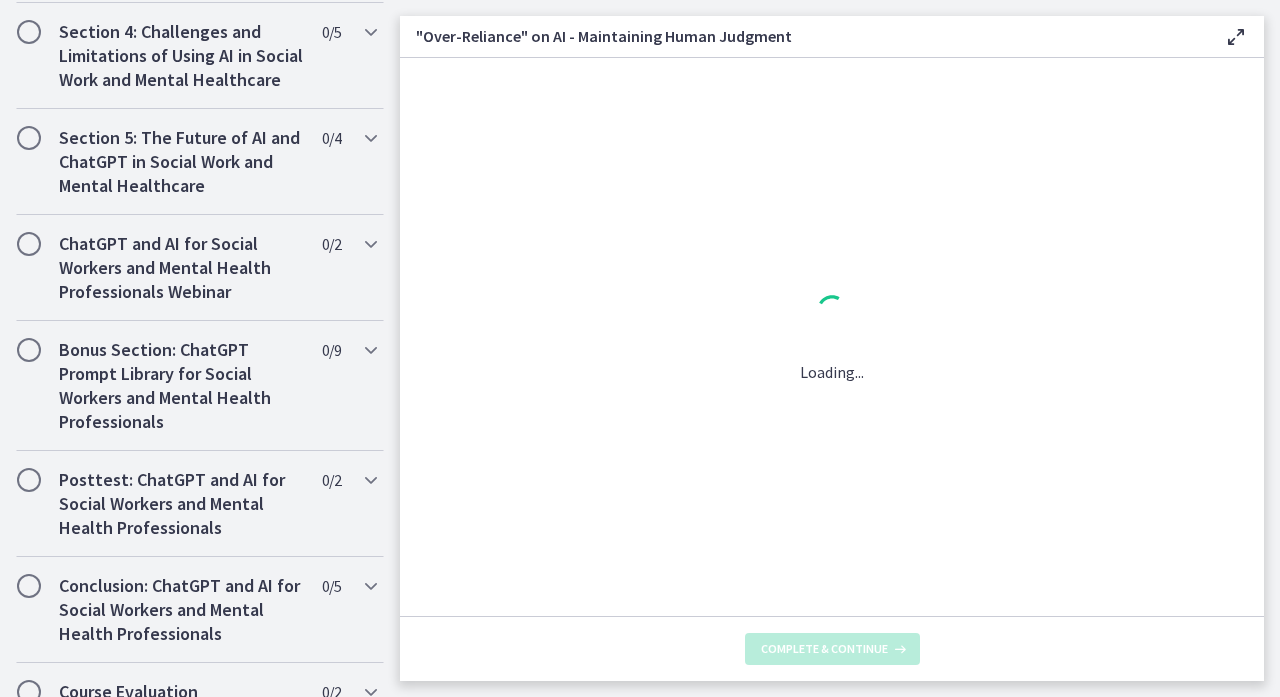 scroll, scrollTop: 0, scrollLeft: 0, axis: both 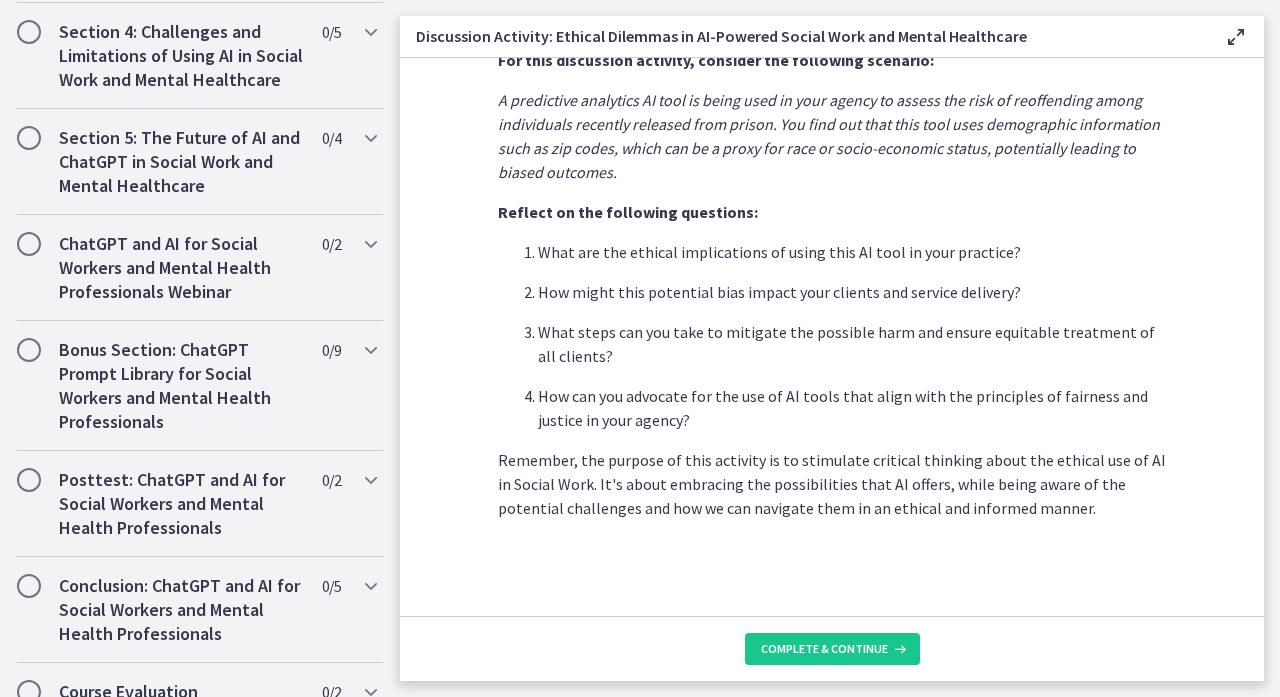 click on "Complete & continue" at bounding box center [832, 648] 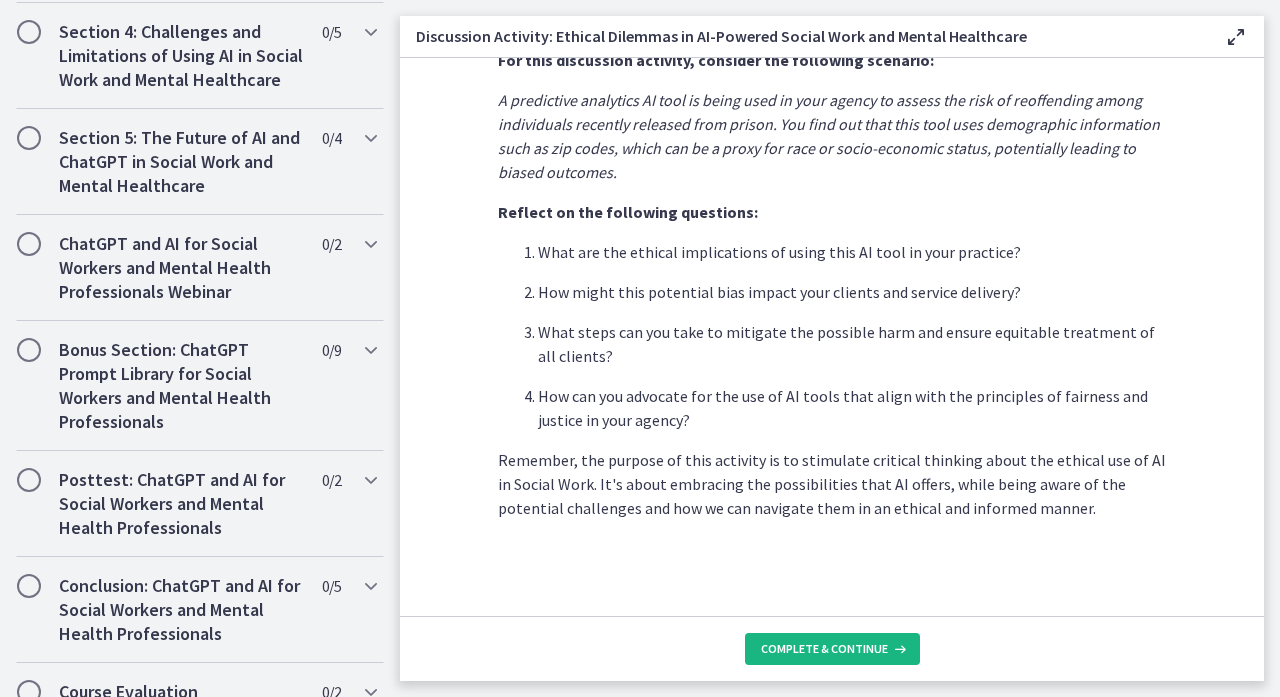 click on "Complete & continue" at bounding box center (824, 649) 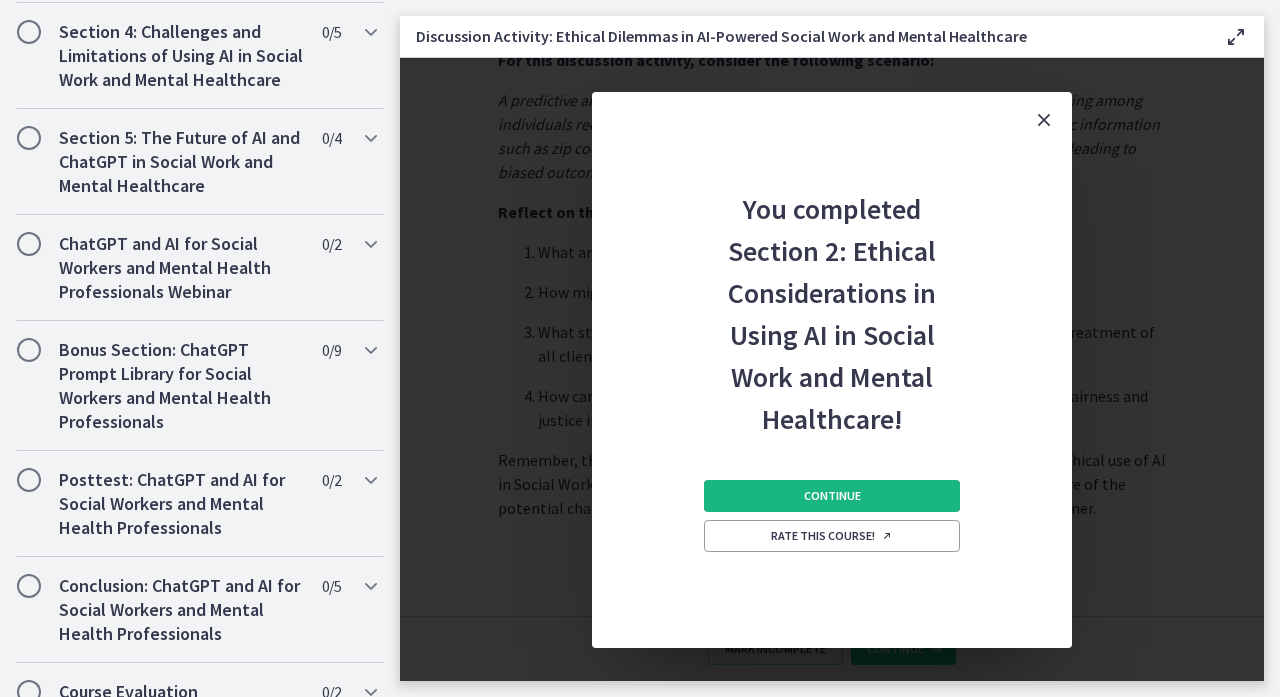 click on "Continue" at bounding box center [832, 496] 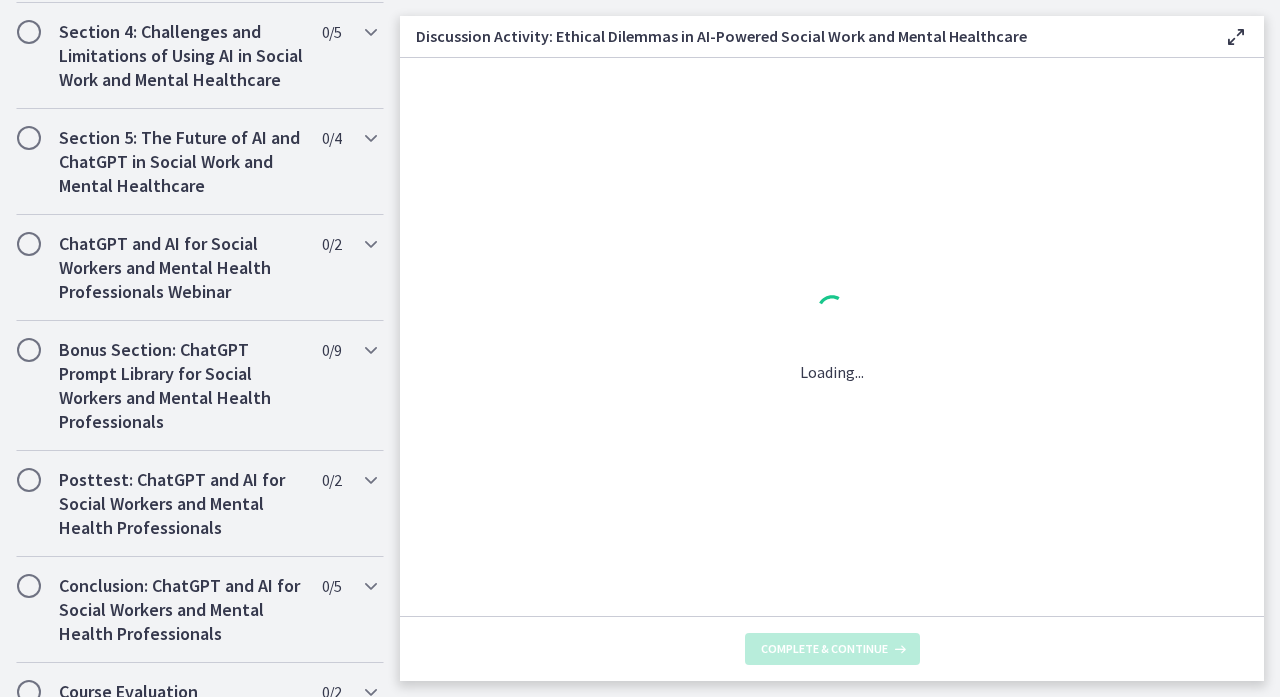 scroll, scrollTop: 0, scrollLeft: 0, axis: both 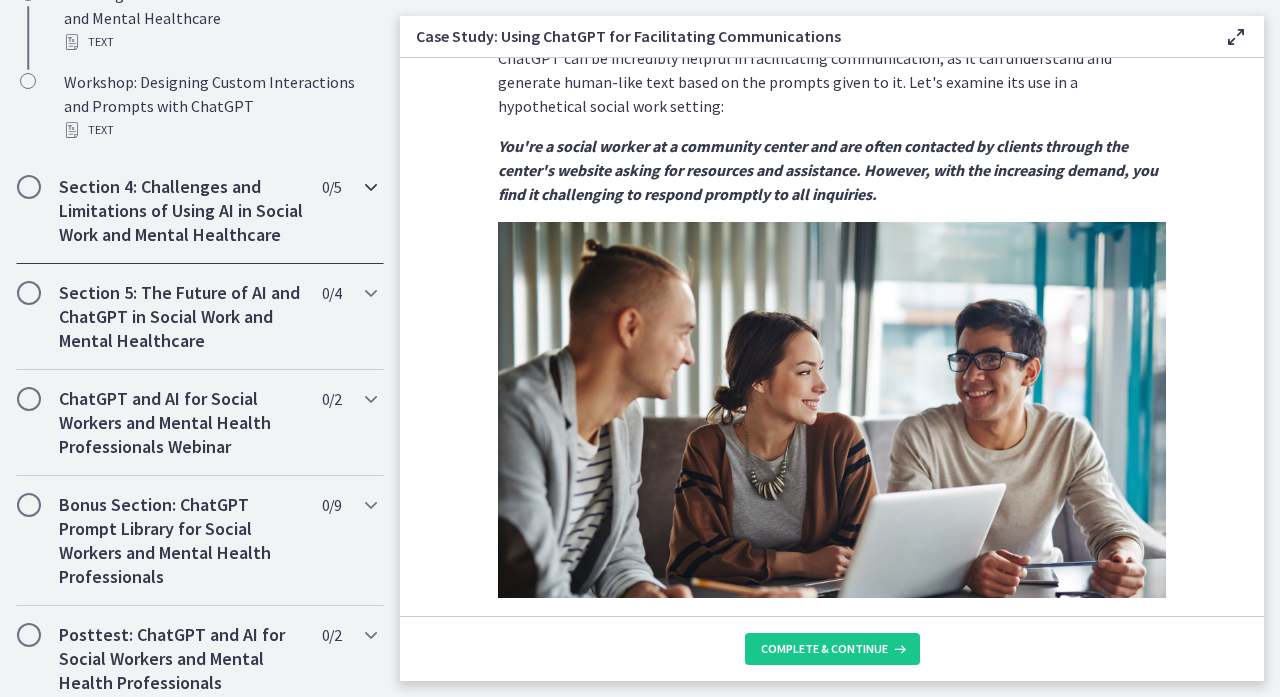 click on "Section 4: Challenges and Limitations of Using AI in Social Work and Mental Healthcare" at bounding box center [181, 211] 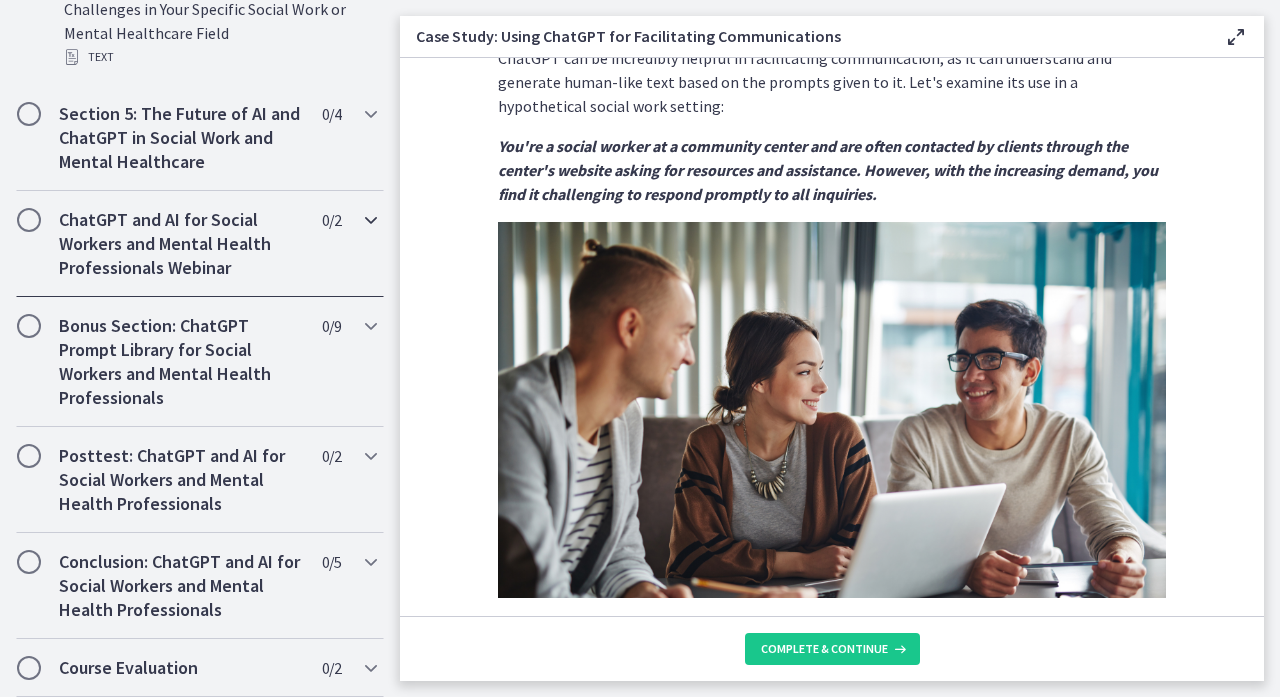click on "ChatGPT and AI for Social Workers and Mental Health Professionals Webinar" at bounding box center (181, 244) 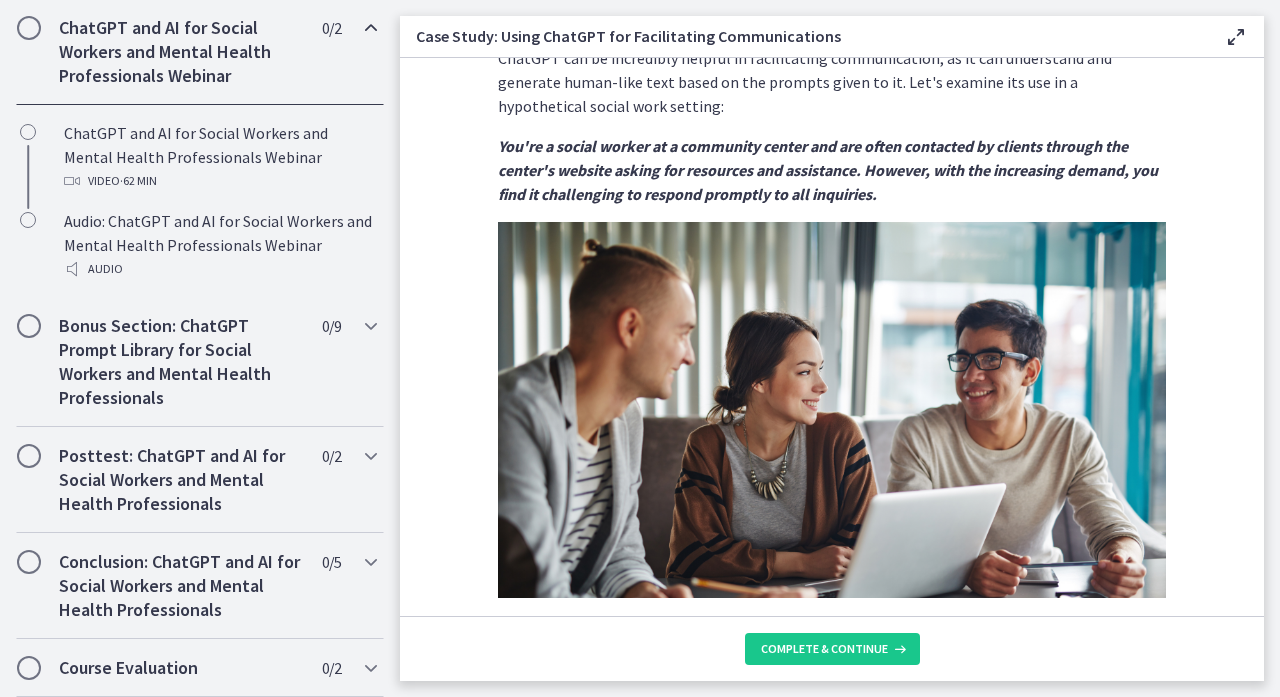 scroll, scrollTop: 1011, scrollLeft: 0, axis: vertical 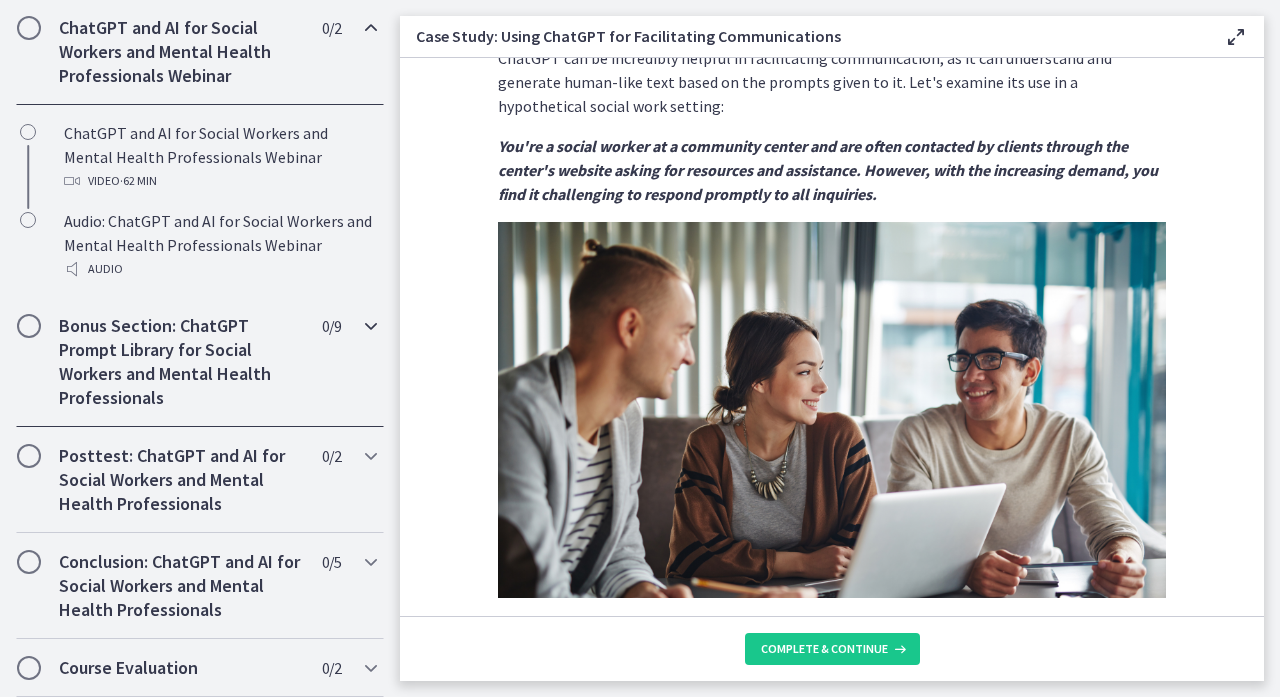 click on "Bonus Section: ChatGPT Prompt Library for Social Workers and Mental Health Professionals" at bounding box center (181, 362) 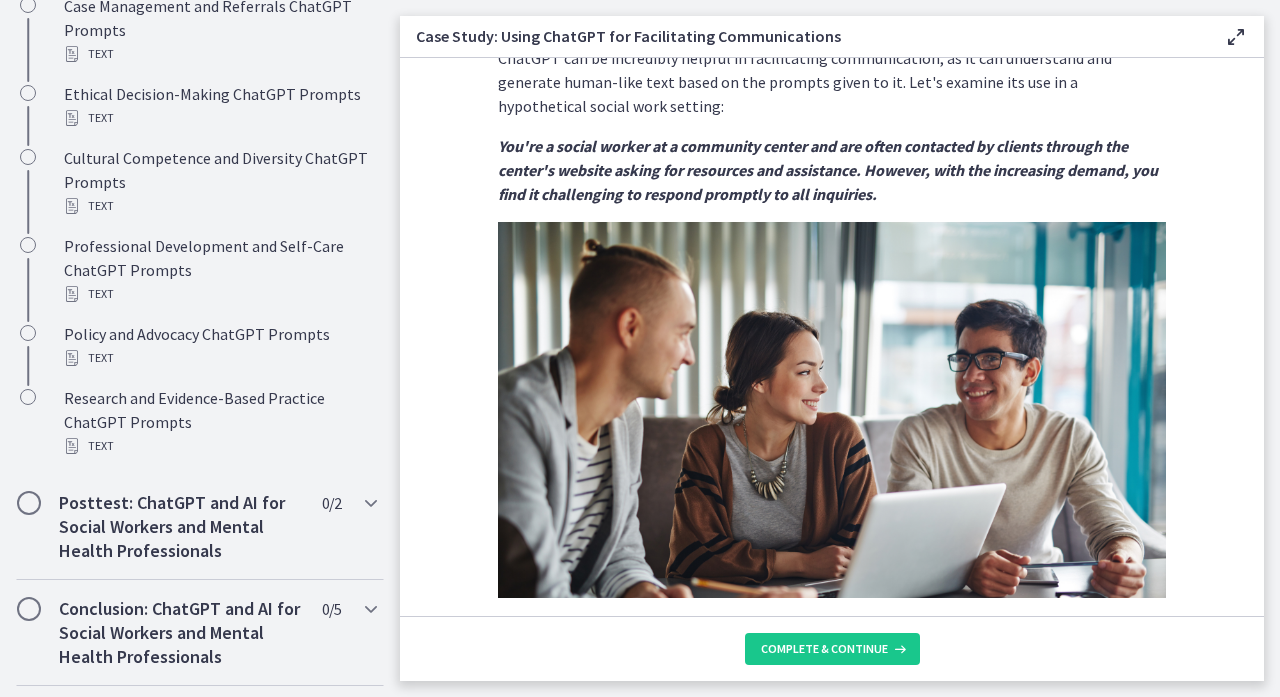 scroll, scrollTop: 1531, scrollLeft: 0, axis: vertical 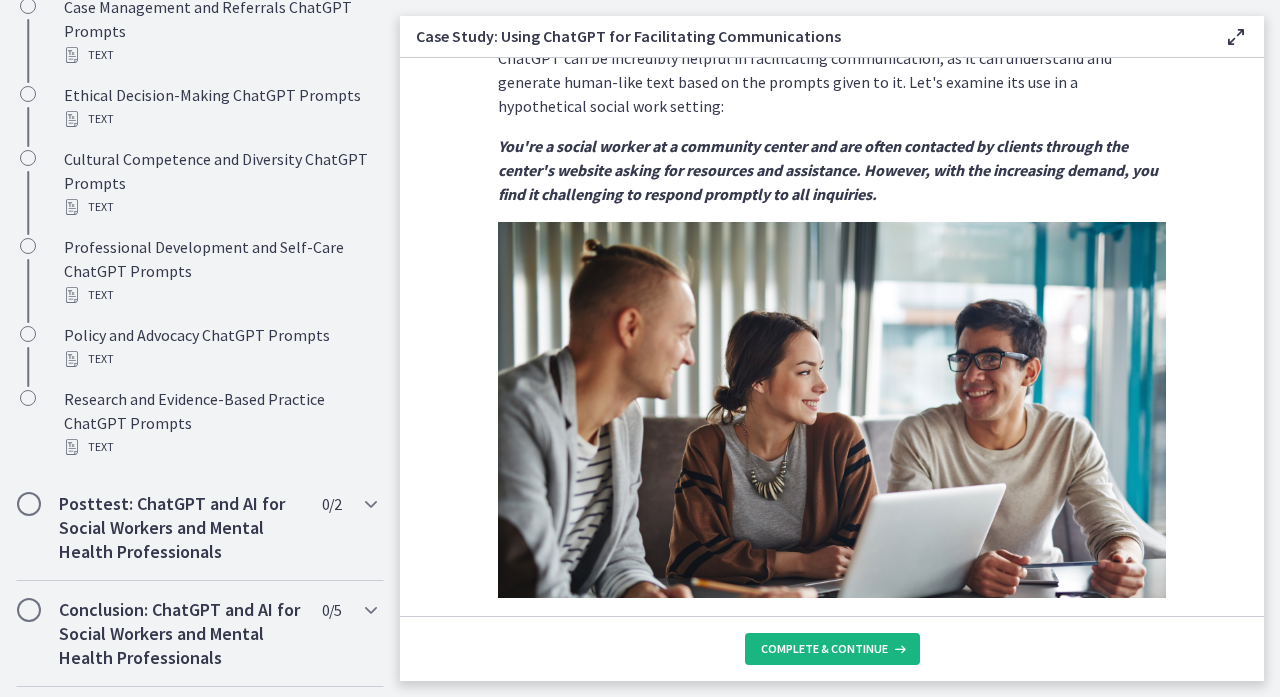 click on "Complete & continue" at bounding box center (824, 649) 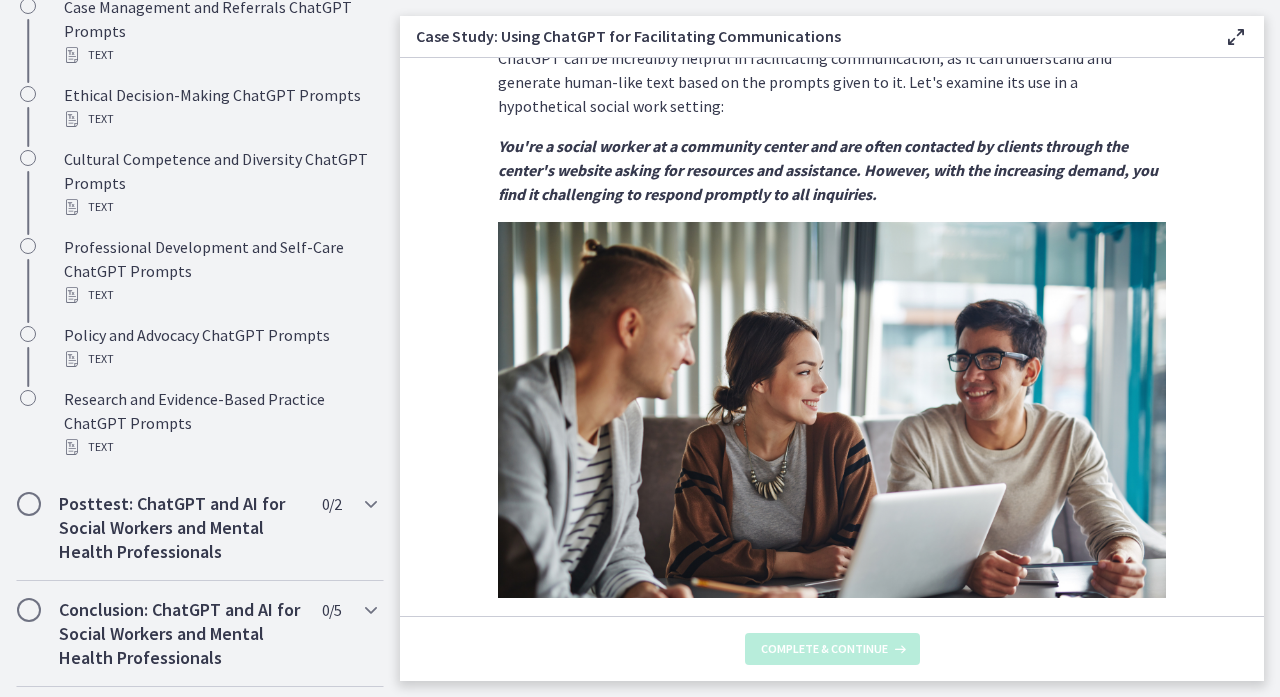 scroll, scrollTop: 0, scrollLeft: 0, axis: both 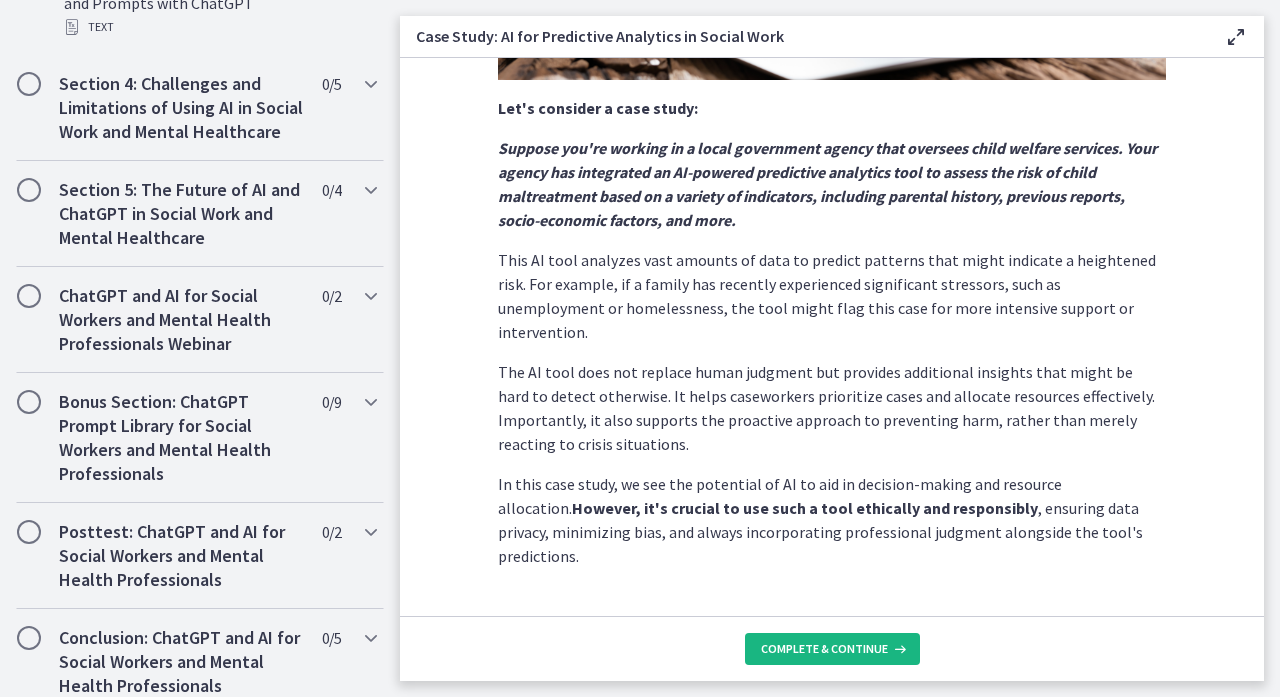 click on "Complete & continue" at bounding box center (824, 649) 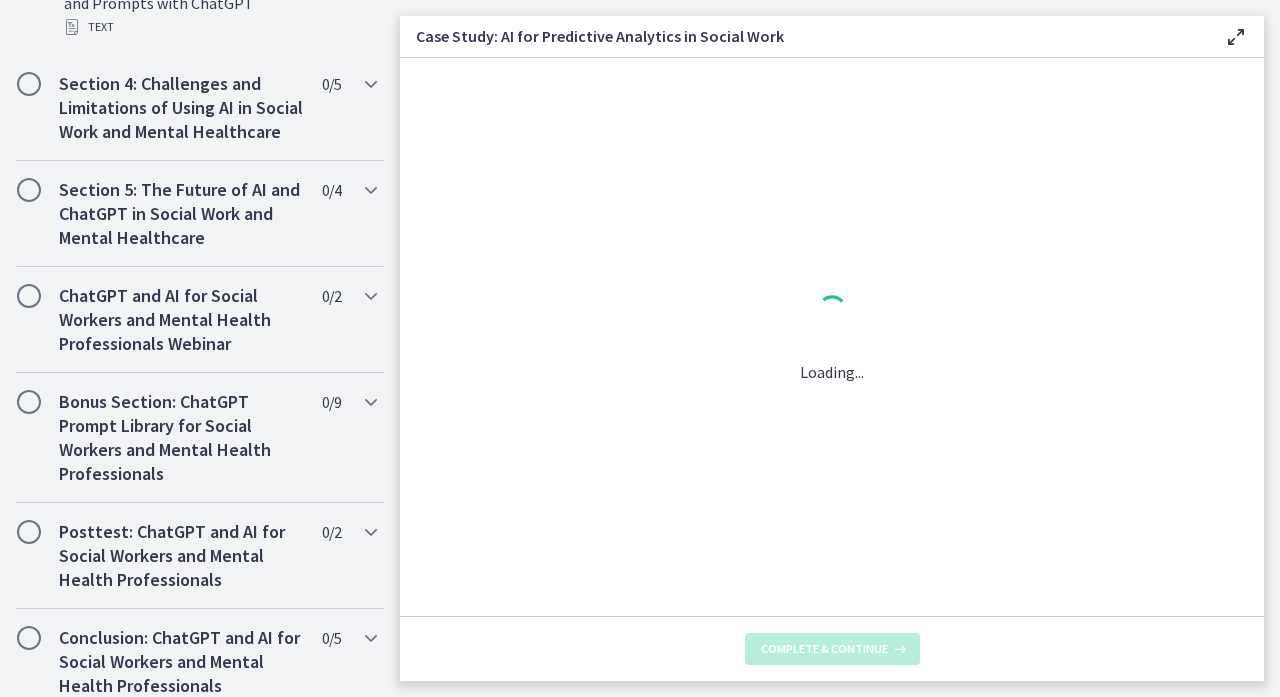 scroll, scrollTop: 0, scrollLeft: 0, axis: both 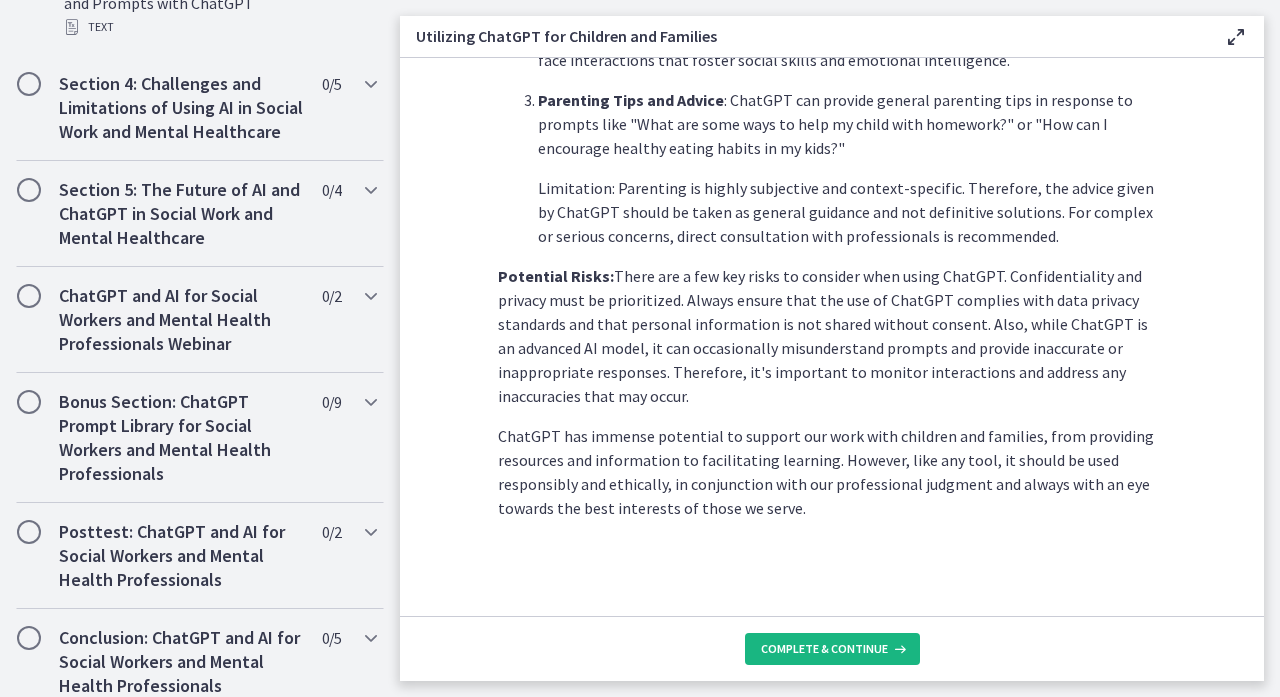click on "Complete & continue" at bounding box center [832, 649] 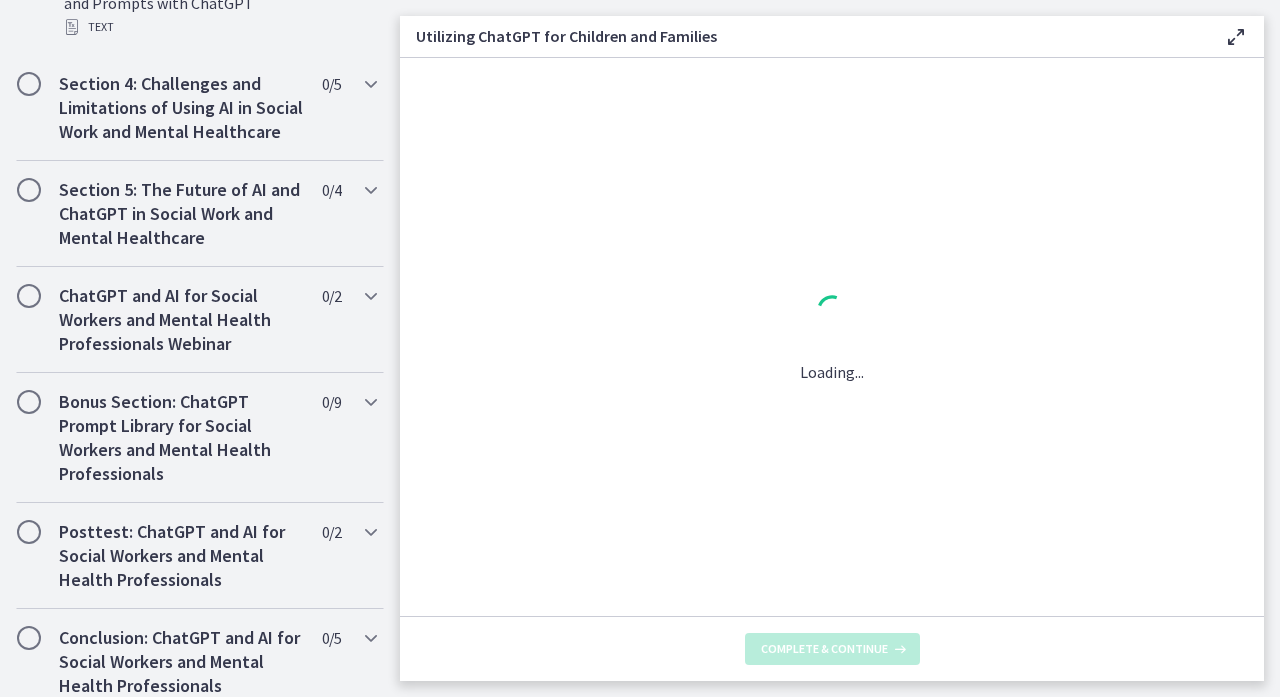 scroll, scrollTop: 0, scrollLeft: 0, axis: both 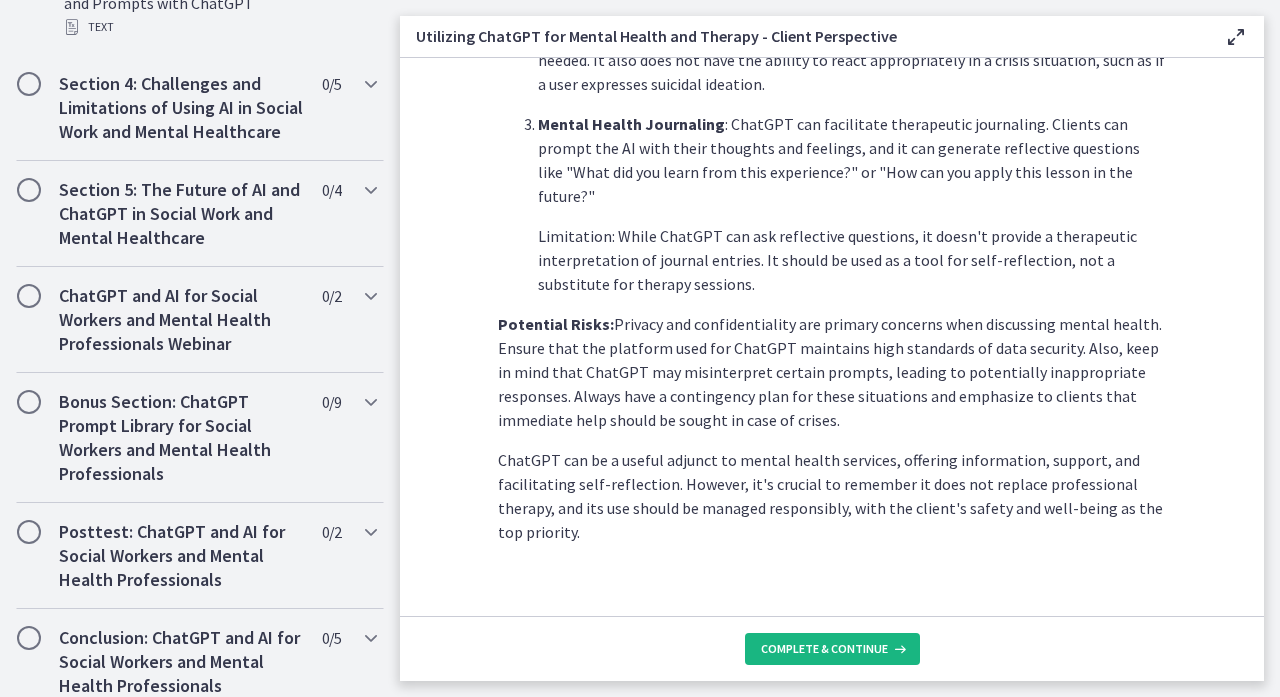 click on "Complete & continue" at bounding box center [832, 649] 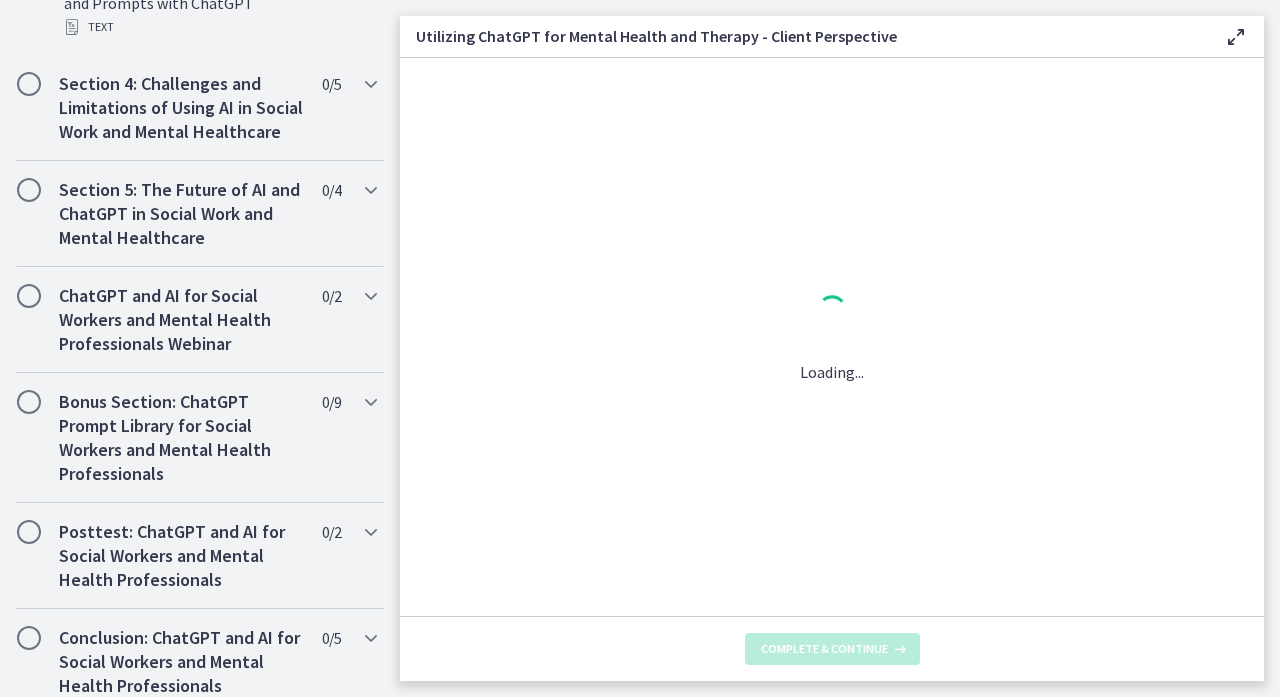 scroll, scrollTop: 0, scrollLeft: 0, axis: both 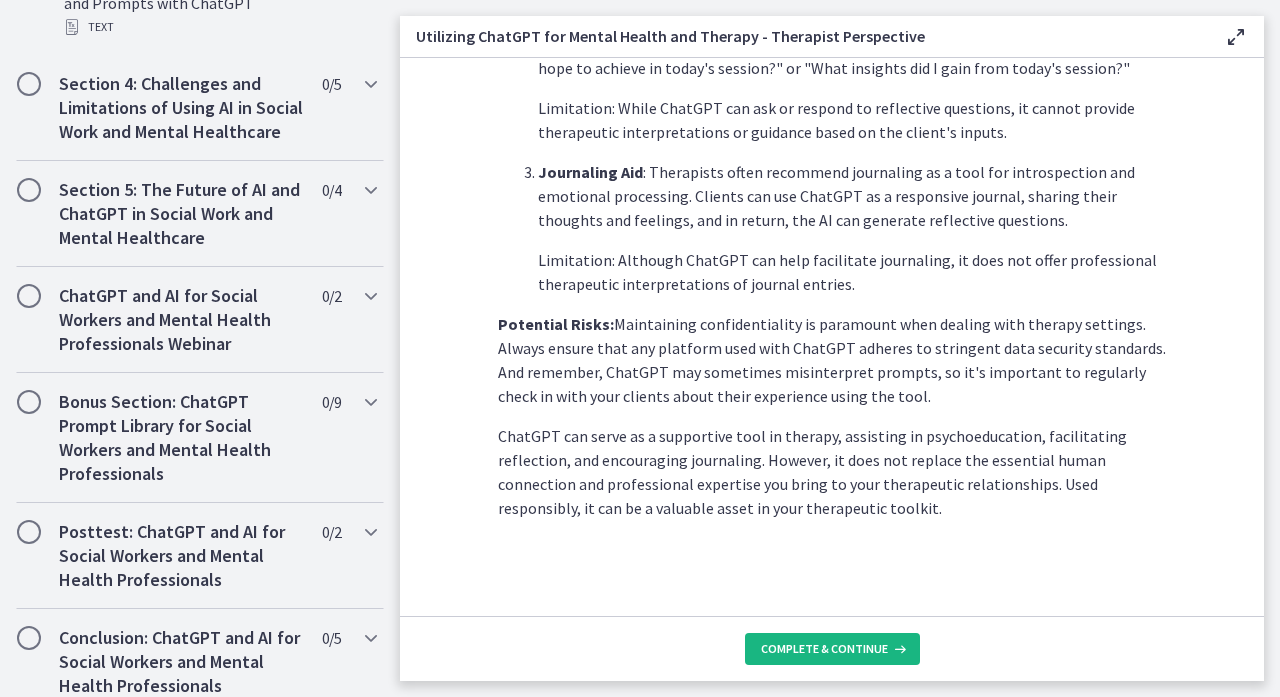 click on "Complete & continue" at bounding box center (824, 649) 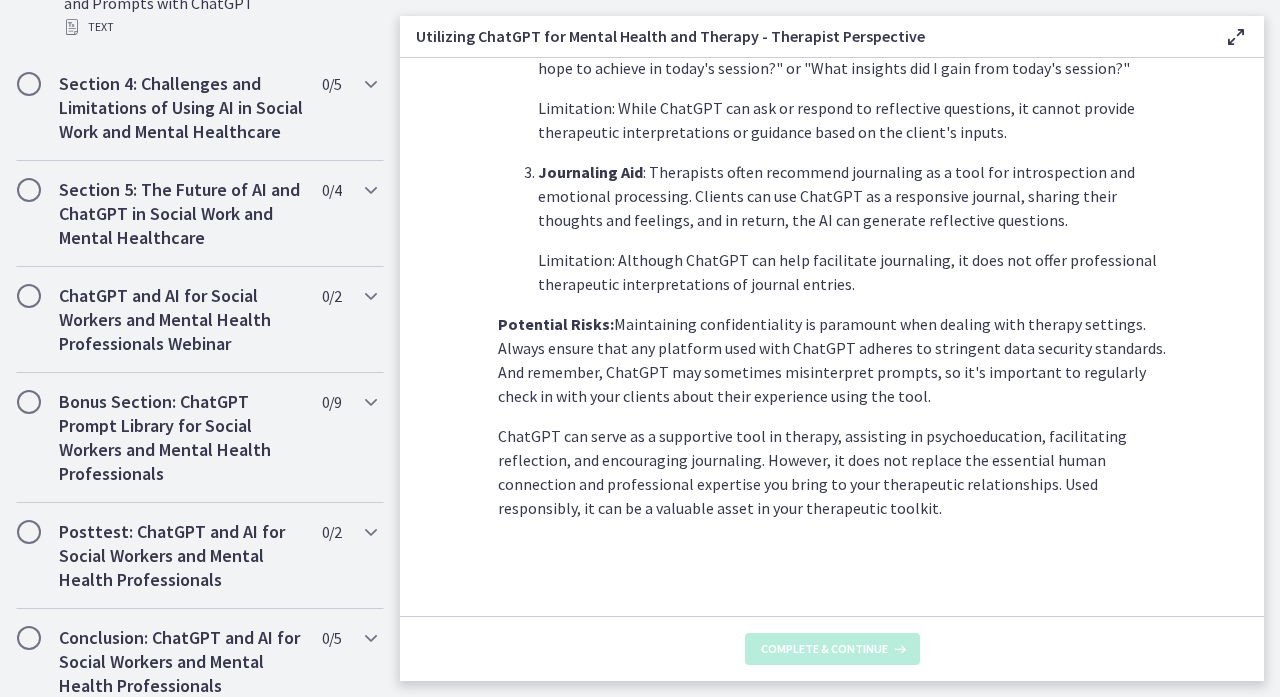 scroll, scrollTop: 0, scrollLeft: 0, axis: both 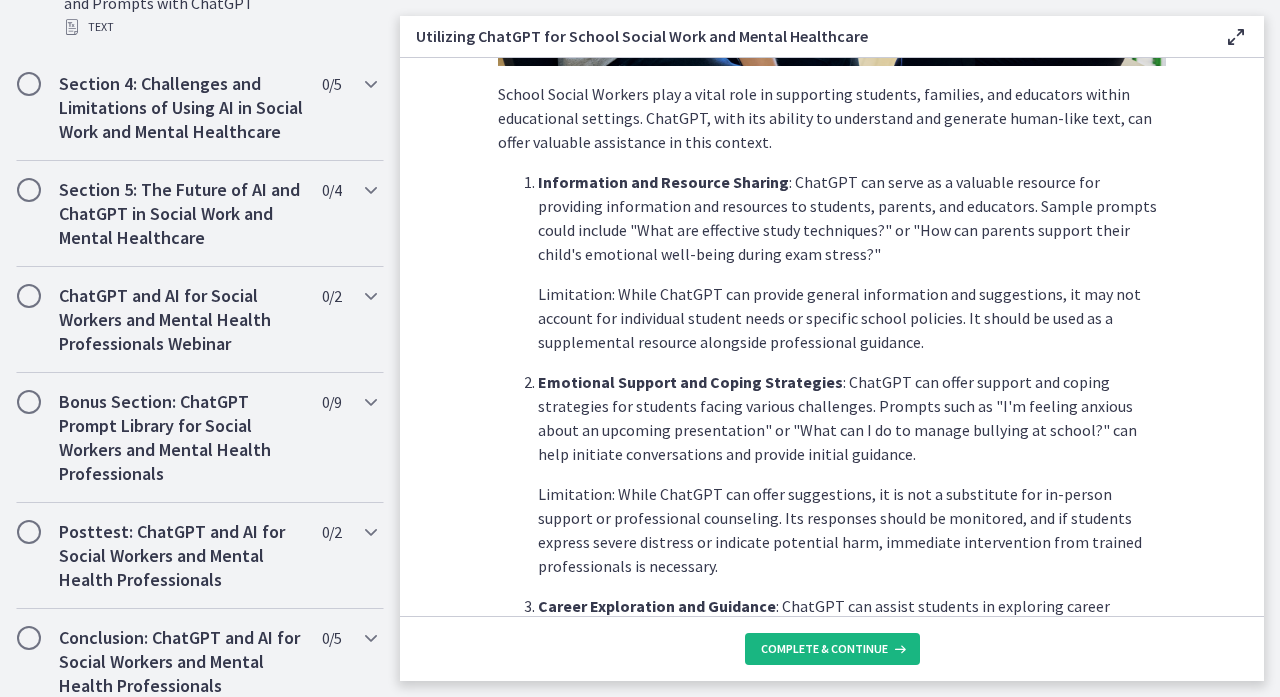 click on "Complete & continue" at bounding box center (824, 649) 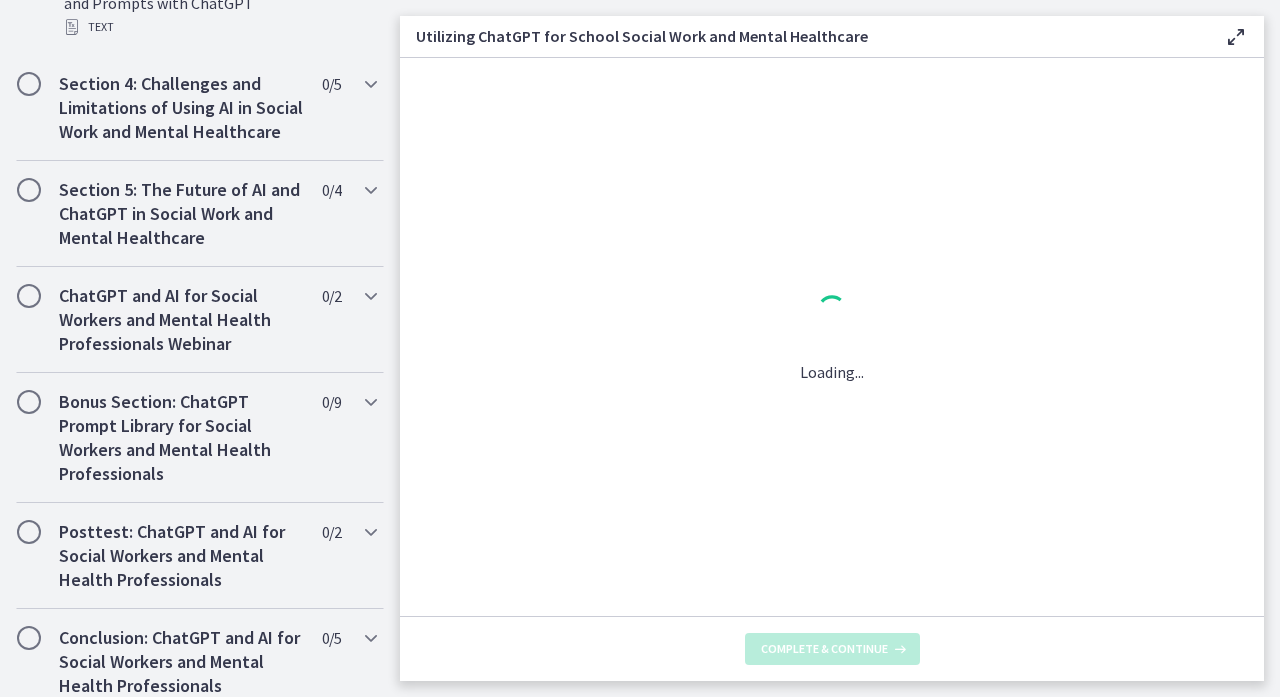 scroll, scrollTop: 0, scrollLeft: 0, axis: both 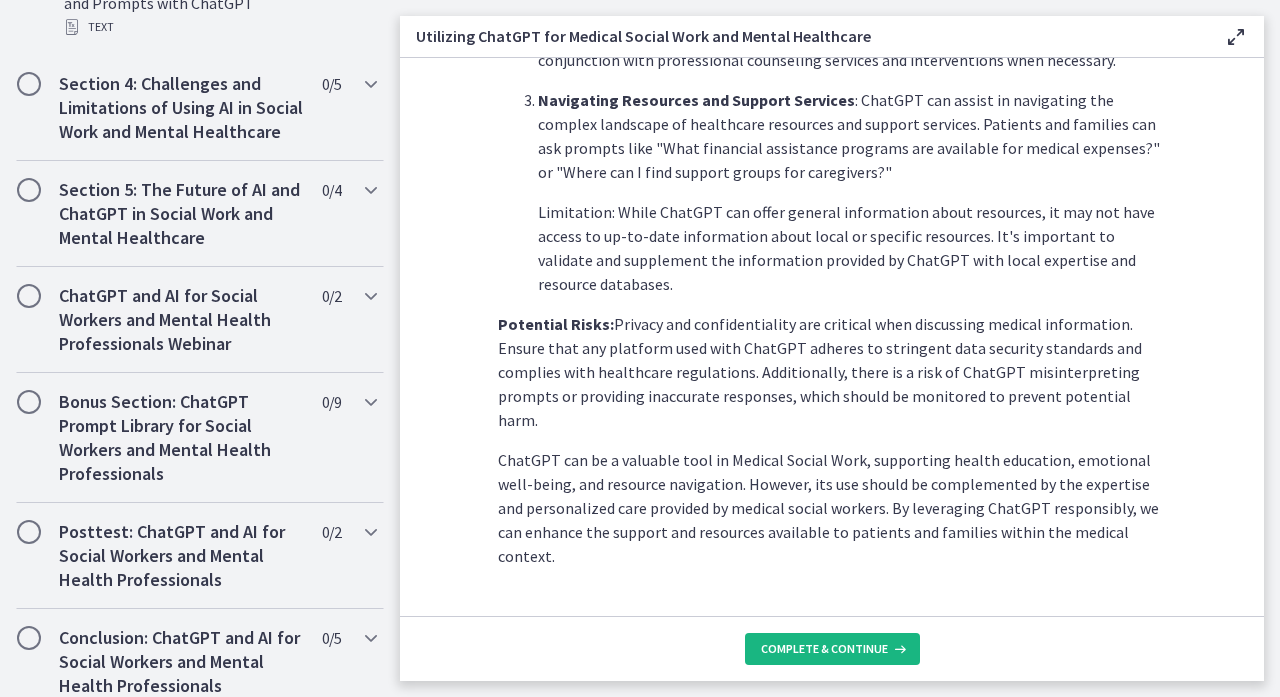 click on "Complete & continue" at bounding box center (832, 649) 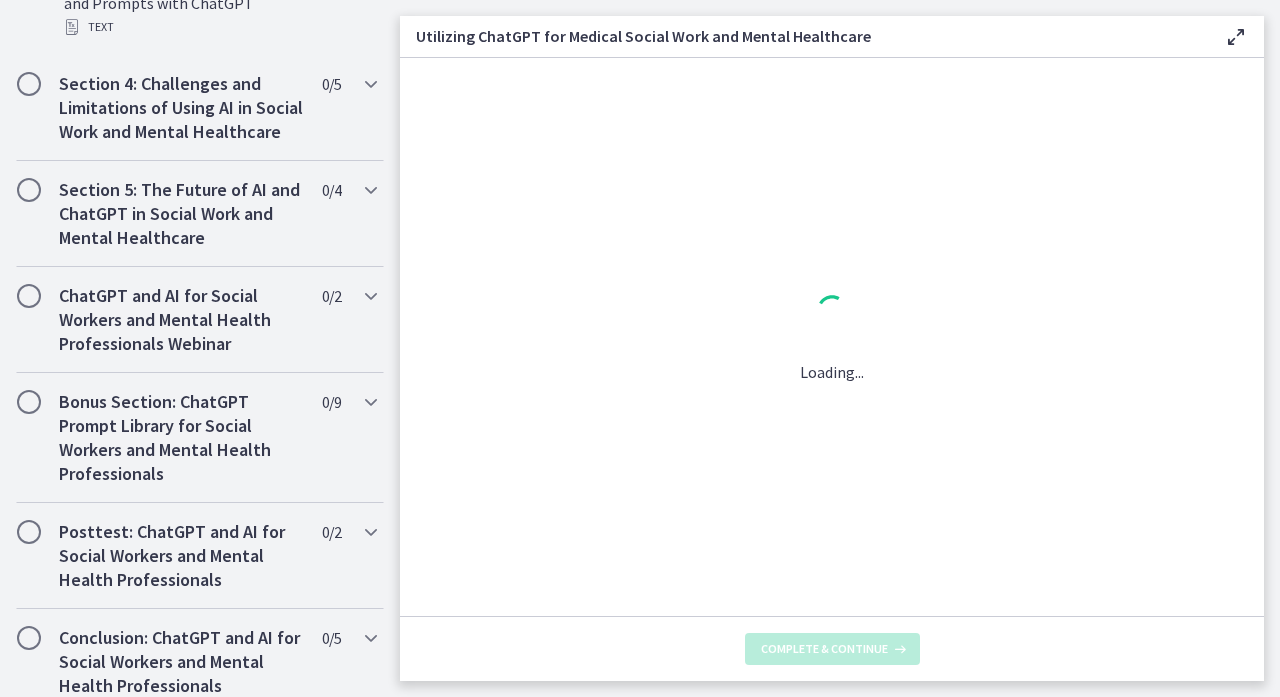 scroll, scrollTop: 0, scrollLeft: 0, axis: both 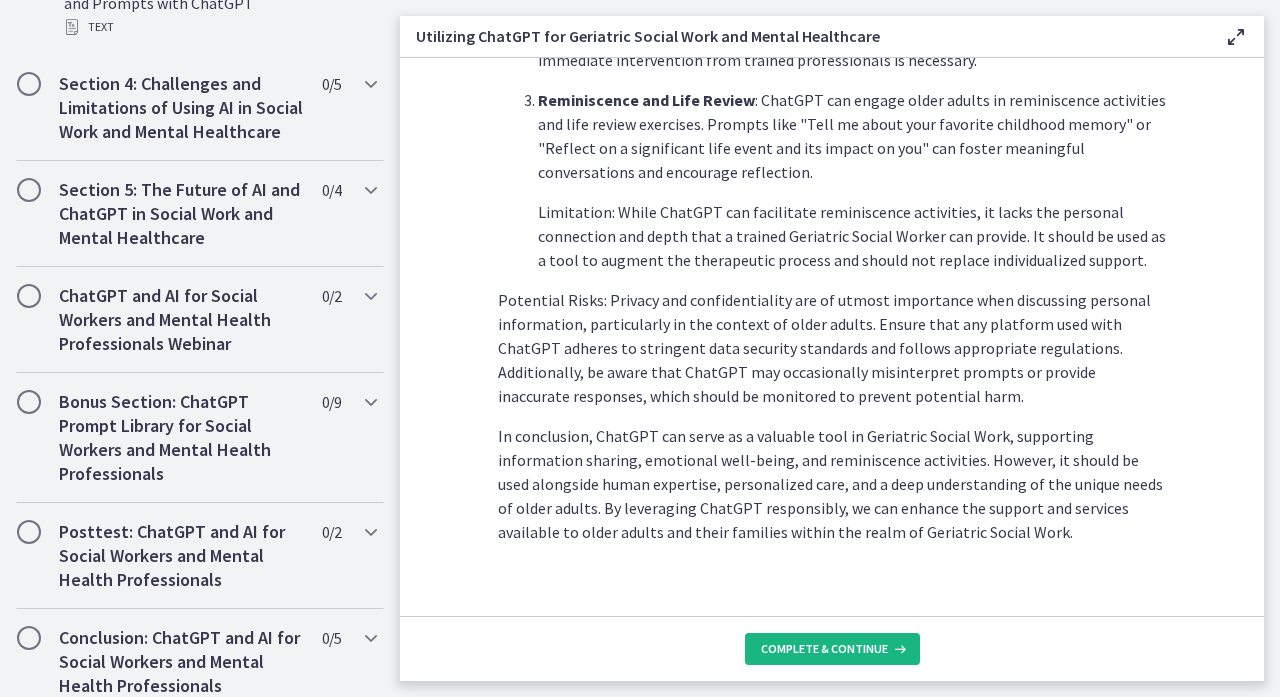 click on "Complete & continue" at bounding box center (824, 649) 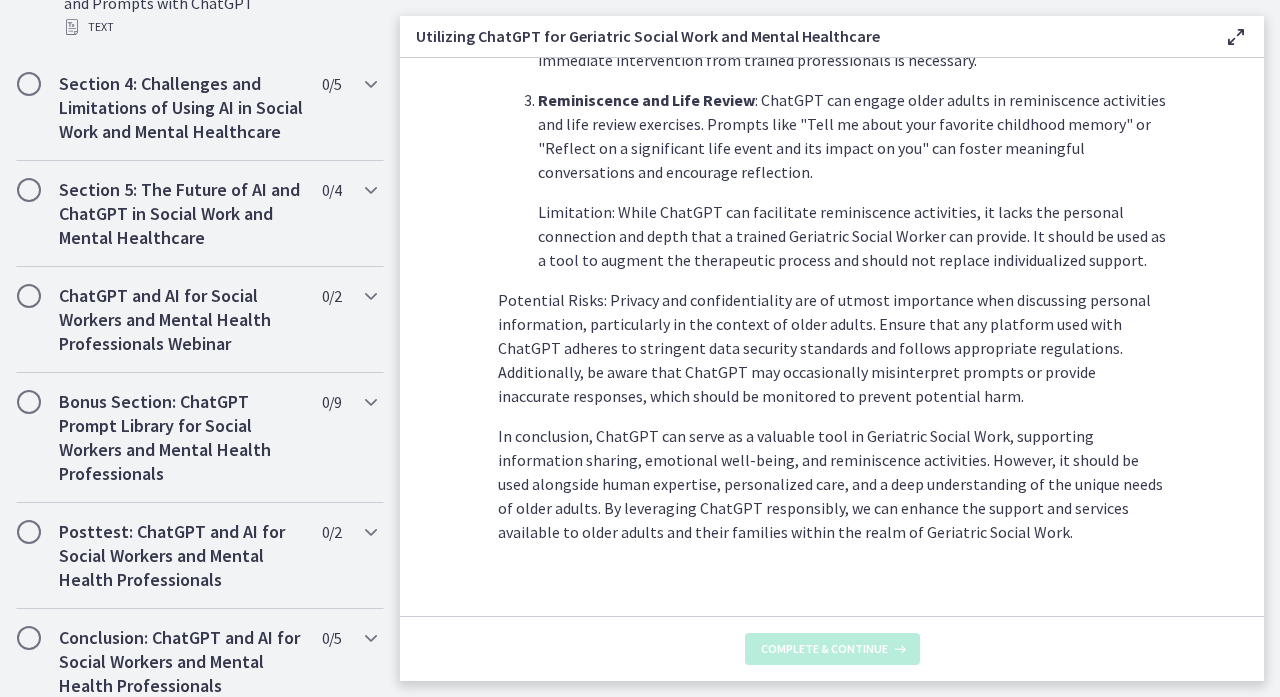 scroll, scrollTop: 0, scrollLeft: 0, axis: both 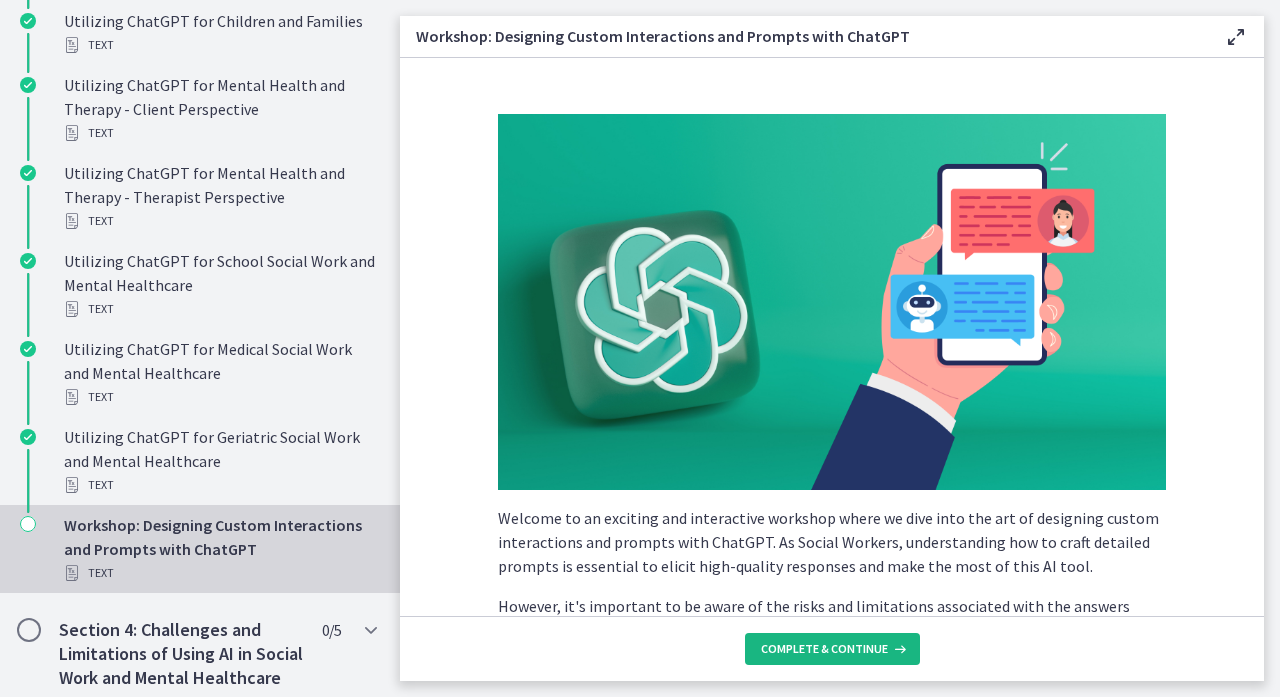 click on "Complete & continue" at bounding box center [832, 649] 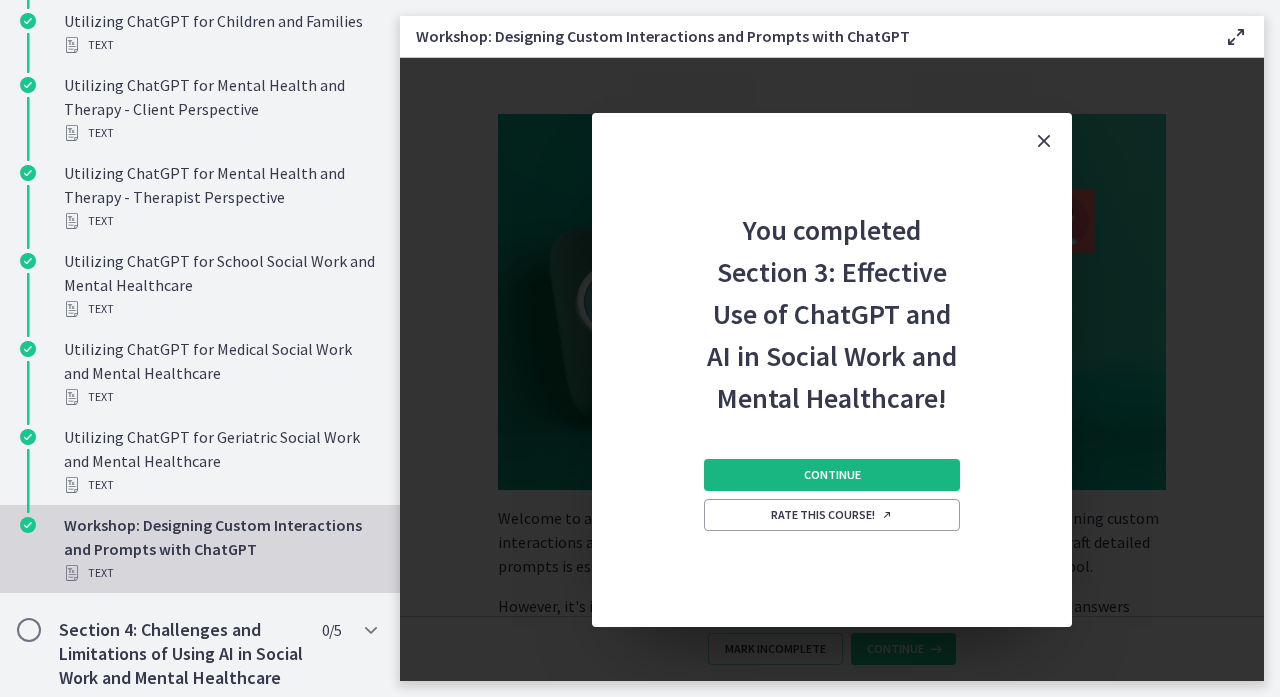 click on "Continue" at bounding box center (832, 475) 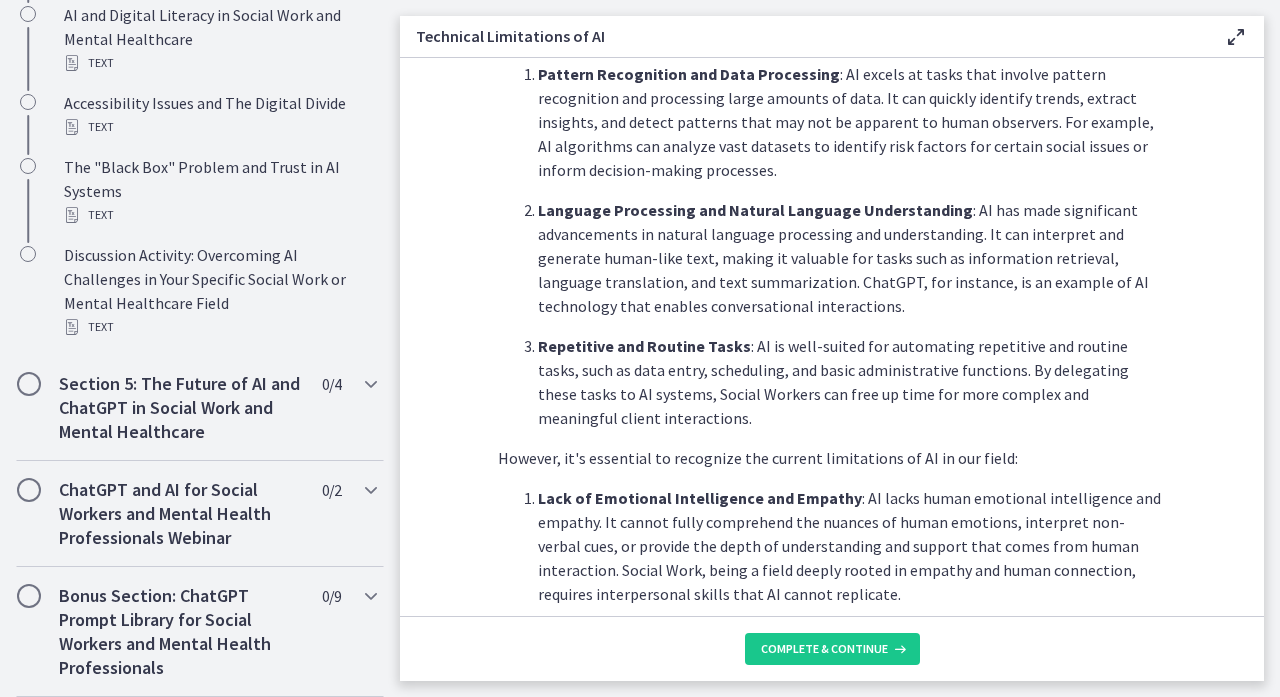 scroll, scrollTop: 533, scrollLeft: 0, axis: vertical 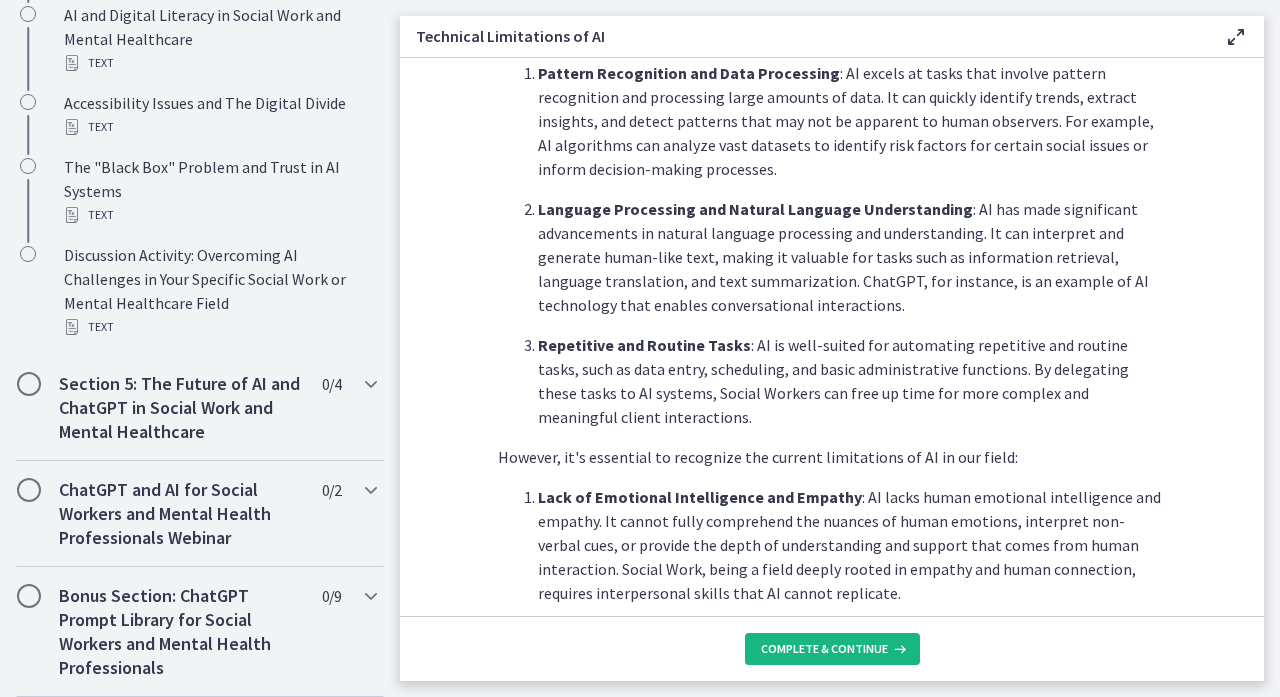 click on "Complete & continue" at bounding box center [824, 649] 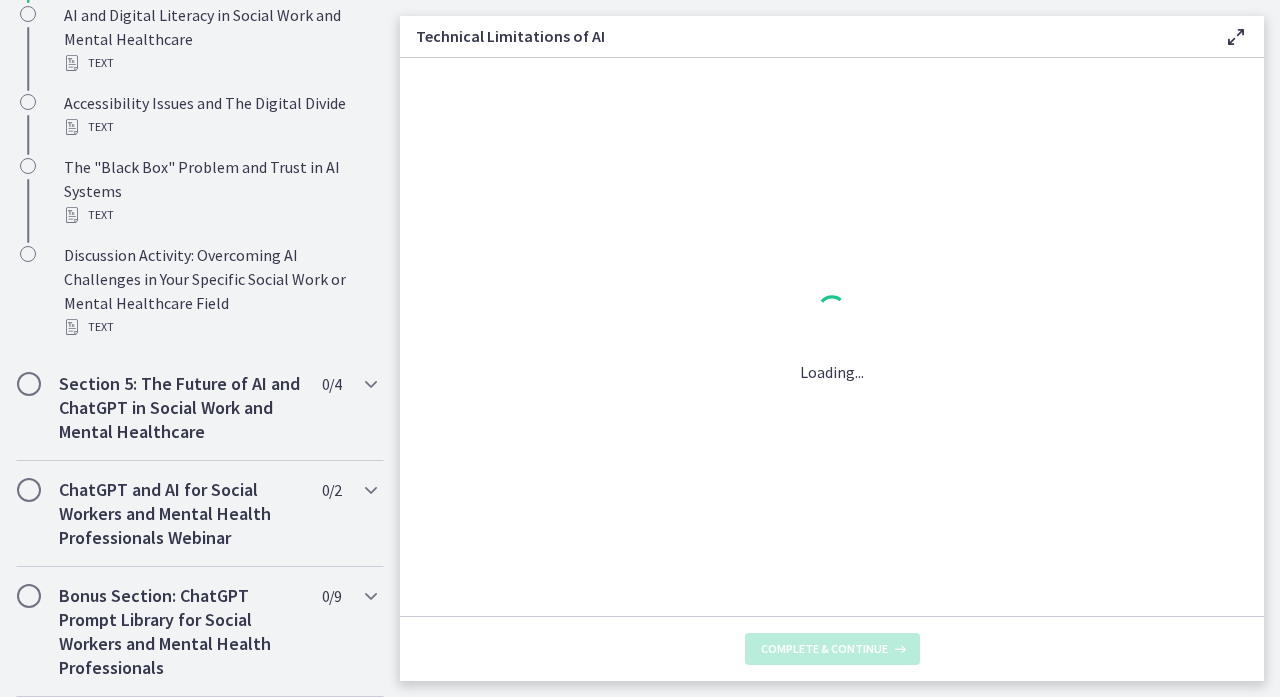 scroll, scrollTop: 0, scrollLeft: 0, axis: both 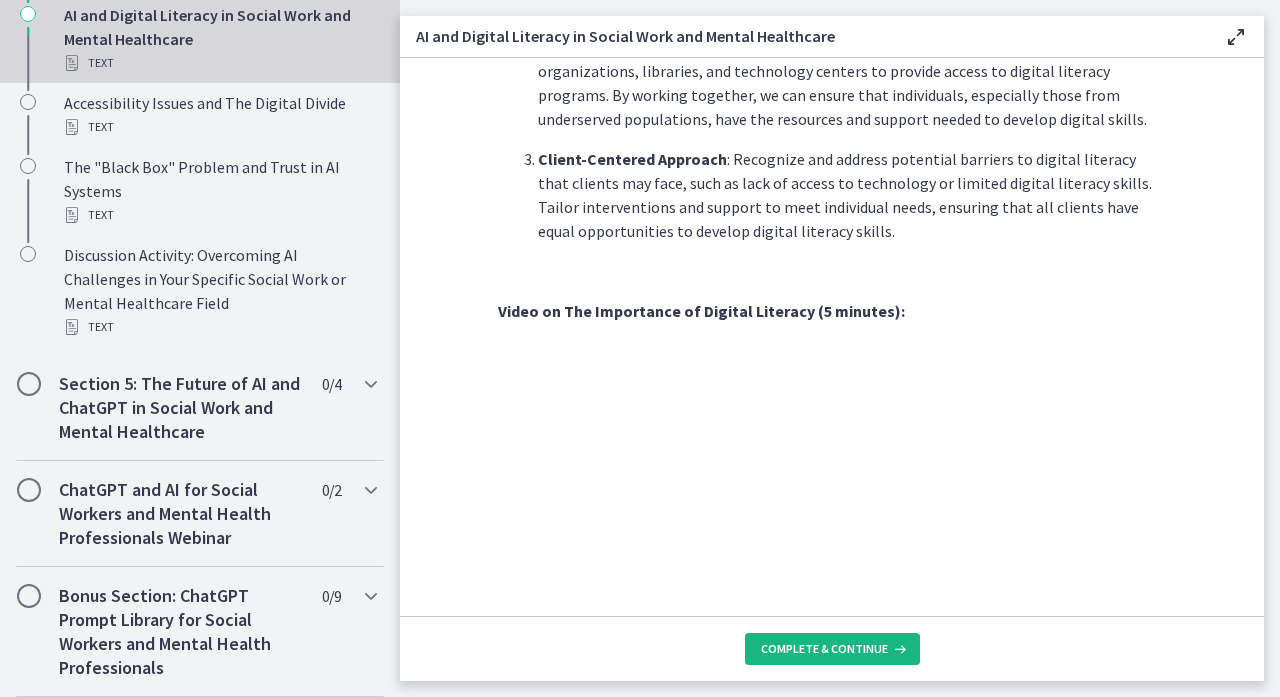 click on "Complete & continue" at bounding box center [824, 649] 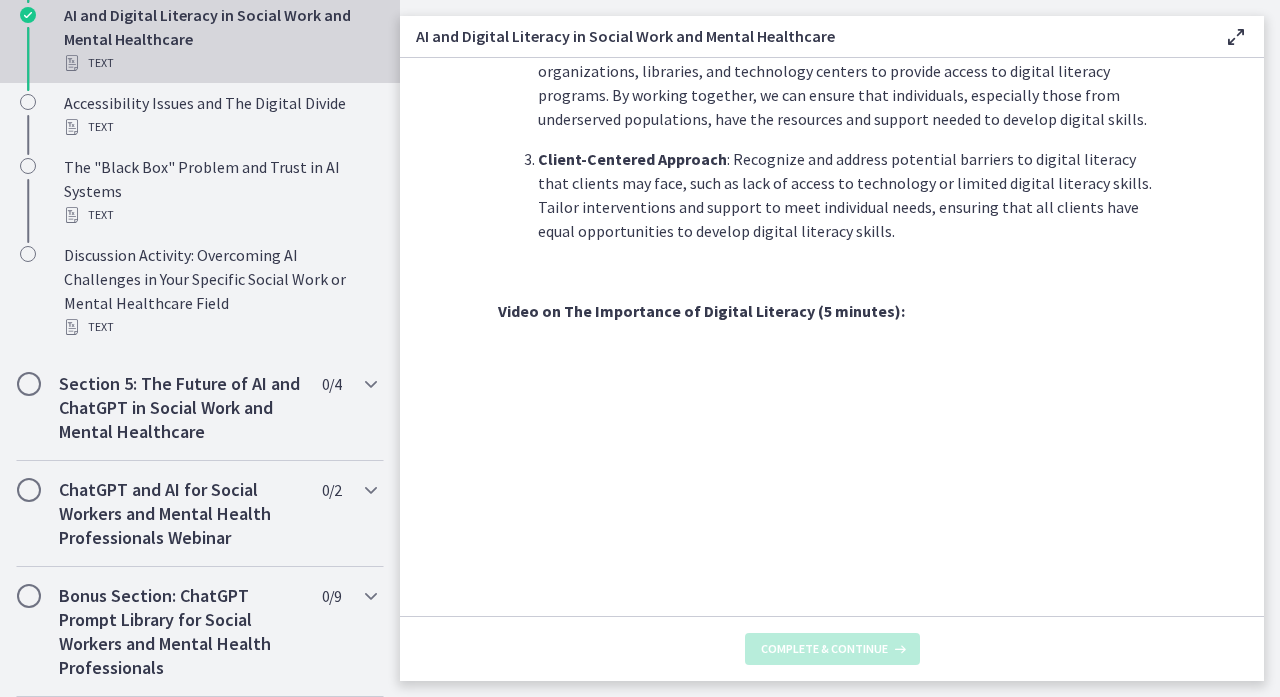 scroll, scrollTop: 0, scrollLeft: 0, axis: both 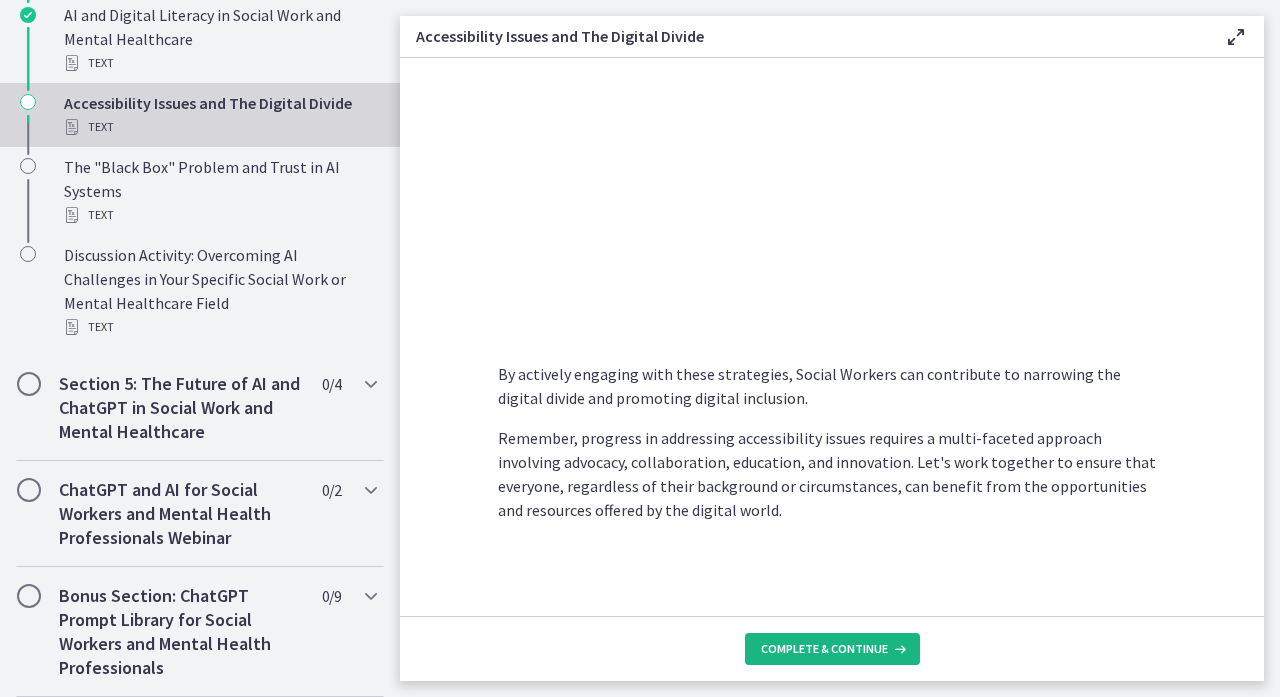 click on "Complete & continue" at bounding box center [824, 649] 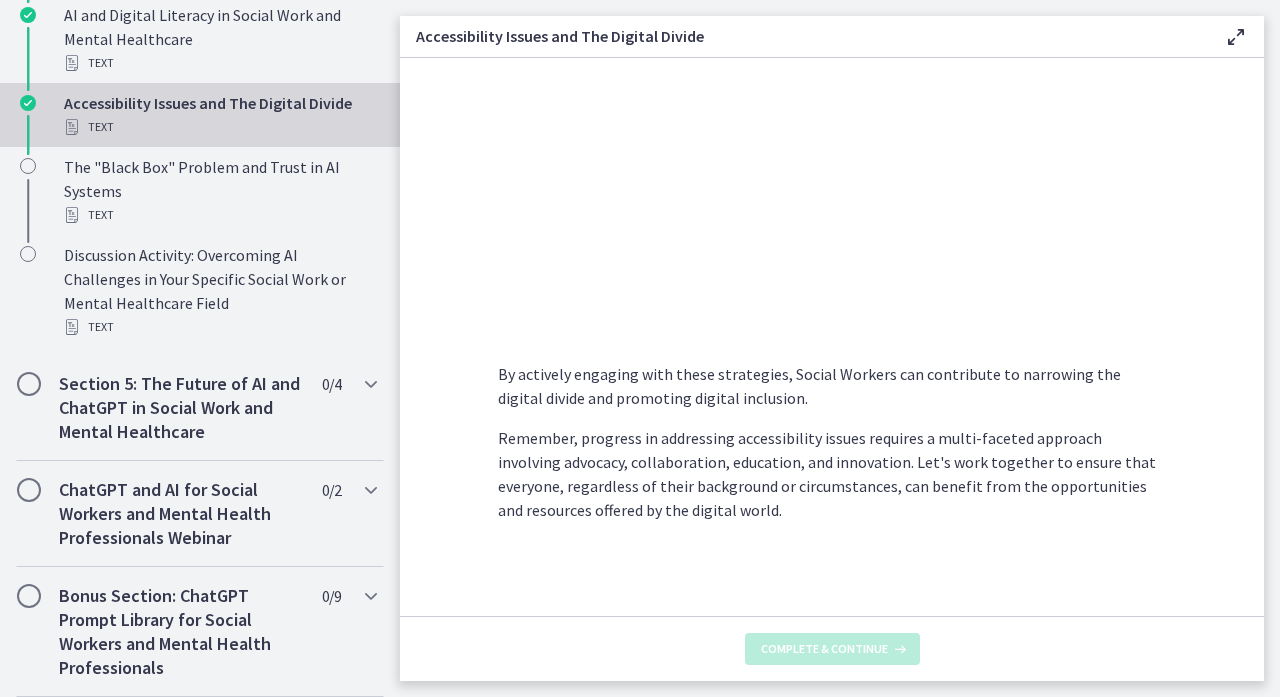scroll, scrollTop: 0, scrollLeft: 0, axis: both 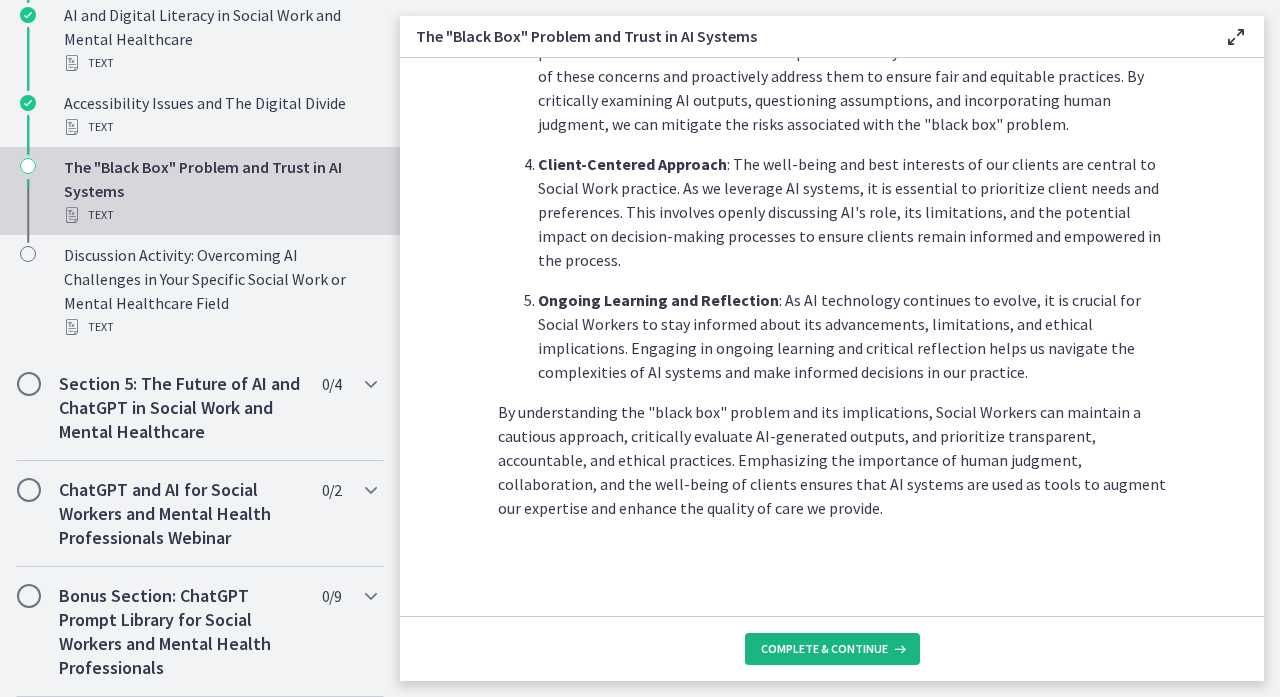 click on "Complete & continue" at bounding box center (824, 649) 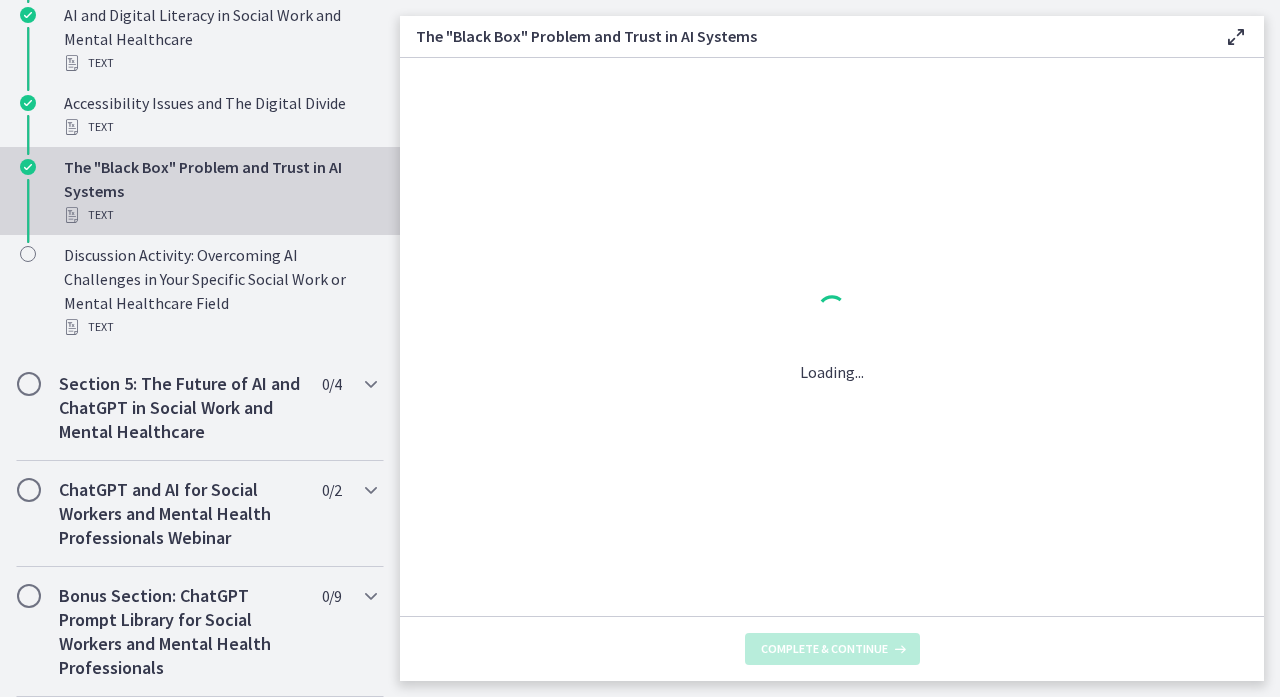 scroll, scrollTop: 0, scrollLeft: 0, axis: both 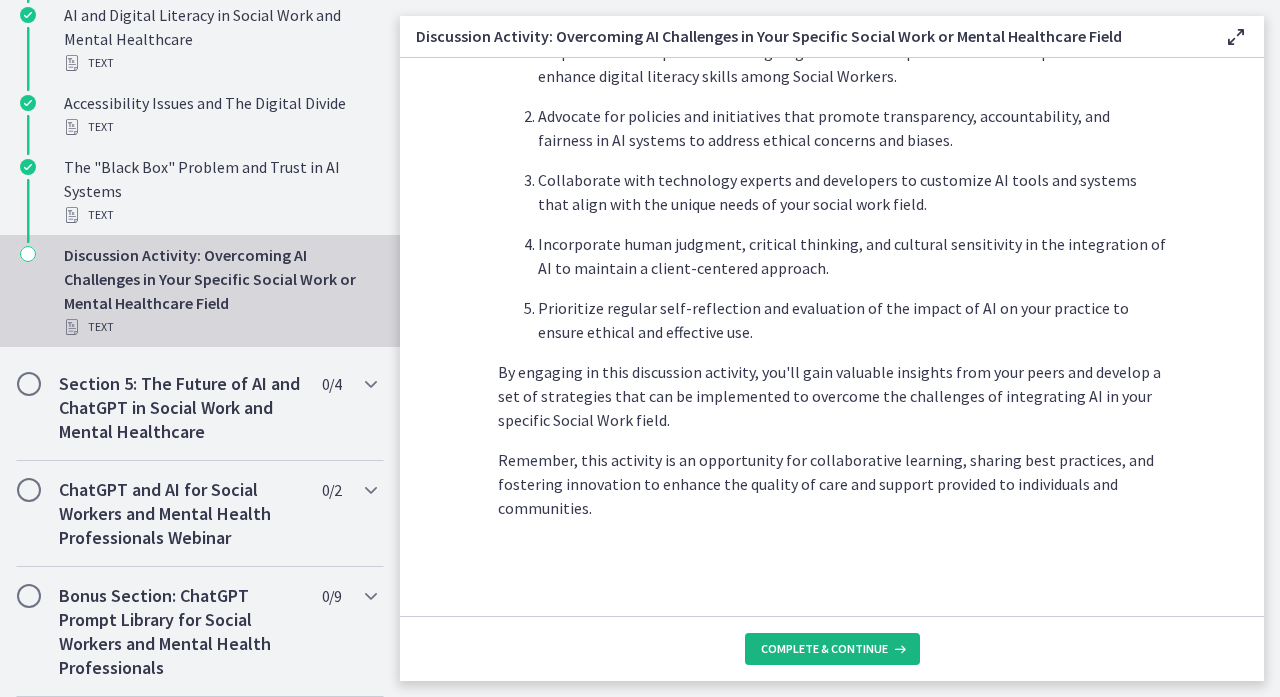 click on "Complete & continue" at bounding box center (824, 649) 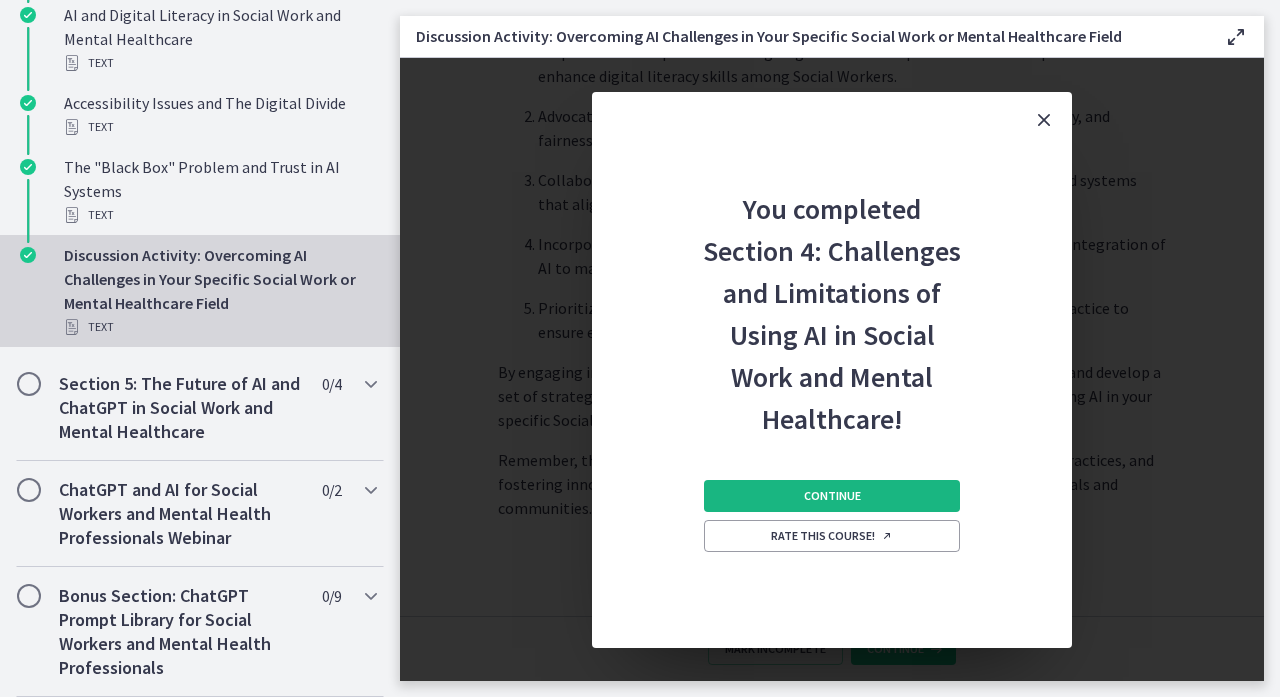 click on "Continue" at bounding box center (832, 496) 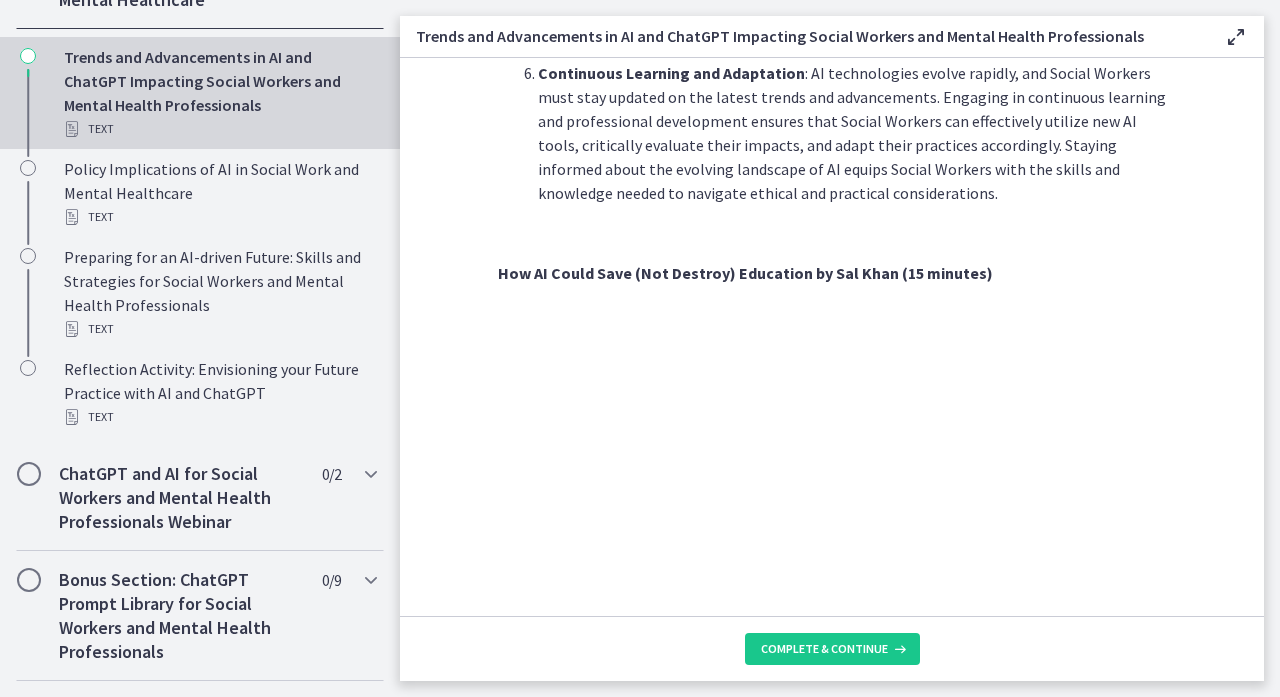 scroll, scrollTop: 1397, scrollLeft: 0, axis: vertical 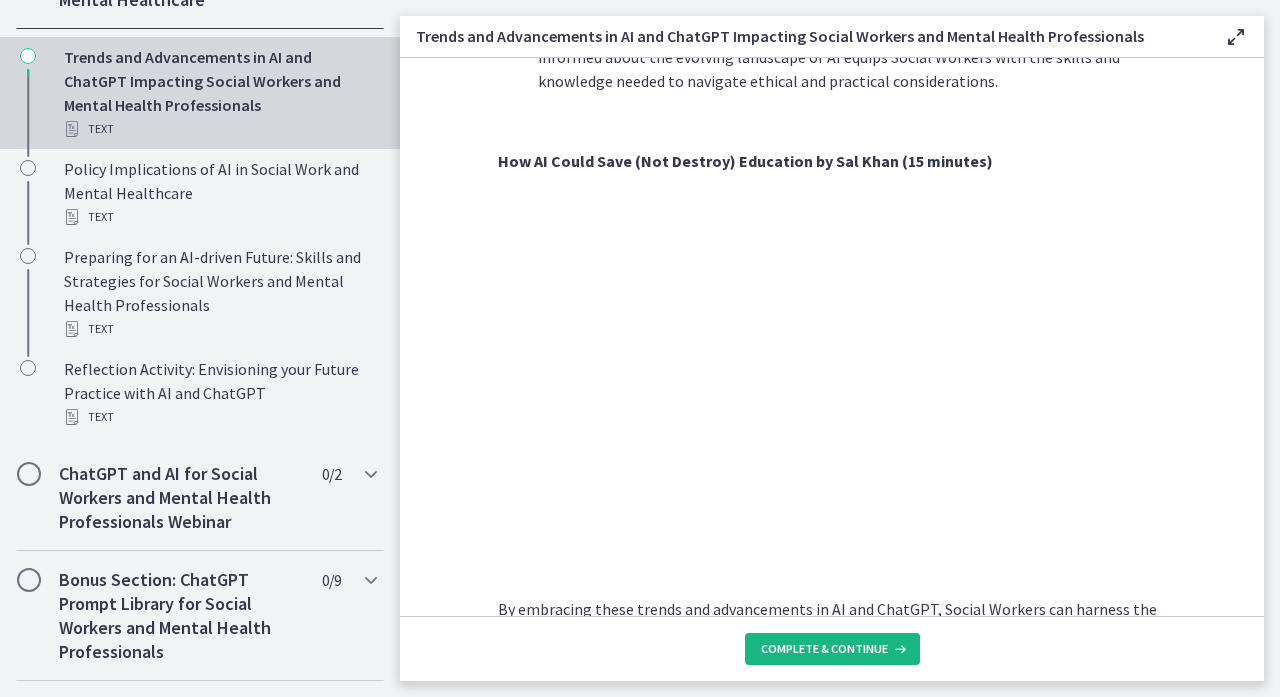 click on "Complete & continue" at bounding box center [824, 649] 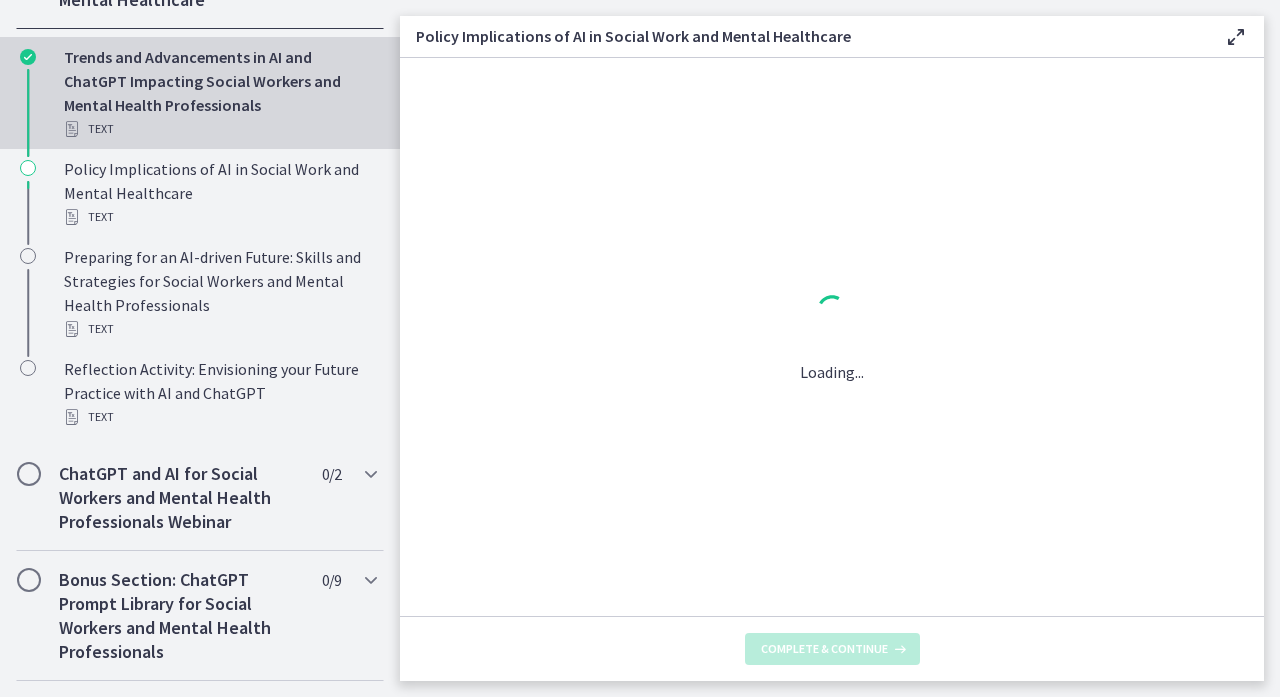scroll, scrollTop: 0, scrollLeft: 0, axis: both 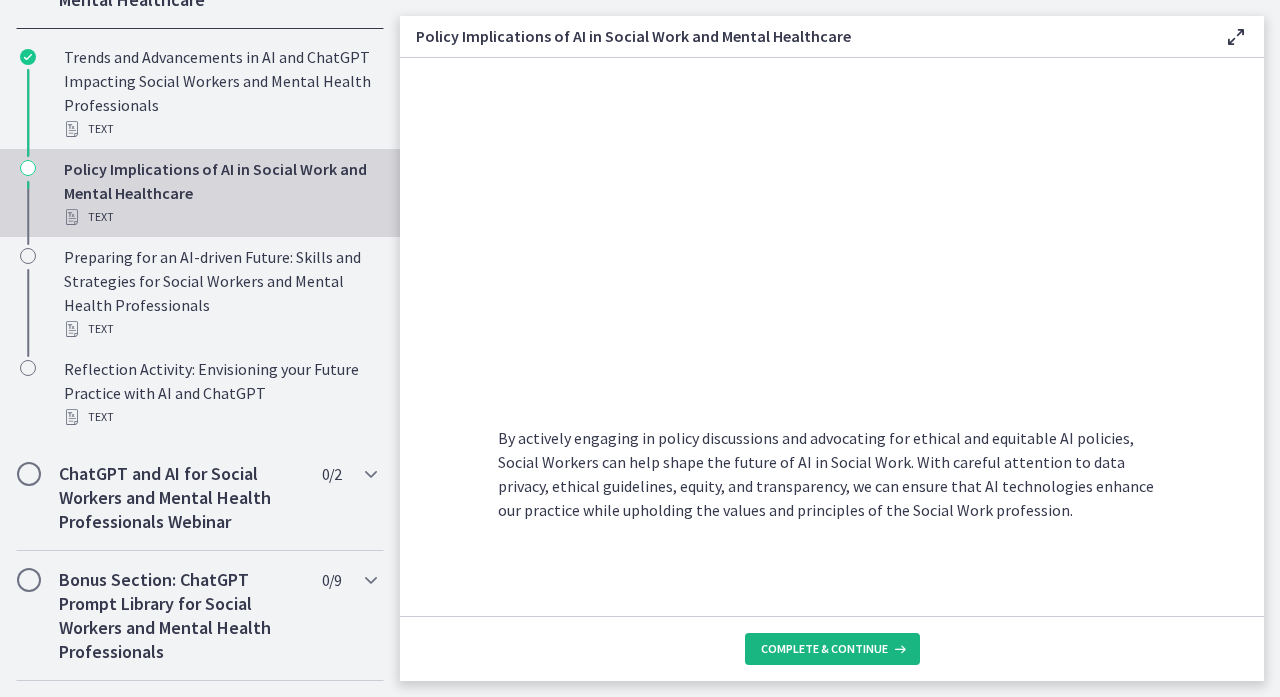 click on "Complete & continue" at bounding box center [824, 649] 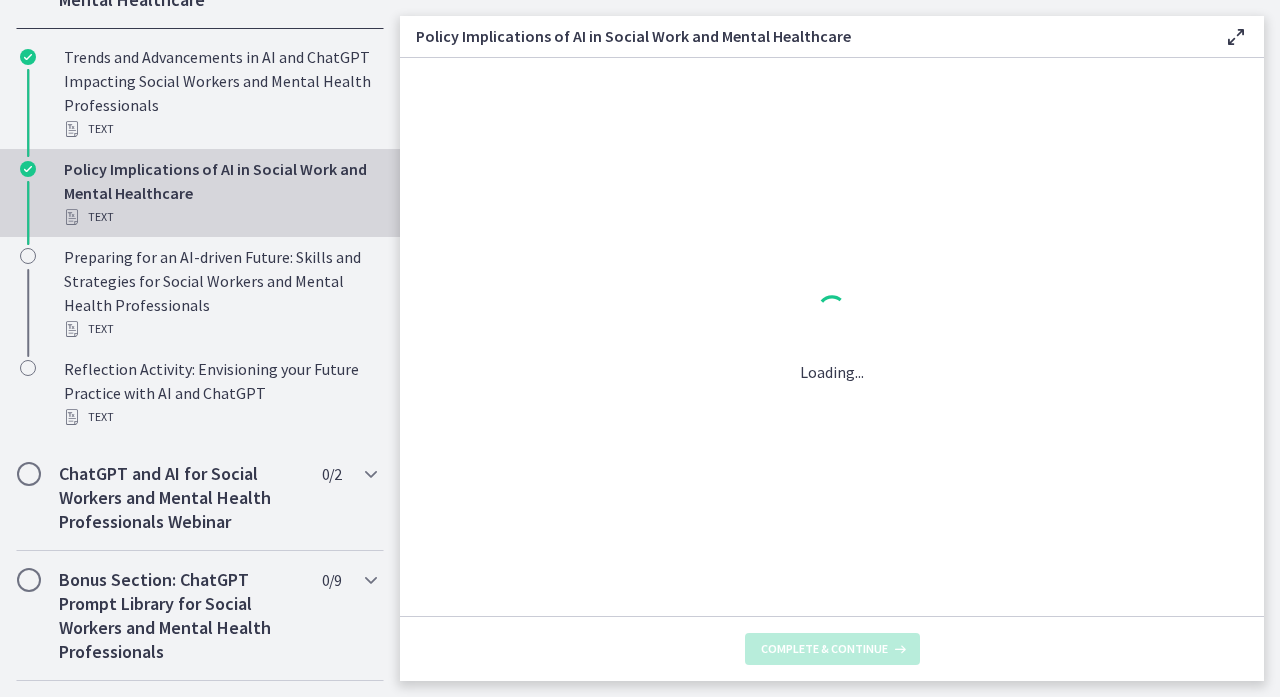 scroll, scrollTop: 0, scrollLeft: 0, axis: both 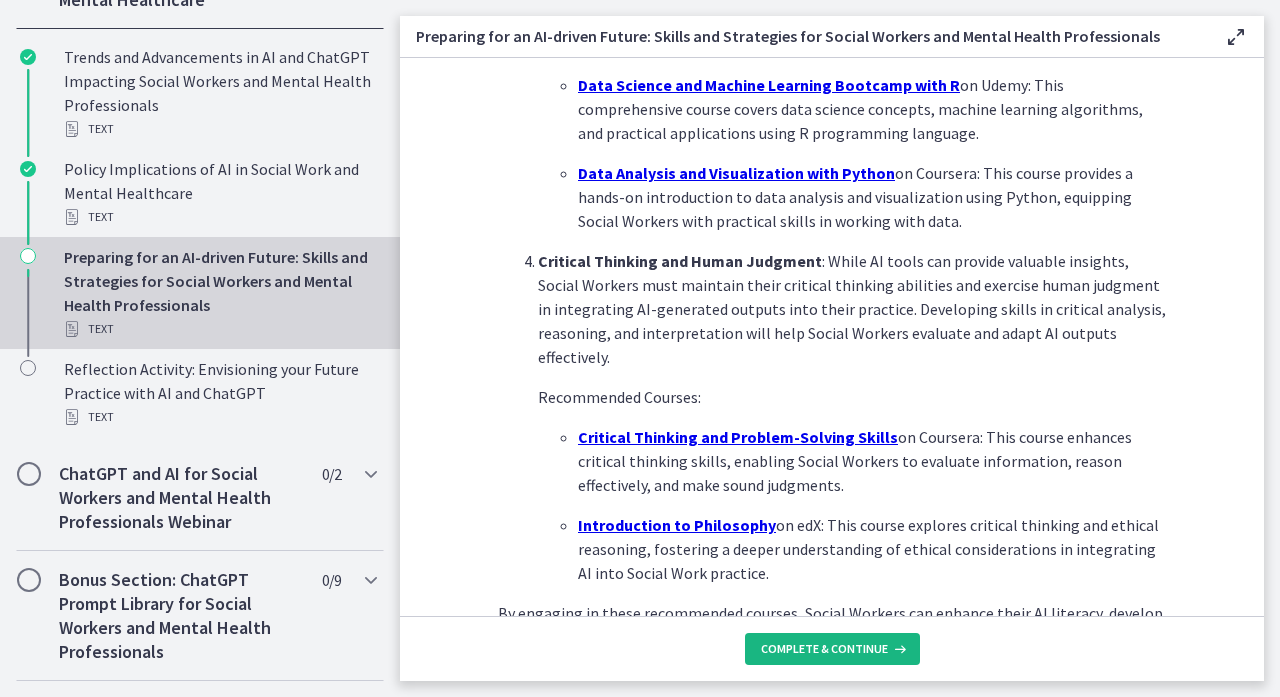 click on "Complete & continue" at bounding box center [824, 649] 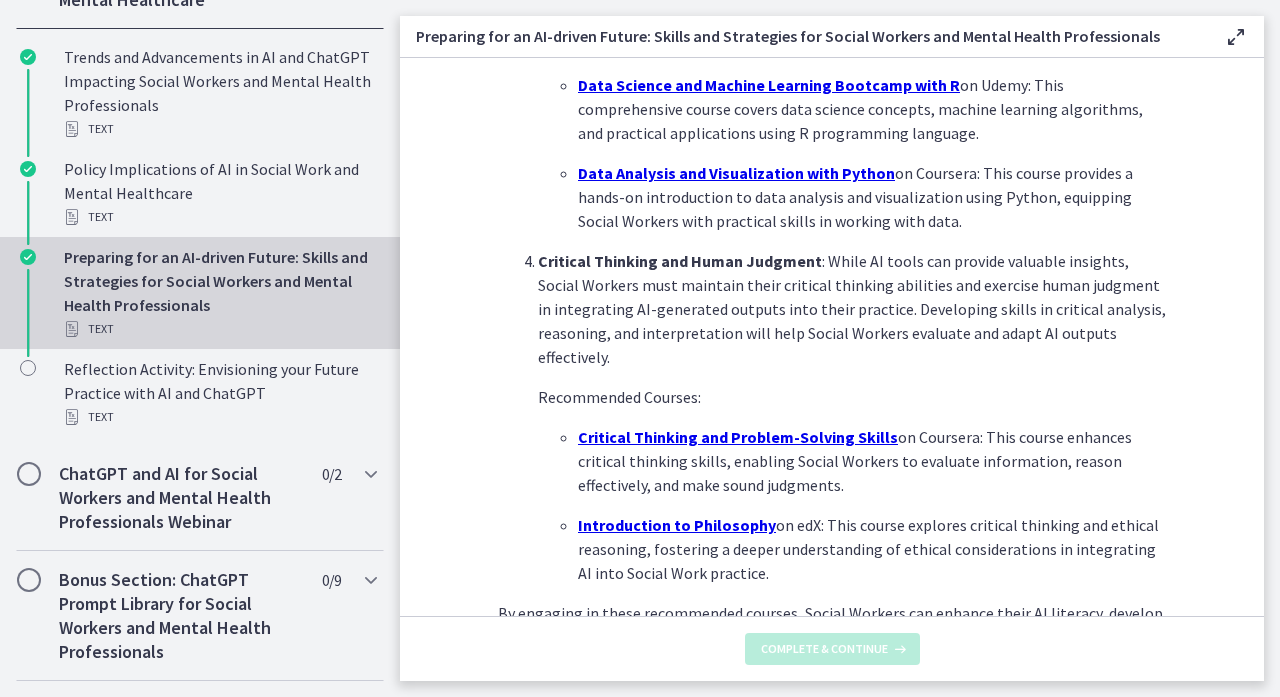 scroll, scrollTop: 0, scrollLeft: 0, axis: both 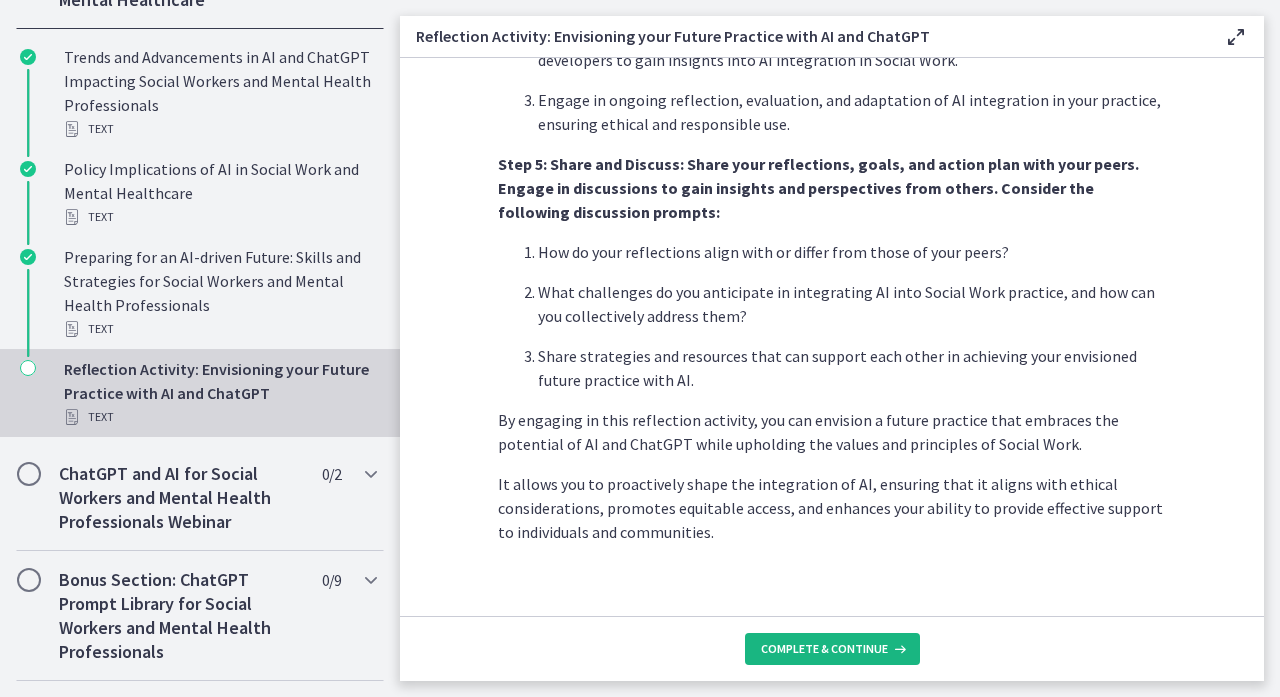 click on "Complete & continue" at bounding box center (824, 649) 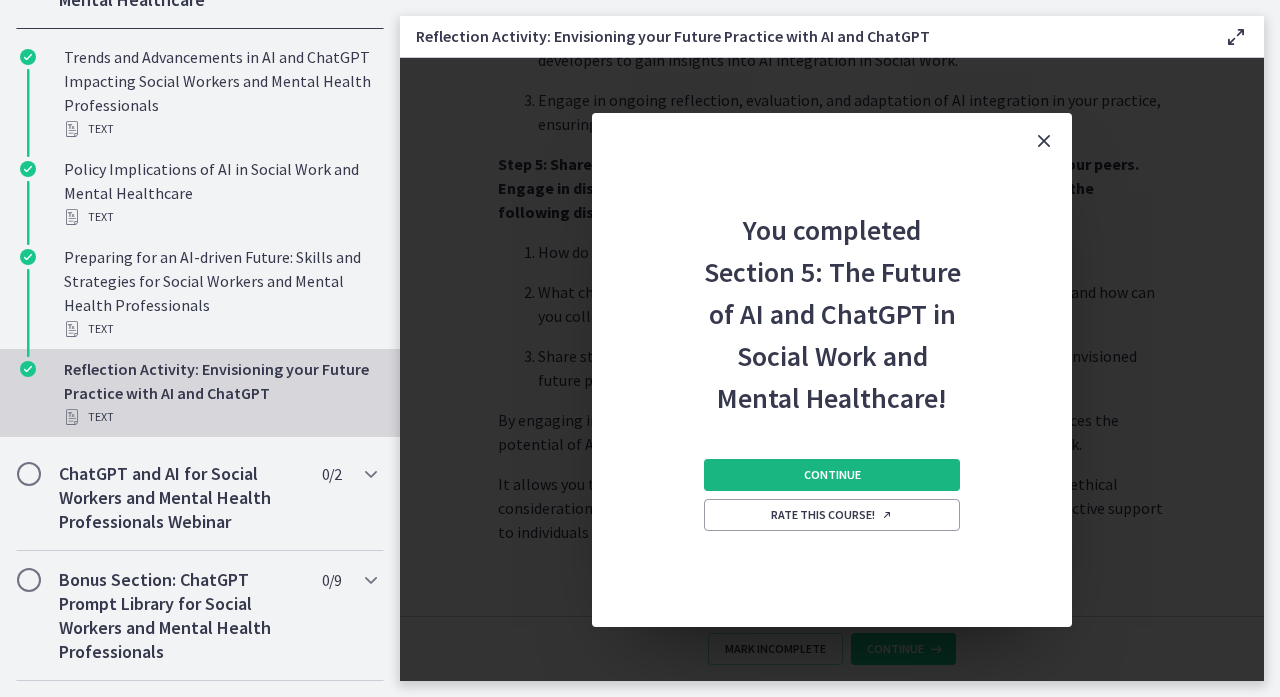 click on "Continue" at bounding box center (832, 475) 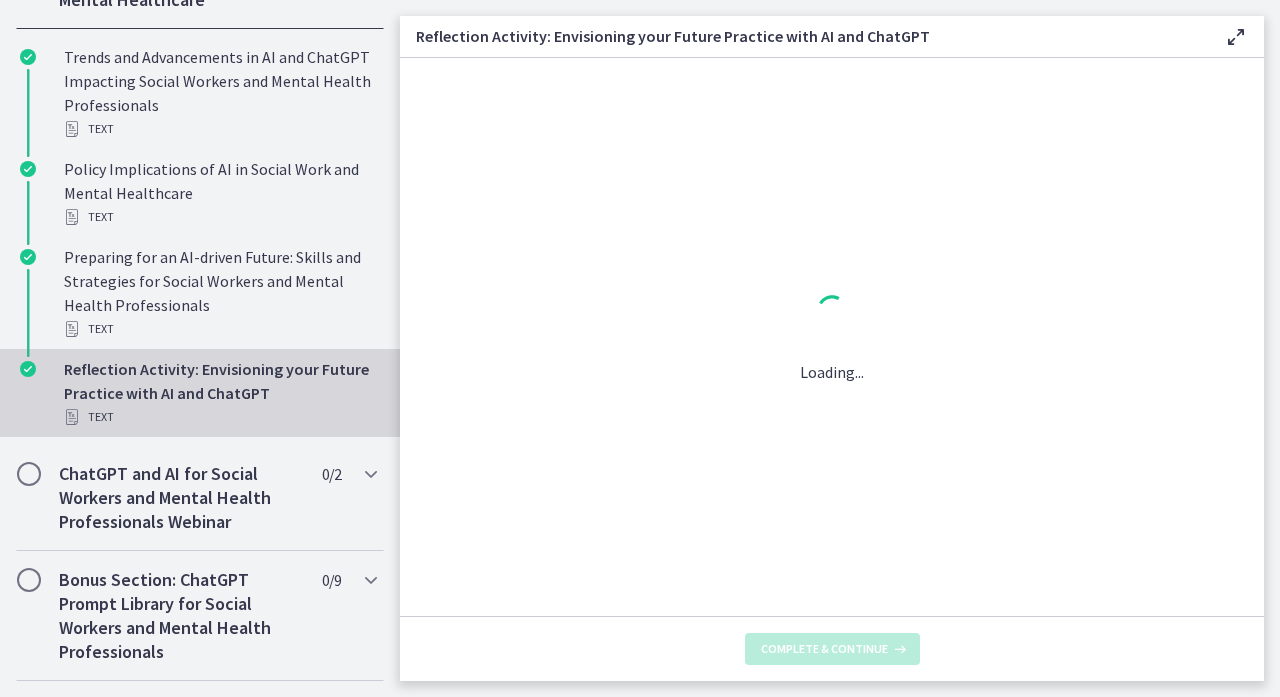 scroll, scrollTop: 0, scrollLeft: 0, axis: both 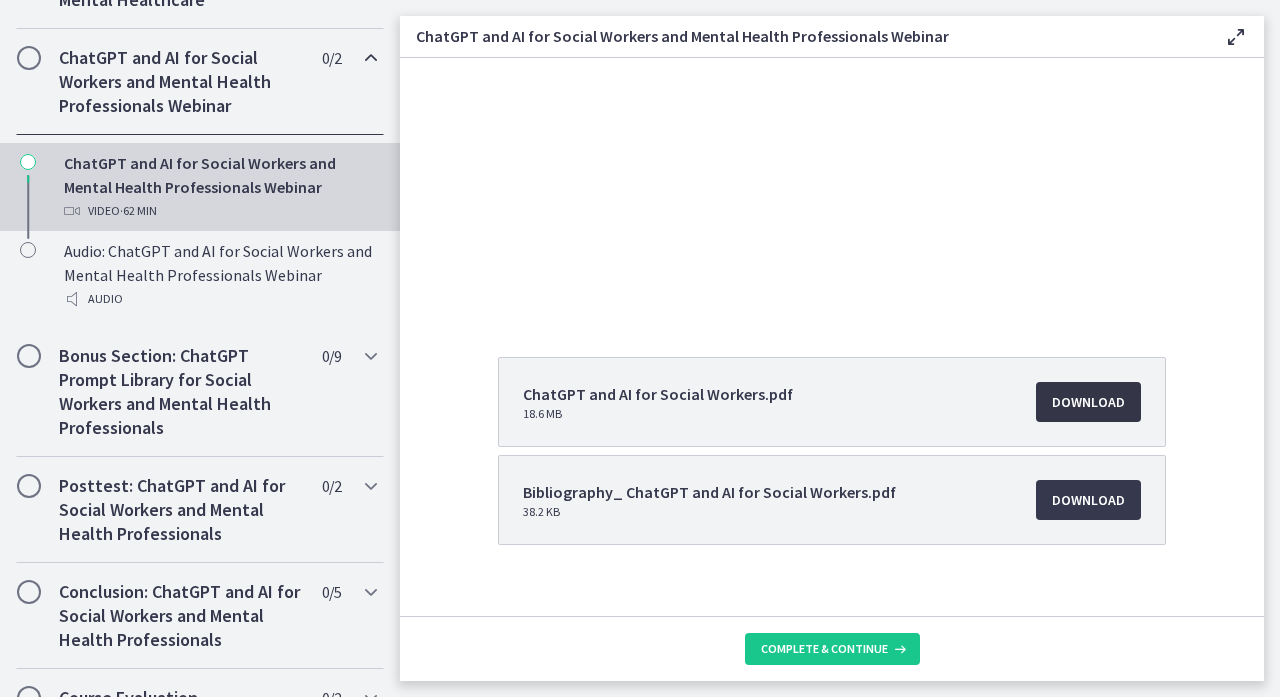 click on "Download
Opens in a new window" at bounding box center (1088, 402) 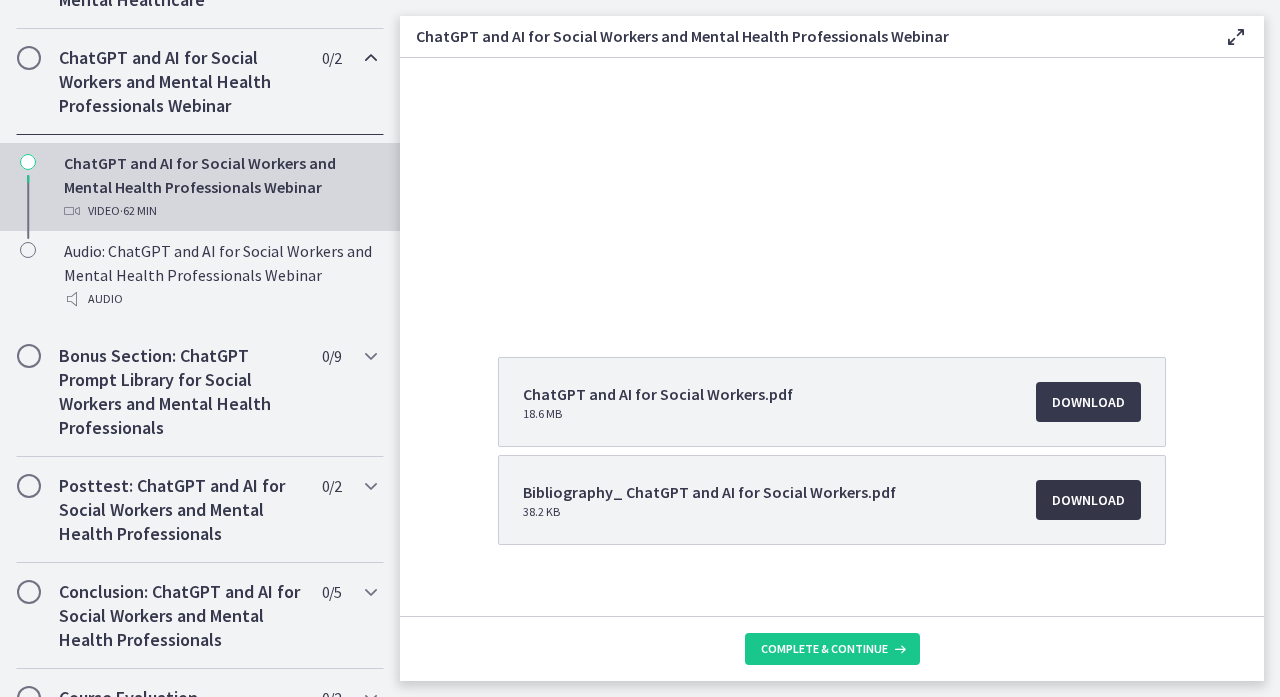 click on "Download
Opens in a new window" at bounding box center (1088, 500) 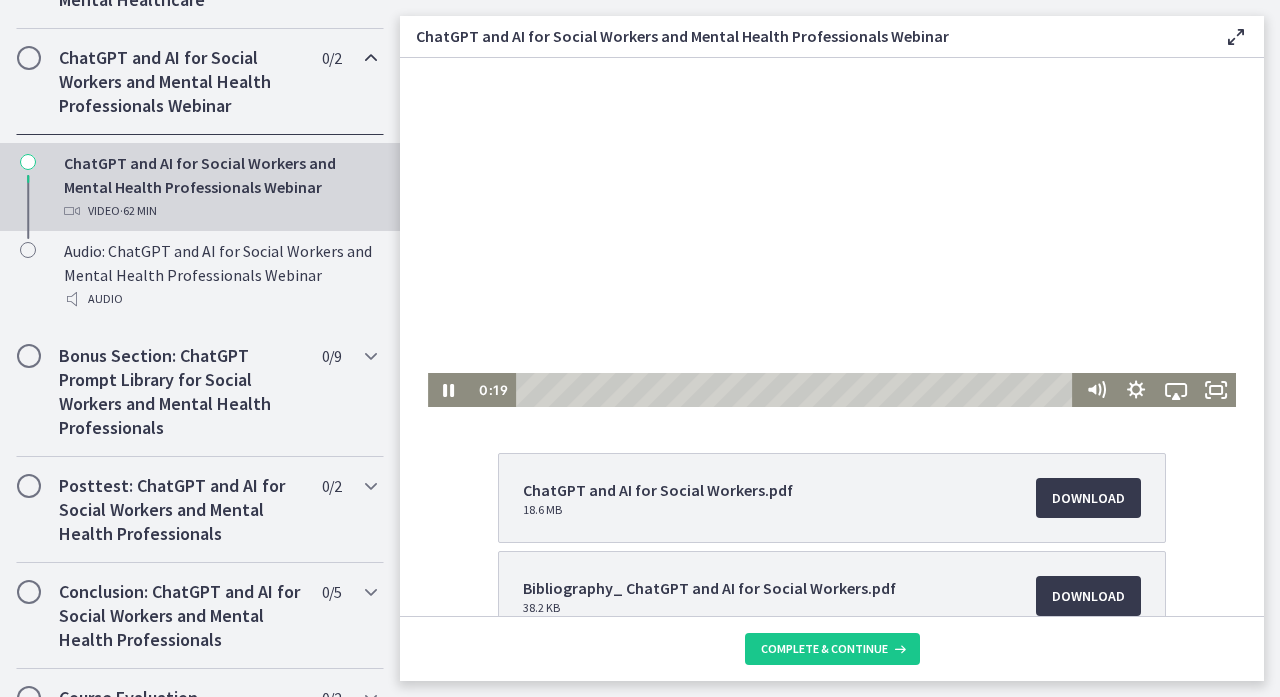 scroll, scrollTop: 85, scrollLeft: 0, axis: vertical 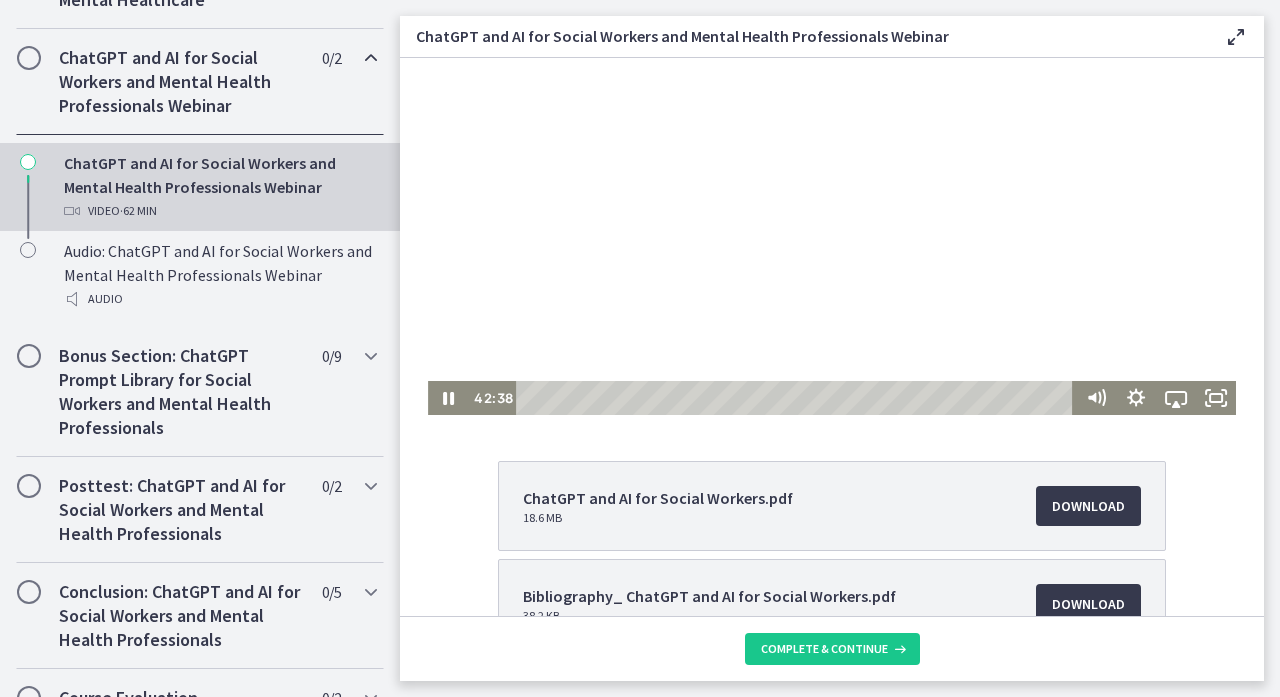 click at bounding box center [832, 194] 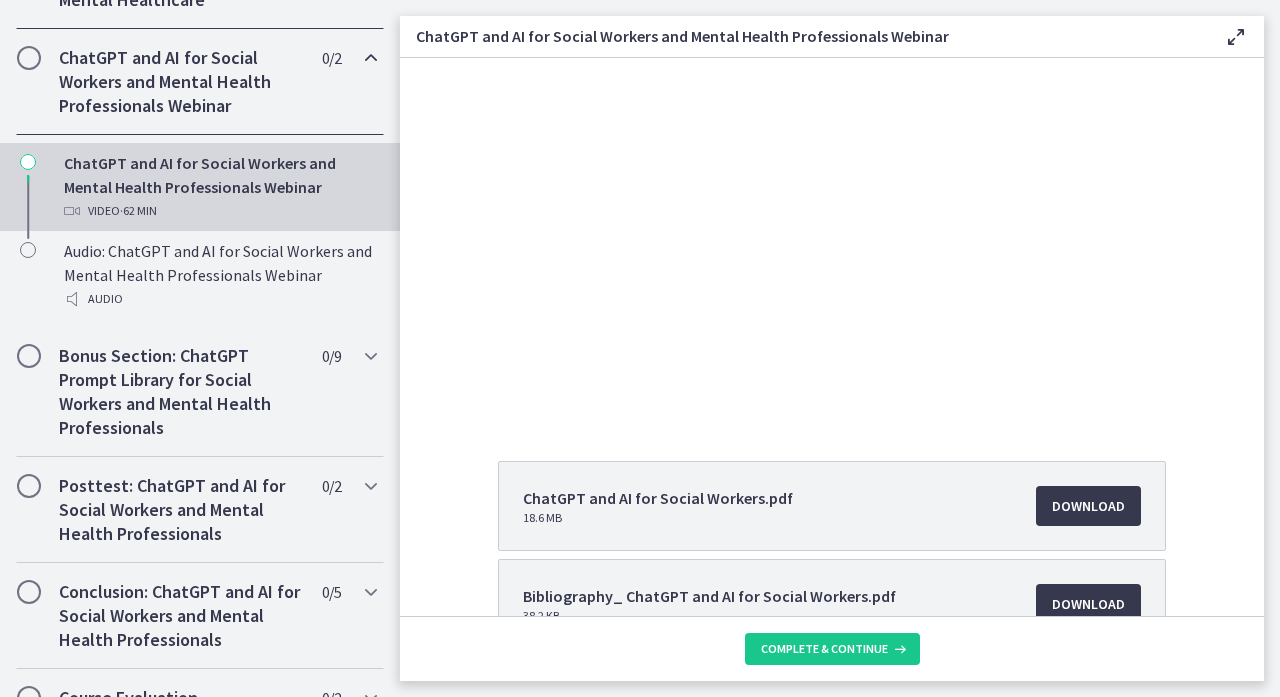 click on "Section 5: The Future of AI and ChatGPT in Social Work and Mental Healthcare
4  /  4
Completed" at bounding box center [200, -24] 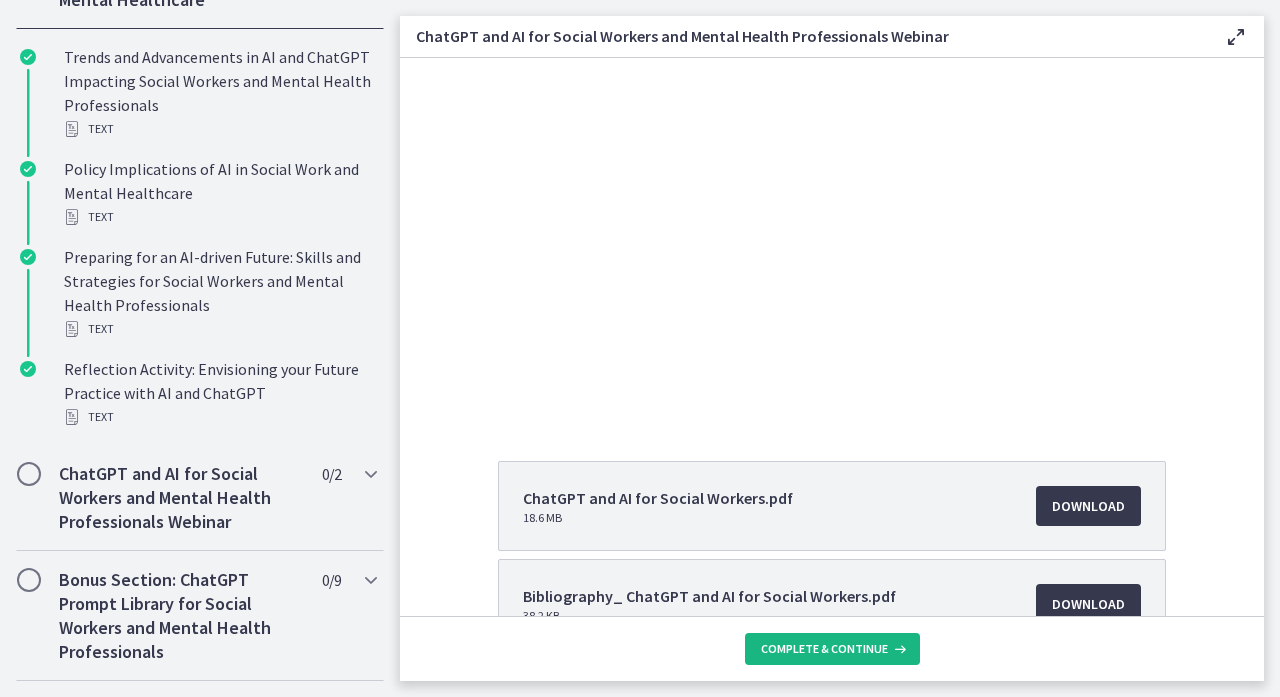 click on "Complete & continue" at bounding box center (824, 649) 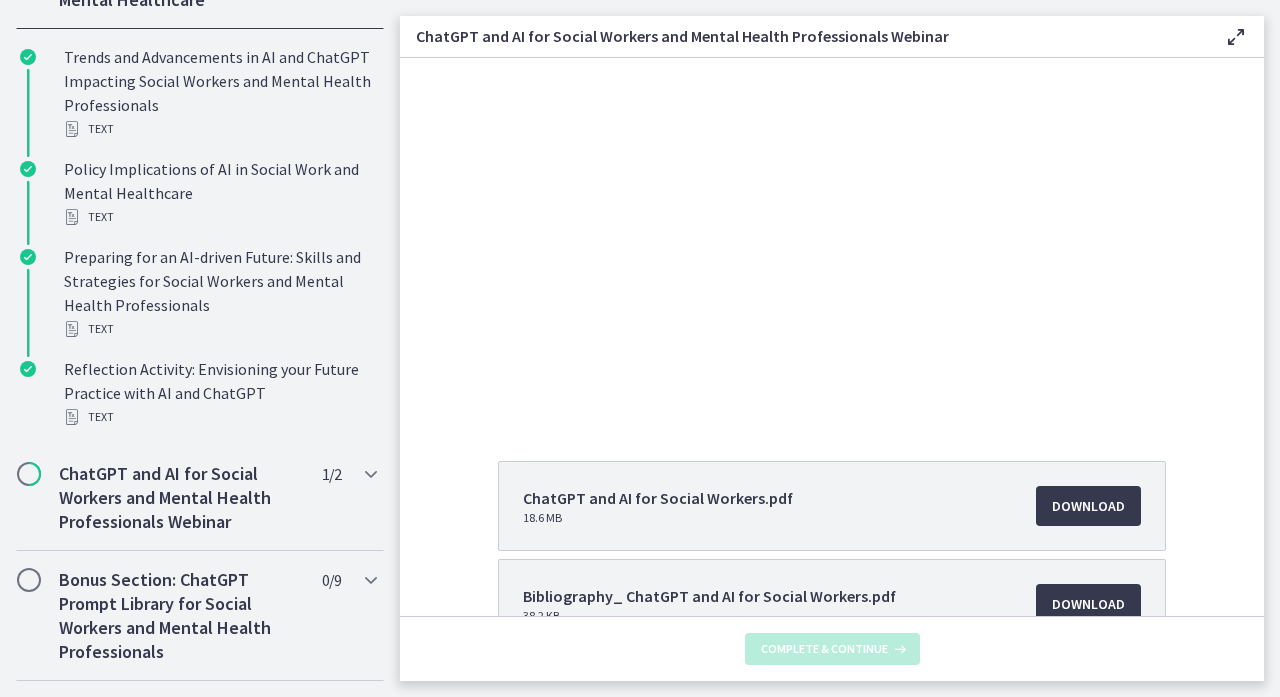 scroll, scrollTop: 0, scrollLeft: 0, axis: both 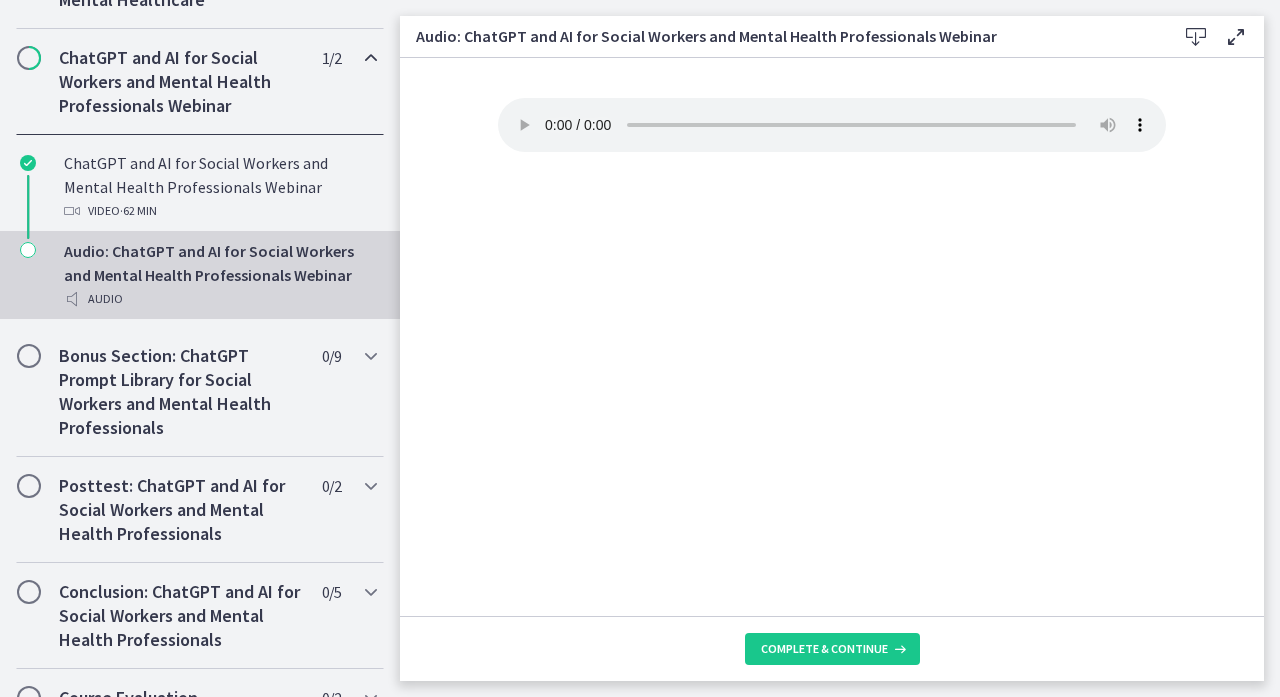 click on "Your browser doesn't support the audio element. Download it
here" at bounding box center [832, 125] 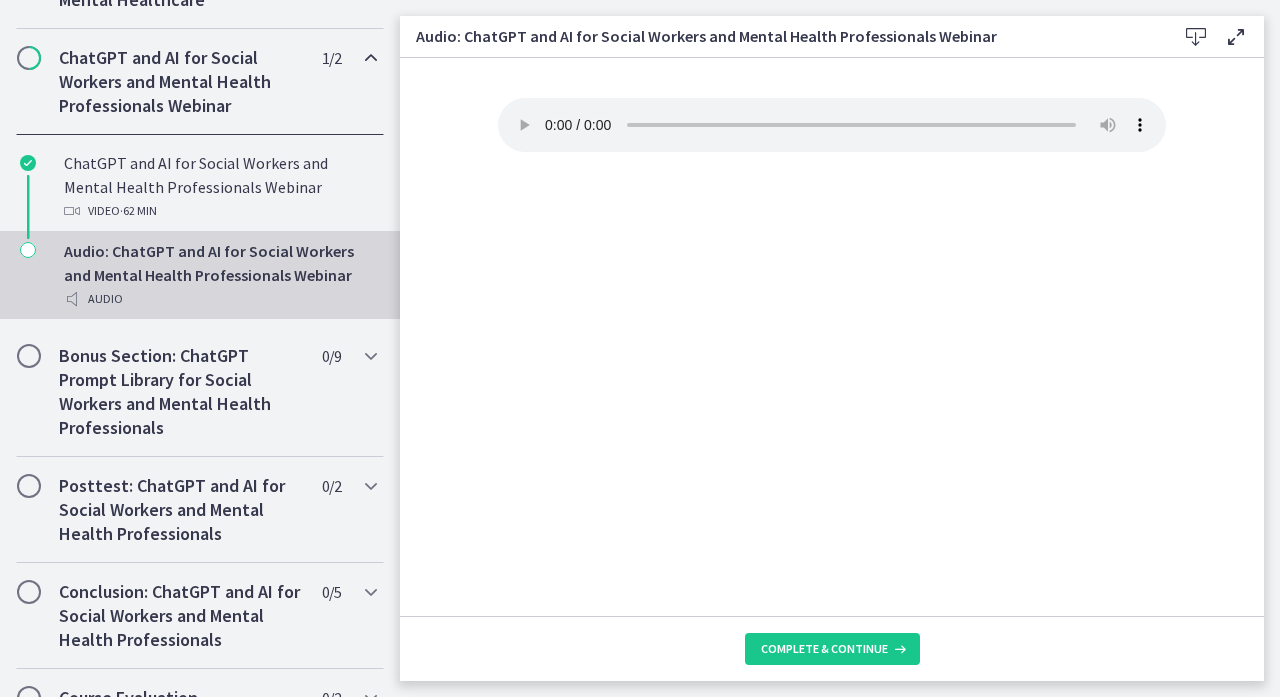 type 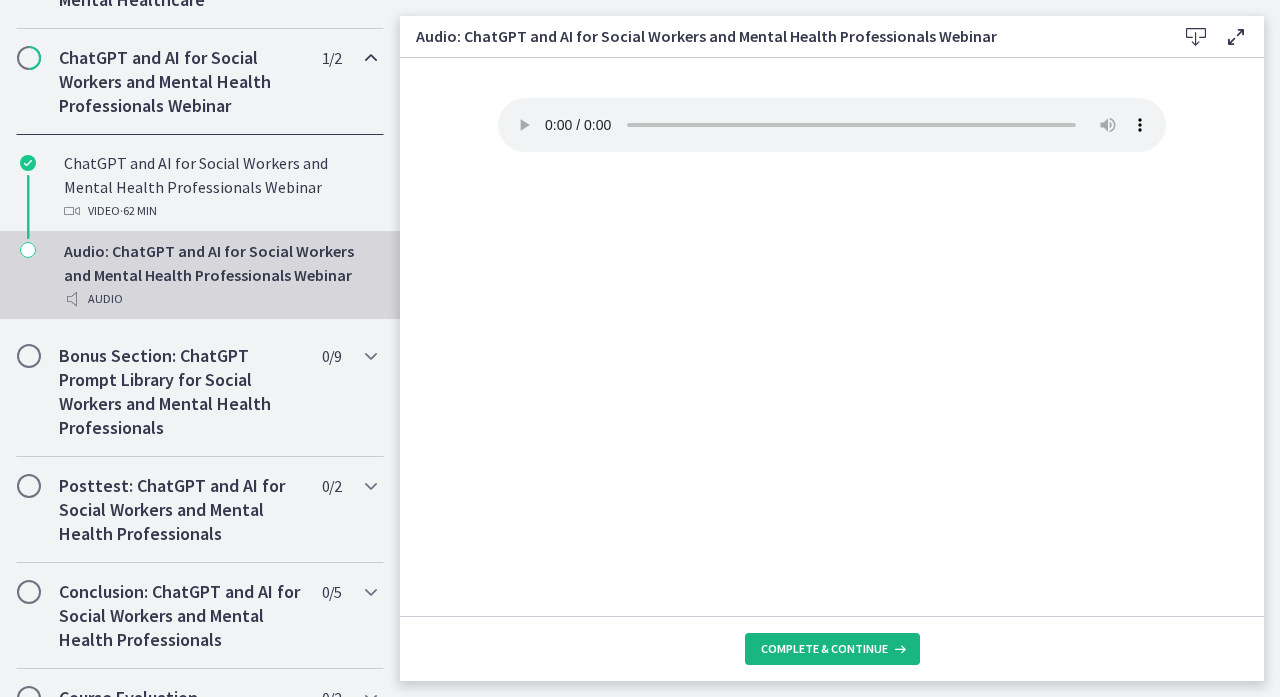click on "Complete & continue" at bounding box center (824, 649) 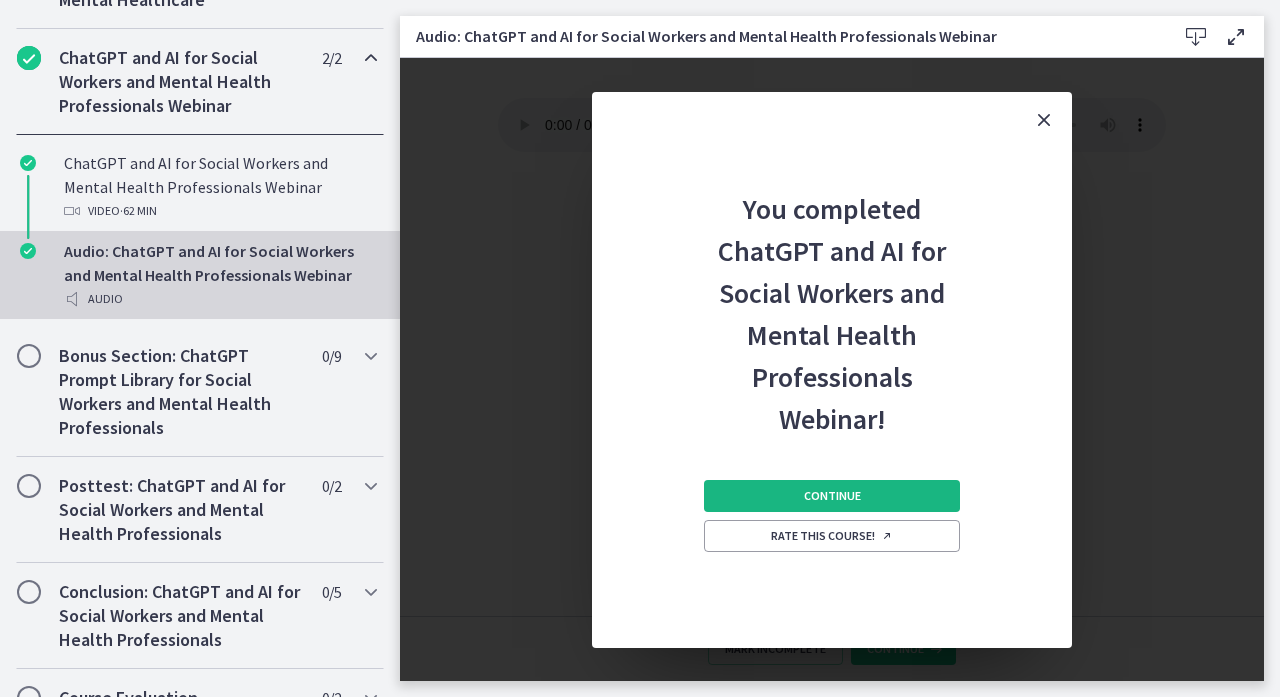 click on "Continue" at bounding box center (832, 496) 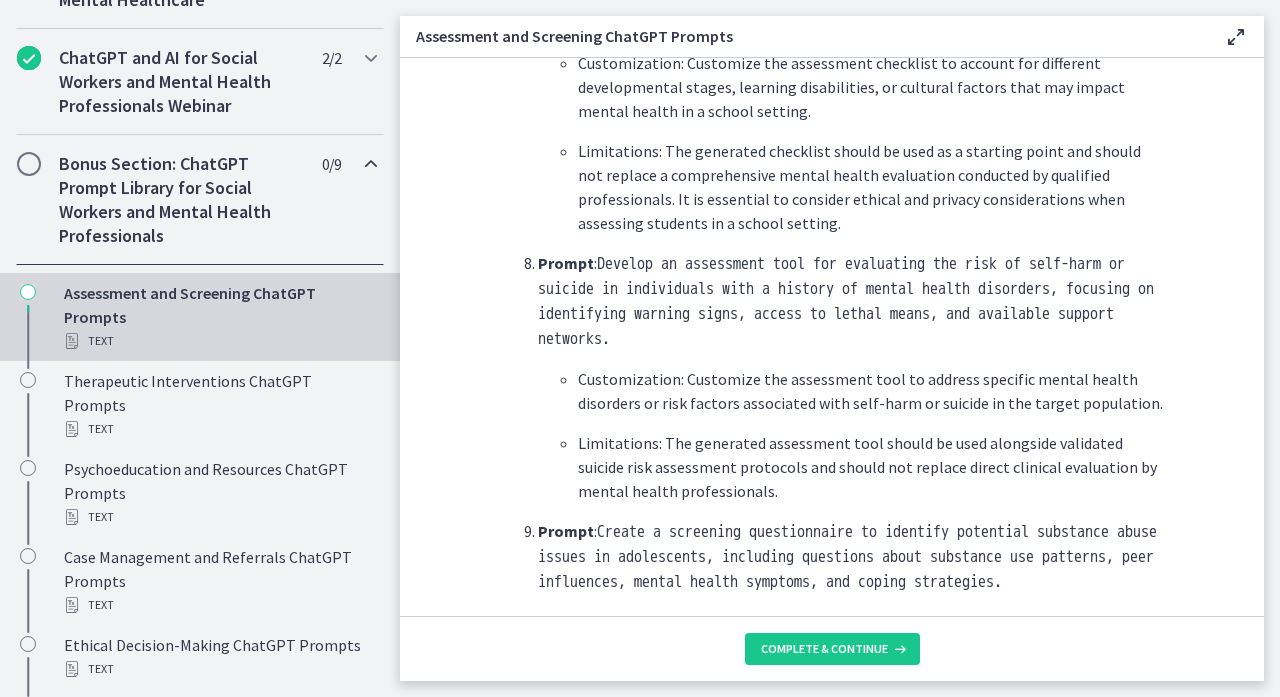 scroll, scrollTop: 2622, scrollLeft: 0, axis: vertical 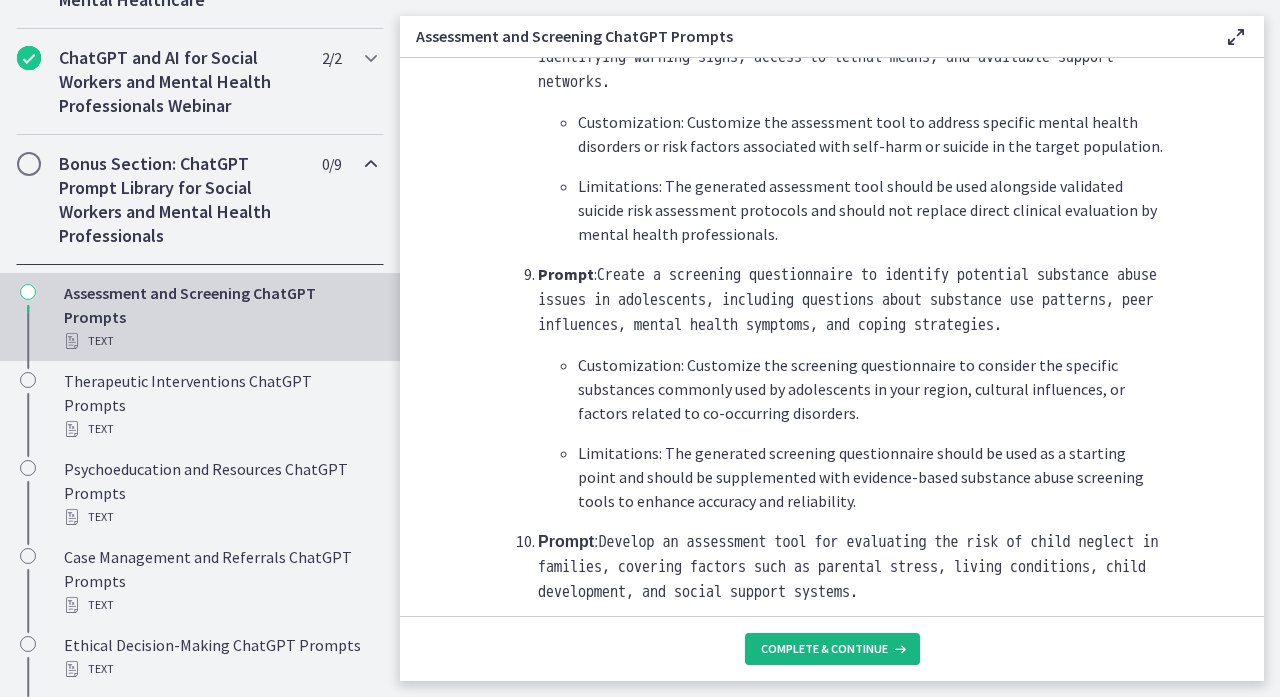 click on "Complete & continue" at bounding box center (824, 649) 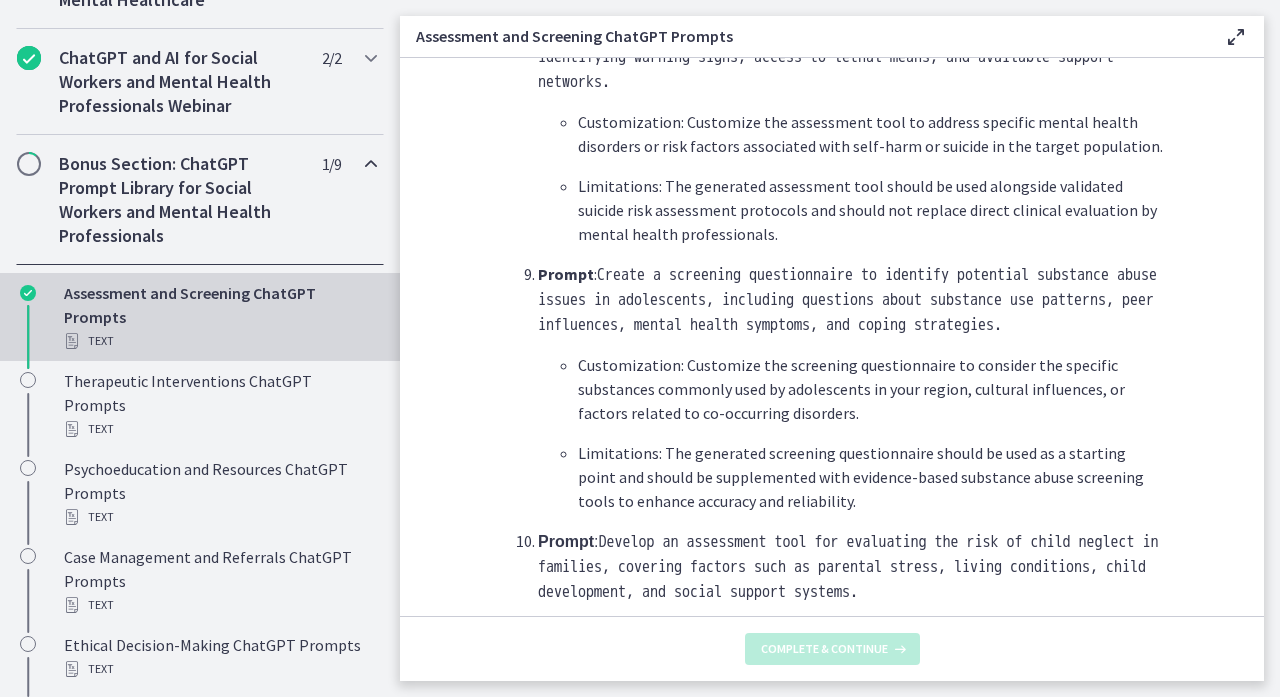 scroll, scrollTop: 0, scrollLeft: 0, axis: both 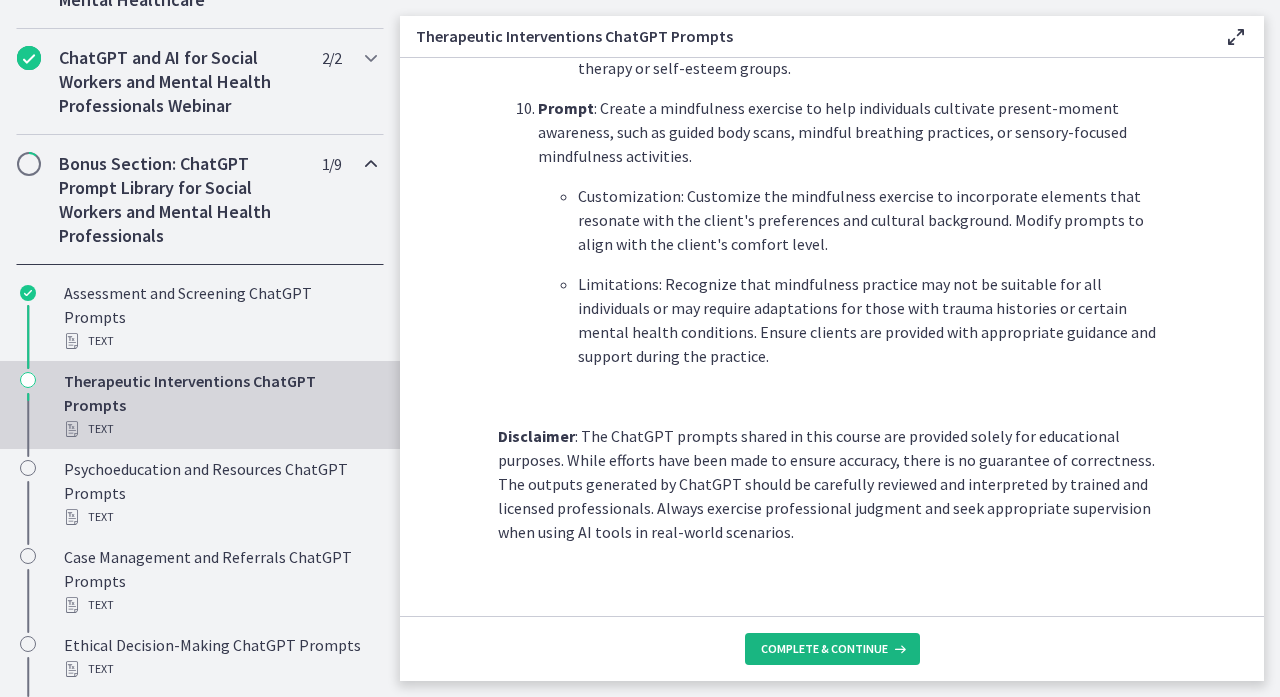 click on "Complete & continue" at bounding box center [824, 649] 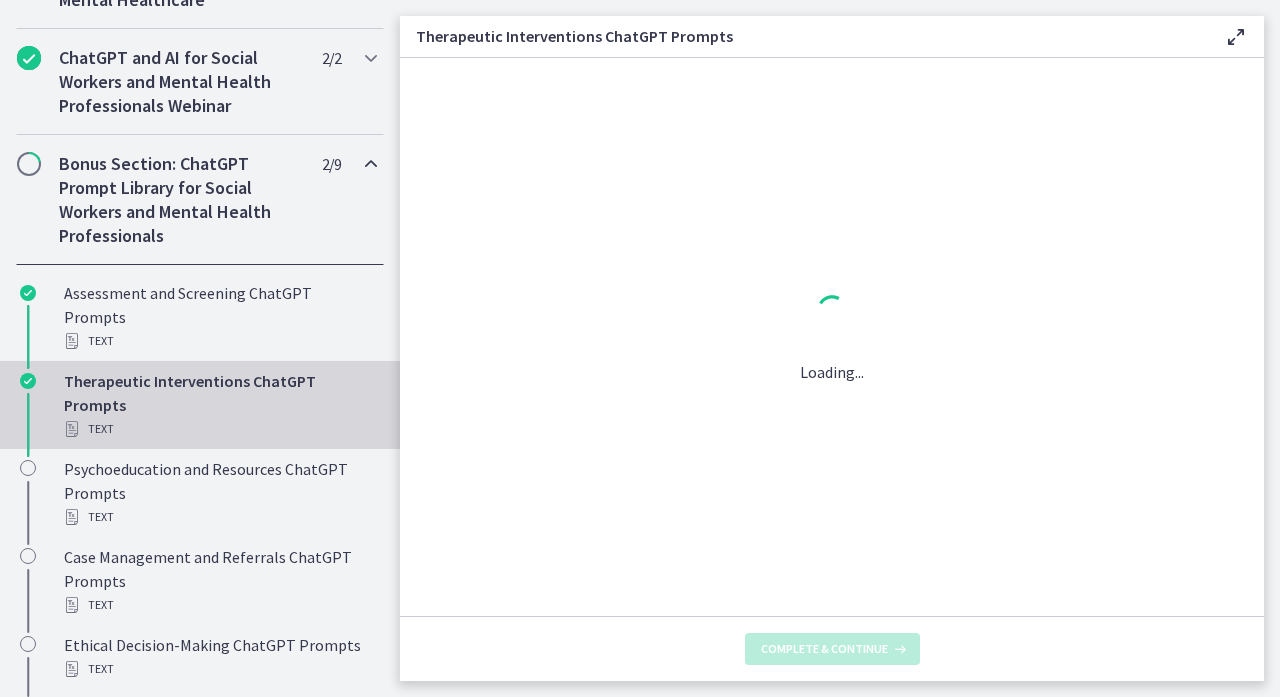 scroll, scrollTop: 0, scrollLeft: 0, axis: both 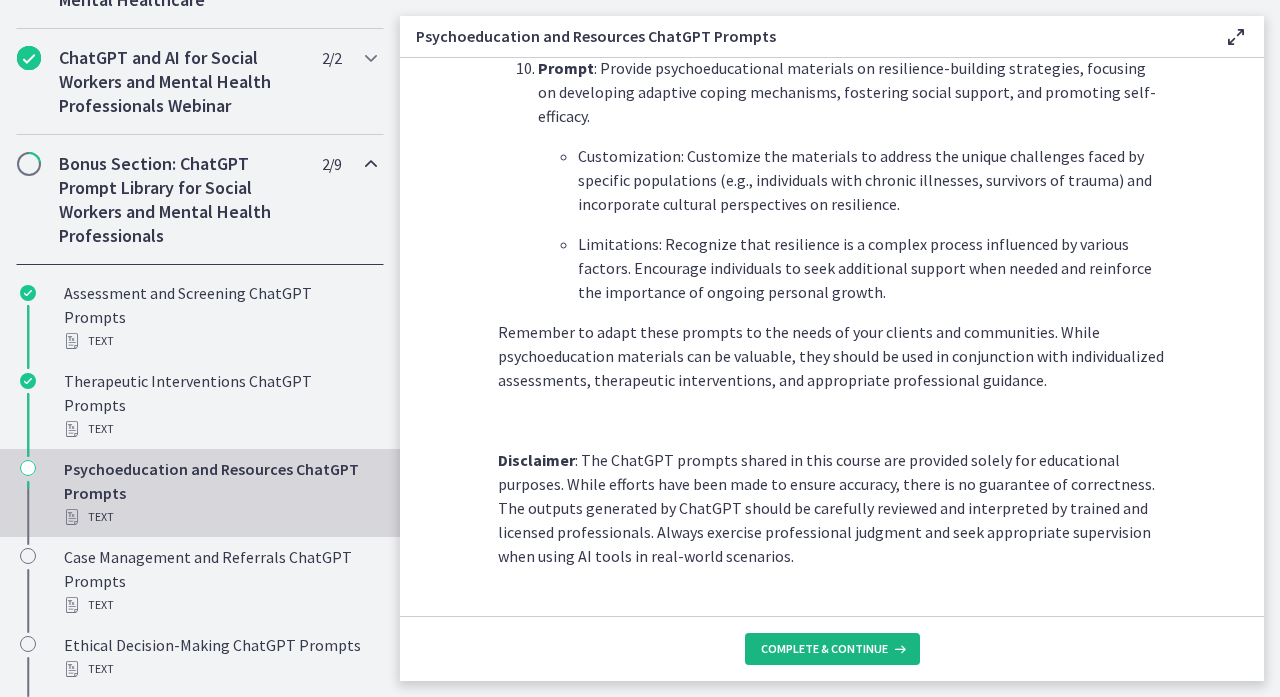 click on "Complete & continue" at bounding box center [824, 649] 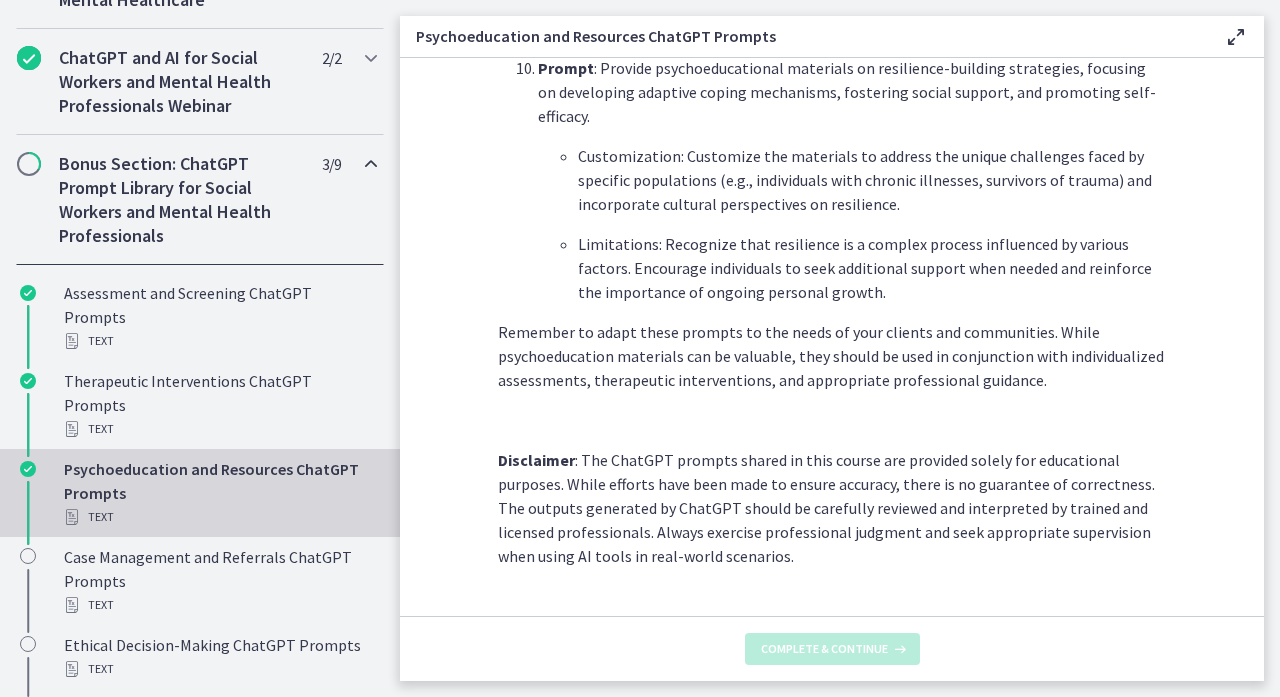 scroll, scrollTop: 0, scrollLeft: 0, axis: both 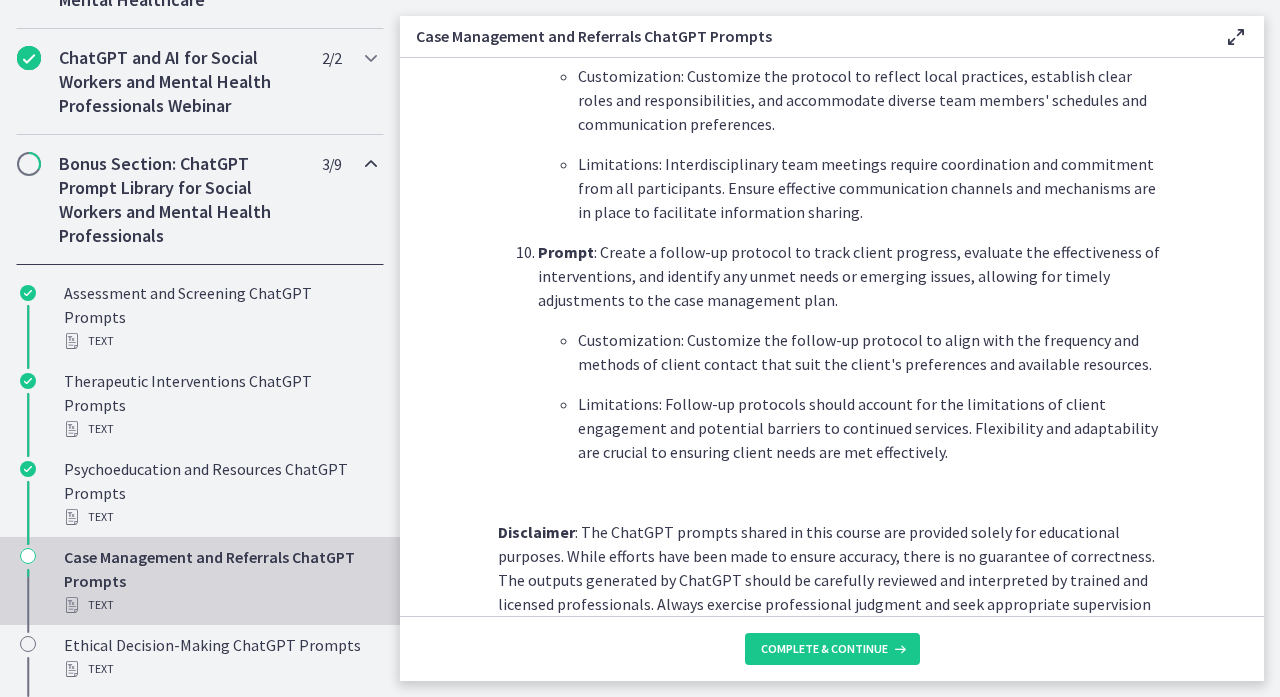 click on "What is this collection of prompts?
Prompts that can aid social workers in managing cases, coordinating services, and generating appropriate referrals to other professionals or community resources, such as healthcare providers, housing assistance, employment services, or legal support.
NOTE : These prompts can be copied + pasted into  ChatGPT , but we highly suggest customizing them to meet your specific needs and adding more context to improve the quality of responses you receive!
Prompt : Conduct a comprehensive needs assessment with clients to identify their specific needs, goals, and resources available to them, ensuring a holistic approach to case management.
Customization: Customize the needs assessment based on the client's cultural background, language preferences, and individual circumstances.
Limitations: Recognize that needs assessments may not capture all aspects of a client's situation. Continuously reassess and update the assessment as circumstances change." 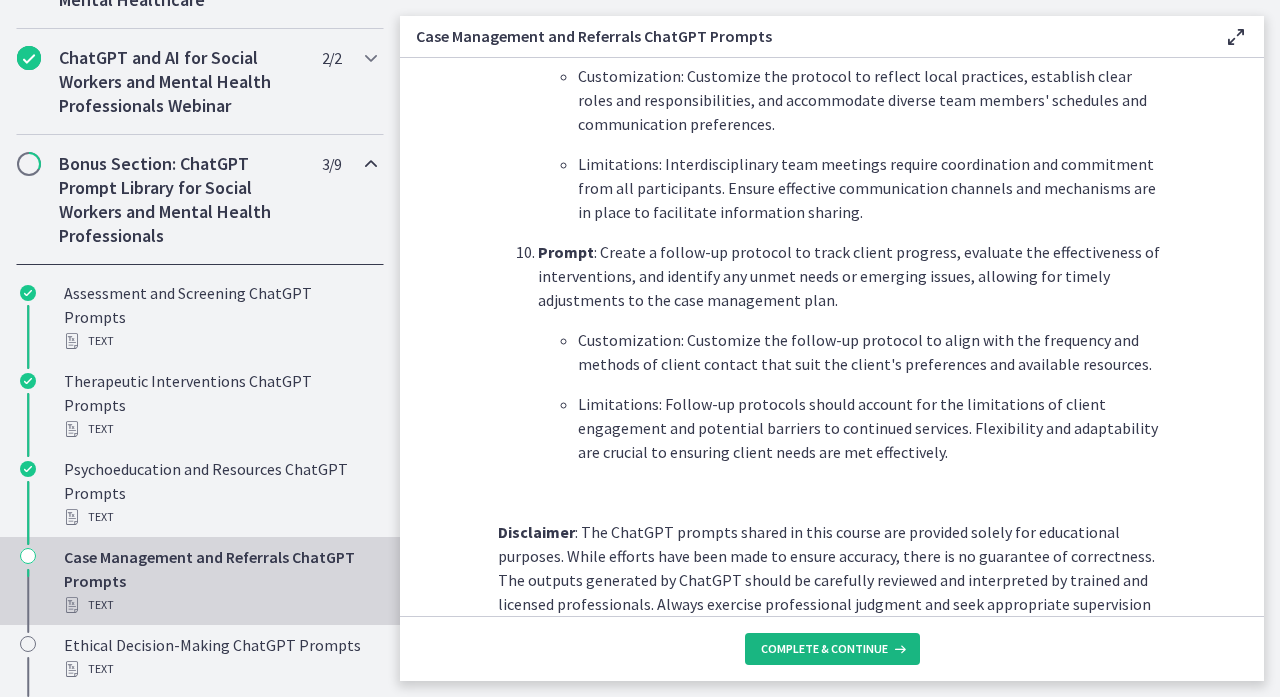 click on "Complete & continue" at bounding box center (824, 649) 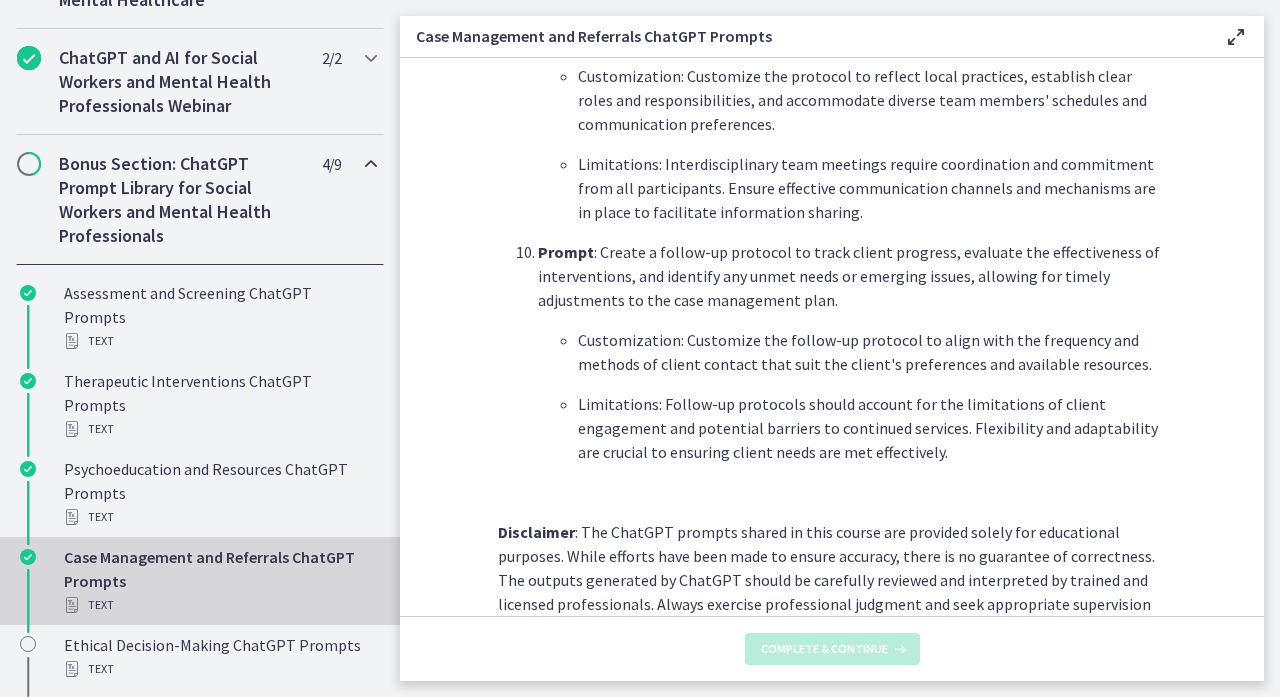 scroll, scrollTop: 0, scrollLeft: 0, axis: both 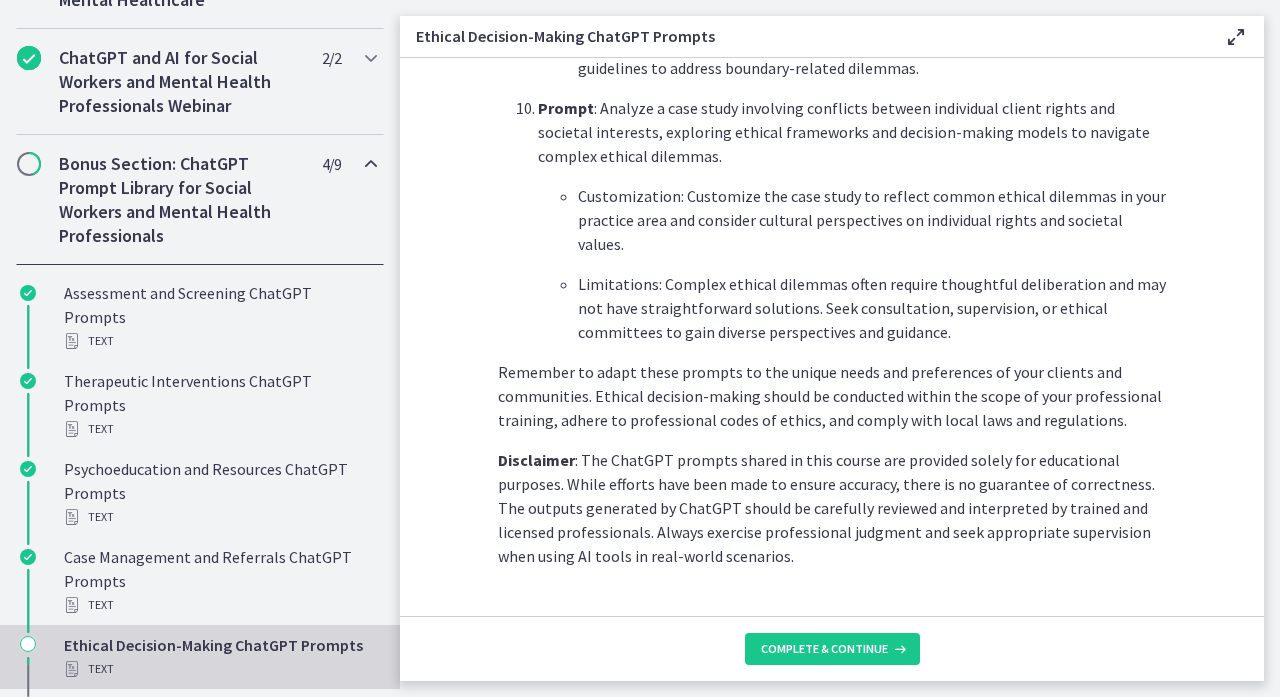 click on "What is this collection of prompts?
Prompts that can facilitate discussions and considerations around ethical dilemmas in social work, helping social workers navigate complex ethical issues and make informed decisions.
NOTE : These prompts can be copied + pasted into  ChatGPT , but we highly suggest customizing them to meet your specific needs and adding more context to improve the quality of responses you receive!
Prompt : Analyze a case study involving dual relationships, assessing potential conflicts of interest and ethical considerations, and develop a plan of action to address the situation.
Customization: Customize the case study to reflect specific social work settings (e.g., child welfare, healthcare) and cultural nuances that may impact dual relationships.
Limitations: Recognize that ethical decision-making is complex and context-dependent. Consider seeking consultation from supervisors or ethics committees when faced with challenging situations.
Prompt" 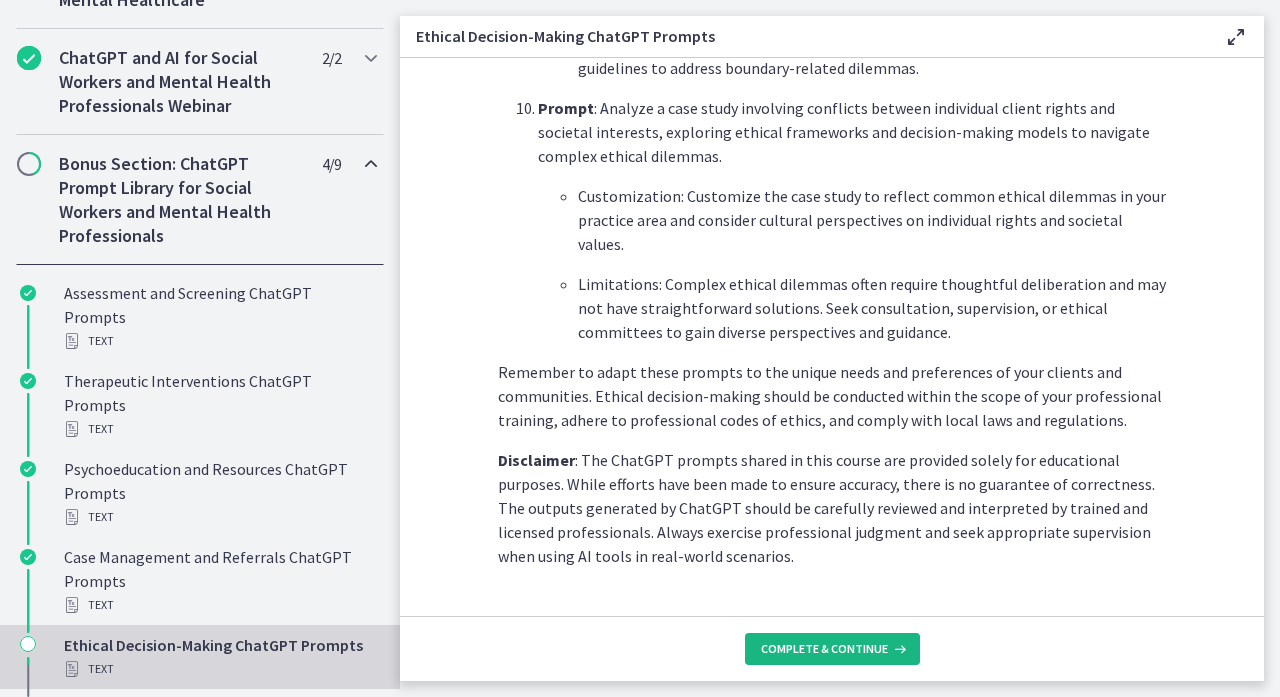click on "Complete & continue" at bounding box center (832, 649) 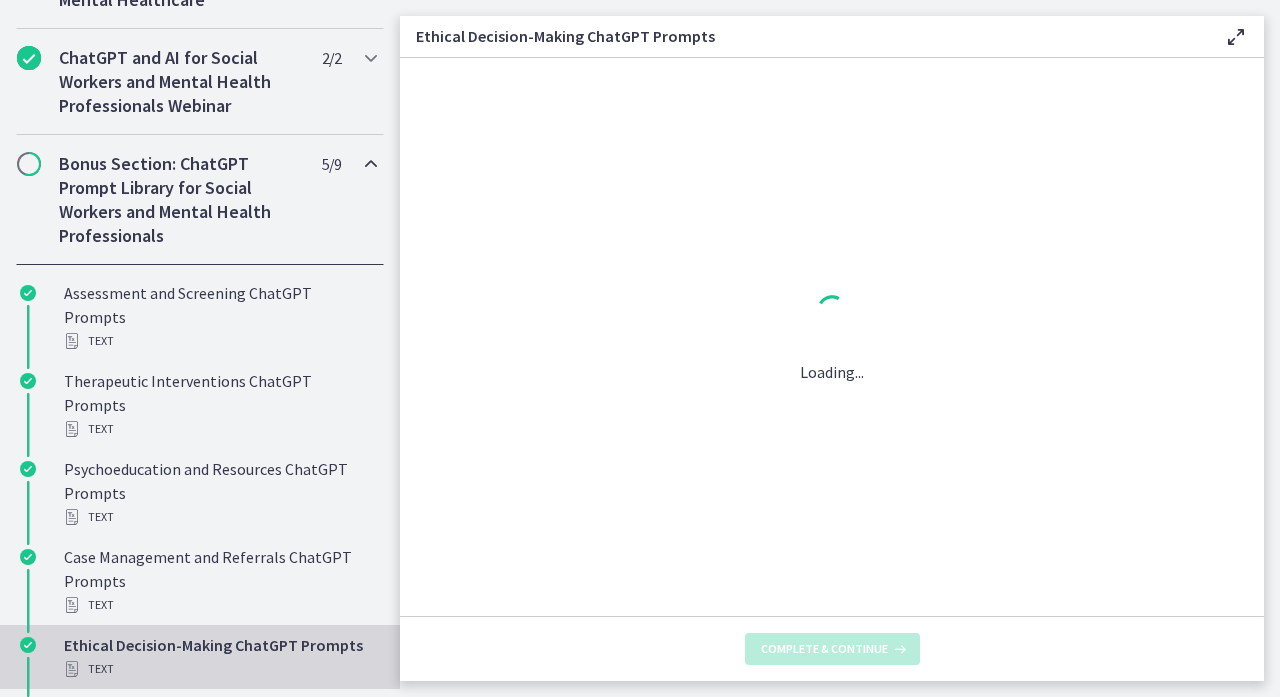 scroll, scrollTop: 0, scrollLeft: 0, axis: both 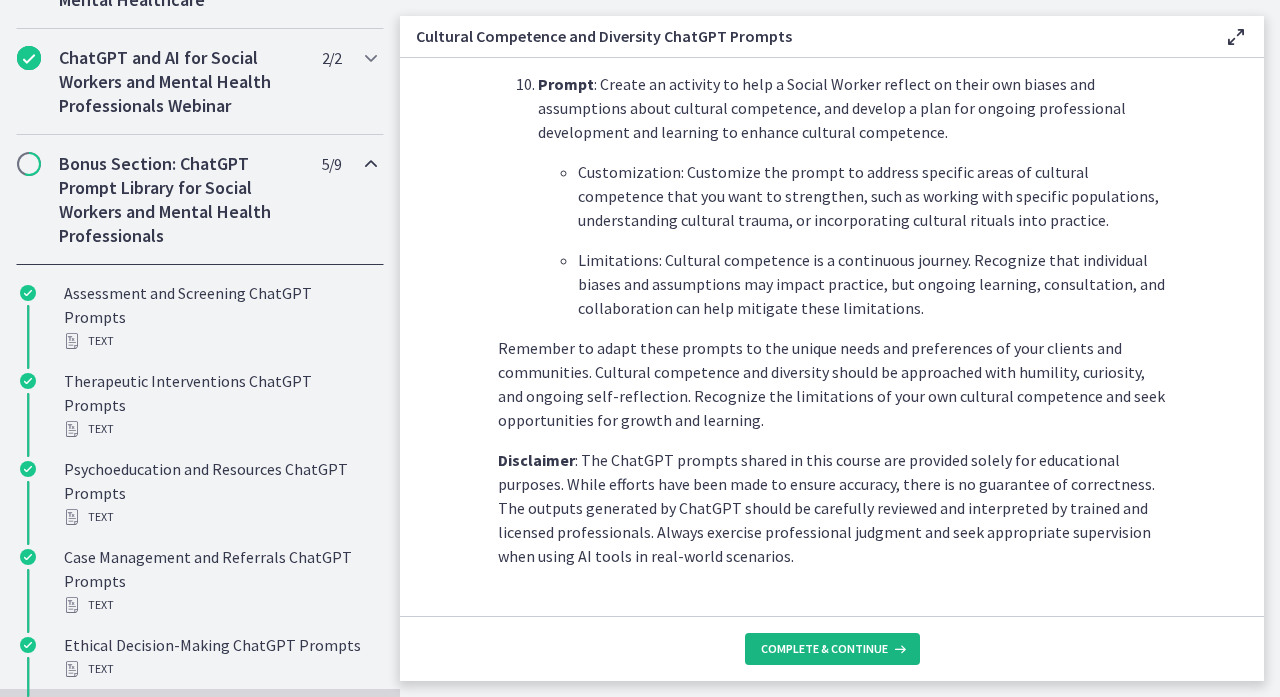 click on "Complete & continue" at bounding box center (832, 649) 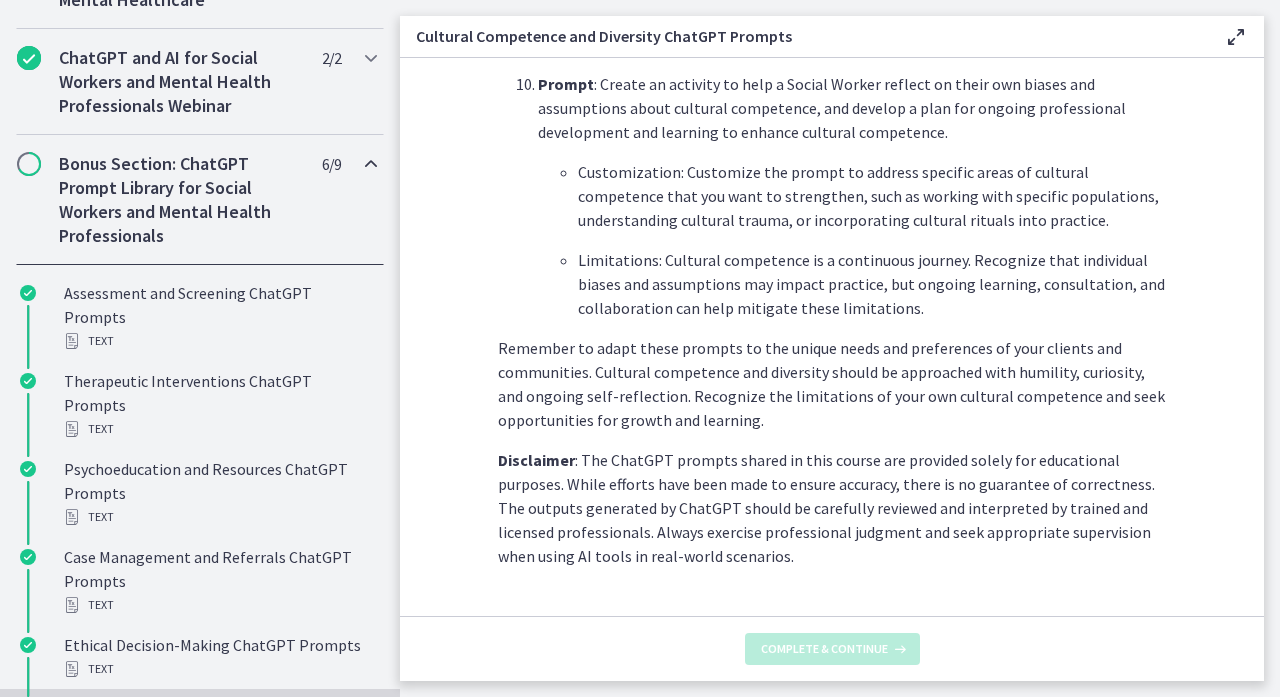 scroll, scrollTop: 0, scrollLeft: 0, axis: both 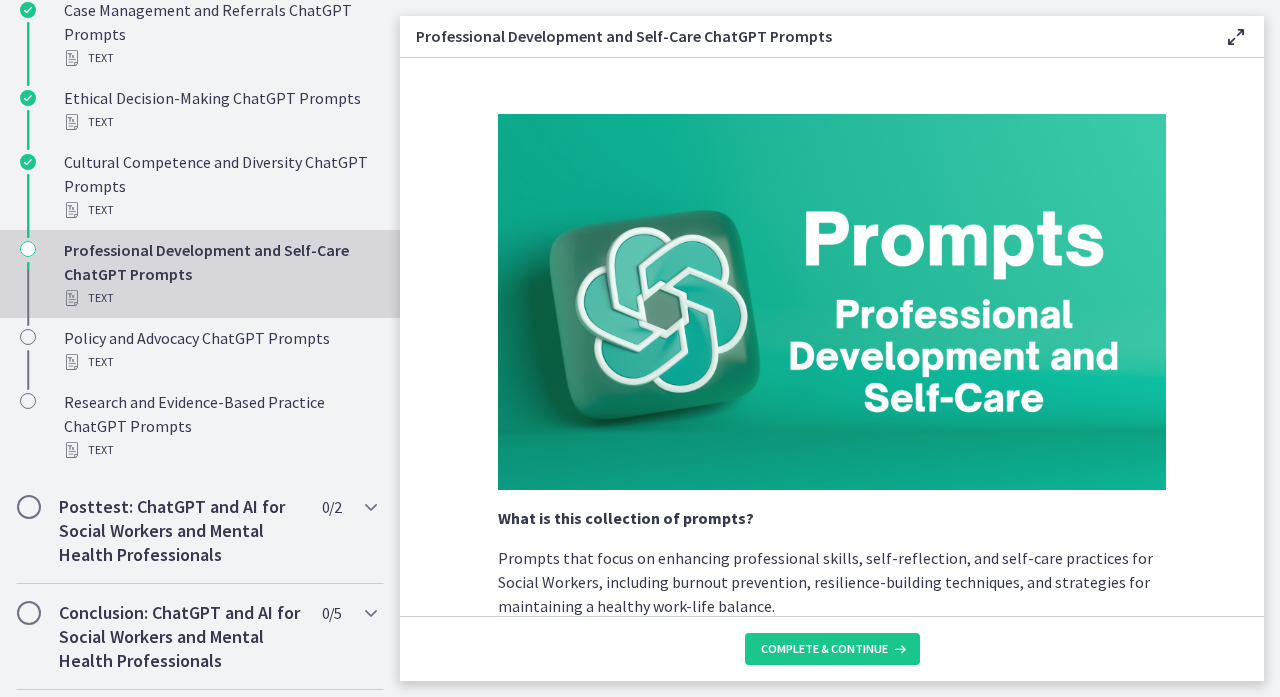 click on "Complete & continue" at bounding box center (832, 648) 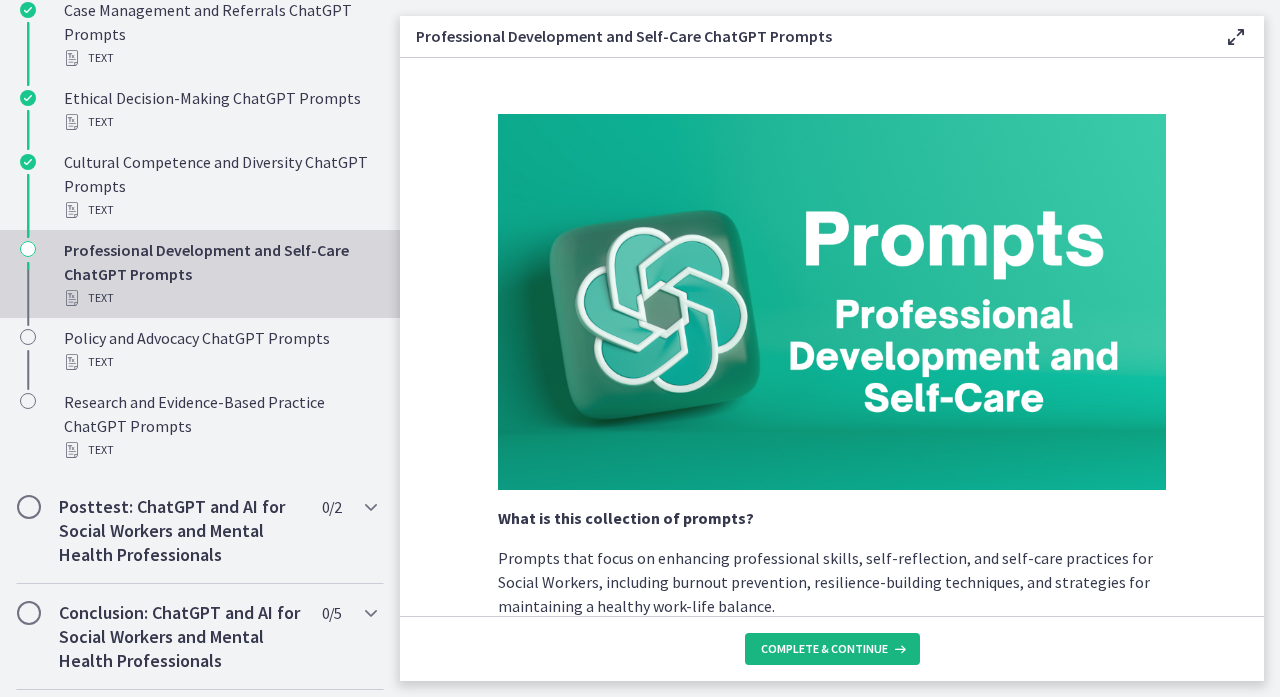 click on "Complete & continue" at bounding box center [824, 649] 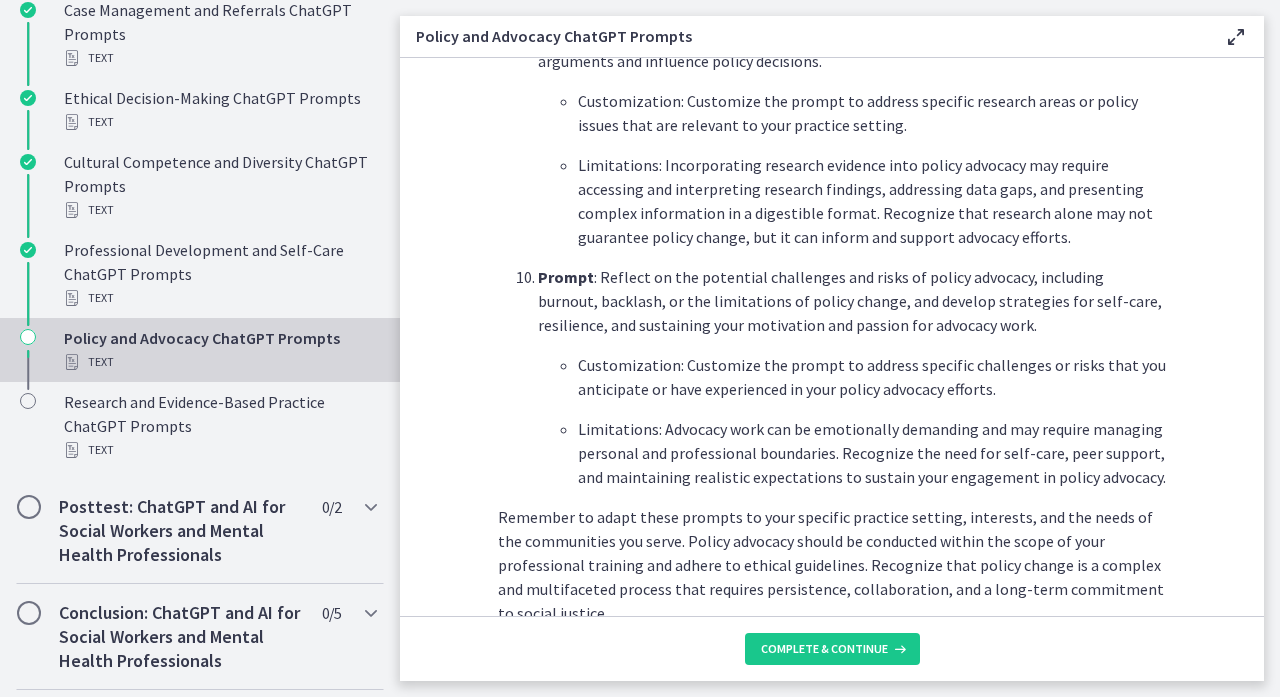 scroll, scrollTop: 2905, scrollLeft: 0, axis: vertical 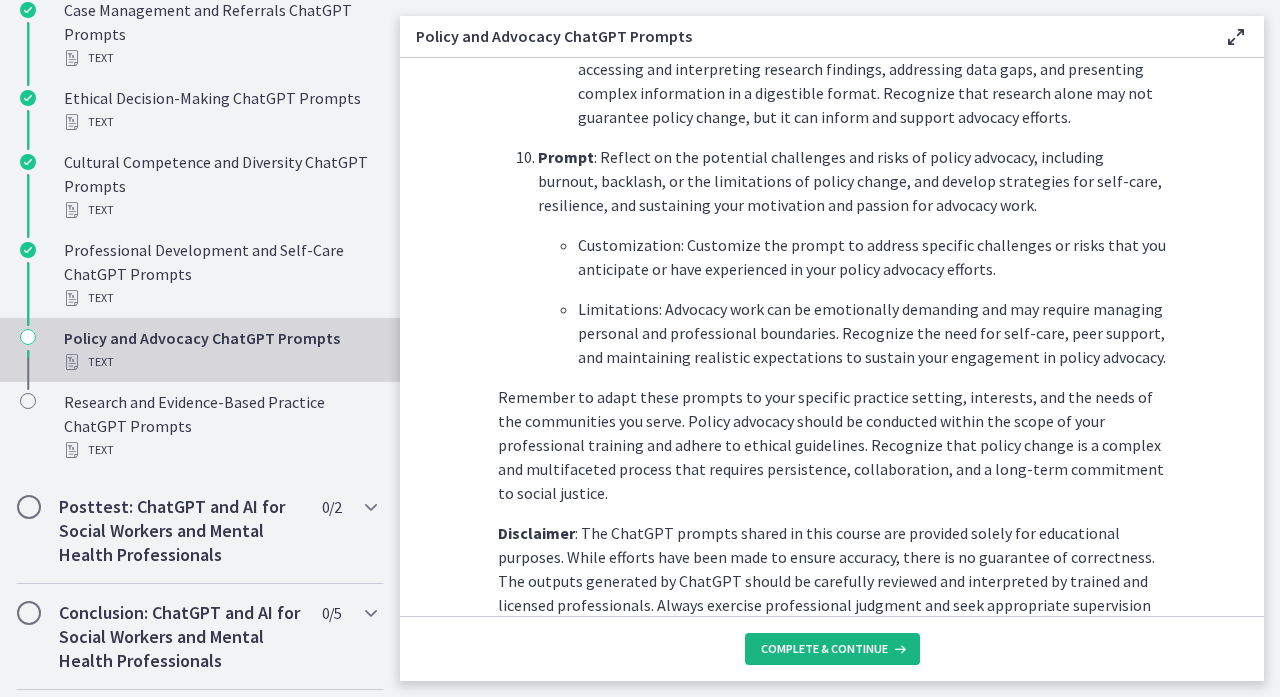 click on "Complete & continue" at bounding box center (824, 649) 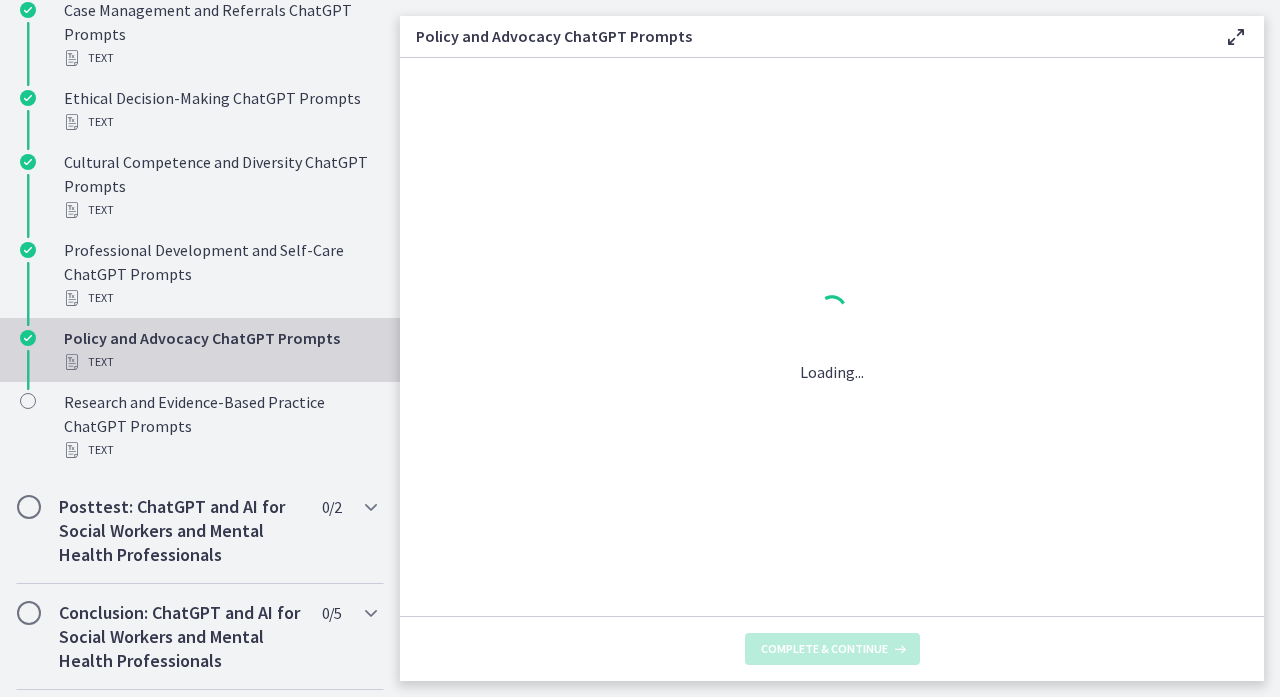 scroll, scrollTop: 0, scrollLeft: 0, axis: both 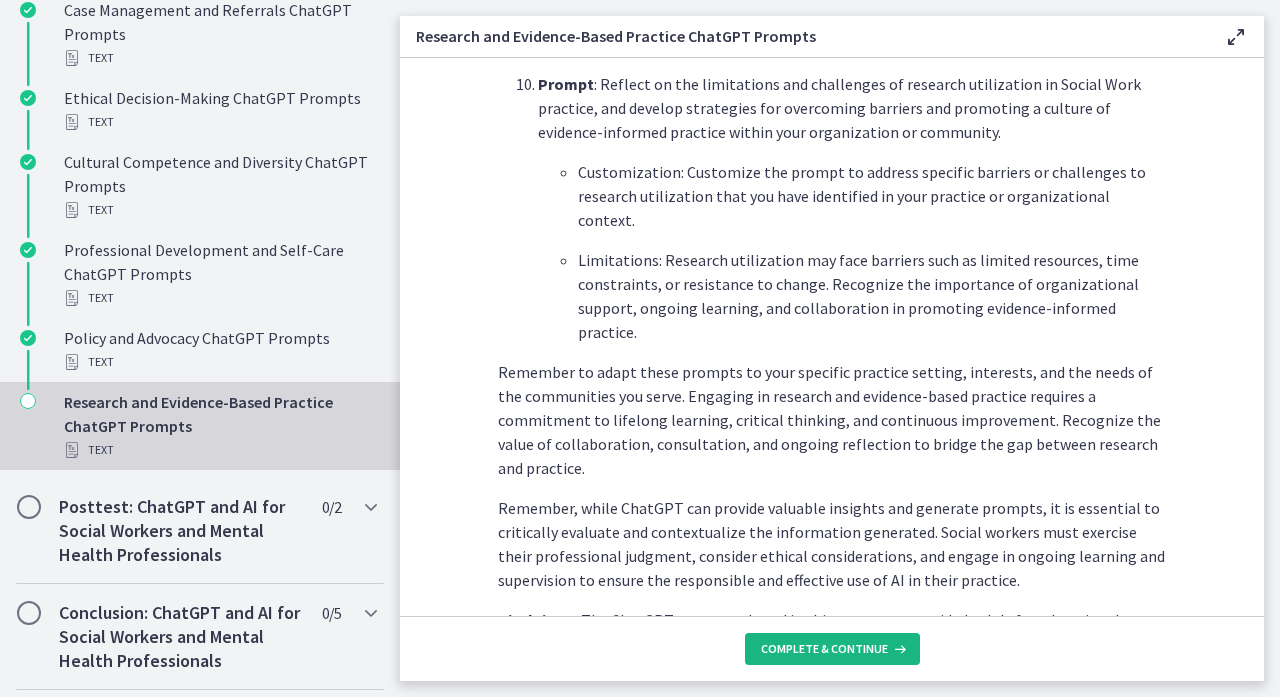 click on "Complete & continue" at bounding box center (824, 649) 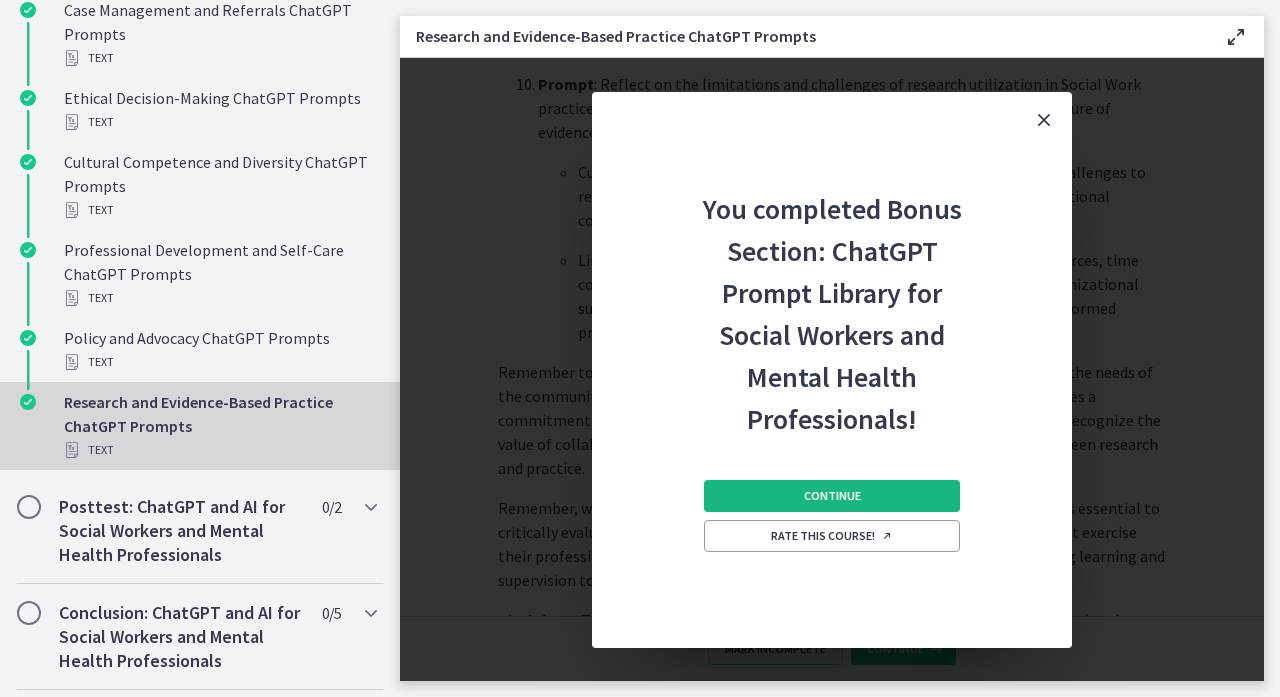click on "Continue" at bounding box center (832, 496) 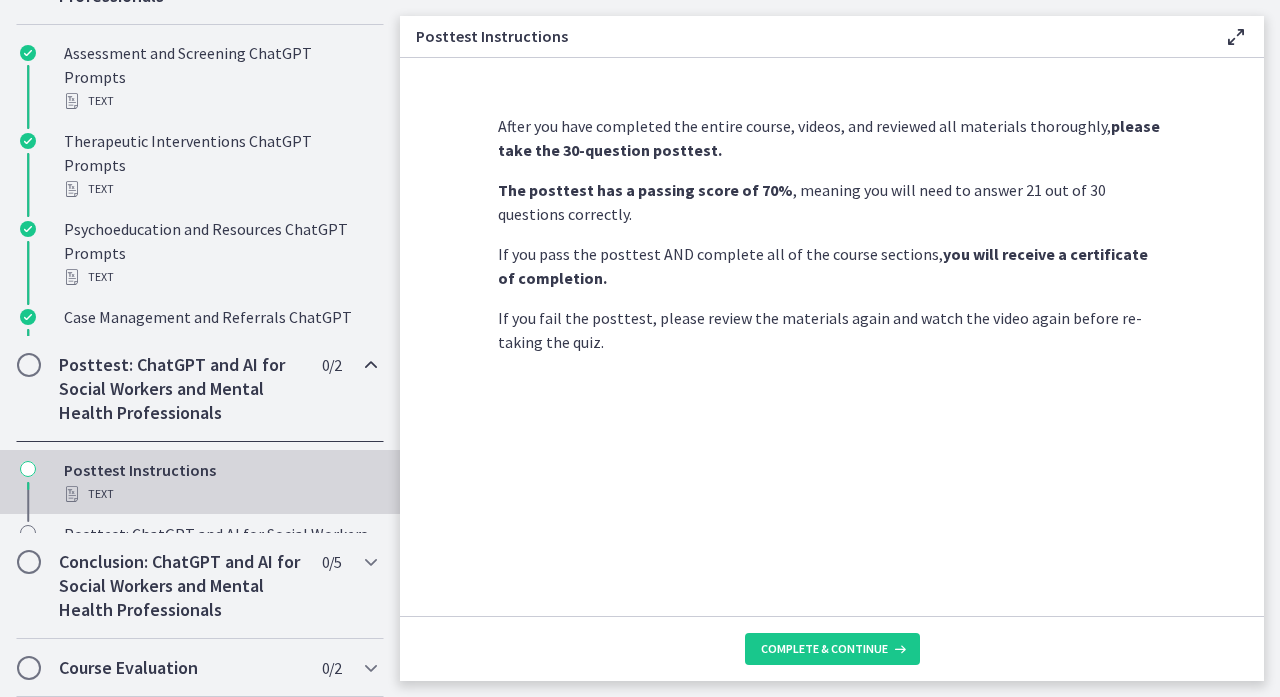 scroll, scrollTop: 987, scrollLeft: 0, axis: vertical 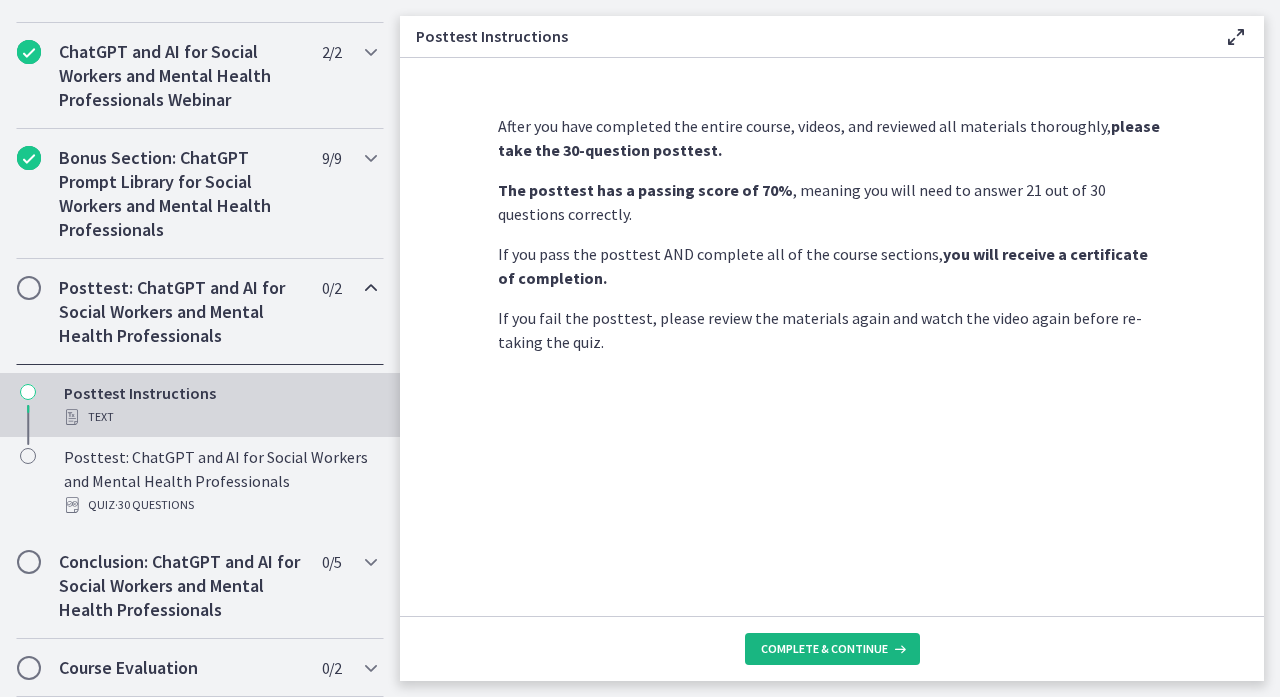 click on "Complete & continue" at bounding box center (824, 649) 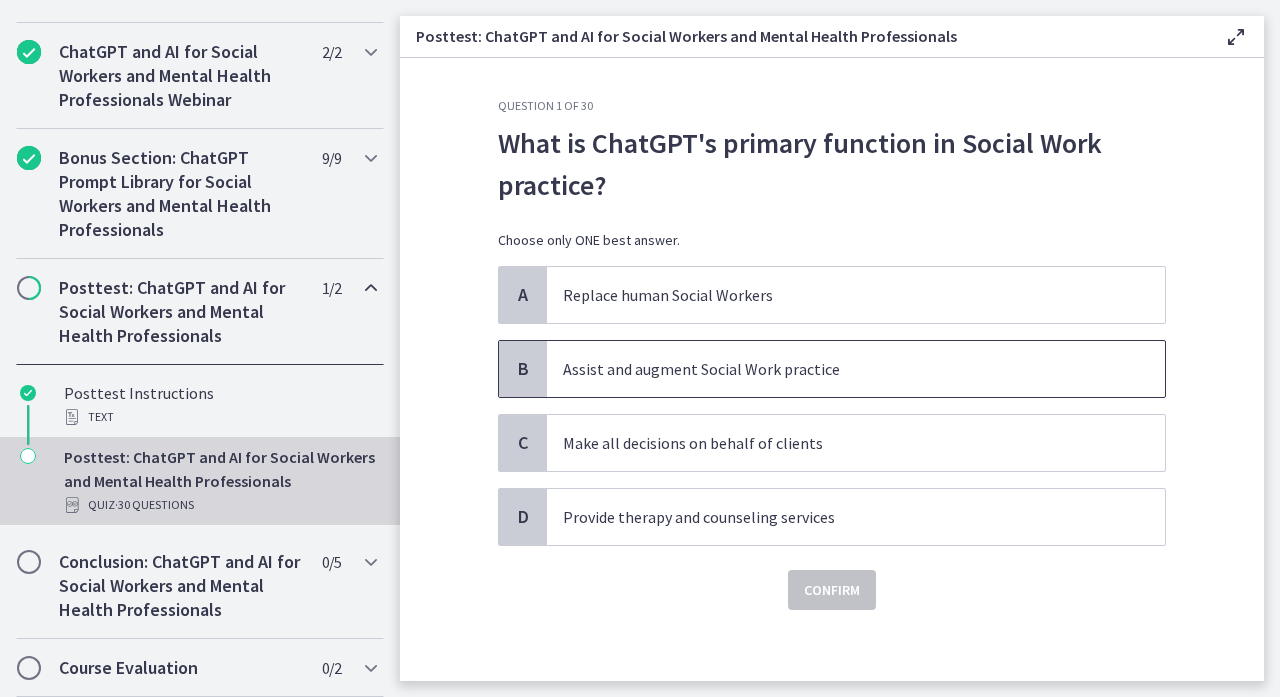 click on "Assist and augment Social Work practice" at bounding box center (856, 369) 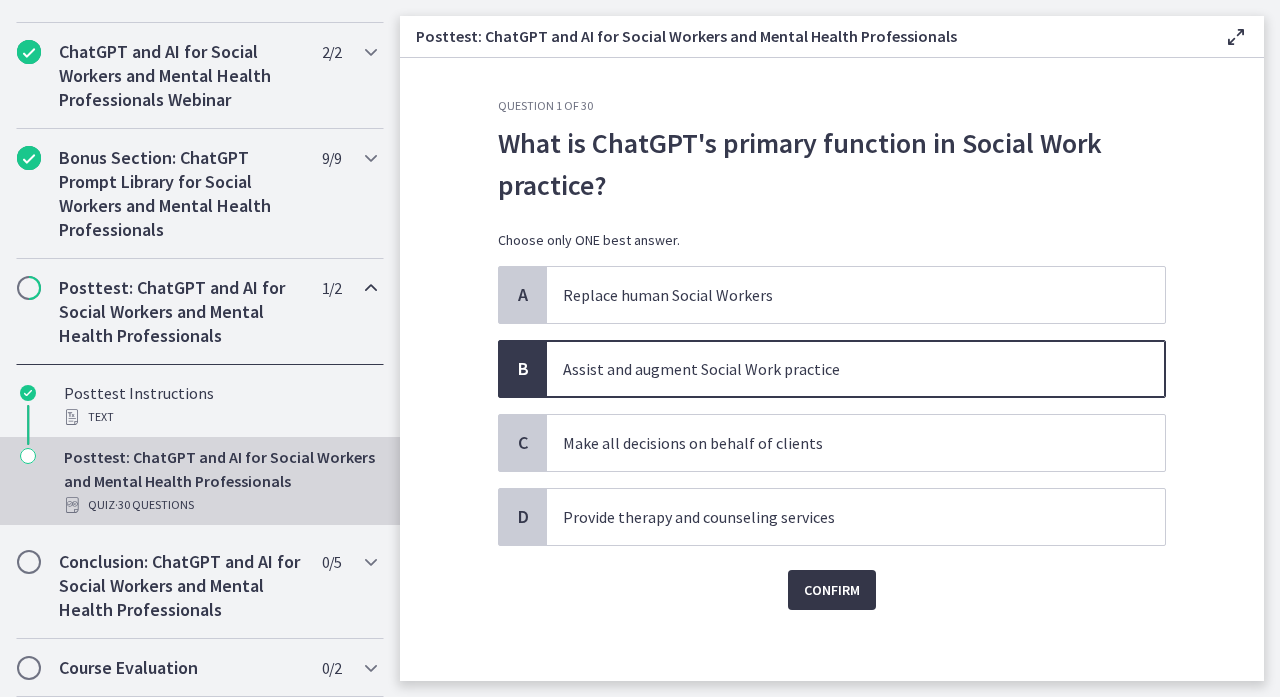 click on "Confirm" at bounding box center [832, 590] 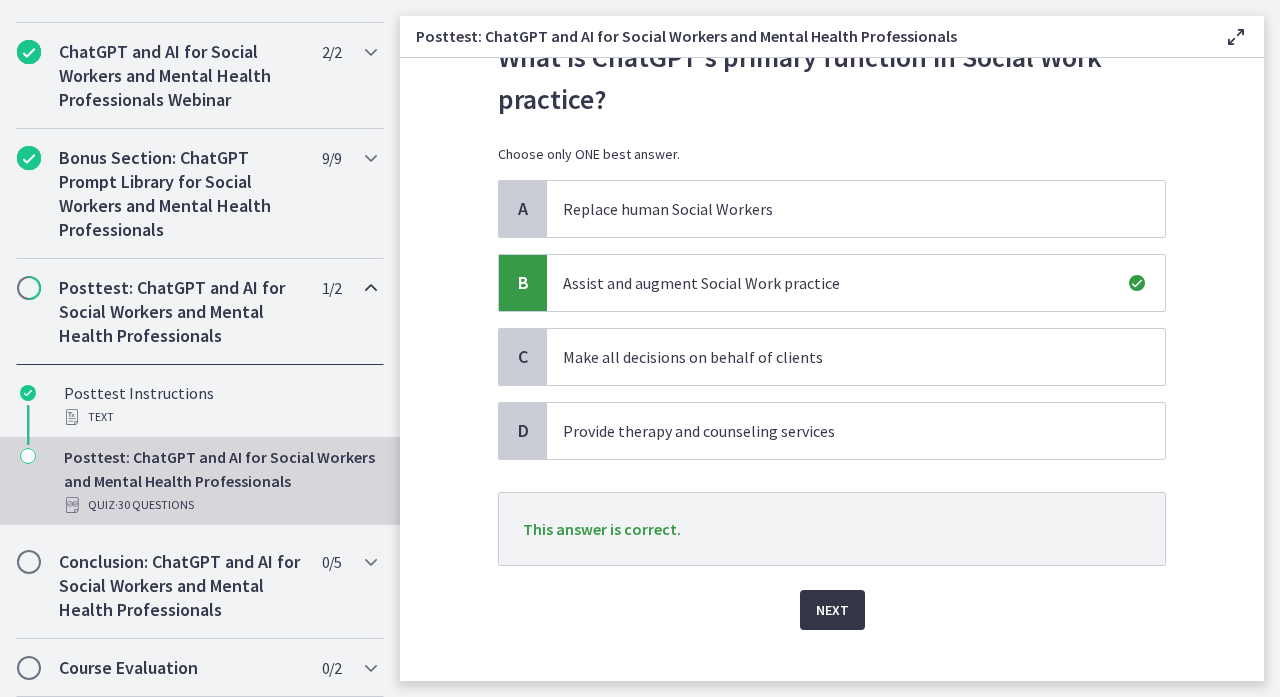 scroll, scrollTop: 107, scrollLeft: 0, axis: vertical 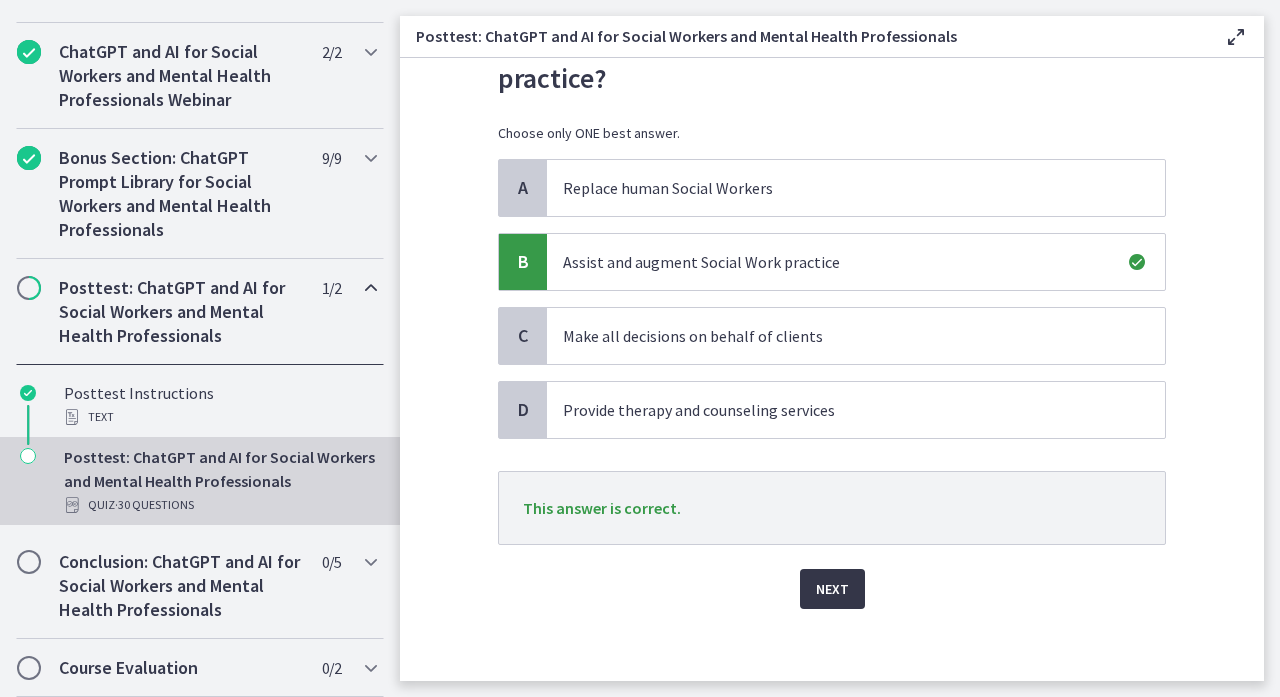 click on "Next" at bounding box center [832, 589] 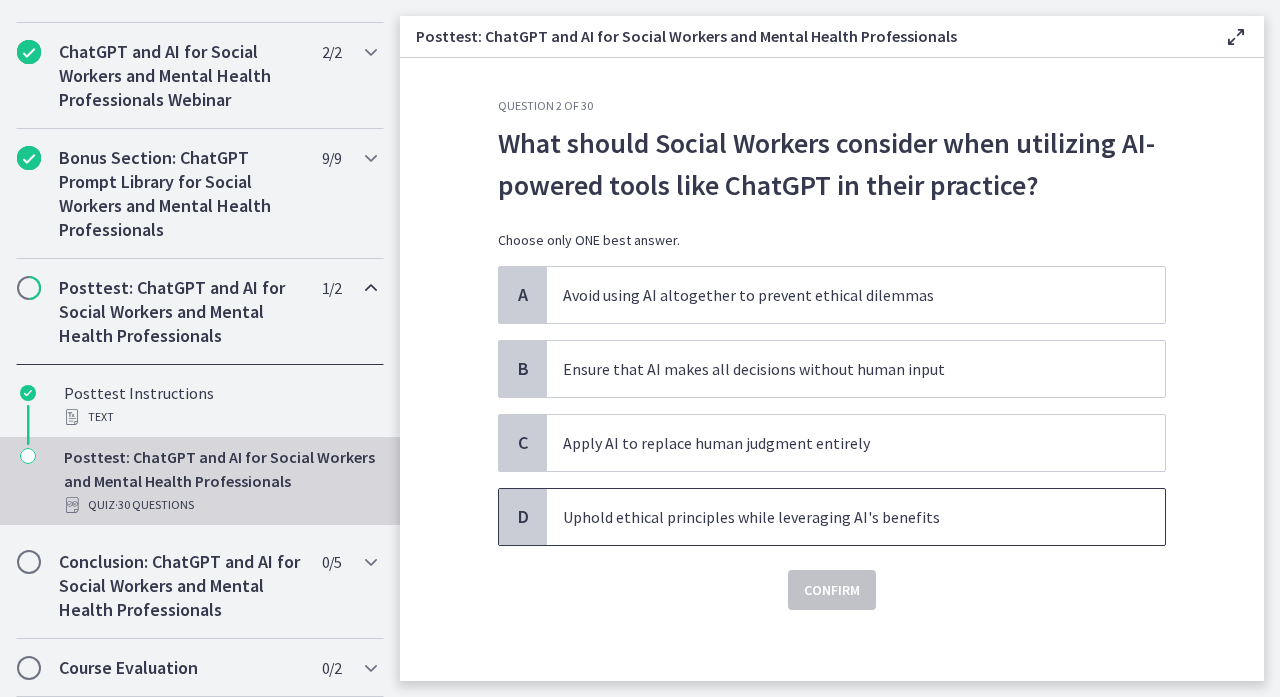 click on "Uphold ethical principles while leveraging AI's benefits" at bounding box center (836, 517) 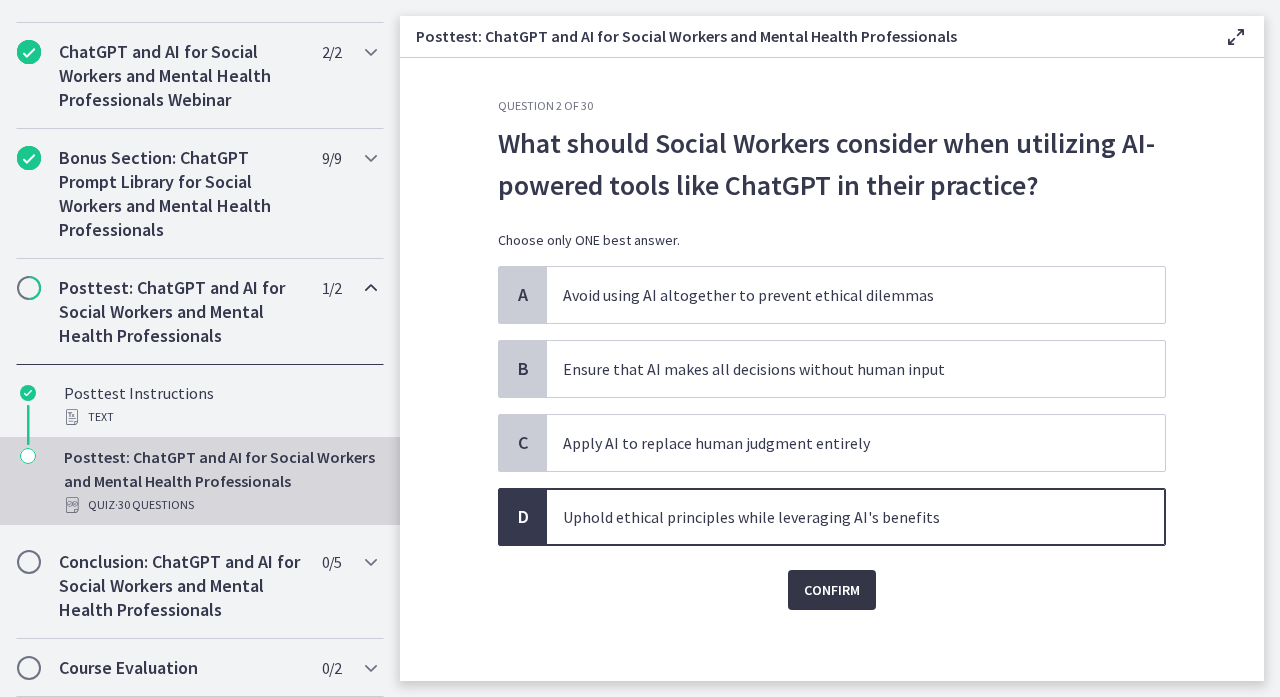 click on "Confirm" at bounding box center (832, 590) 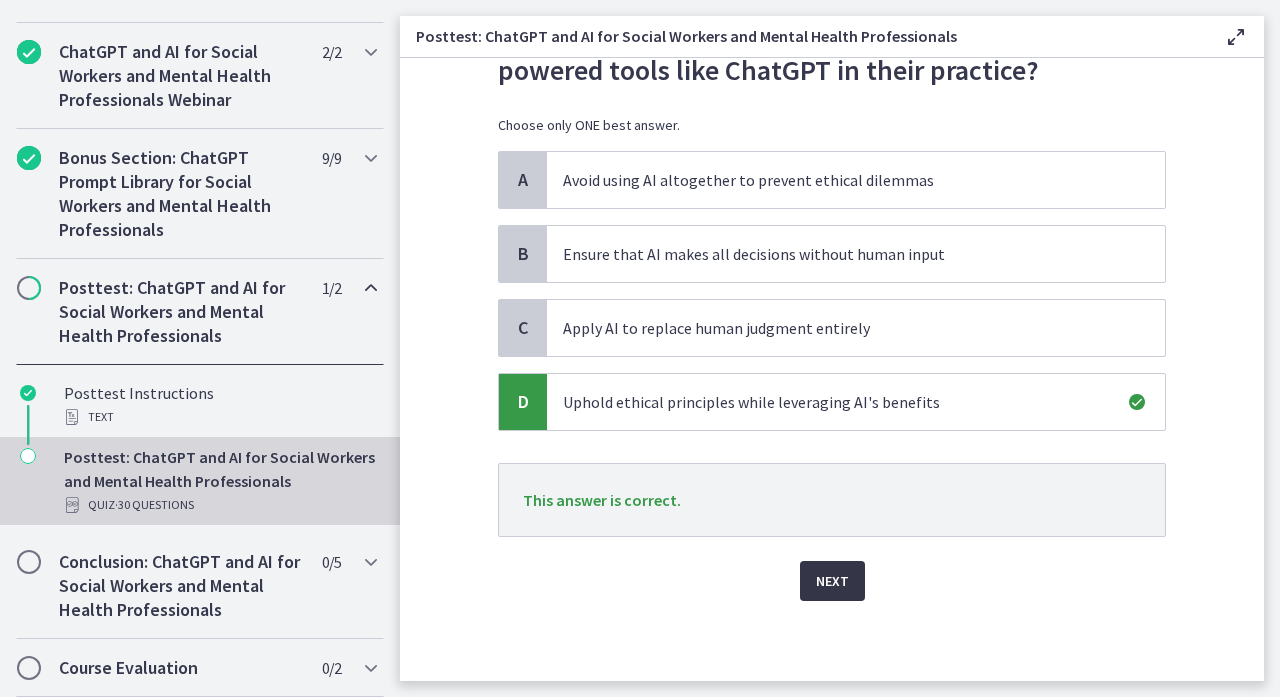 scroll, scrollTop: 115, scrollLeft: 0, axis: vertical 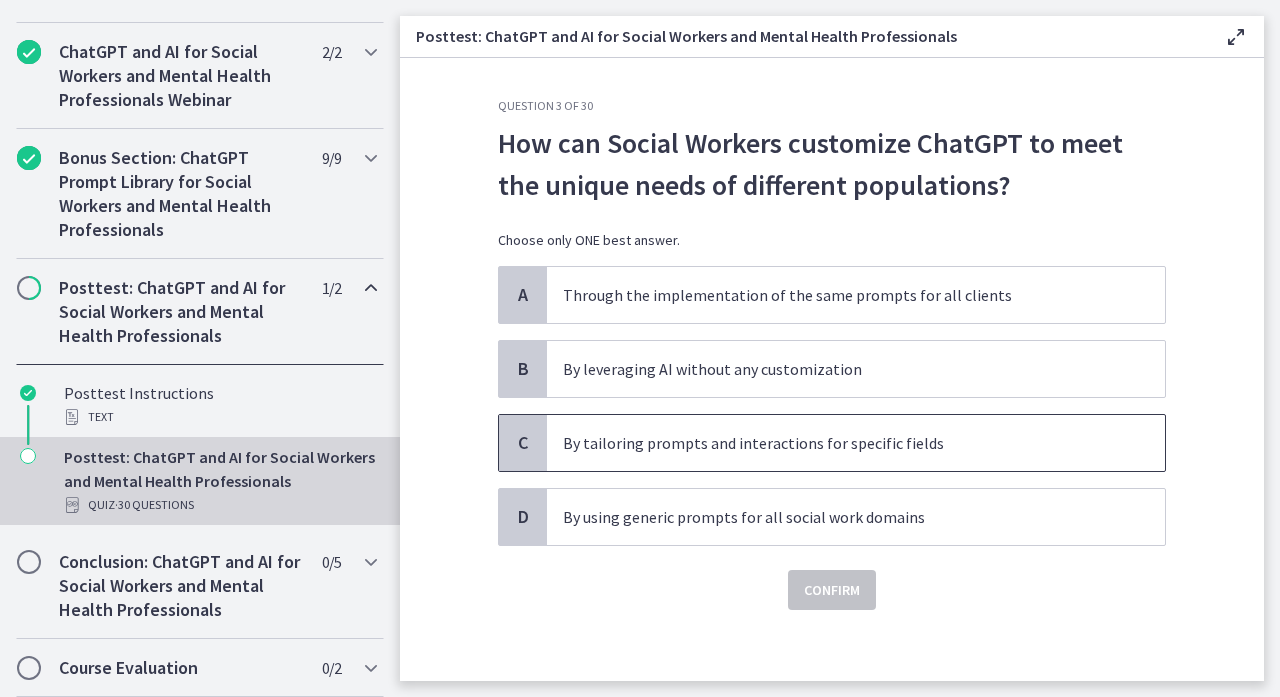 click on "By tailoring prompts and interactions for specific fields" at bounding box center [856, 443] 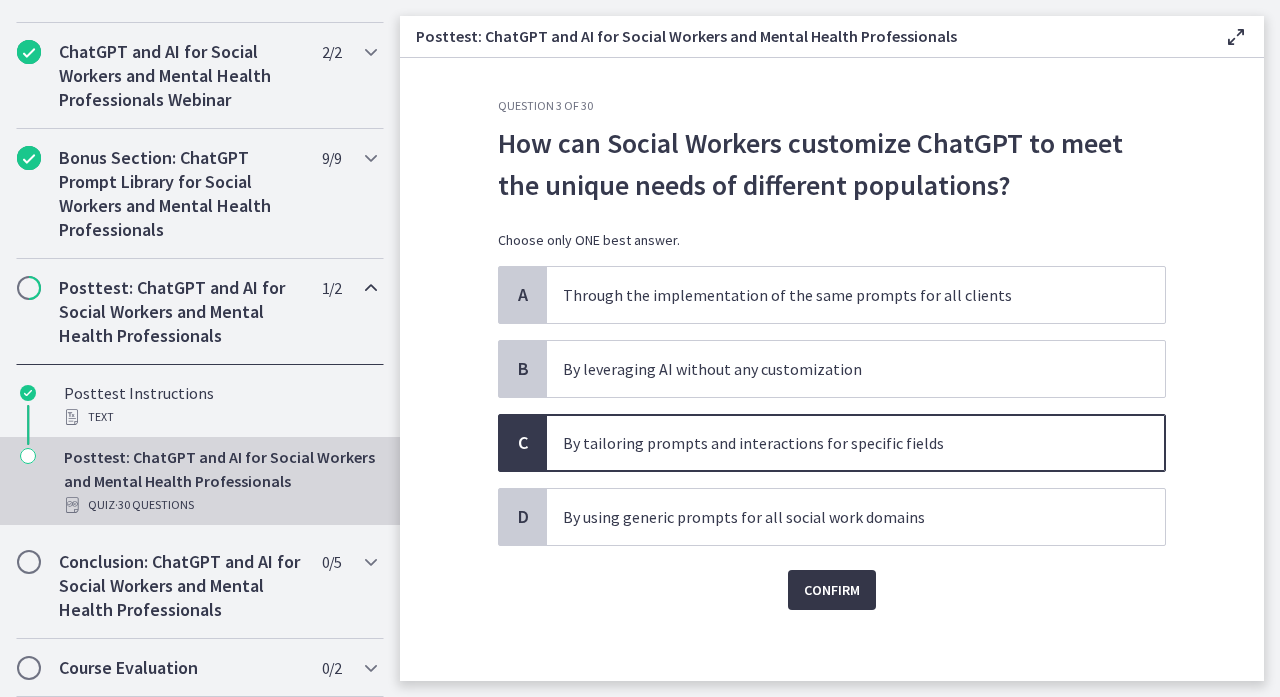 click on "Confirm" at bounding box center (832, 590) 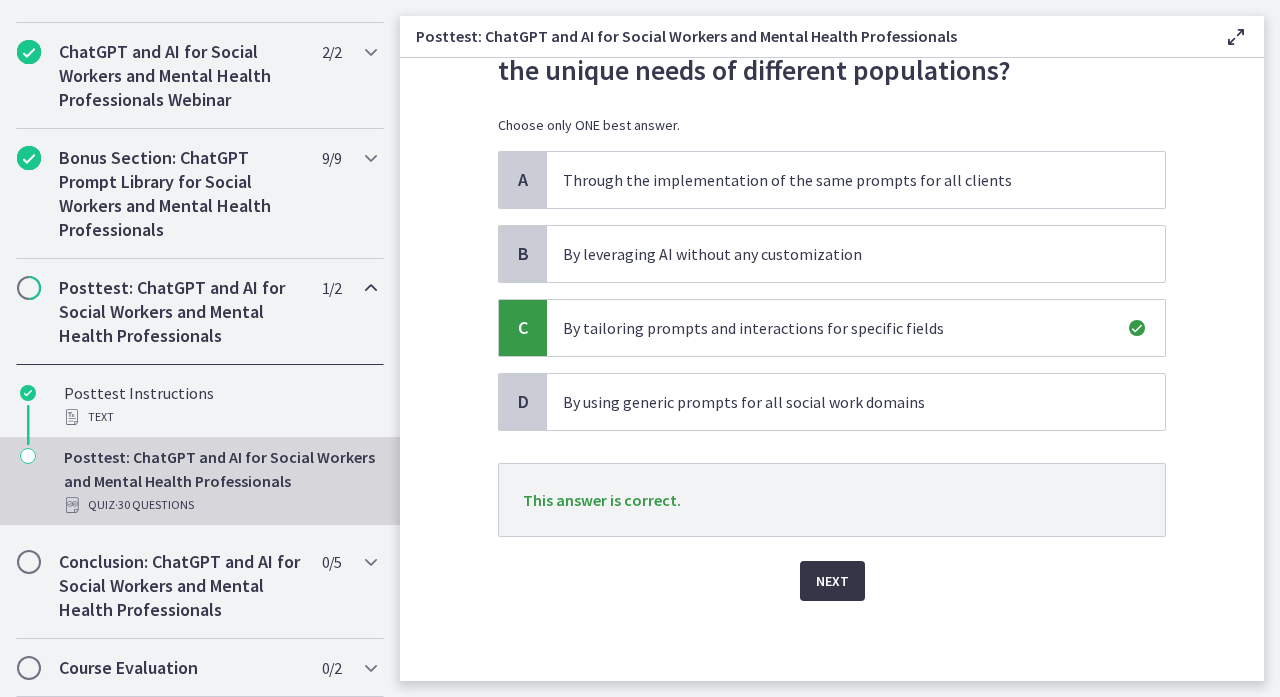 scroll, scrollTop: 115, scrollLeft: 0, axis: vertical 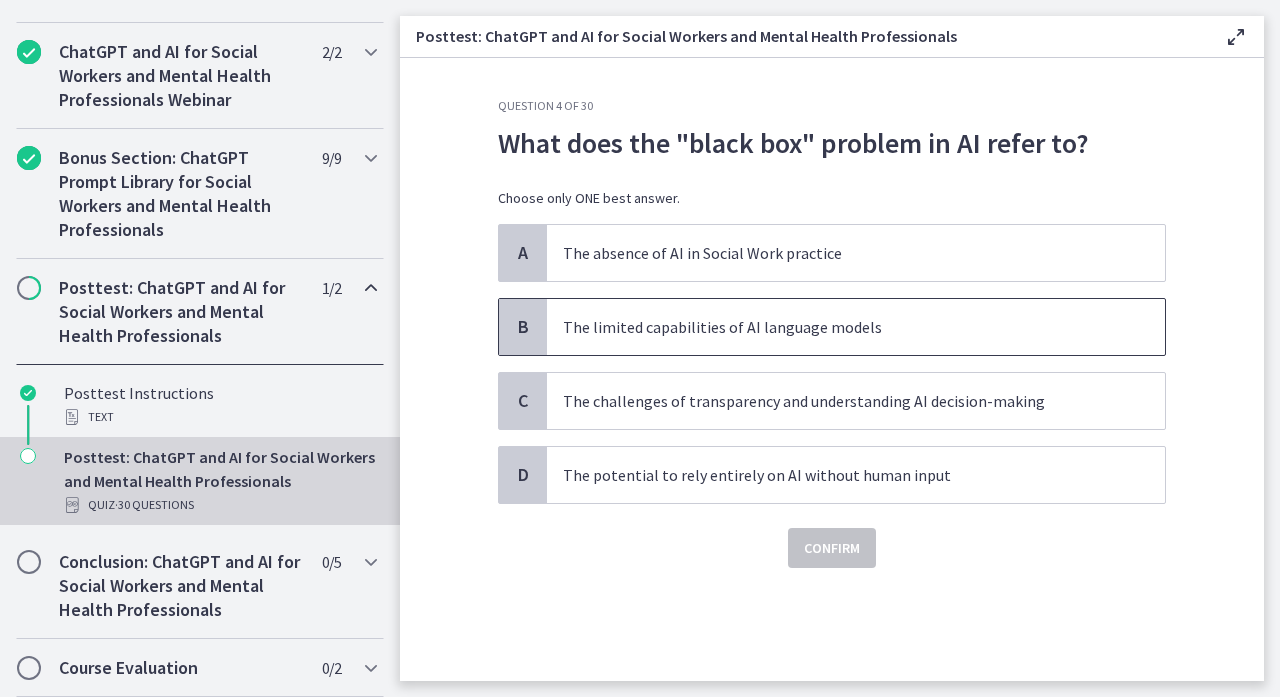 click on "The limited capabilities of AI language models" at bounding box center (856, 327) 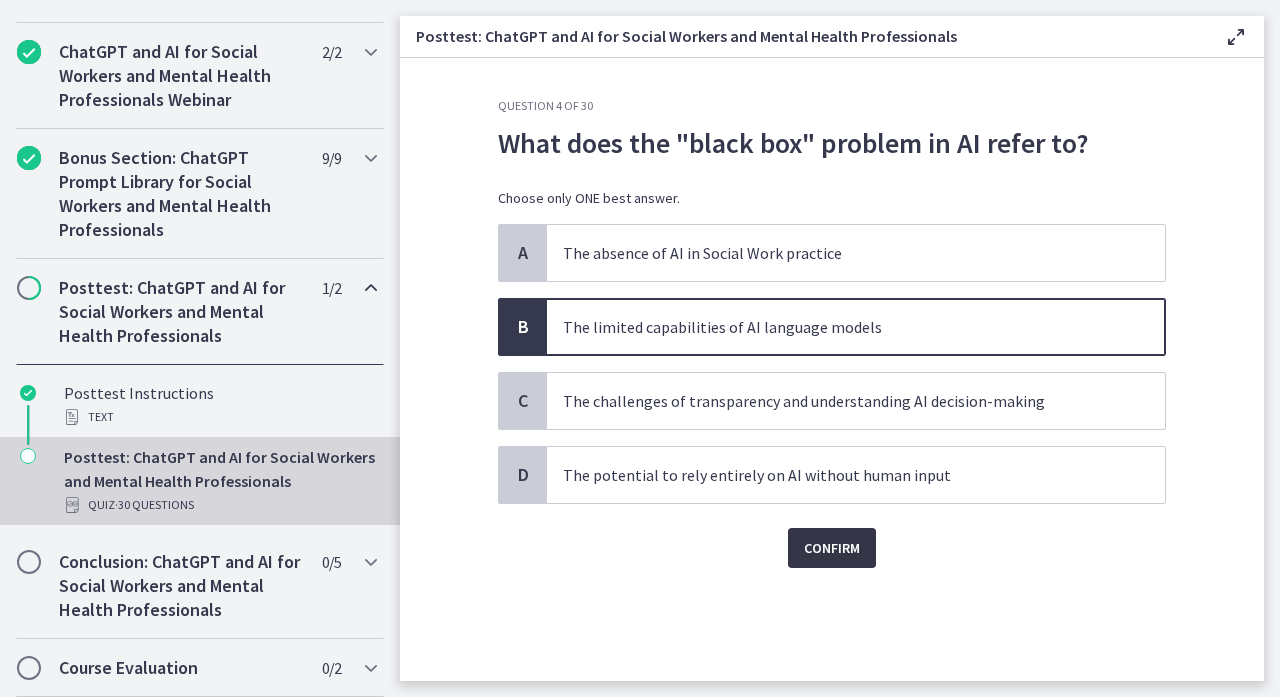 click on "Confirm" at bounding box center (832, 548) 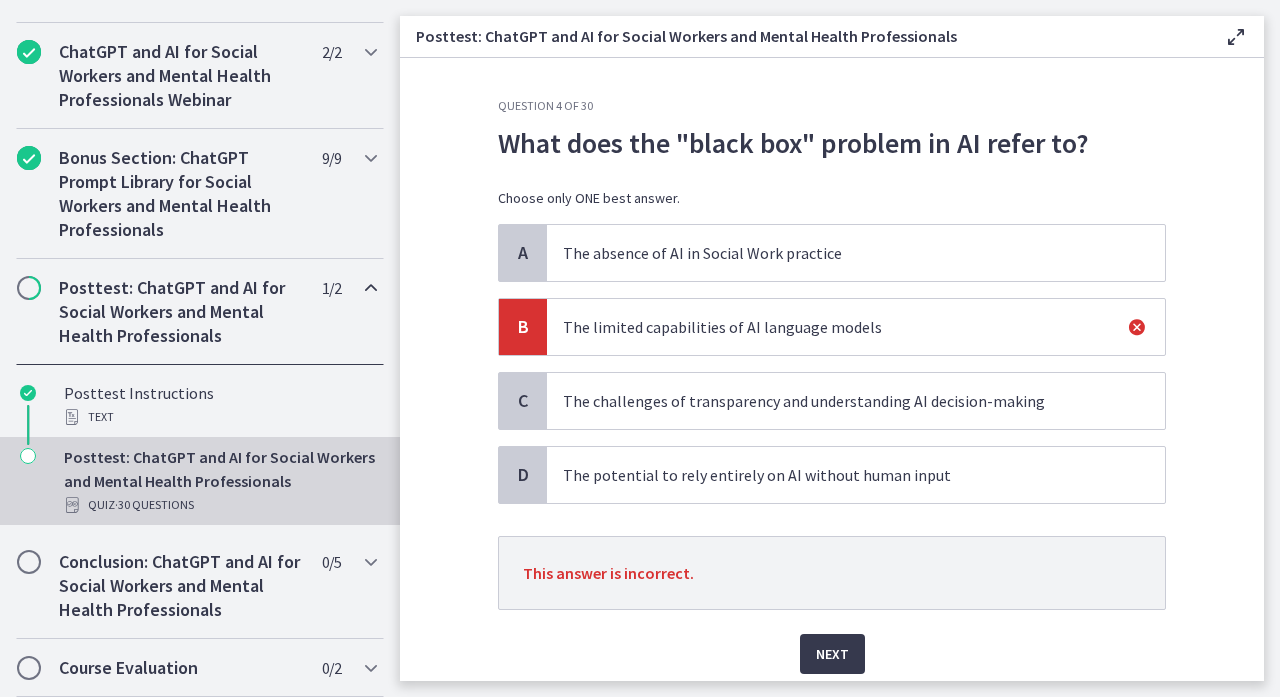 click on "The challenges of transparency and understanding AI decision-making" at bounding box center [856, 401] 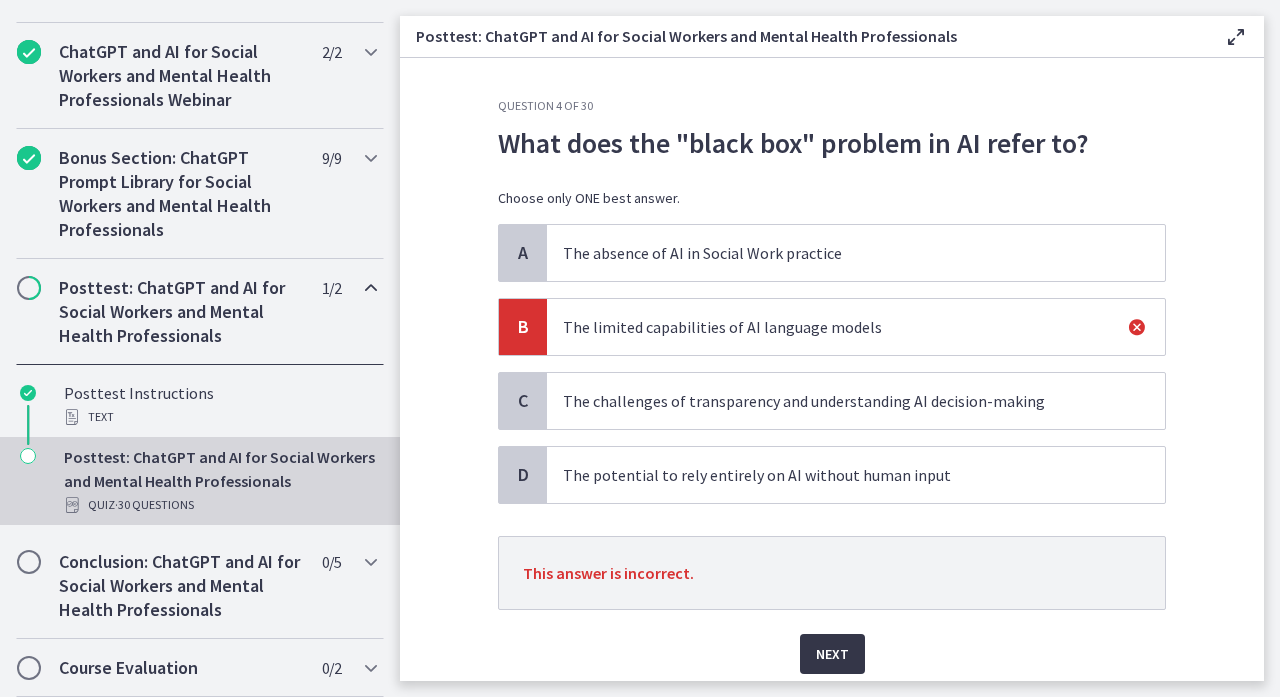 click on "Next" at bounding box center (832, 654) 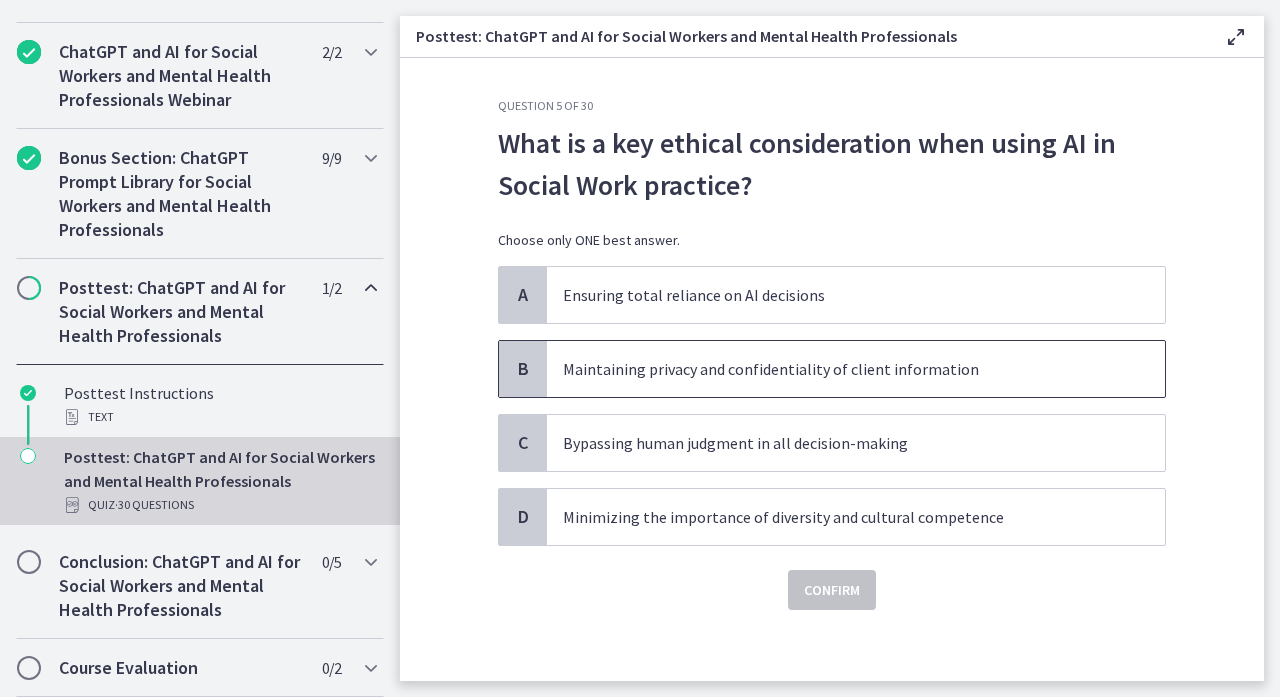 click on "Maintaining privacy and confidentiality of client information" at bounding box center [836, 369] 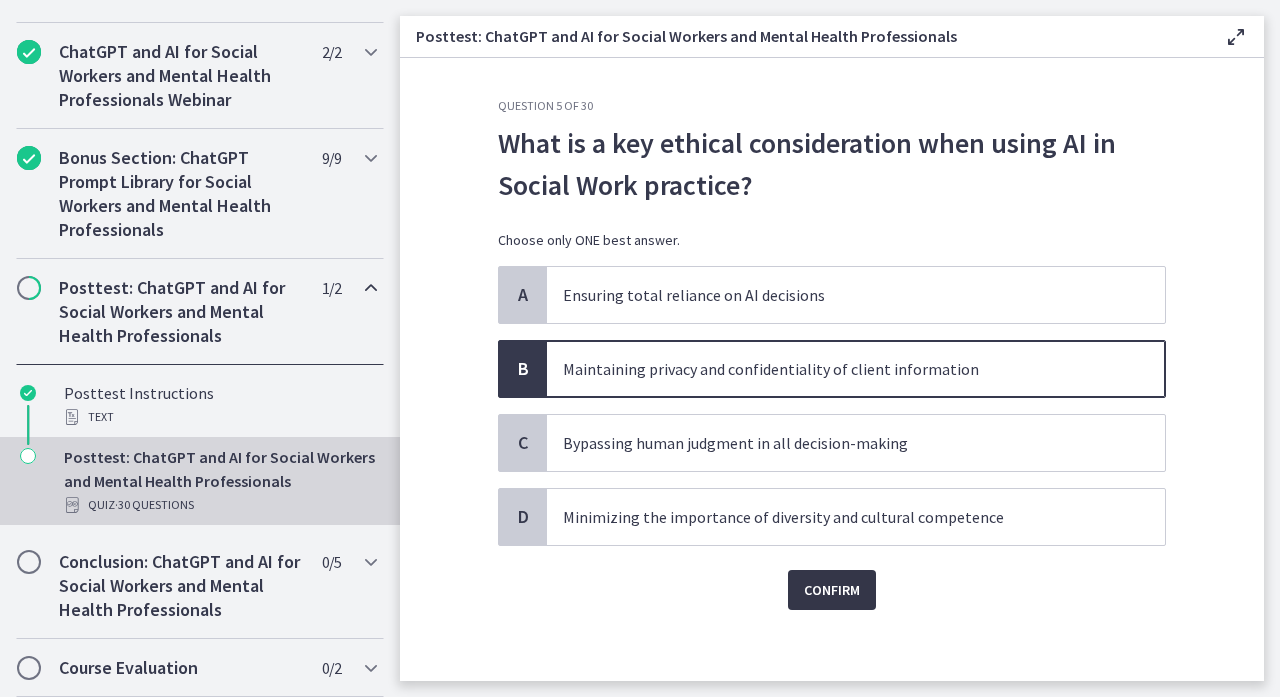 click on "Confirm" at bounding box center [832, 590] 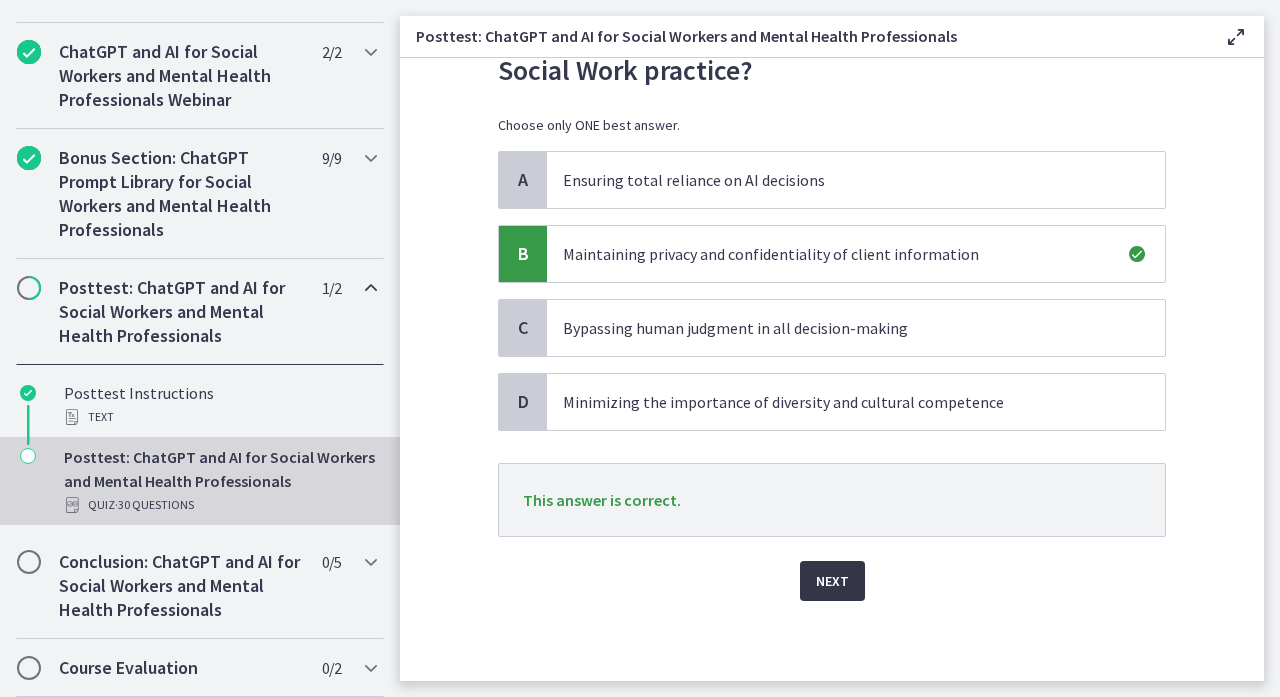 scroll, scrollTop: 0, scrollLeft: 0, axis: both 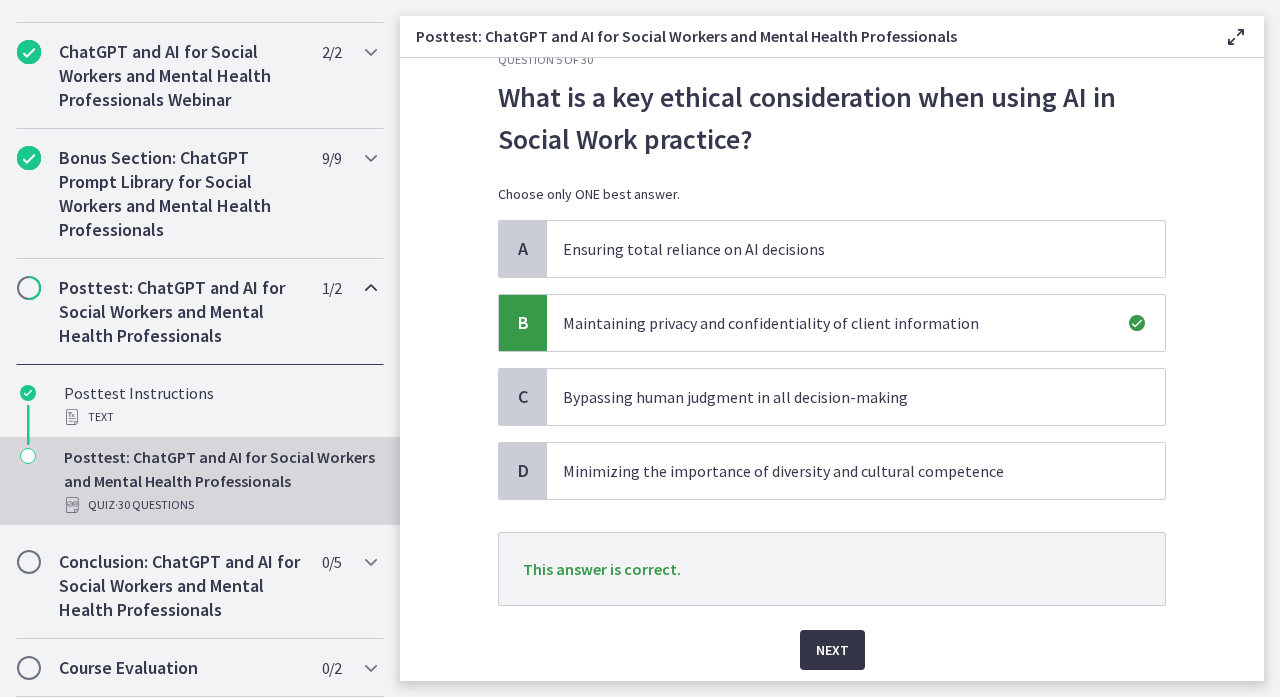 click on "Next" at bounding box center (832, 650) 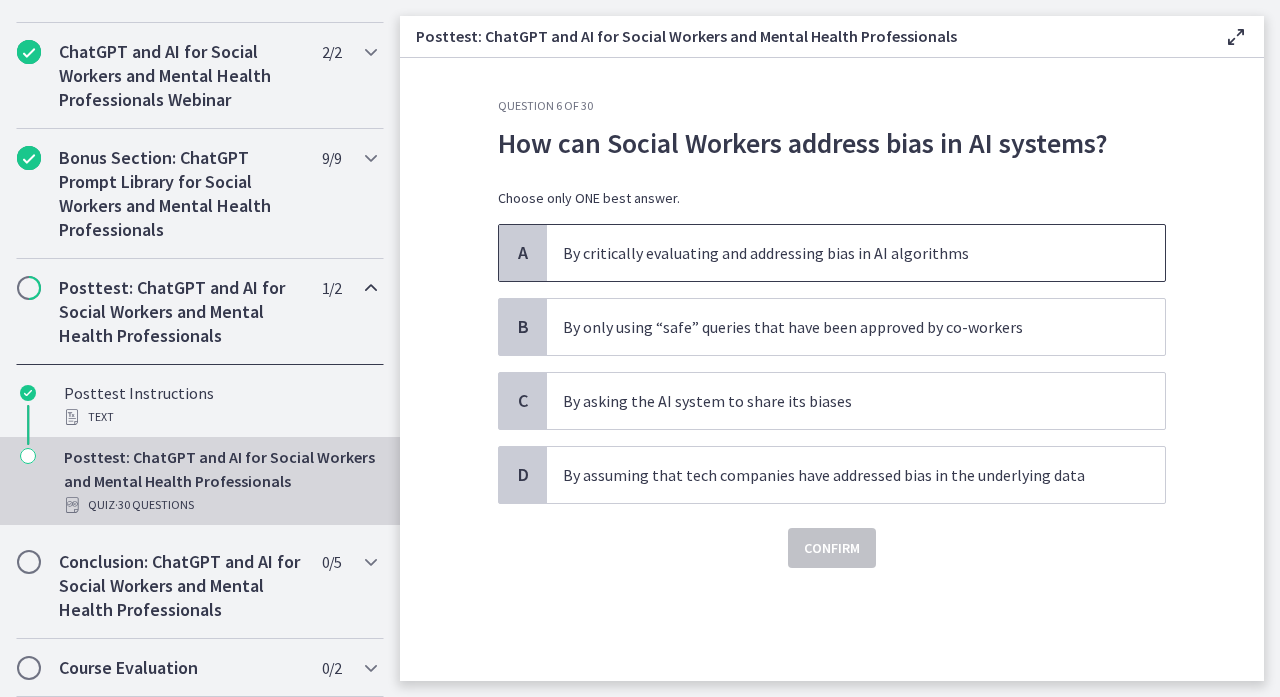 click on "By critically evaluating and addressing bias in AI algorithms" at bounding box center (836, 253) 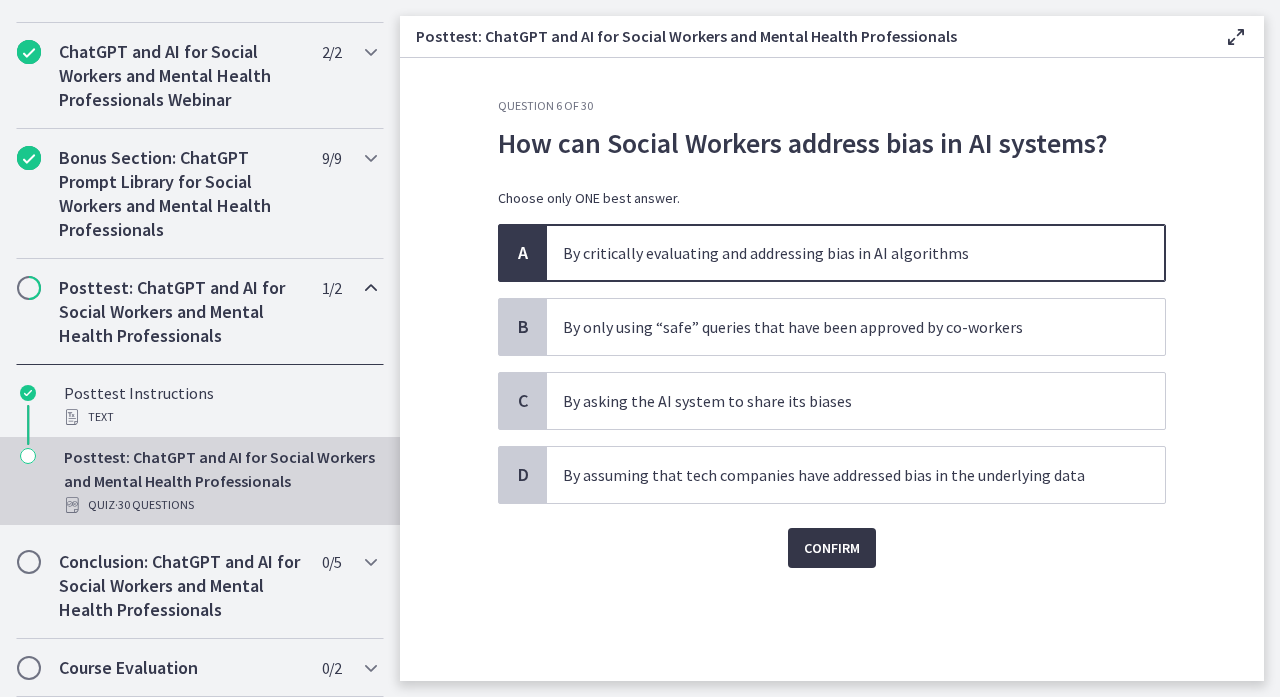 click on "Confirm" at bounding box center [832, 548] 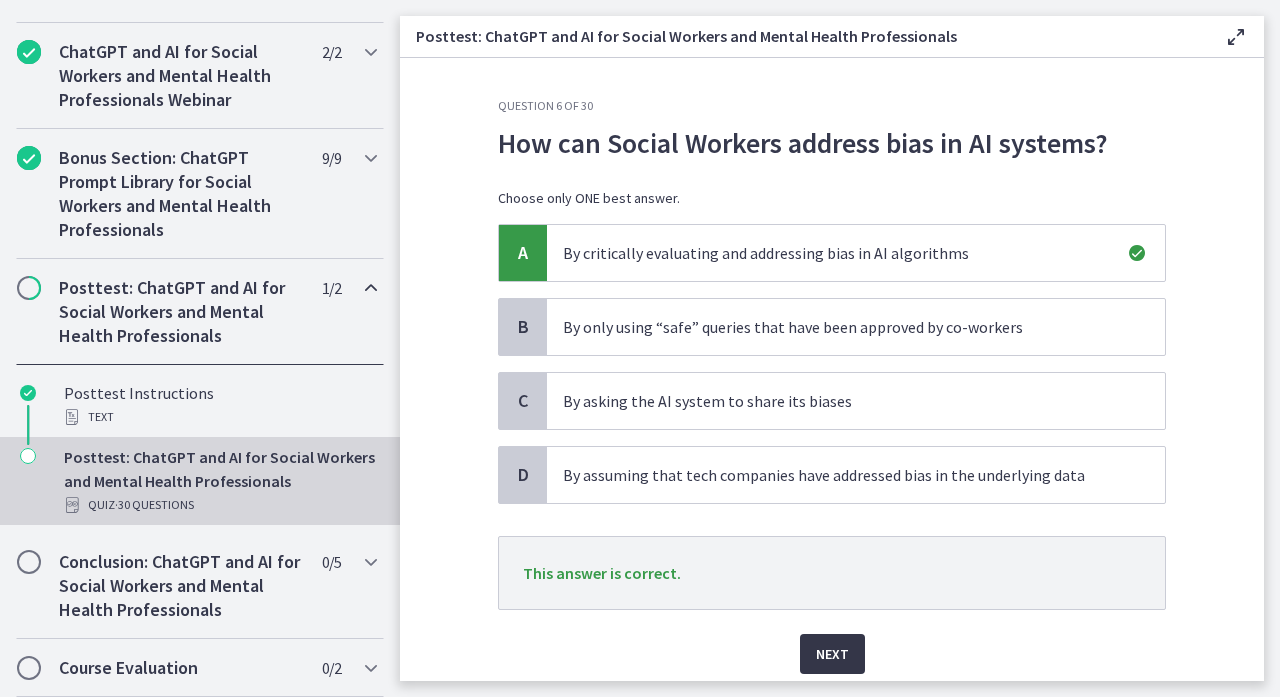 click on "Next" at bounding box center (832, 654) 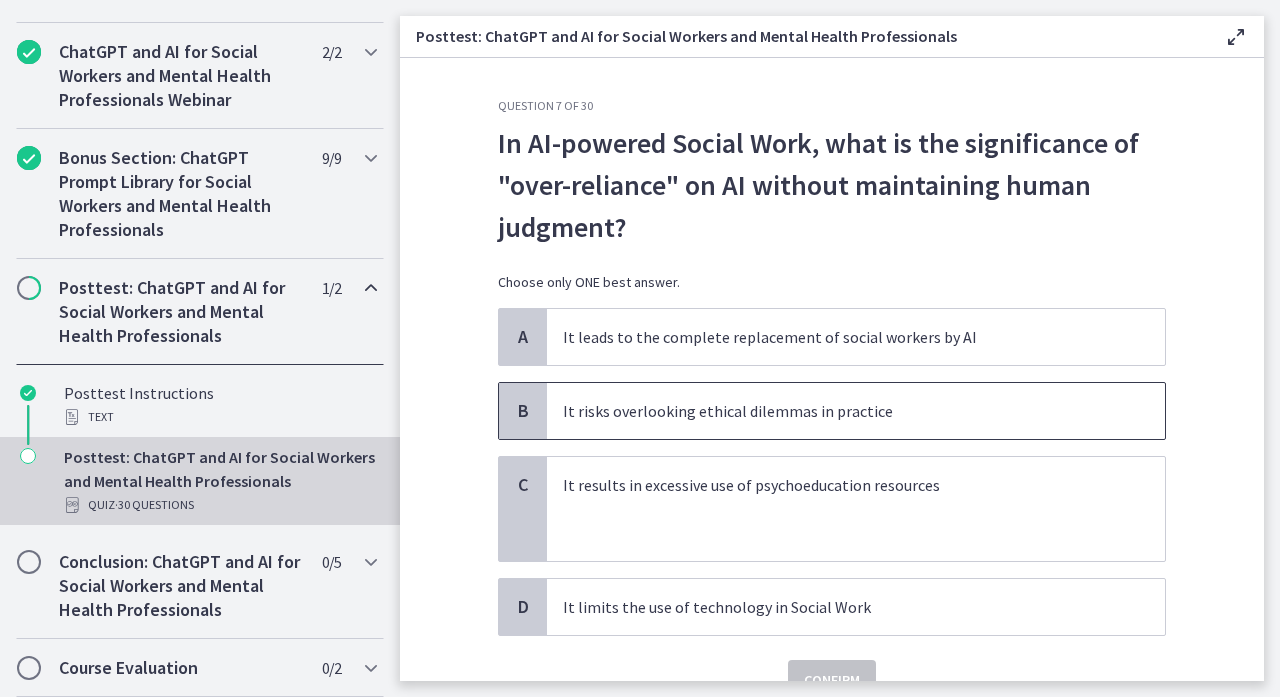 click on "It risks overlooking ethical dilemmas in practice" at bounding box center [836, 411] 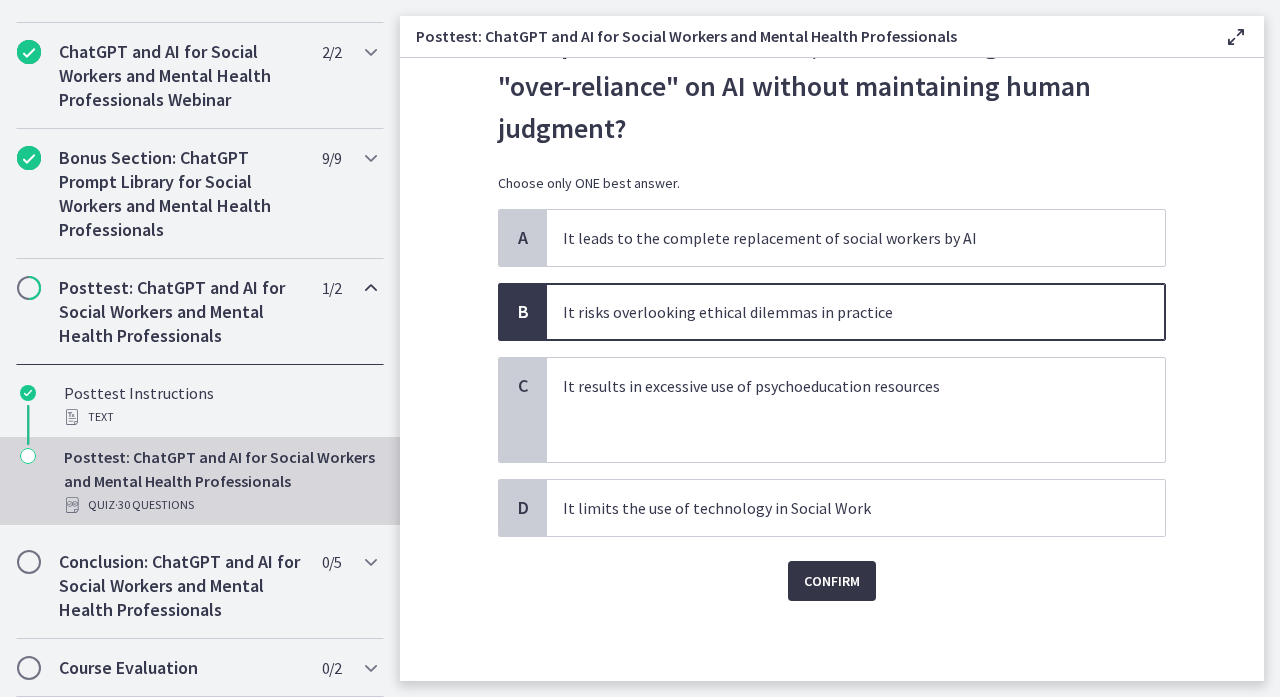 scroll, scrollTop: 99, scrollLeft: 0, axis: vertical 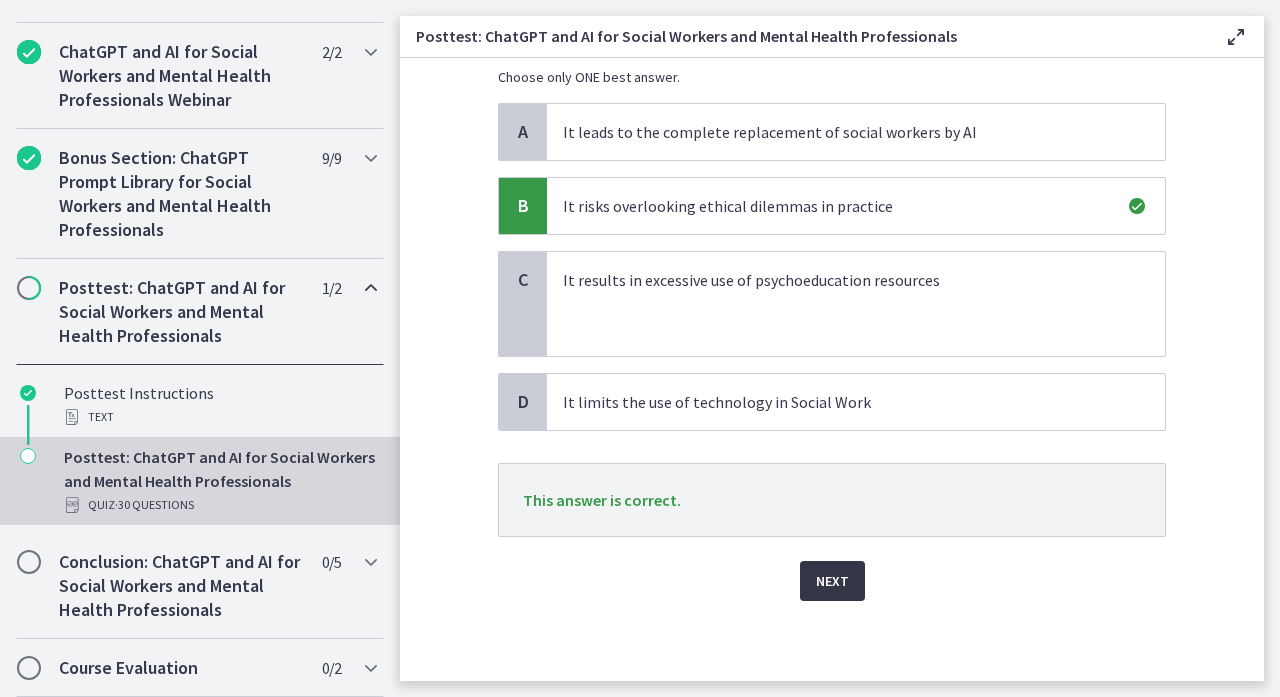 click on "Next" at bounding box center [832, 581] 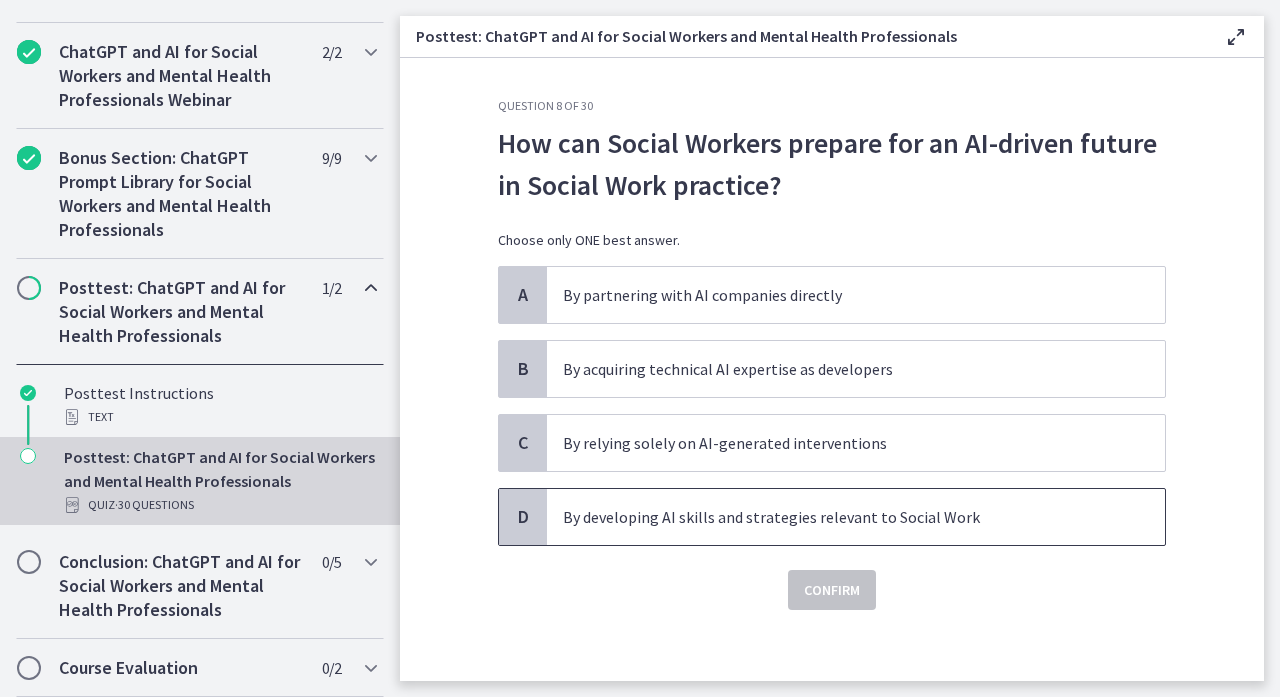 click on "By developing AI skills and strategies relevant to Social Work" at bounding box center [836, 517] 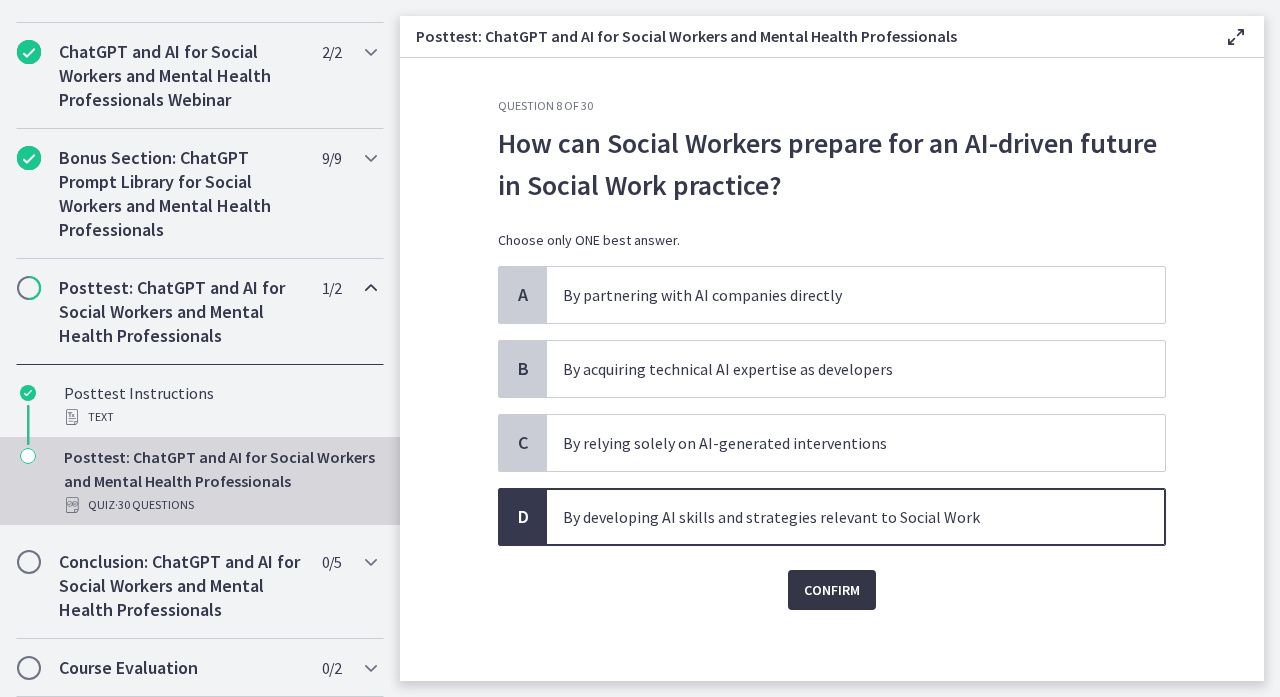 click on "Confirm" at bounding box center (832, 590) 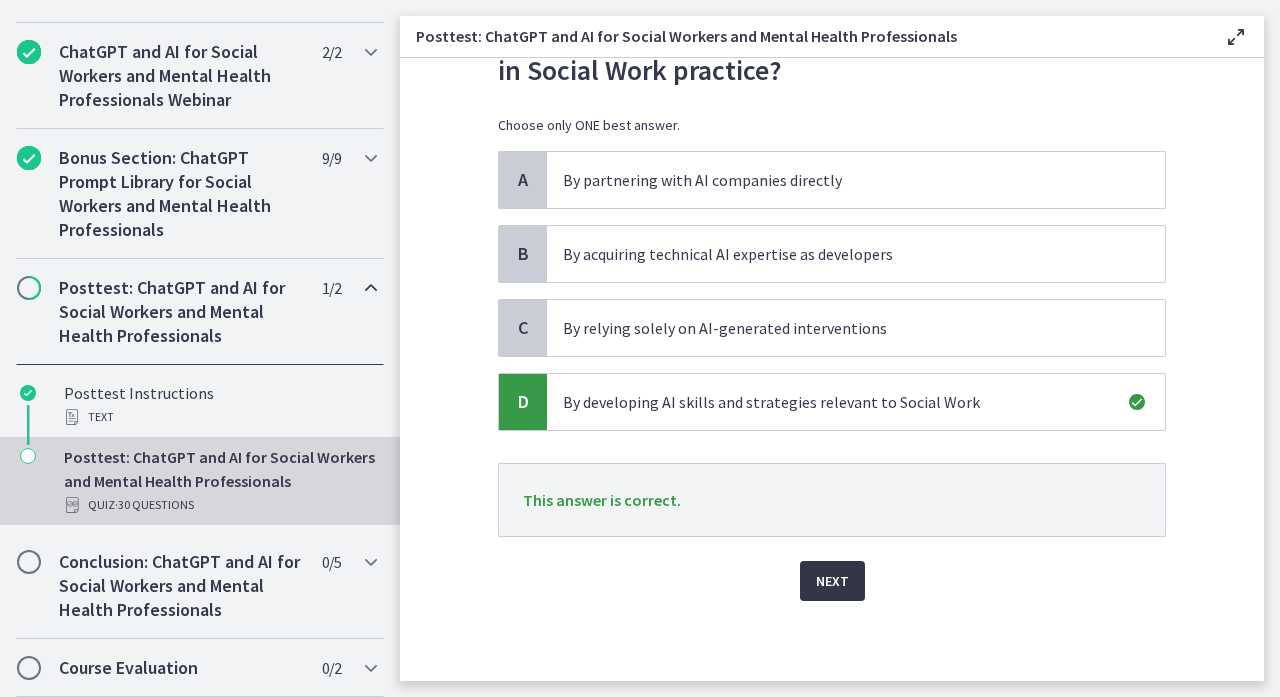scroll, scrollTop: 115, scrollLeft: 0, axis: vertical 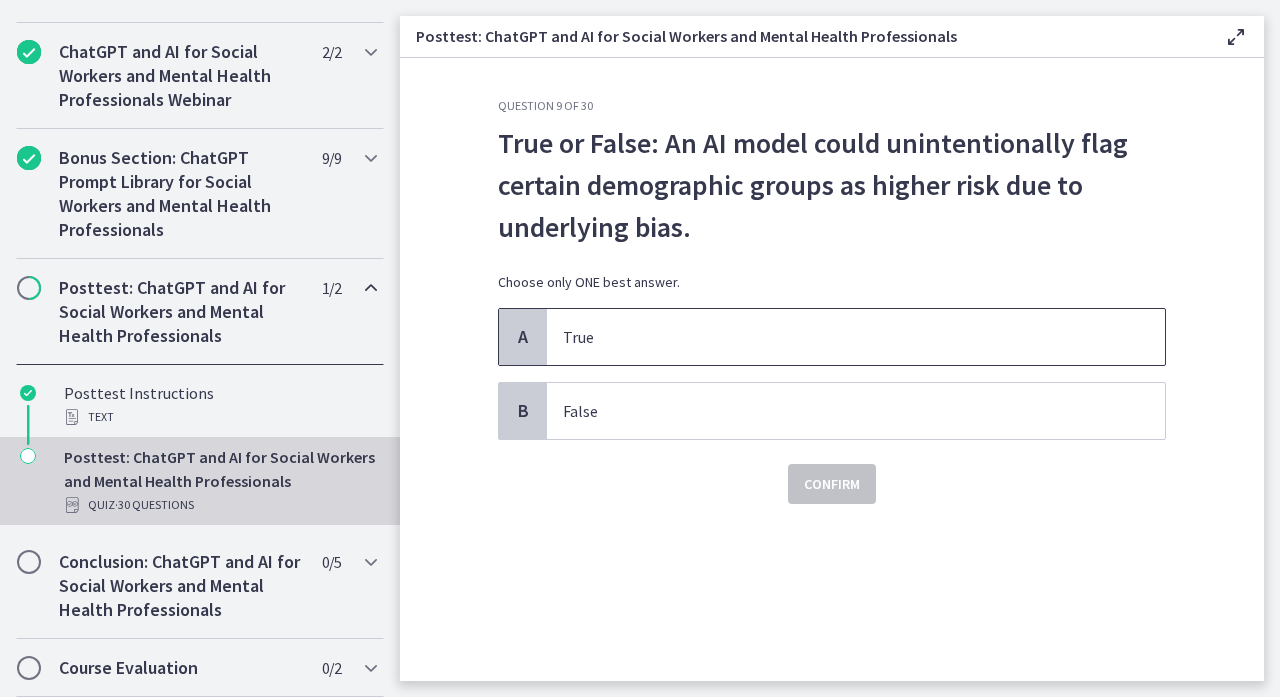 click on "True" at bounding box center [836, 337] 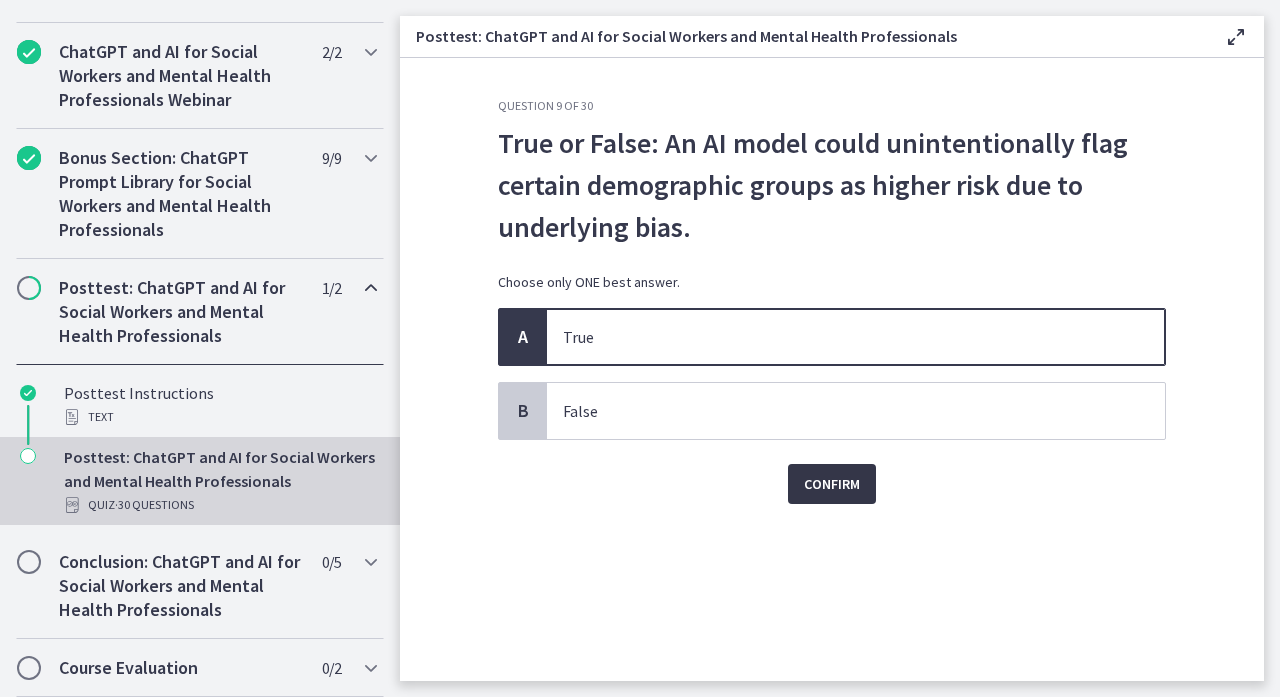 click on "Confirm" at bounding box center [832, 484] 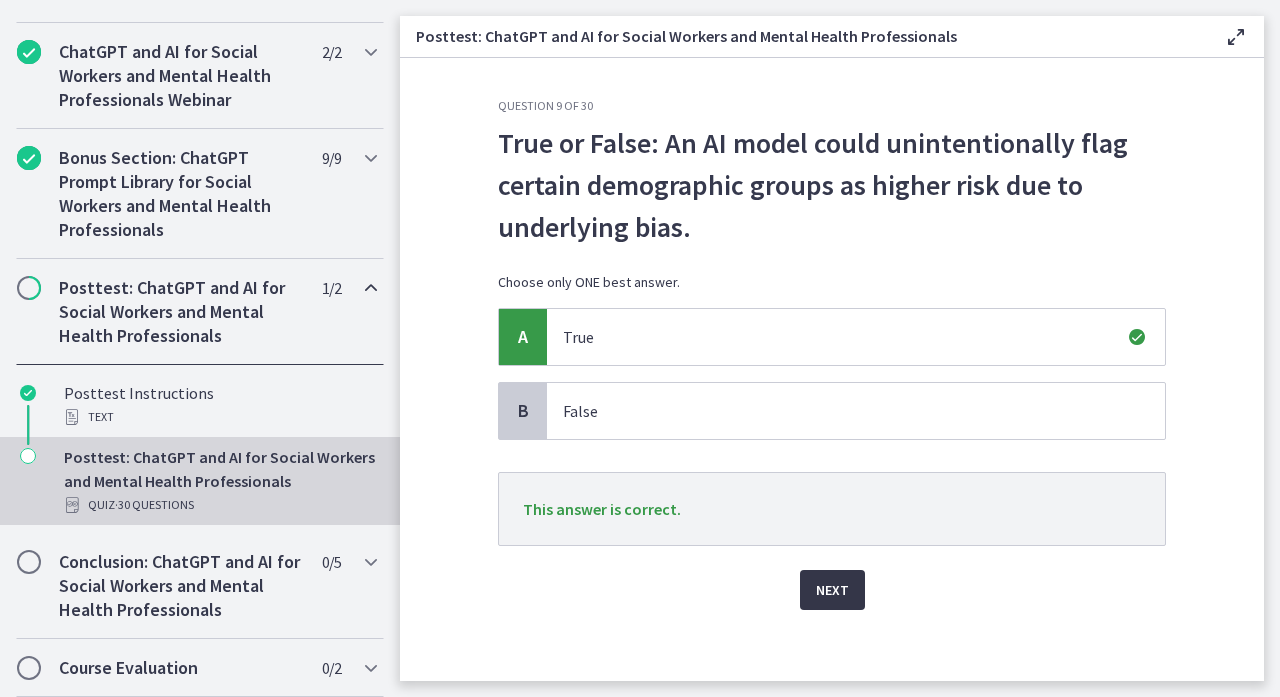 click on "Next" at bounding box center [832, 590] 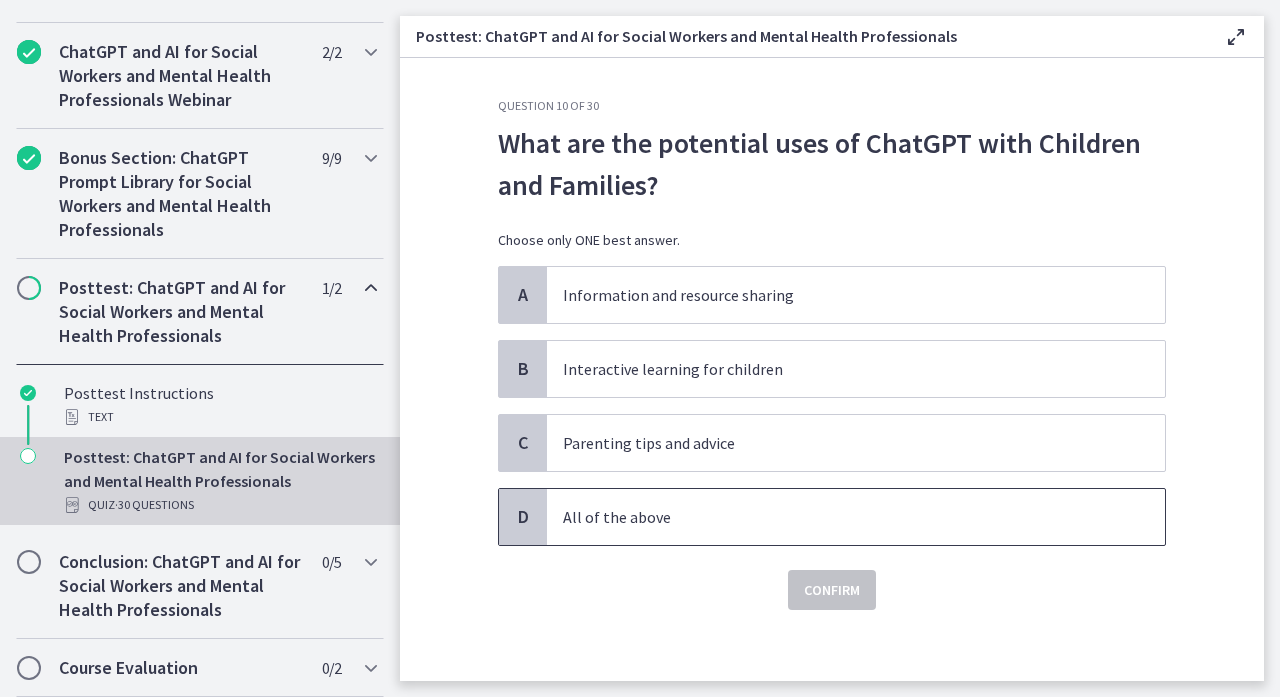 click on "All of the above" at bounding box center [836, 517] 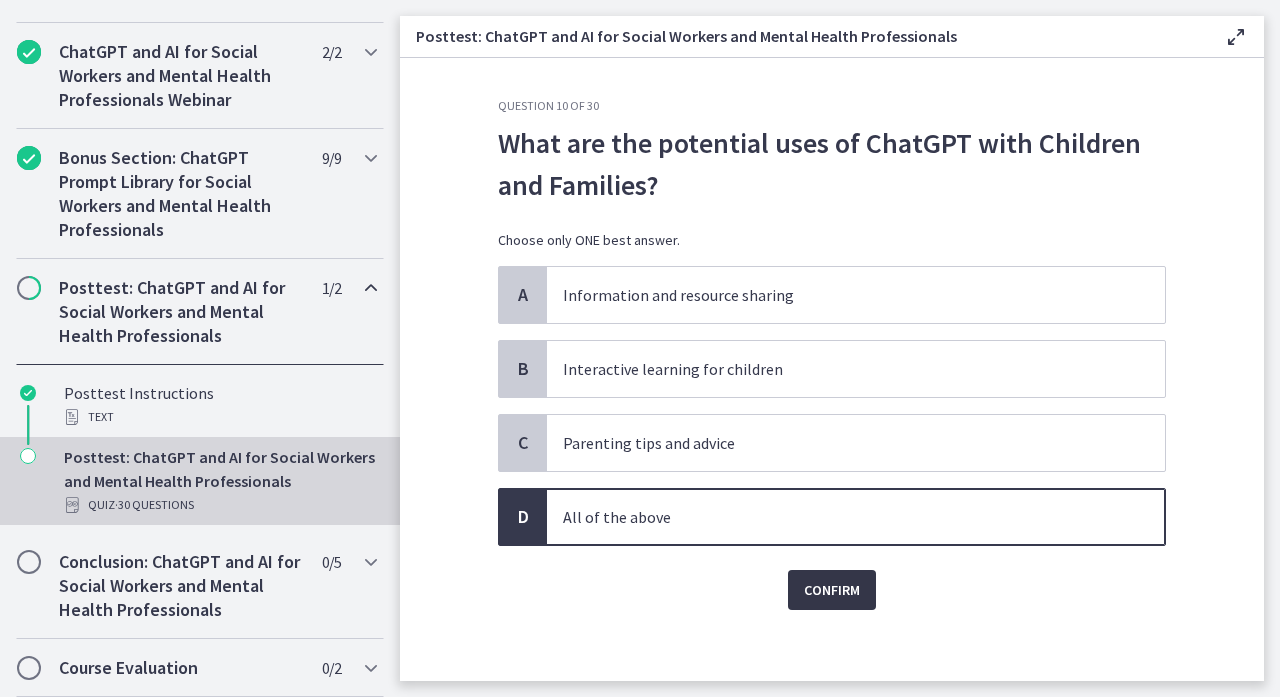 click on "Confirm" at bounding box center (832, 590) 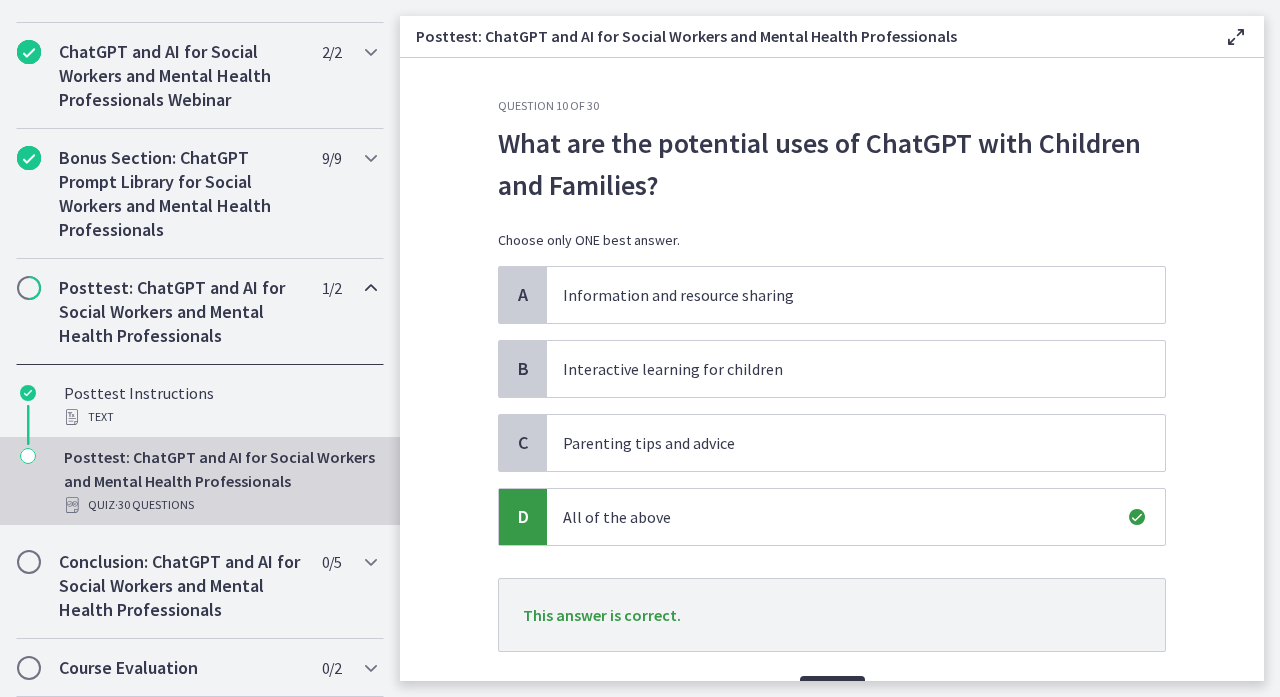 scroll, scrollTop: 111, scrollLeft: 0, axis: vertical 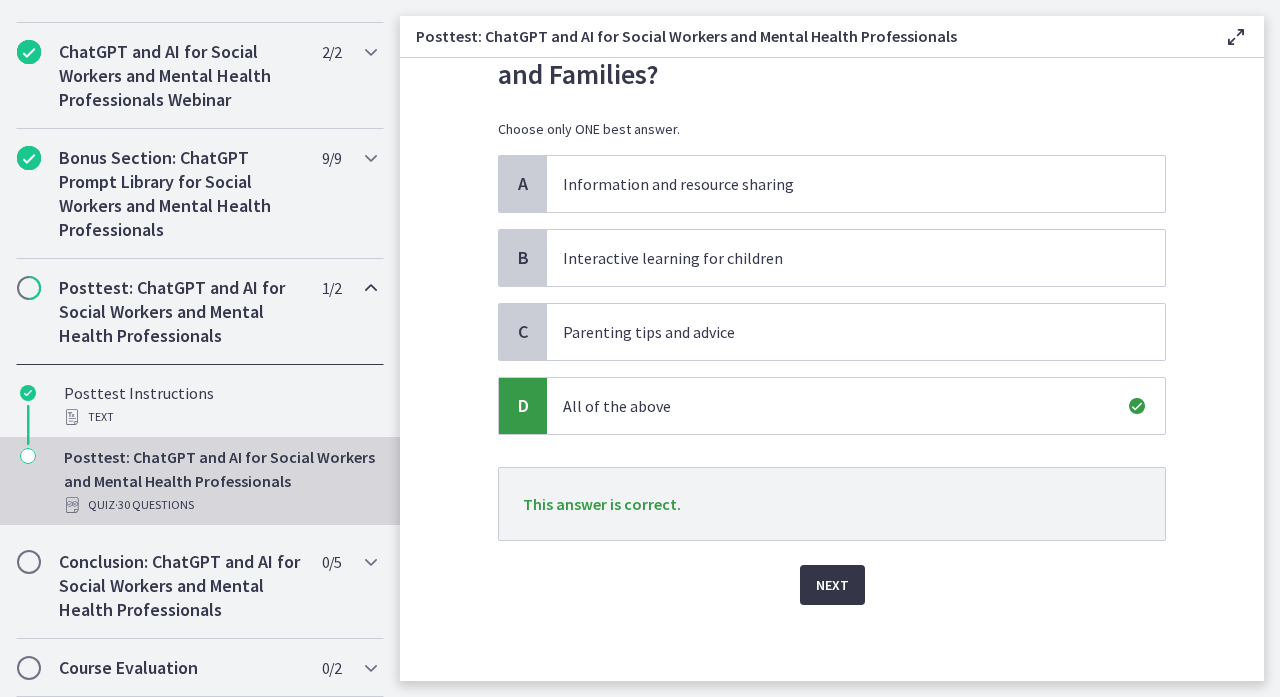 click on "Next" at bounding box center [832, 585] 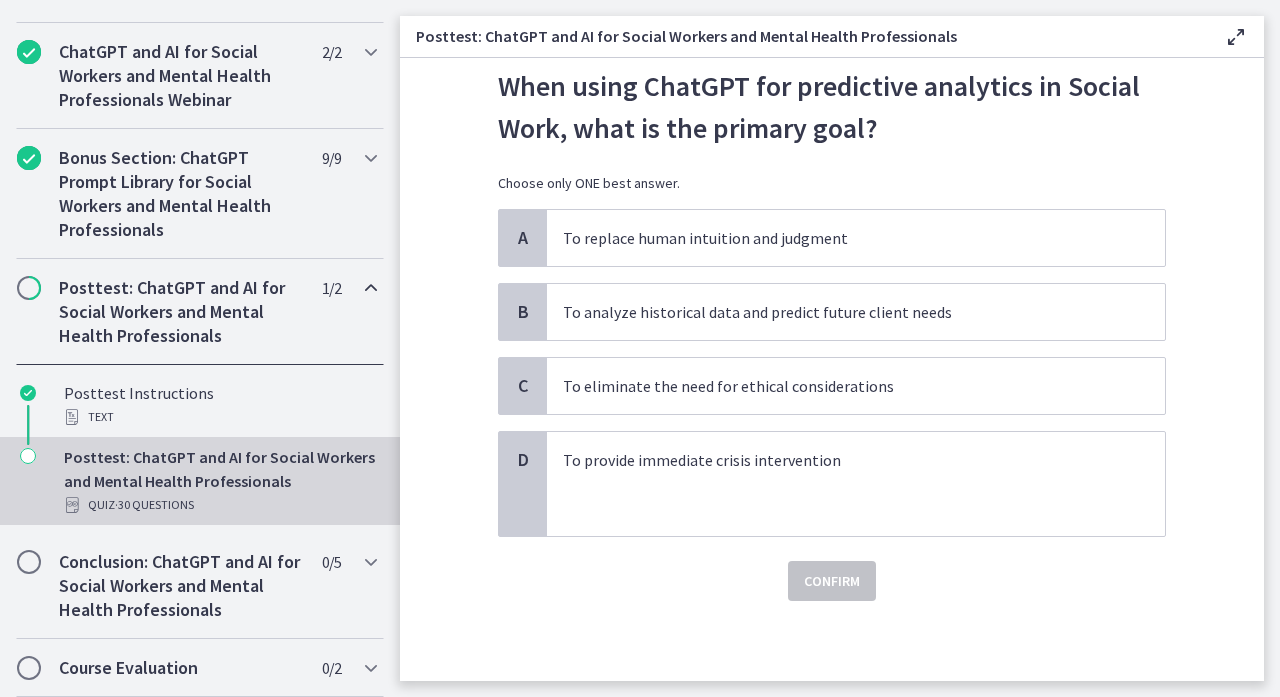scroll, scrollTop: 0, scrollLeft: 0, axis: both 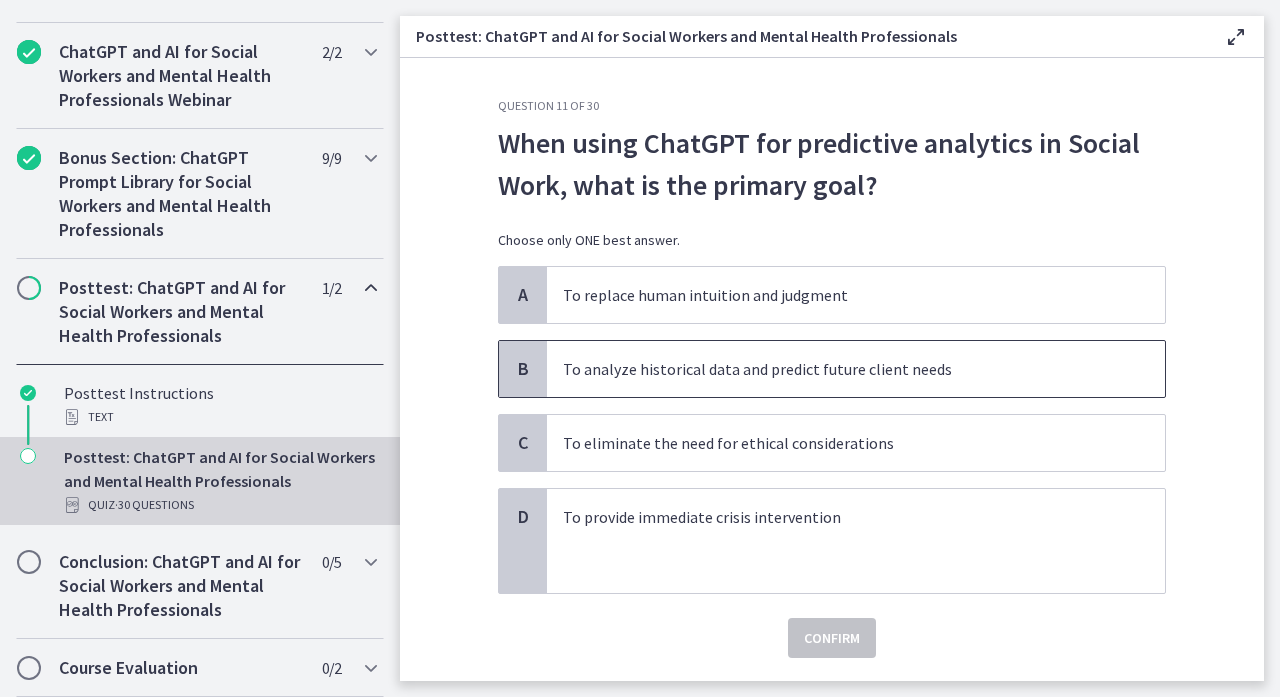 click on "To analyze historical data and predict future client needs" at bounding box center [836, 369] 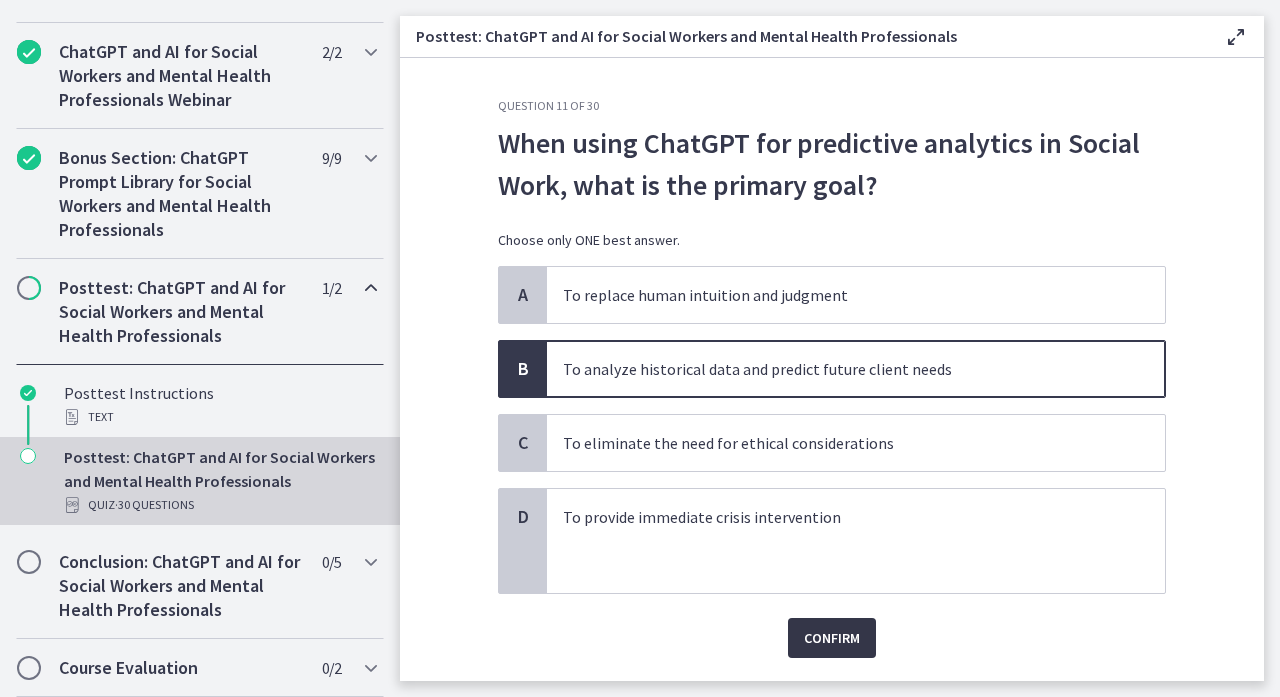 click on "Confirm" at bounding box center [832, 638] 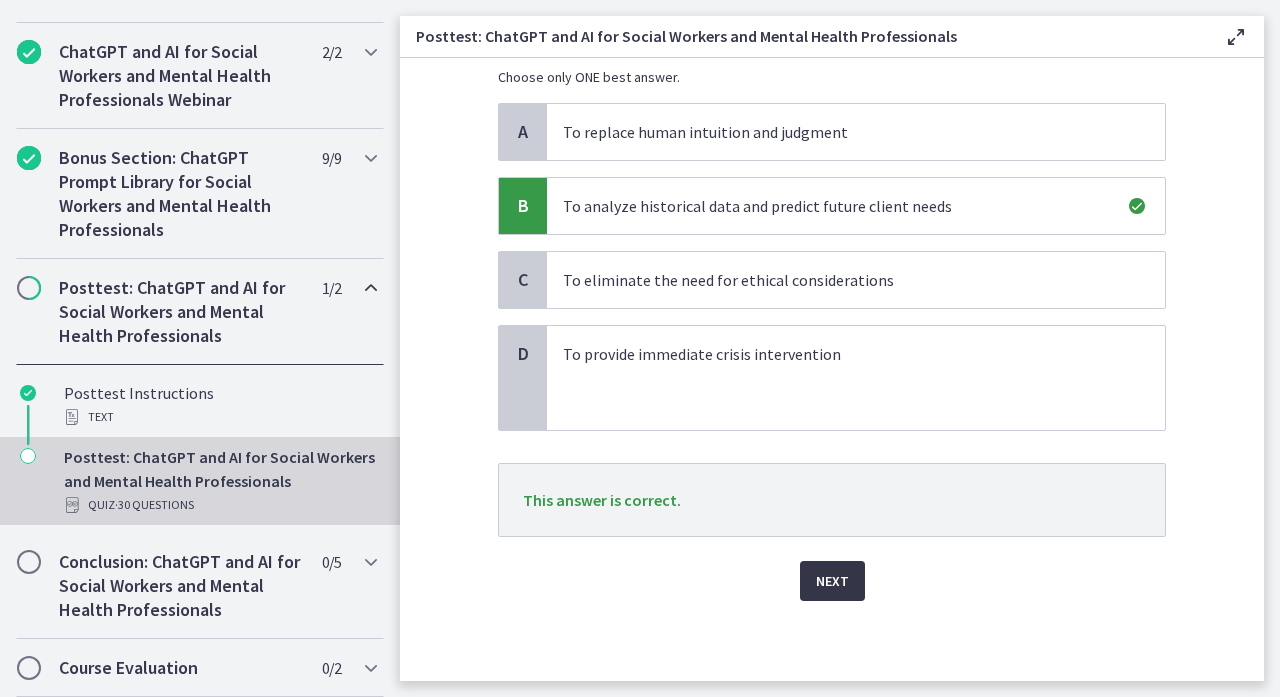 scroll, scrollTop: 163, scrollLeft: 0, axis: vertical 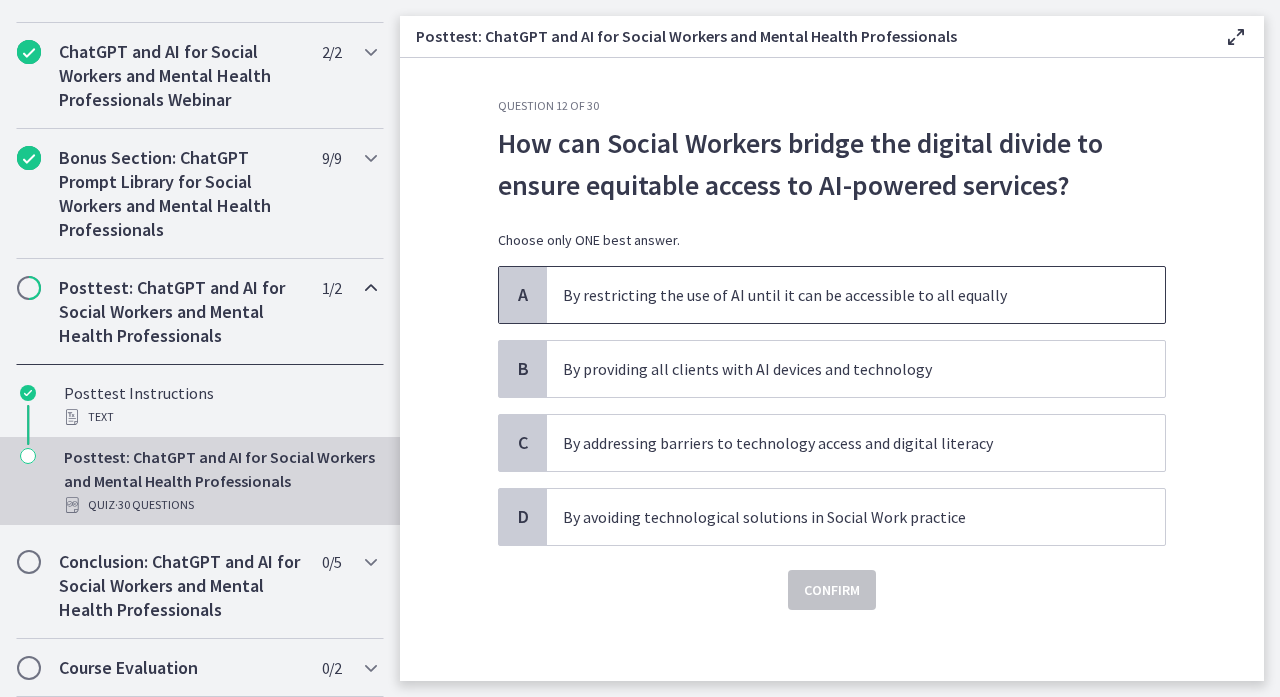 click on "By restricting the use of AI until it can be accessible to all equally" at bounding box center [836, 295] 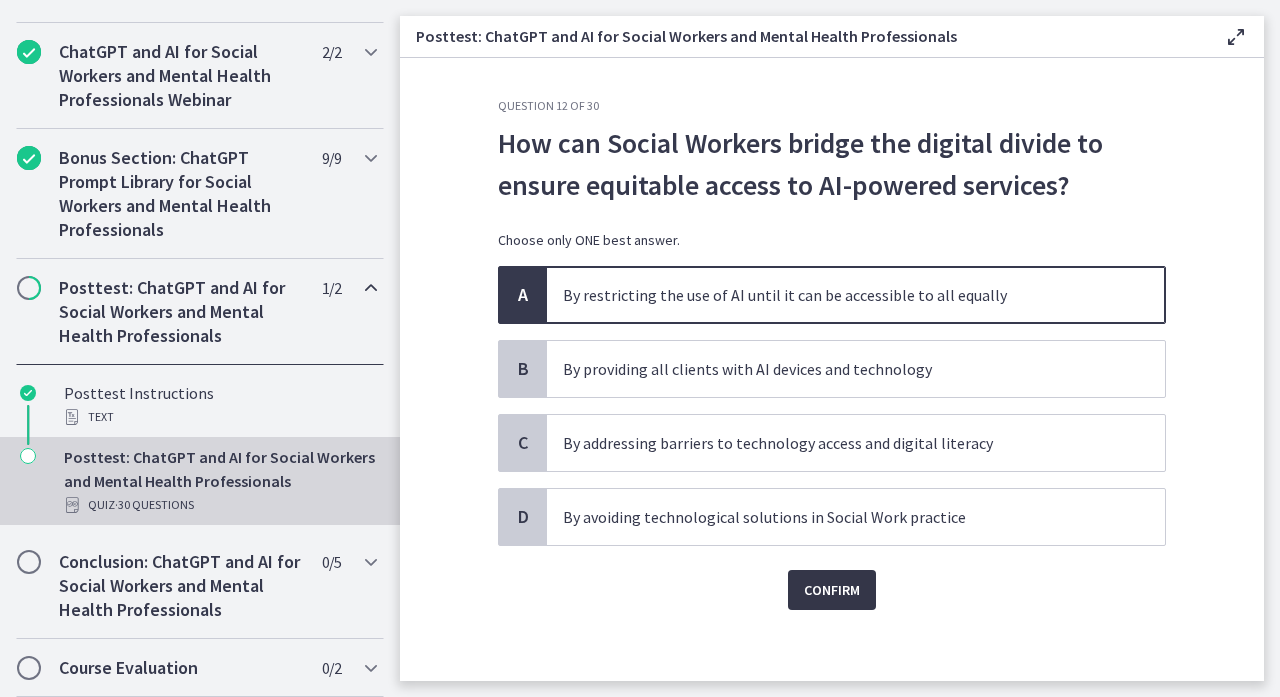 click on "Confirm" at bounding box center (832, 590) 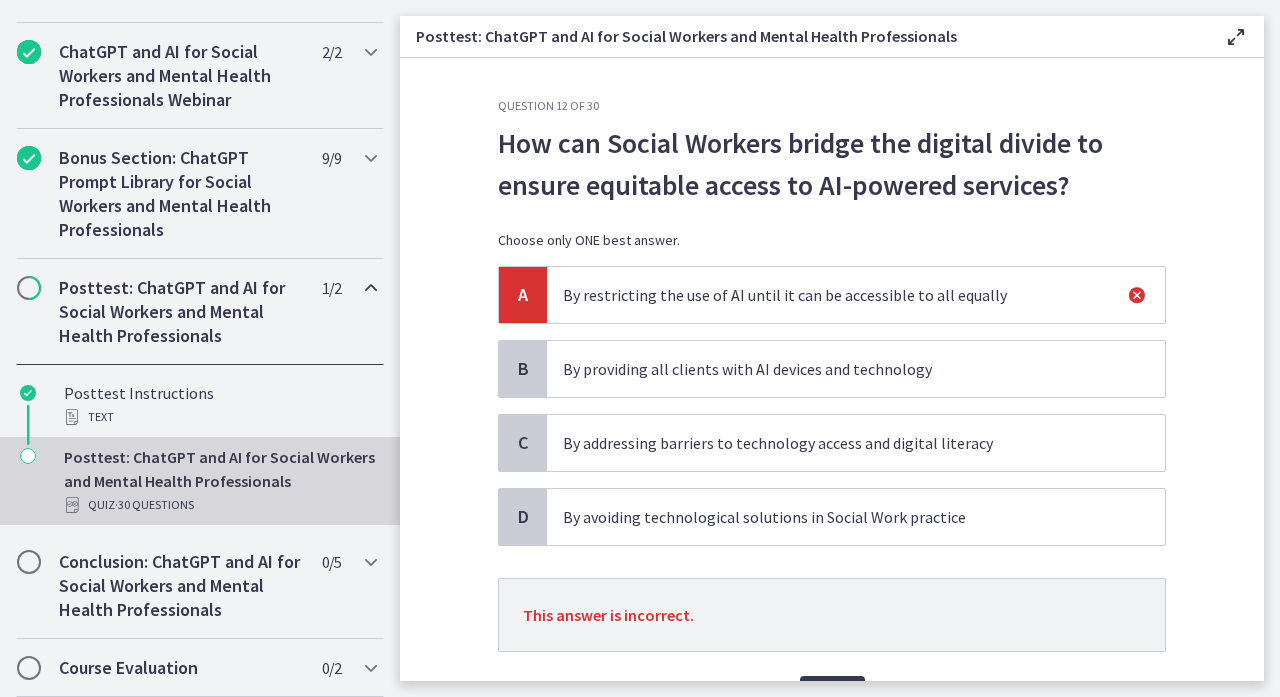click on "By addressing barriers to technology access and digital literacy" at bounding box center [836, 443] 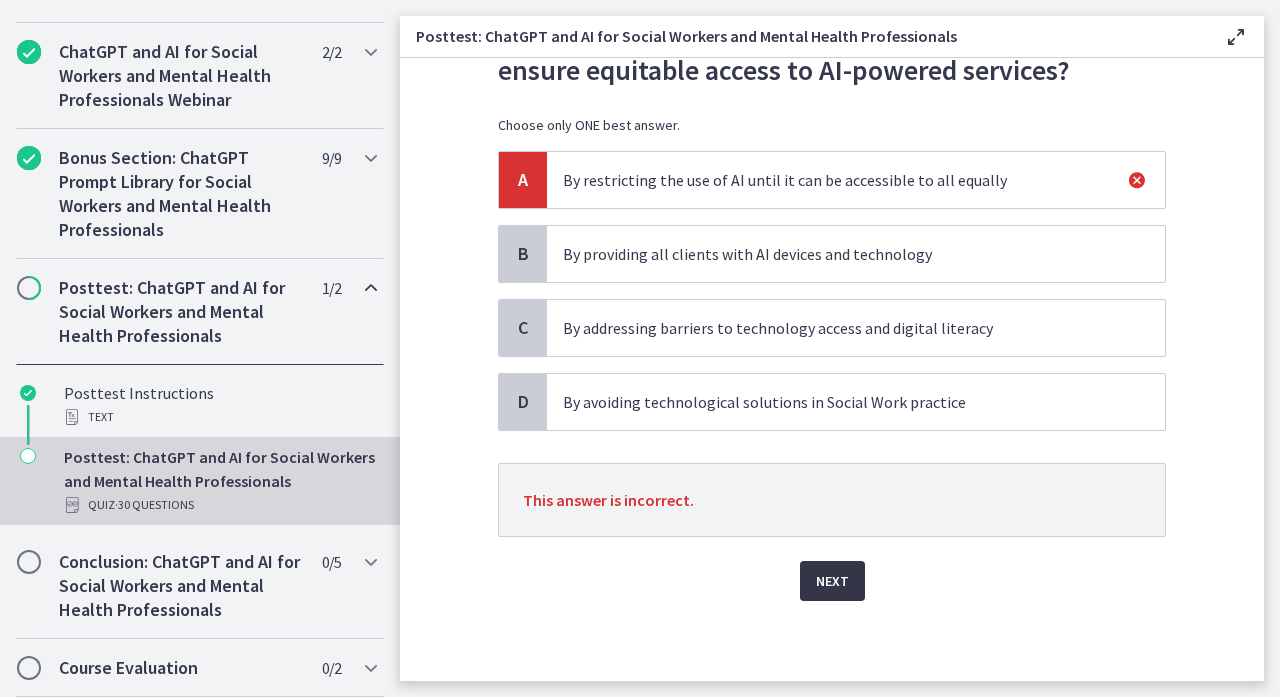 scroll, scrollTop: 115, scrollLeft: 0, axis: vertical 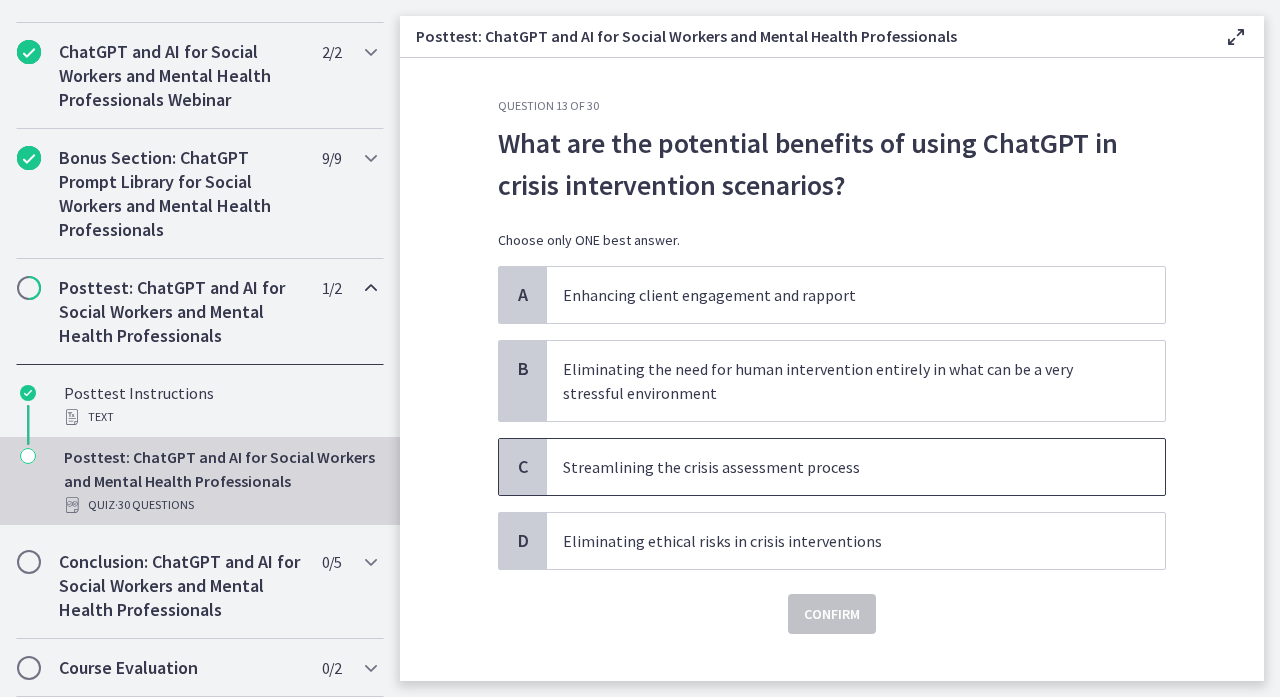 click on "Streamlining the crisis assessment process" at bounding box center (856, 467) 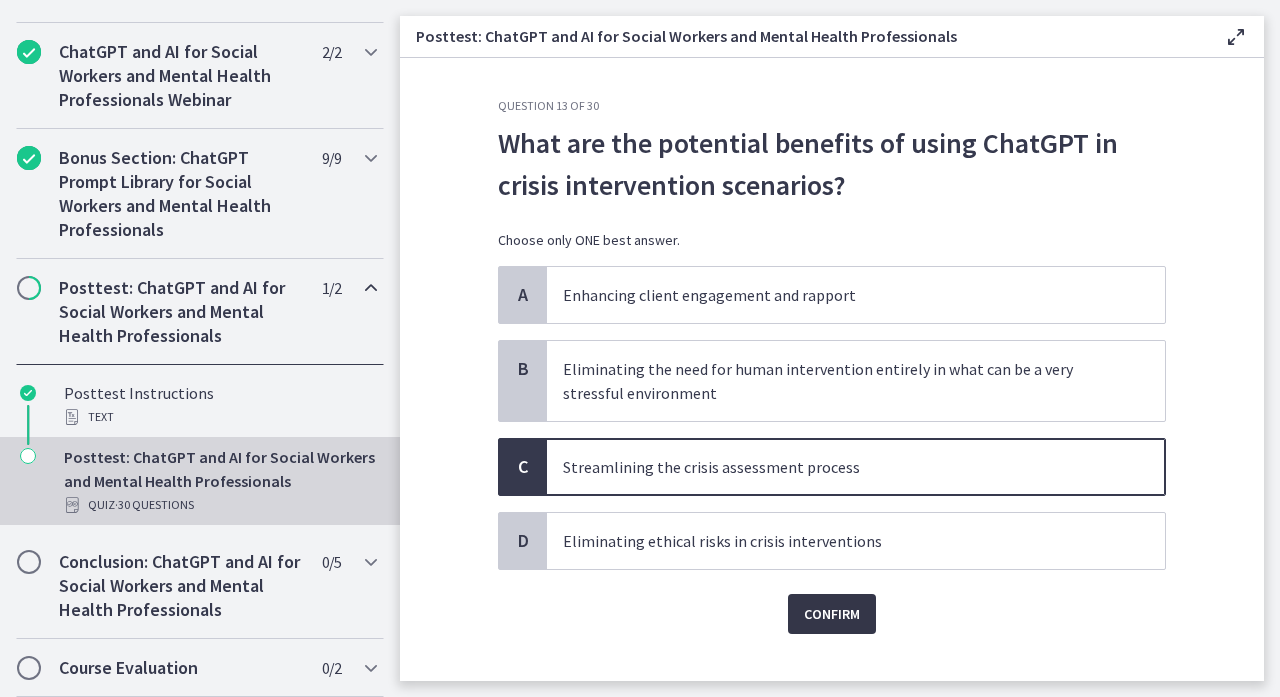 click on "Confirm" at bounding box center (832, 614) 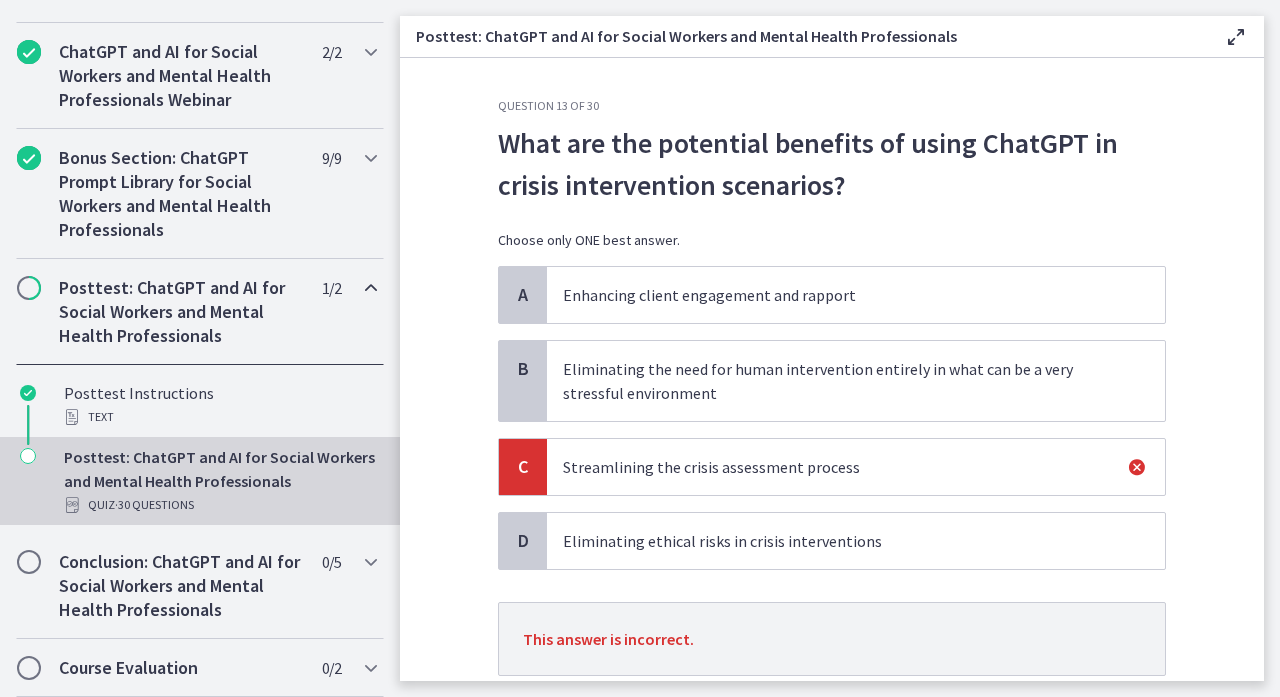 click on "A
Enhancing client engagement and rapport
B
Eliminating the need for human intervention entirely in what can be a very stressful environment
C
Streamlining the crisis assessment process
D
Eliminating ethical risks in crisis interventions" at bounding box center (832, 418) 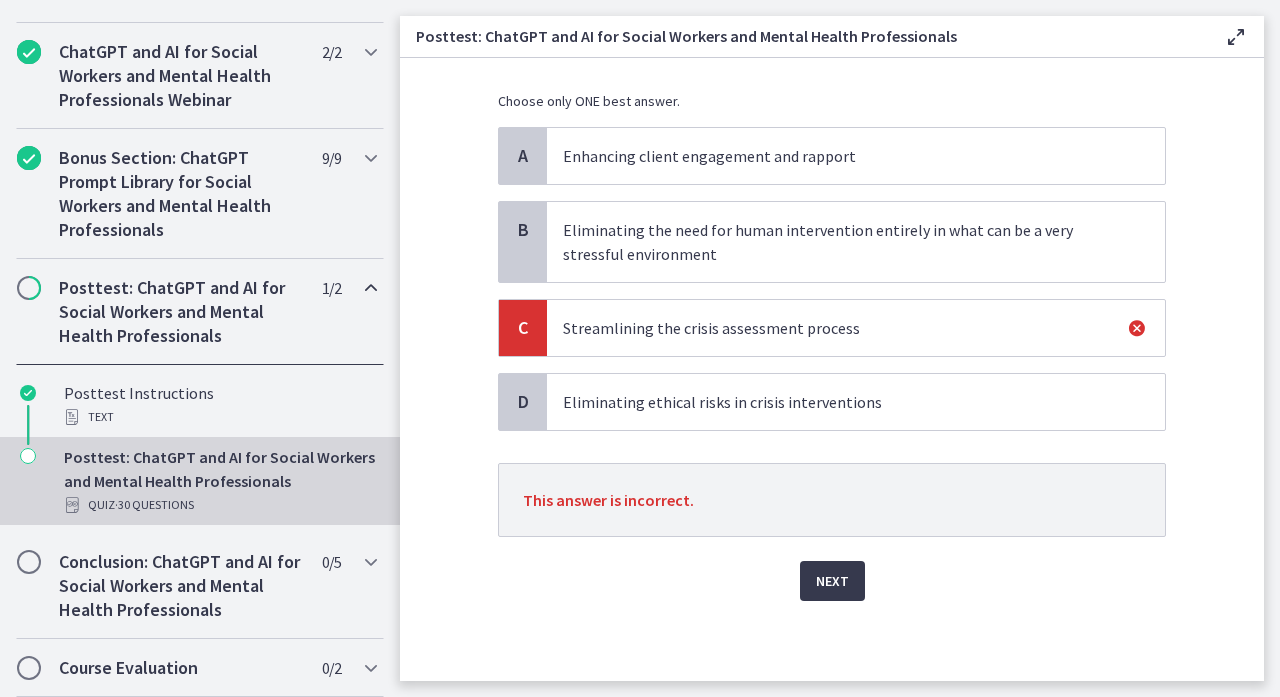 scroll, scrollTop: 139, scrollLeft: 0, axis: vertical 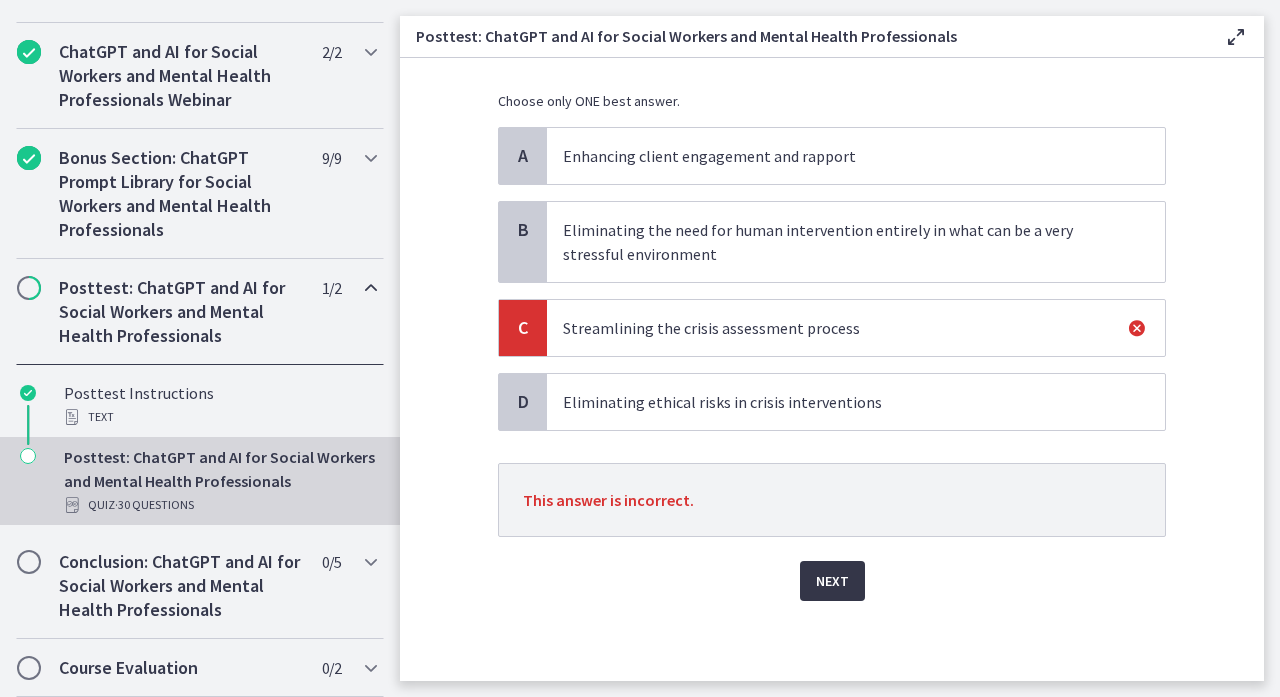 click on "Next" at bounding box center [832, 581] 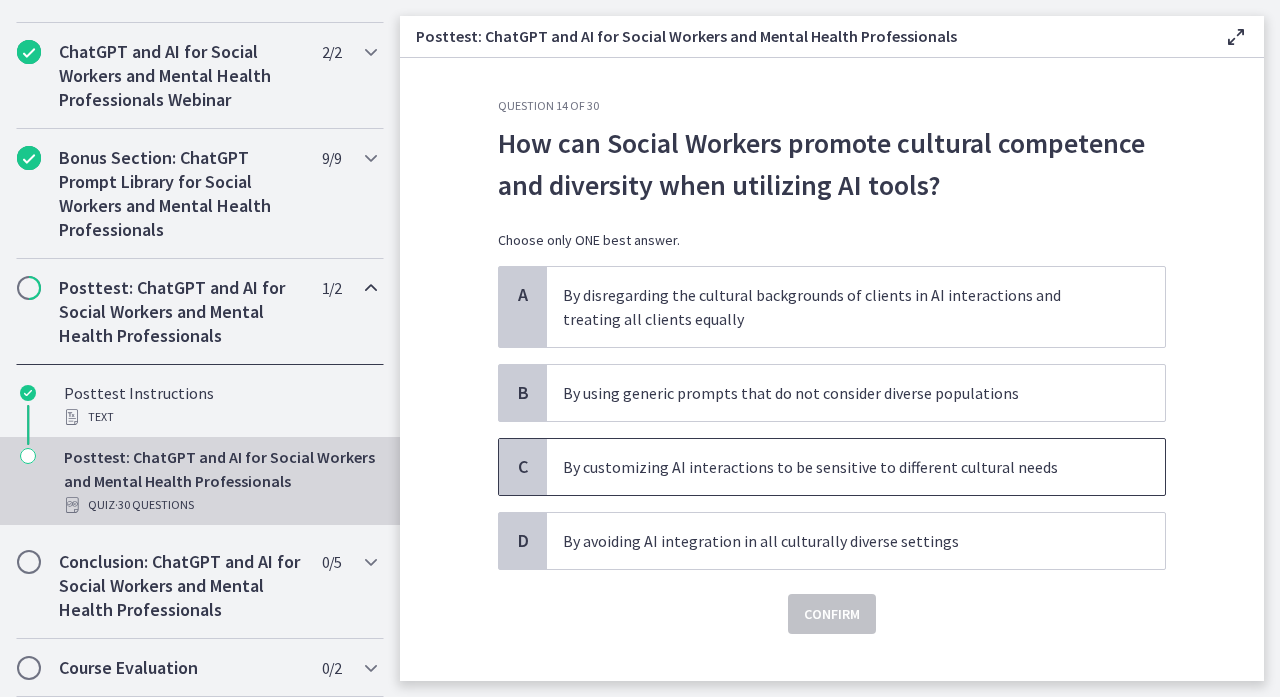 click on "By customizing AI interactions to be sensitive to different cultural needs" at bounding box center [856, 467] 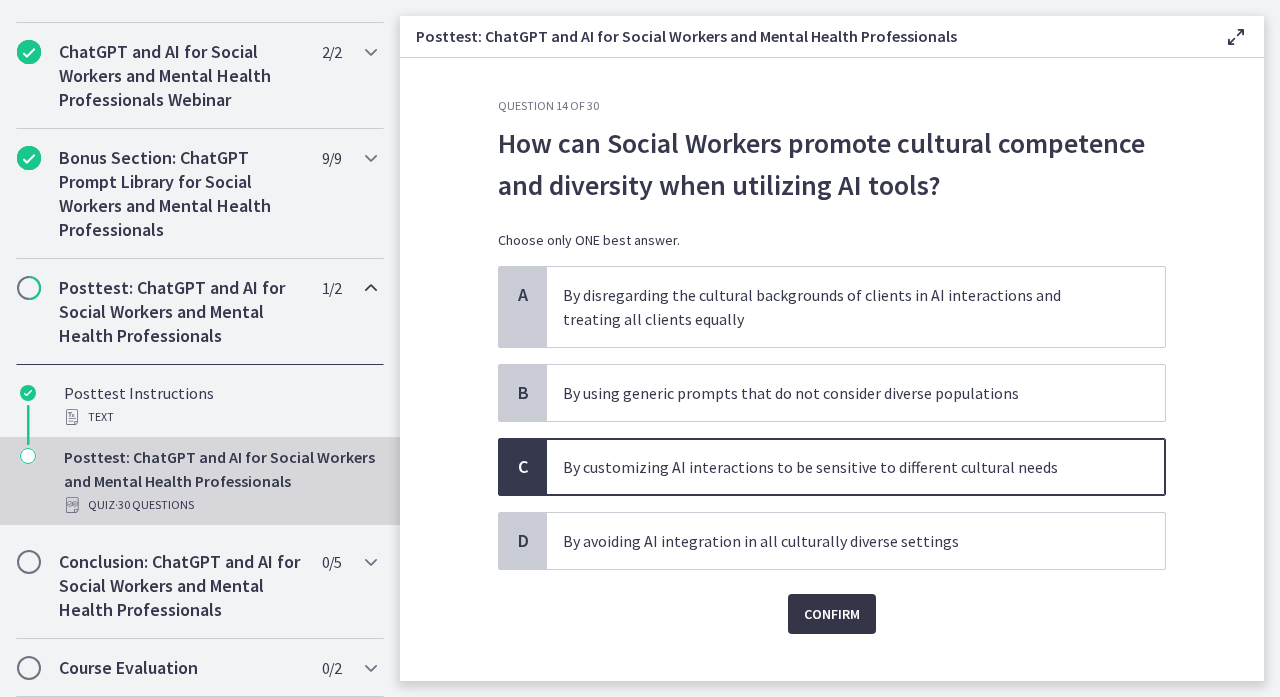 click on "Confirm" at bounding box center (832, 614) 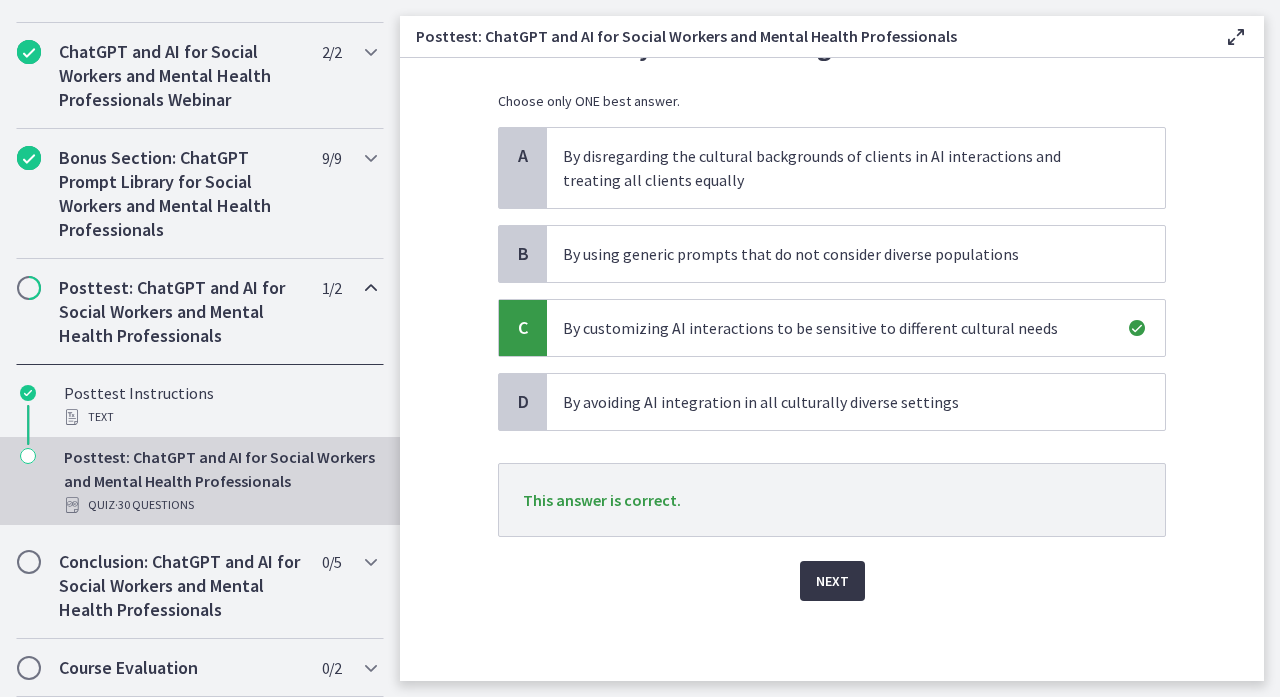 scroll, scrollTop: 139, scrollLeft: 0, axis: vertical 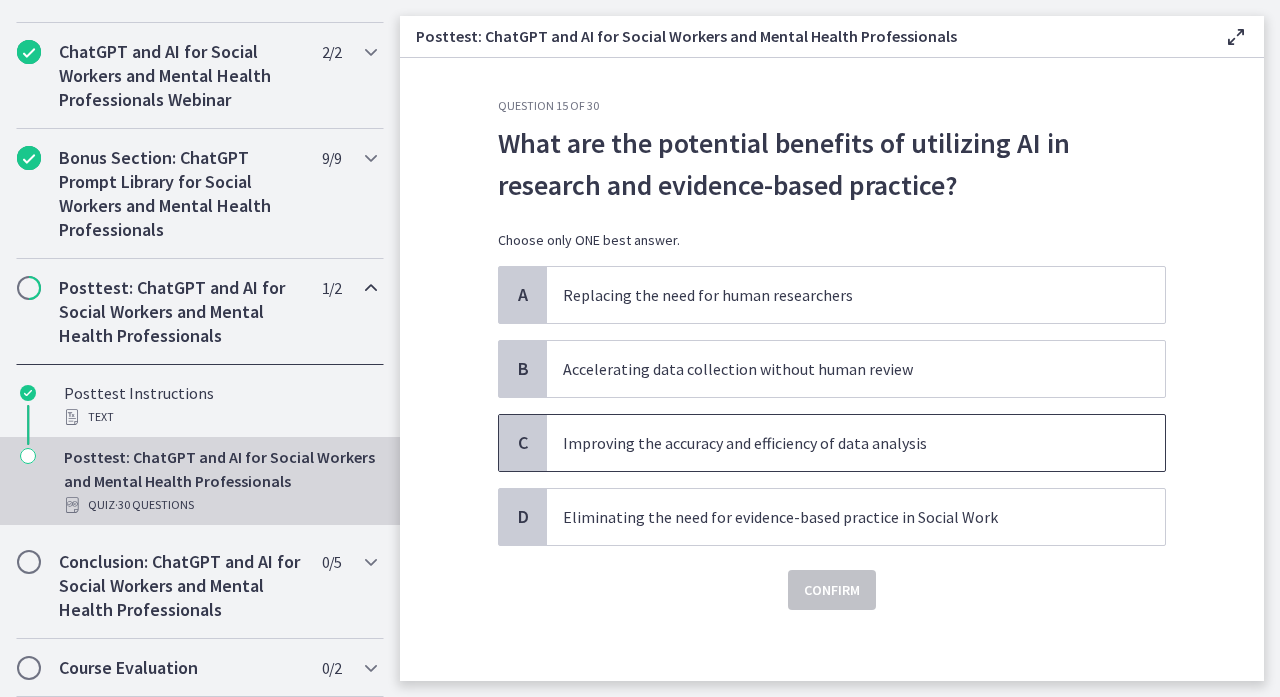 click on "Improving the accuracy and efficiency of data analysis" at bounding box center [856, 443] 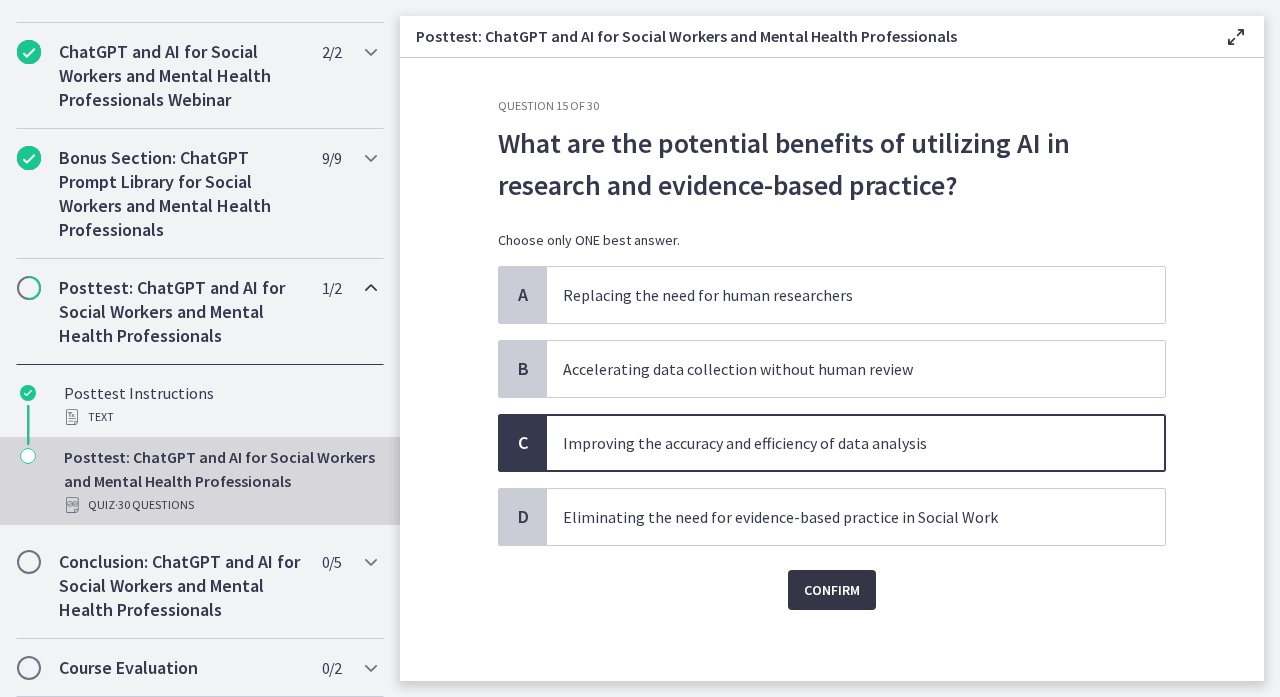 click on "Confirm" at bounding box center [832, 590] 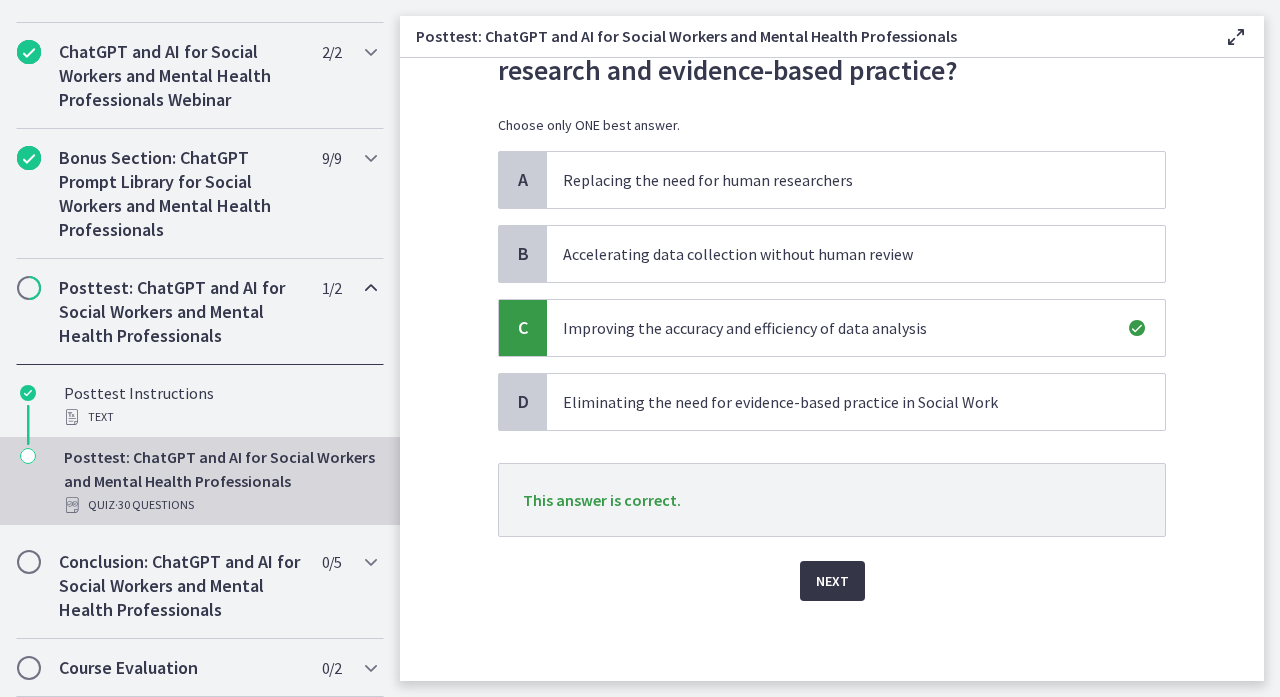scroll, scrollTop: 115, scrollLeft: 0, axis: vertical 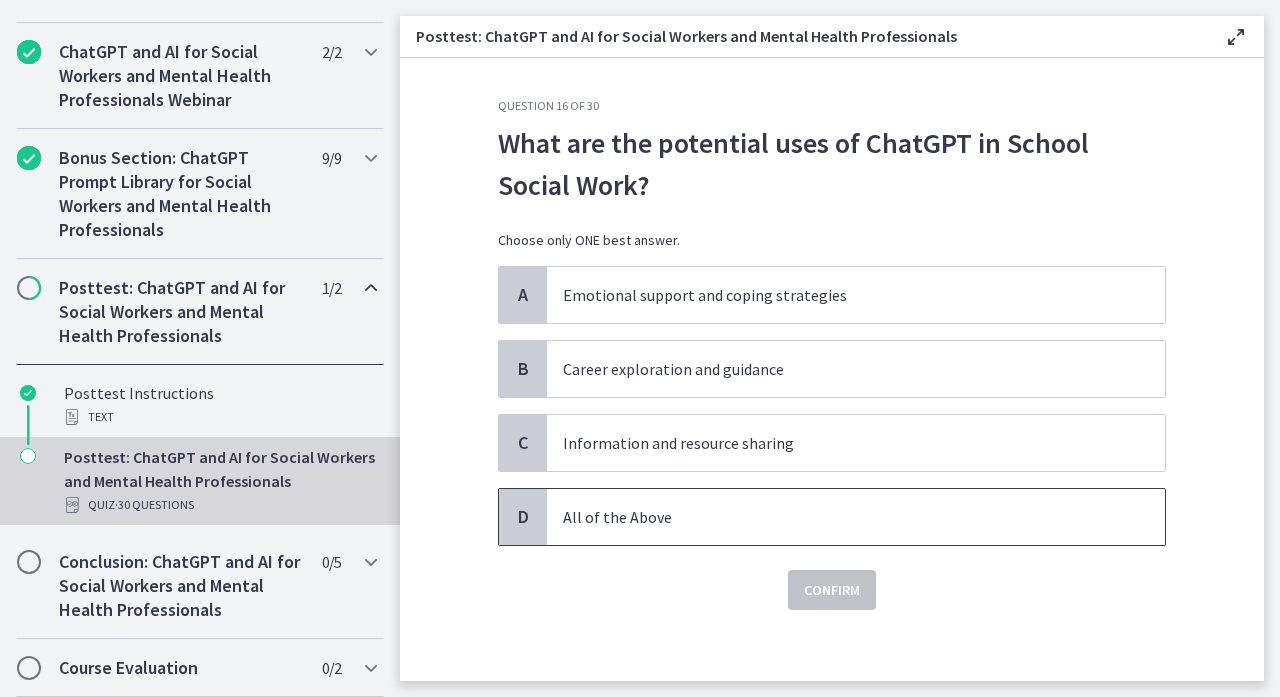 click on "All of the Above" at bounding box center (856, 517) 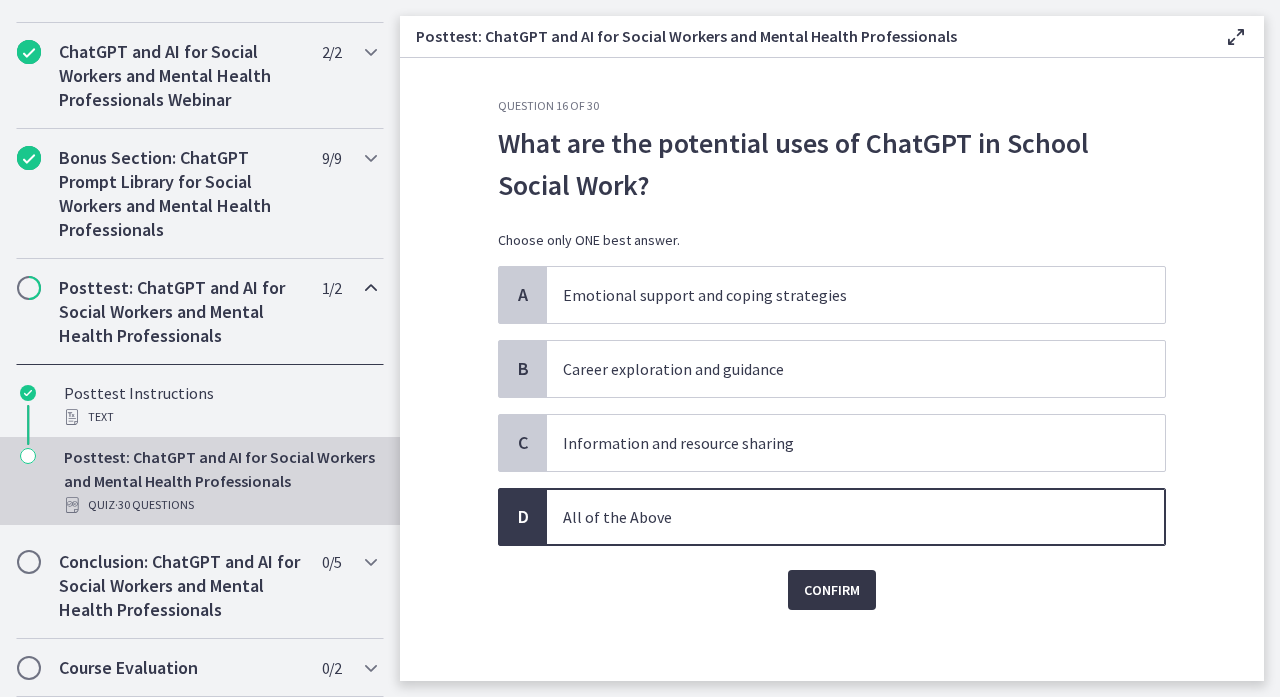 click on "Confirm" at bounding box center (832, 590) 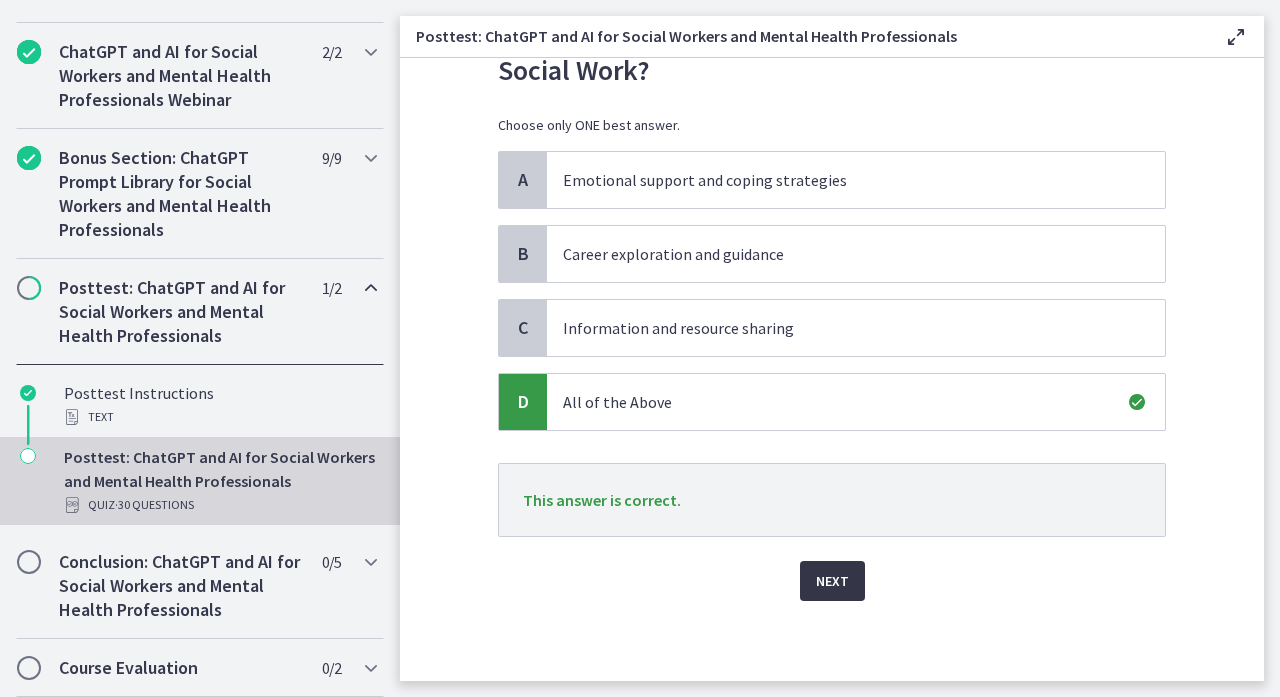 scroll, scrollTop: 115, scrollLeft: 0, axis: vertical 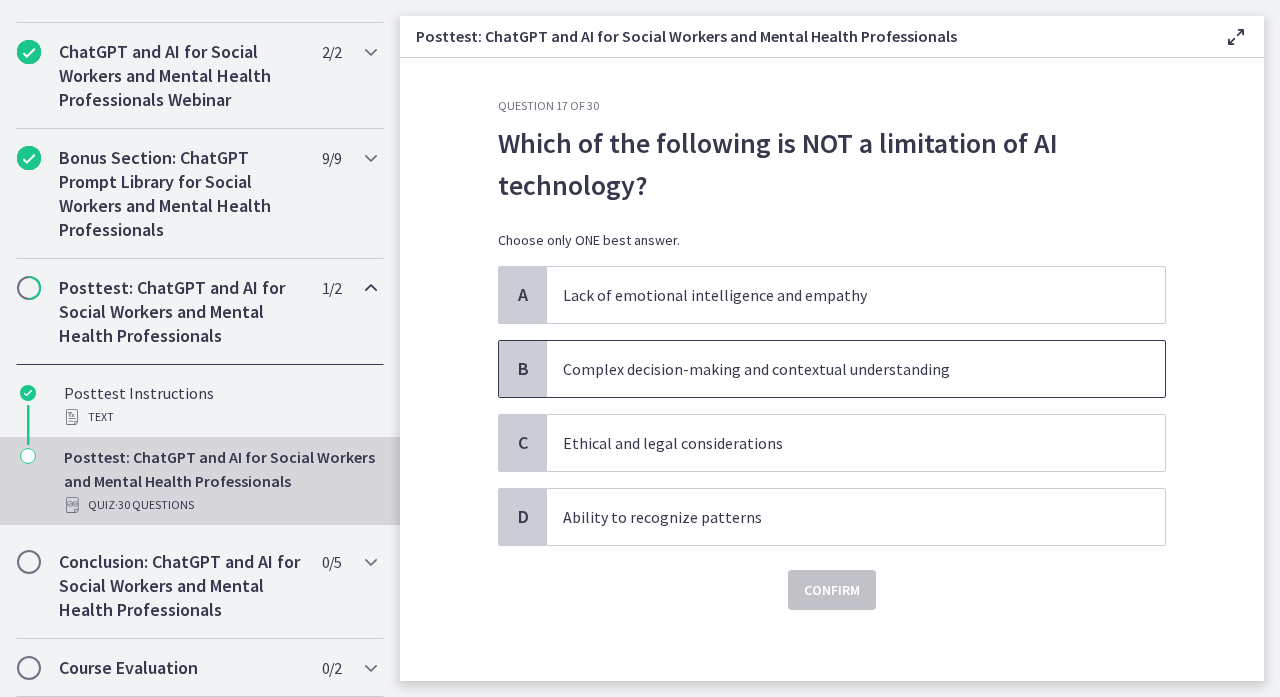 click on "Complex decision-making and contextual understanding" at bounding box center [836, 369] 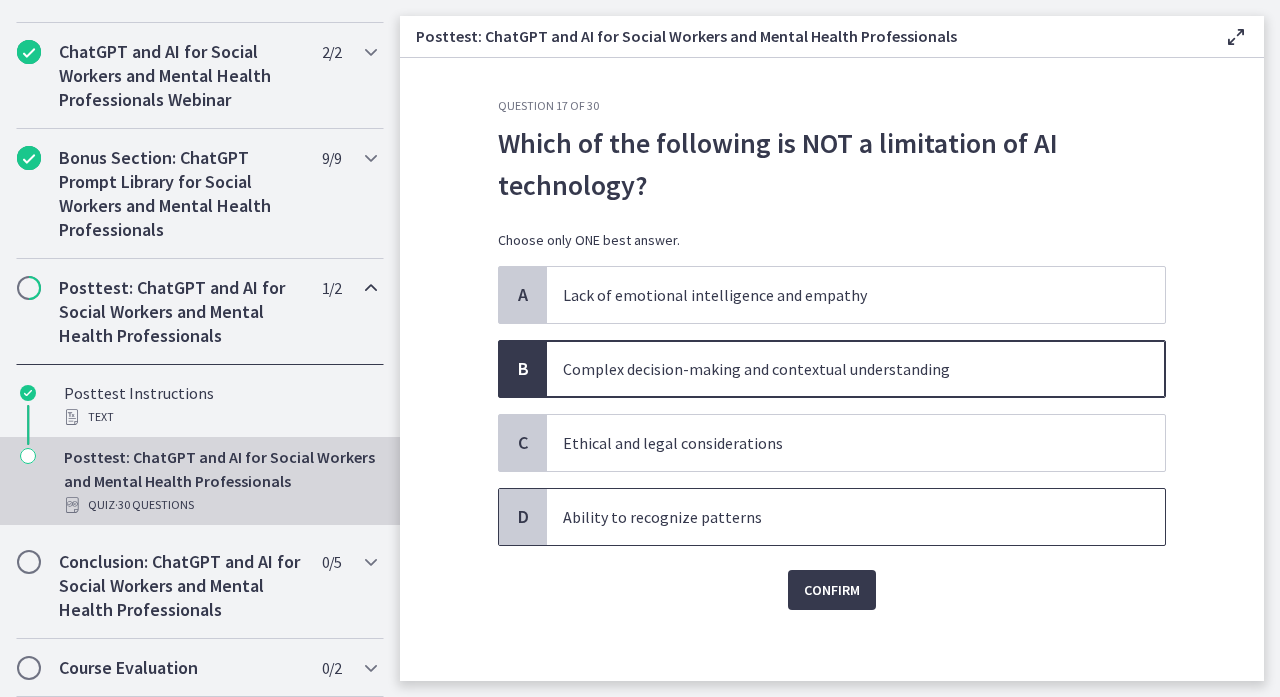 click on "Ability to recognize patterns" at bounding box center [836, 517] 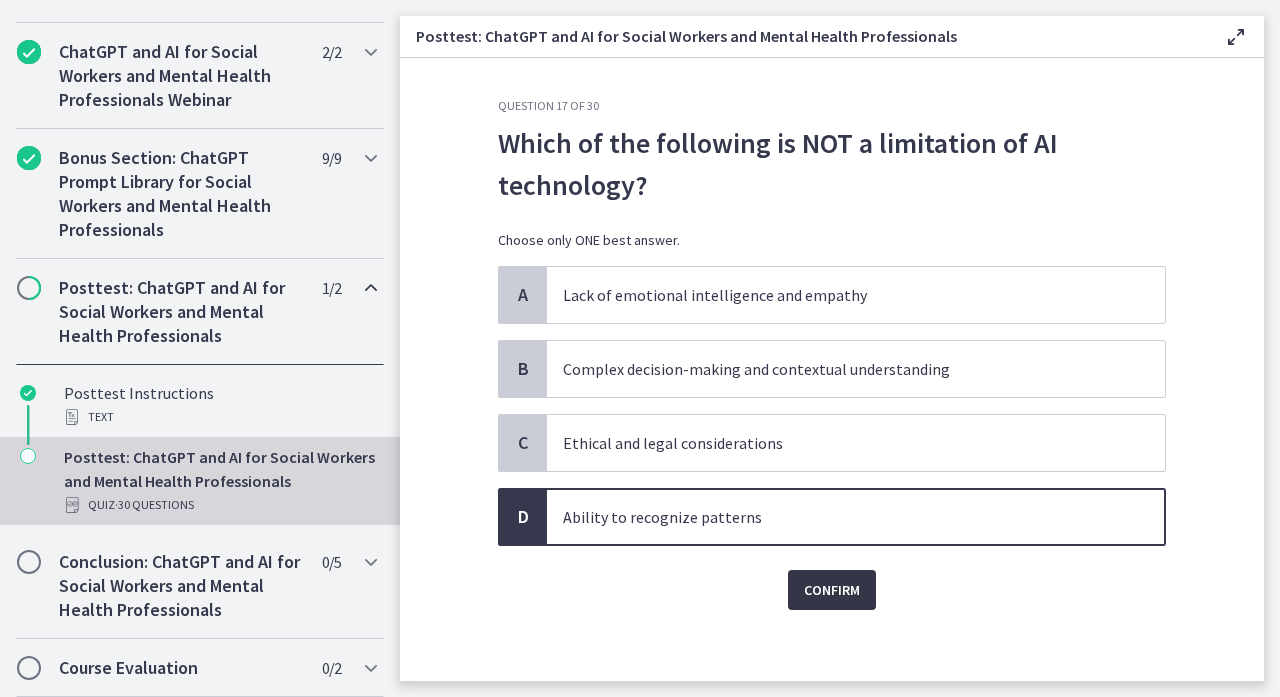 click on "Confirm" at bounding box center (832, 590) 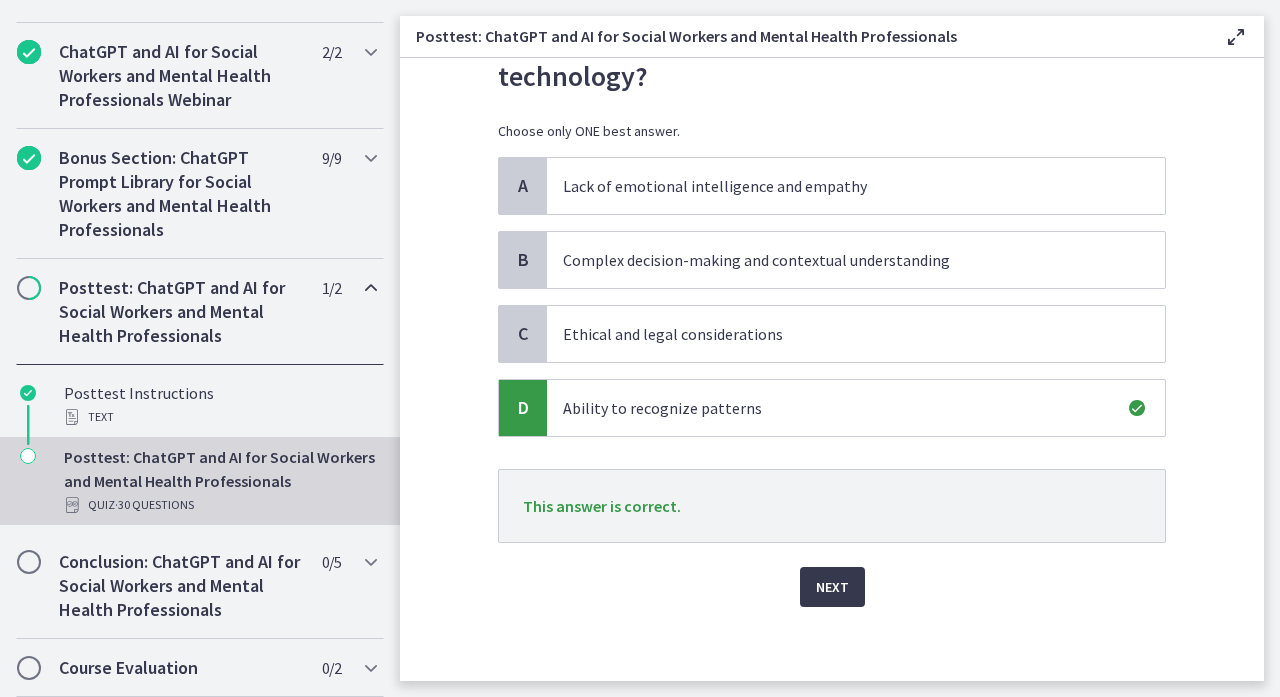 scroll, scrollTop: 112, scrollLeft: 0, axis: vertical 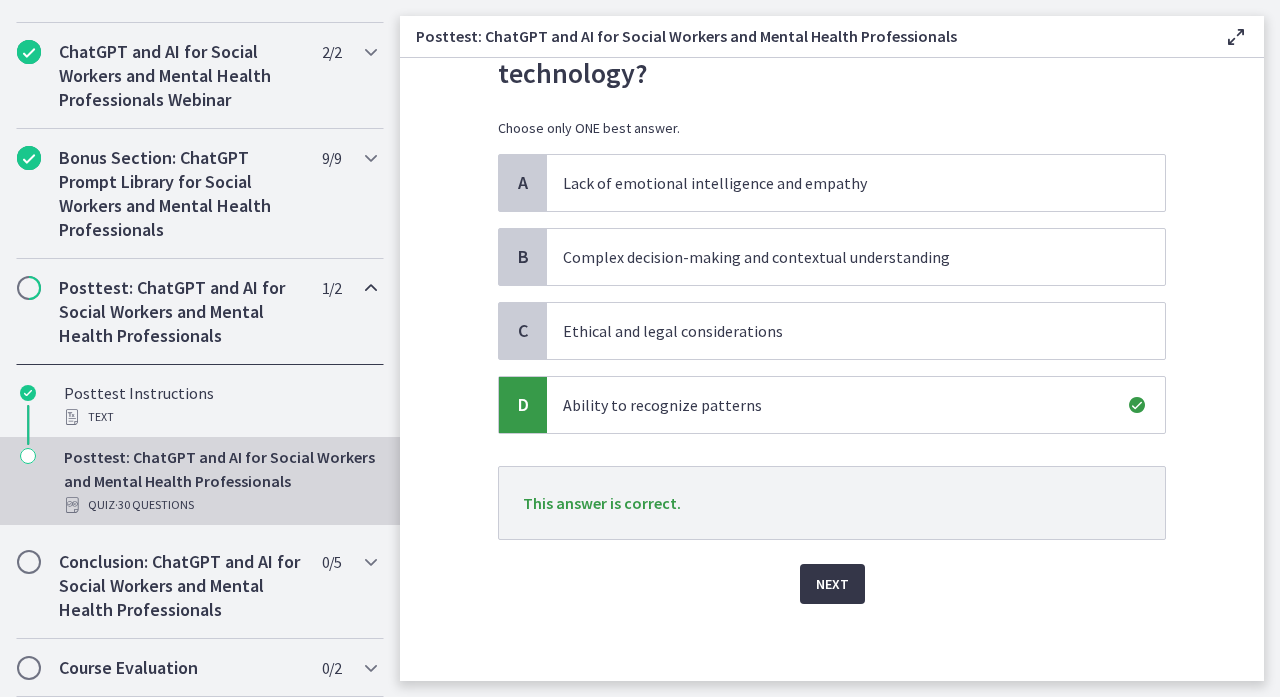 click on "Next" at bounding box center [832, 584] 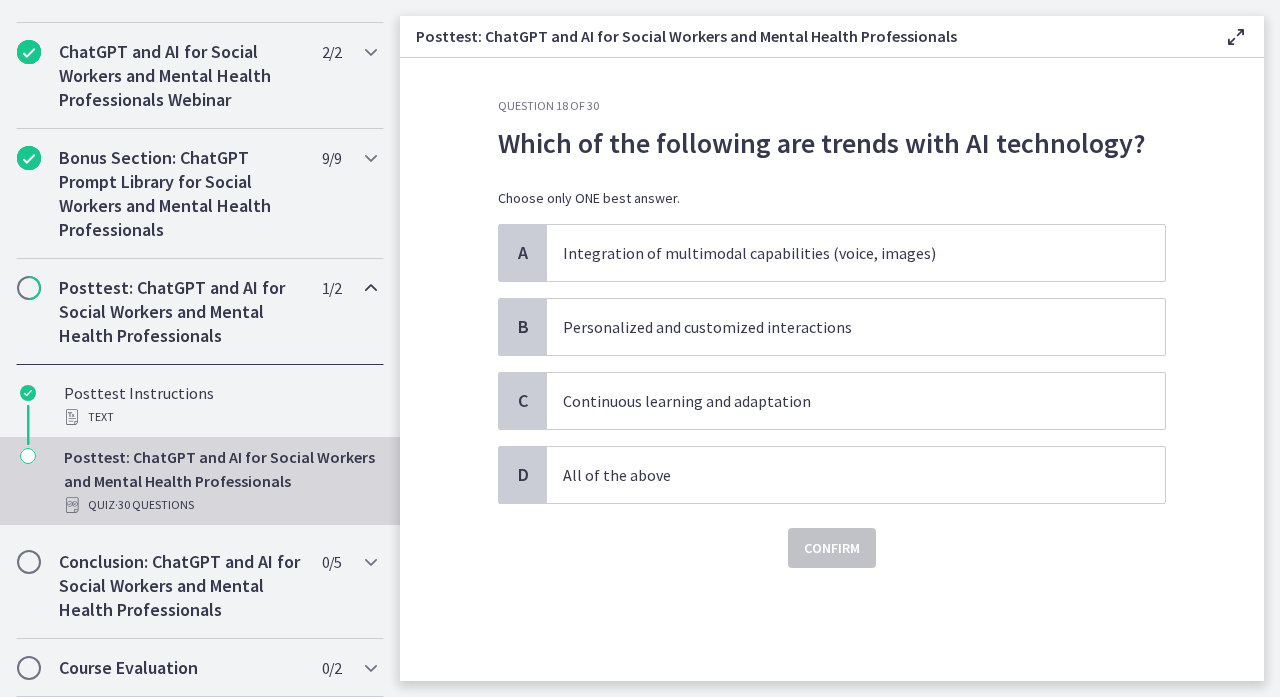 scroll, scrollTop: 0, scrollLeft: 0, axis: both 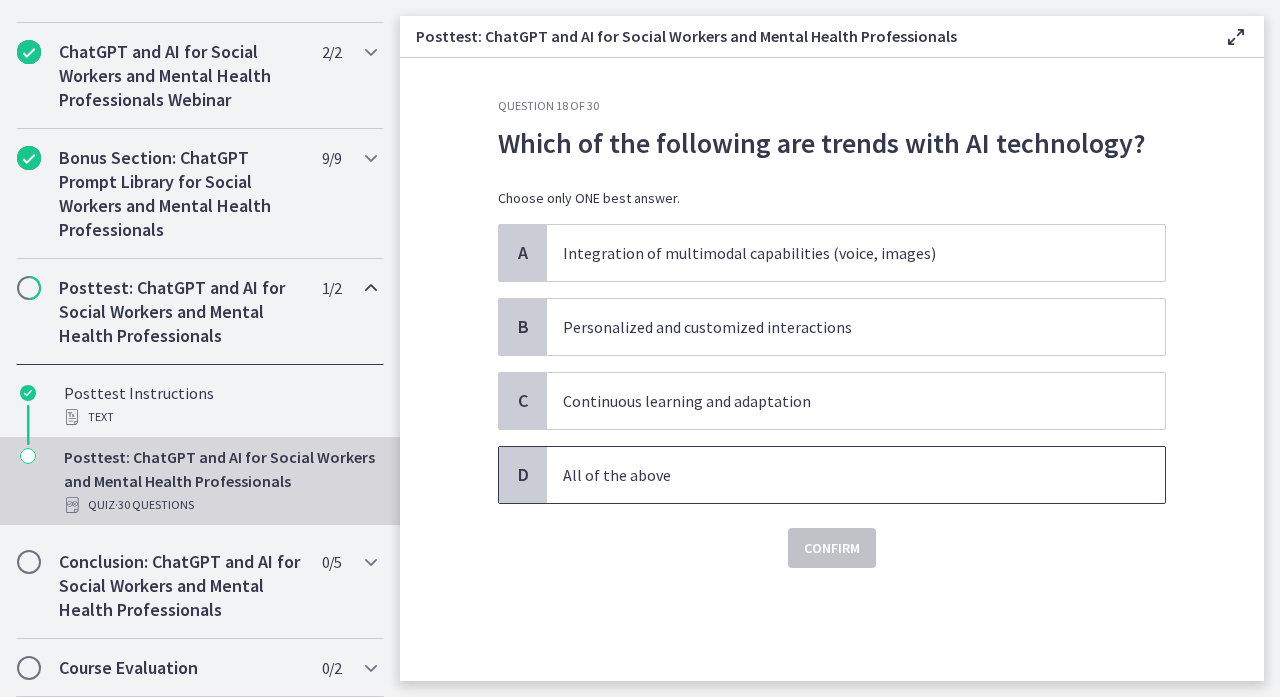 click on "All of the above" at bounding box center (836, 475) 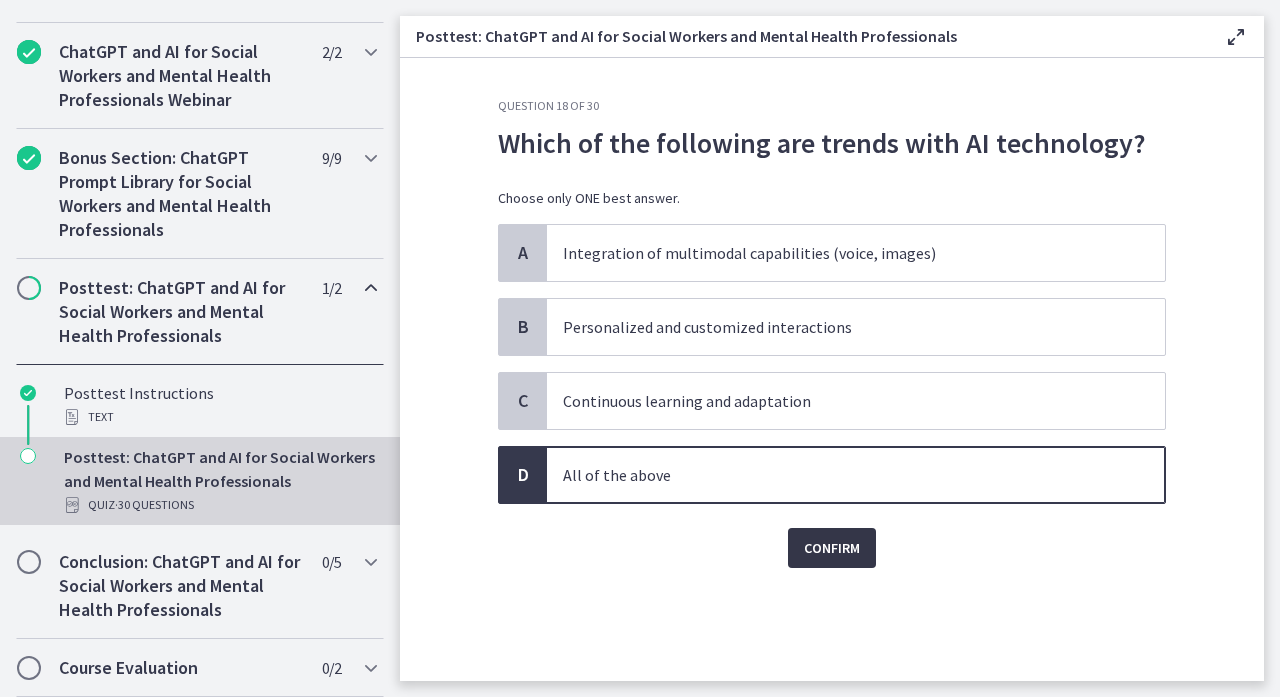 click on "Confirm" at bounding box center [832, 548] 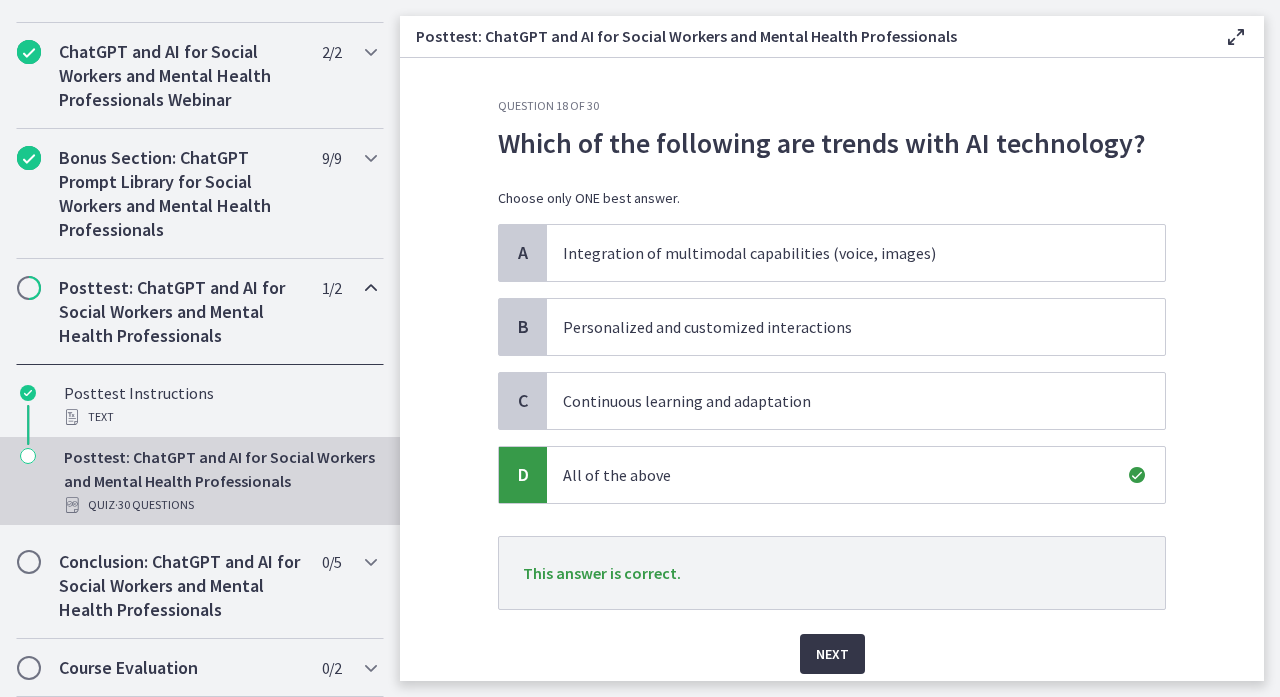 click on "Next" at bounding box center [832, 654] 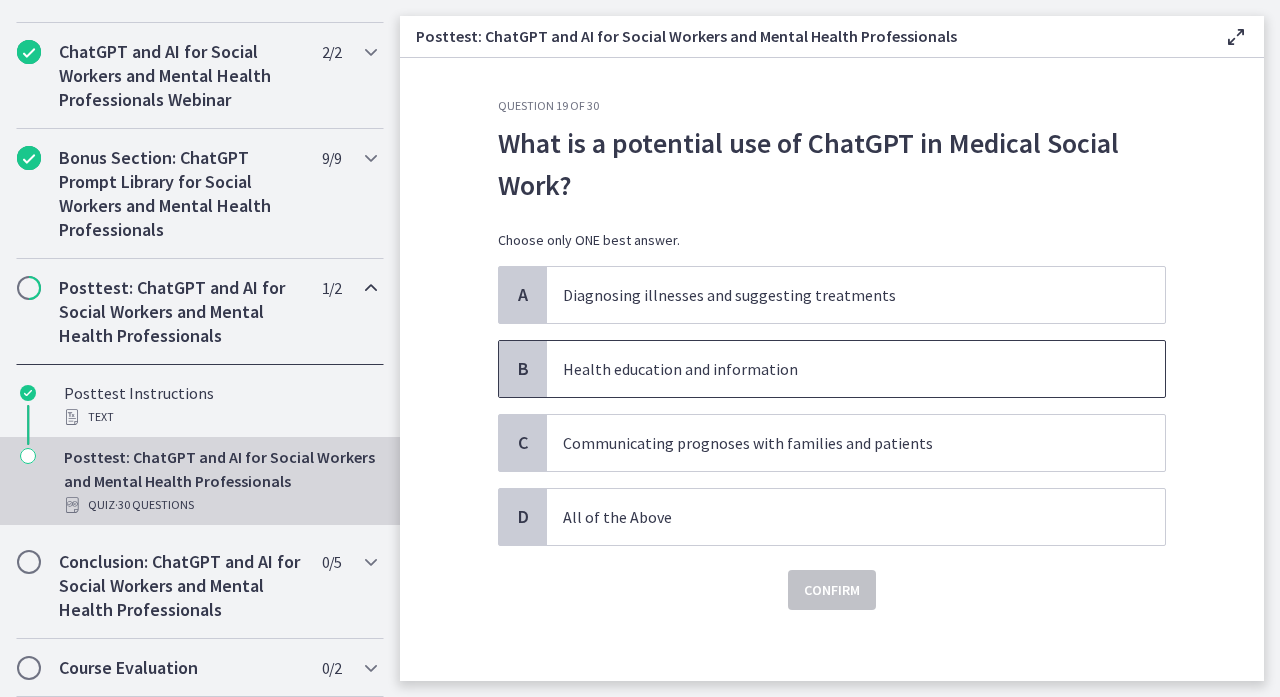 click on "Health education and information" at bounding box center (836, 369) 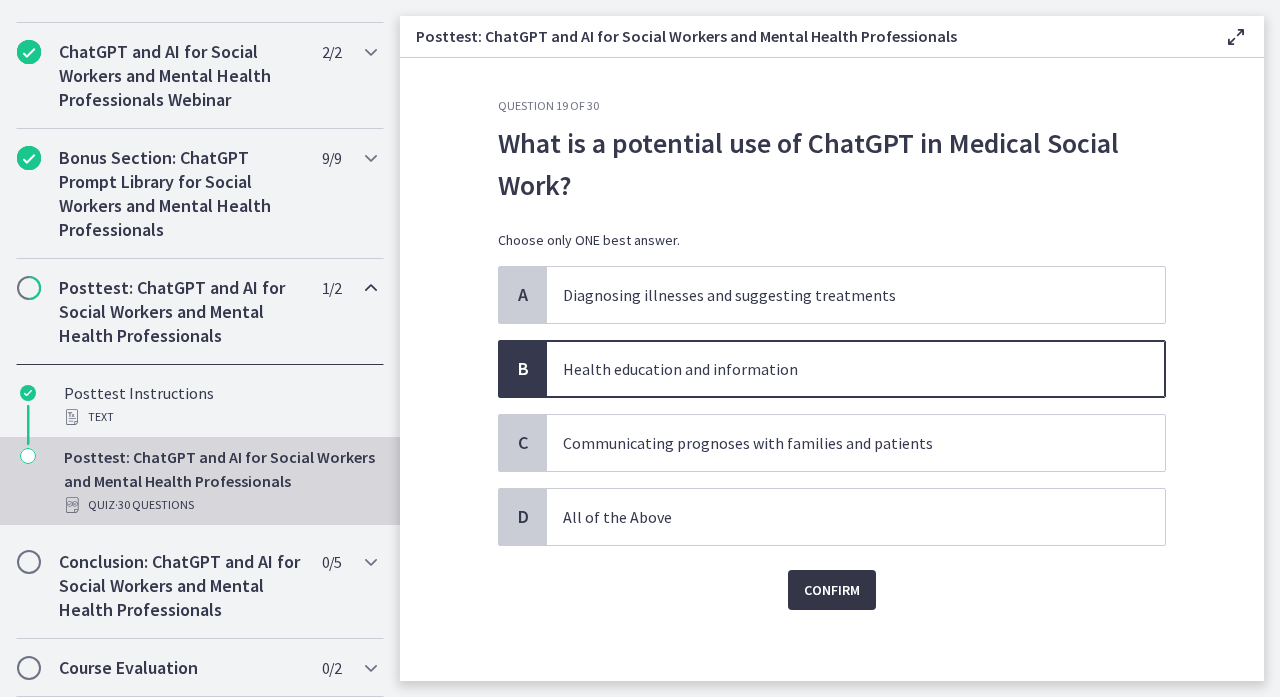 click on "Confirm" at bounding box center [832, 590] 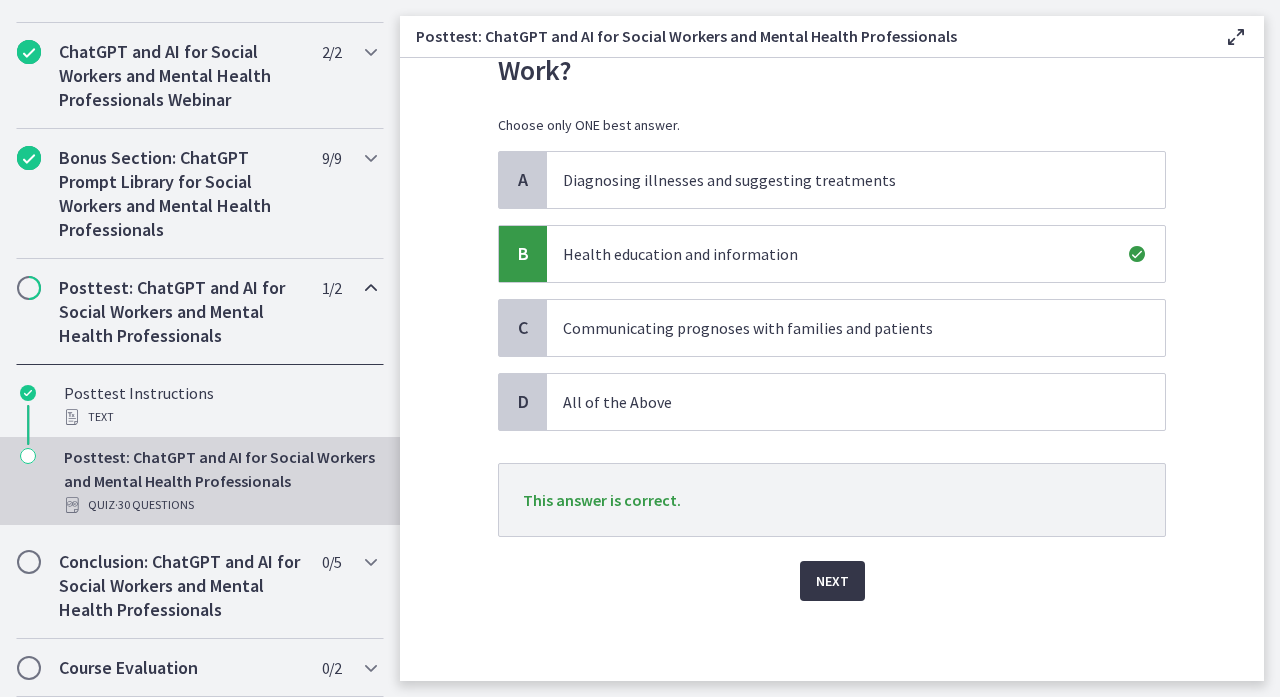 scroll, scrollTop: 115, scrollLeft: 0, axis: vertical 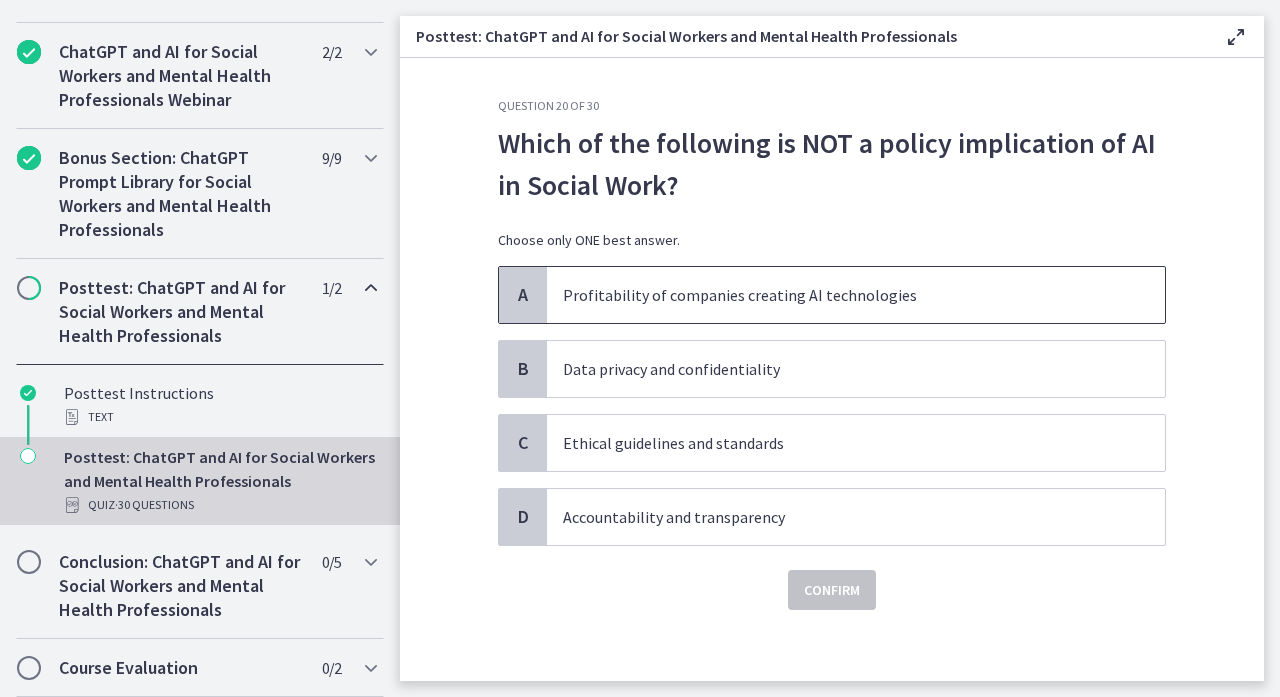click on "Profitability of companies creating AI technologies" at bounding box center [836, 295] 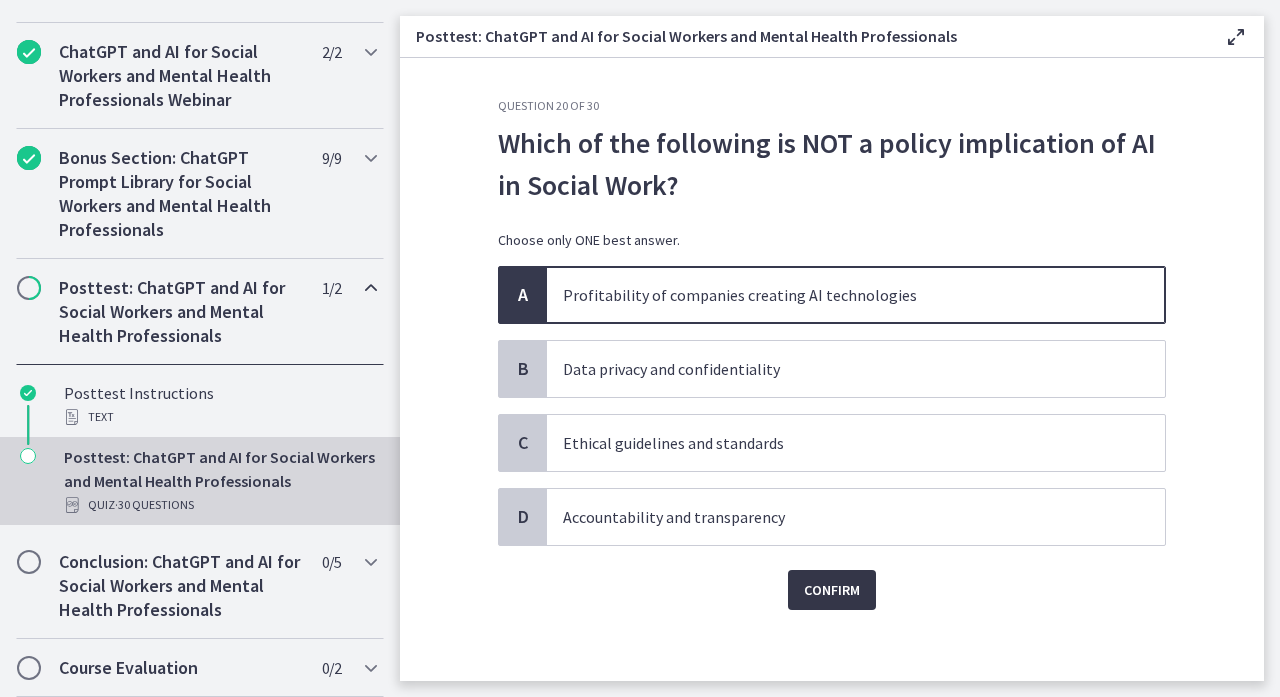 click on "Confirm" at bounding box center (832, 590) 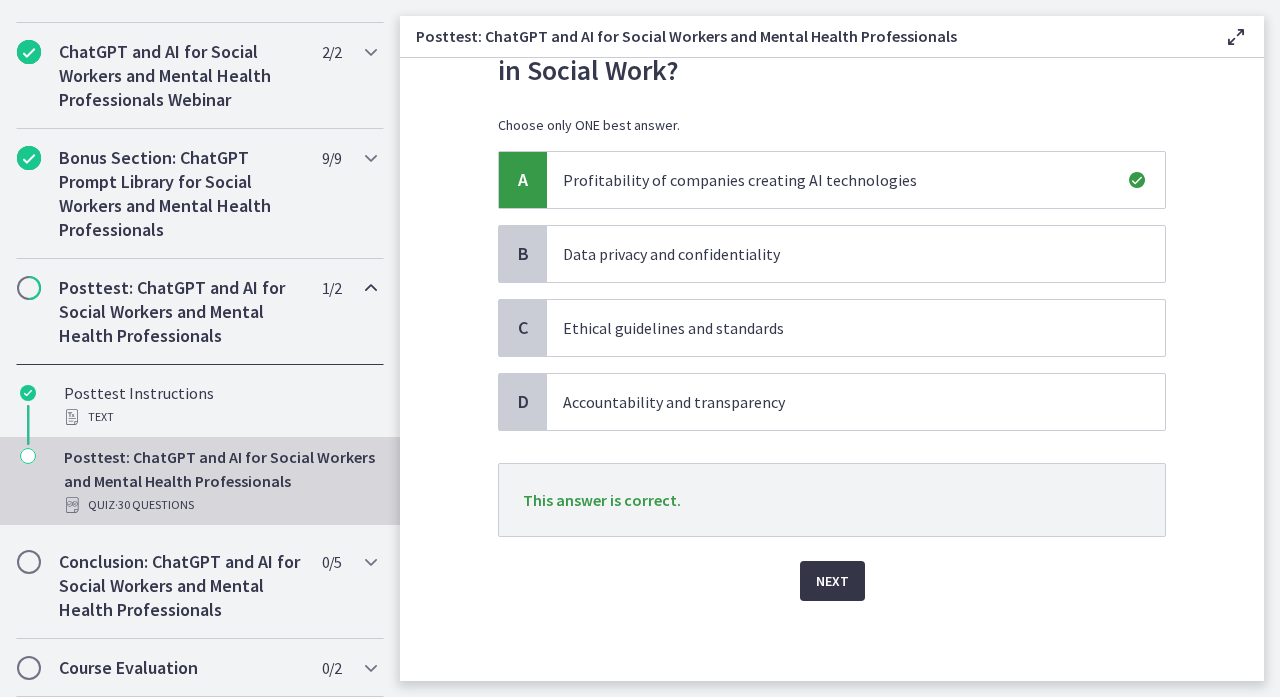 scroll, scrollTop: 115, scrollLeft: 0, axis: vertical 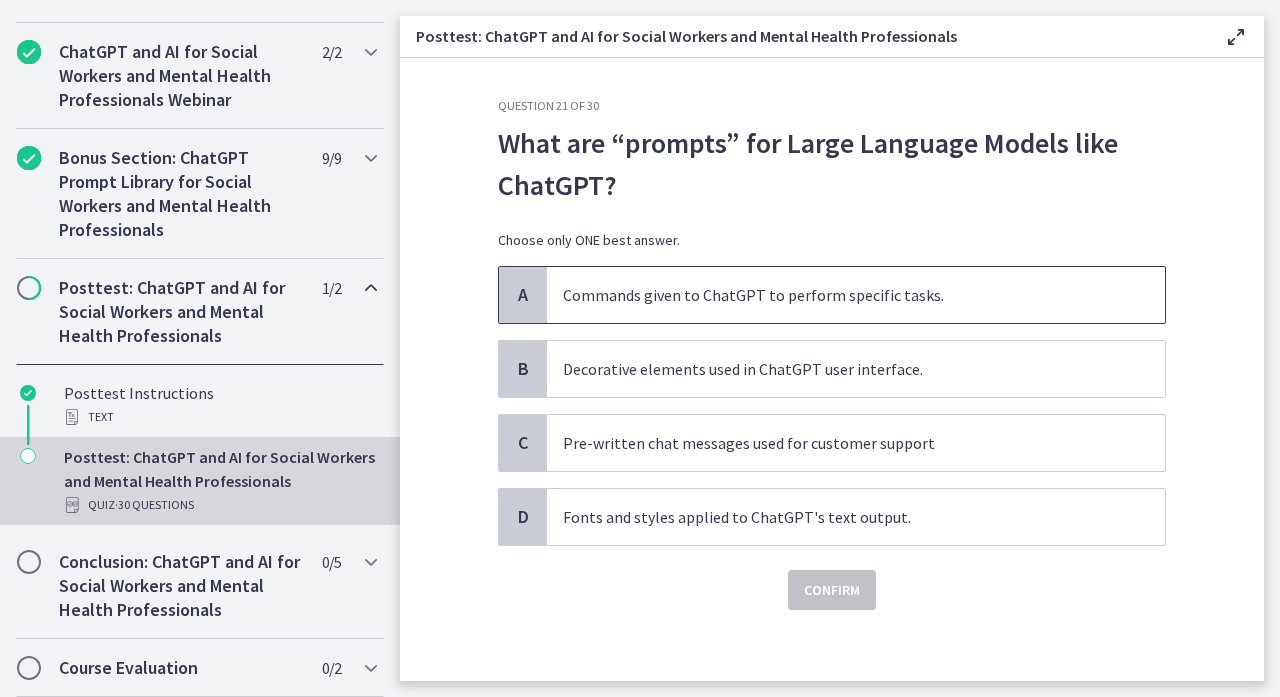 click on "Commands given to ChatGPT to perform specific tasks." at bounding box center (836, 295) 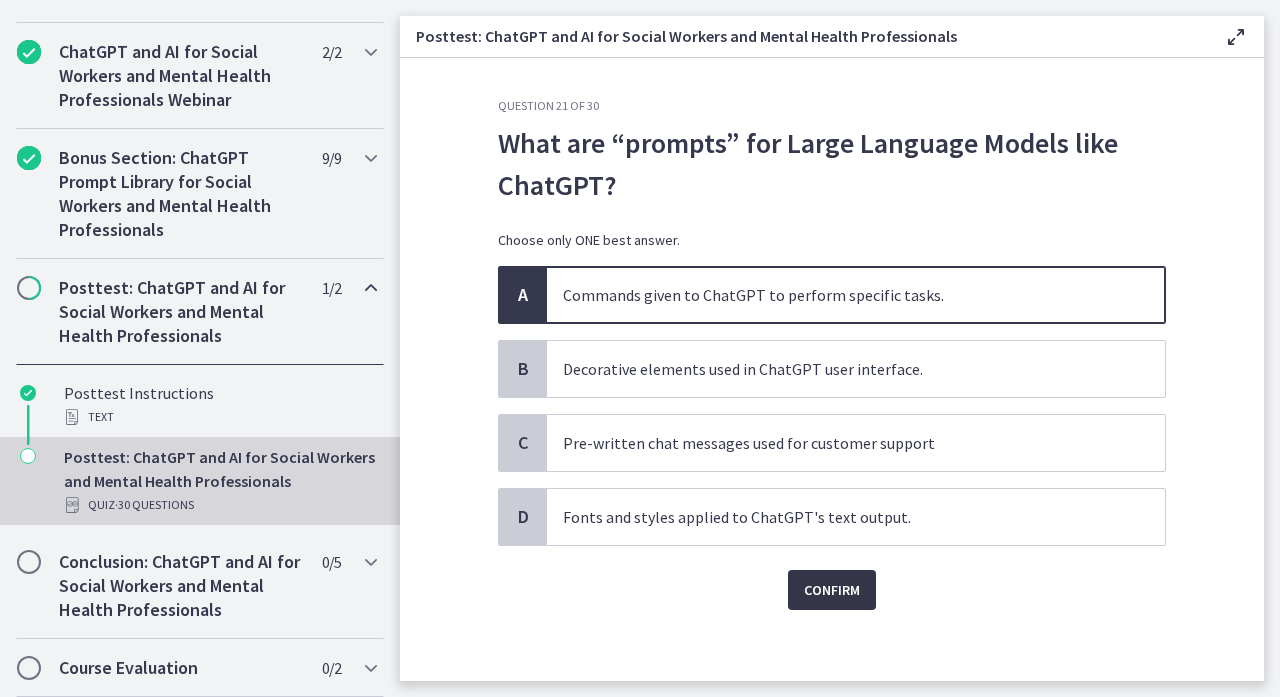 click on "Confirm" at bounding box center [832, 590] 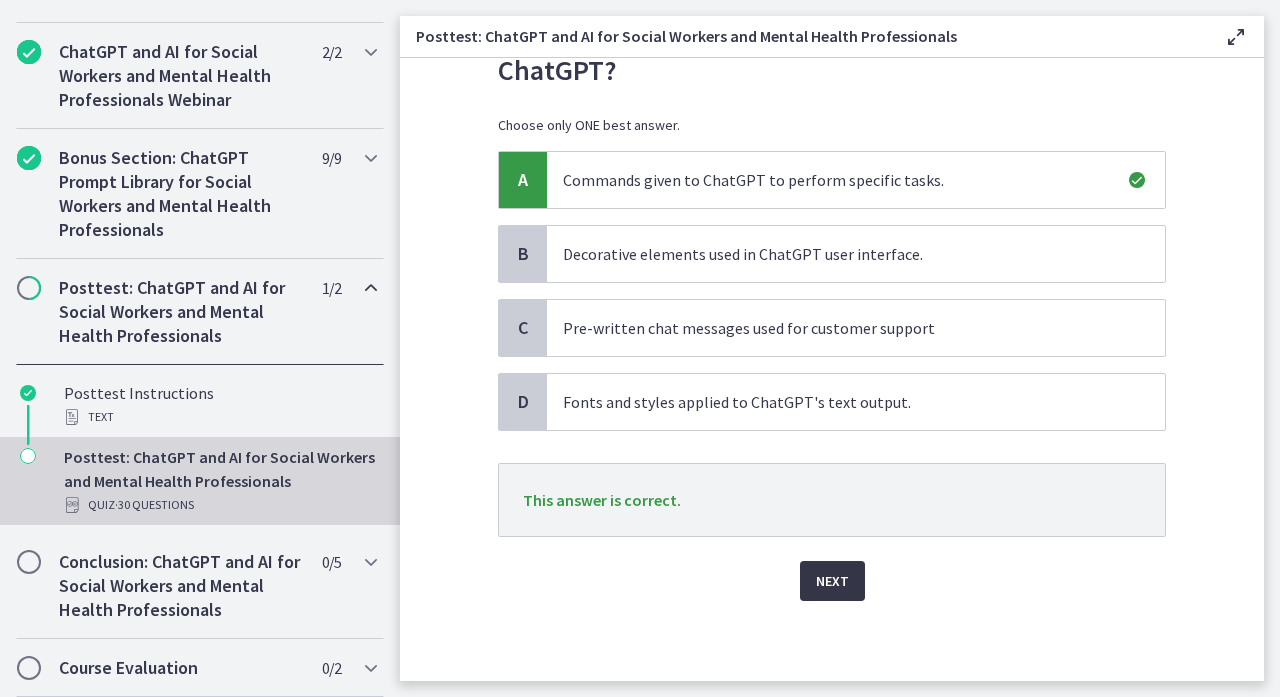 scroll, scrollTop: 115, scrollLeft: 0, axis: vertical 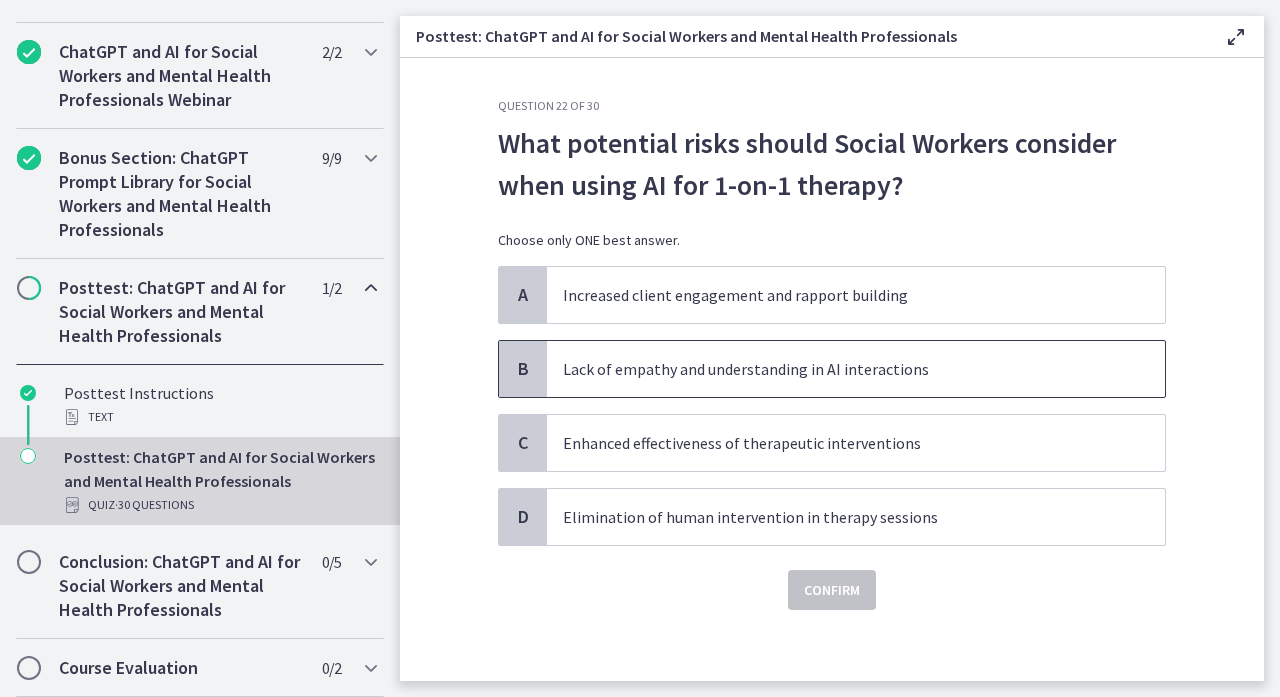 click on "Lack of empathy and understanding in AI interactions" at bounding box center [836, 369] 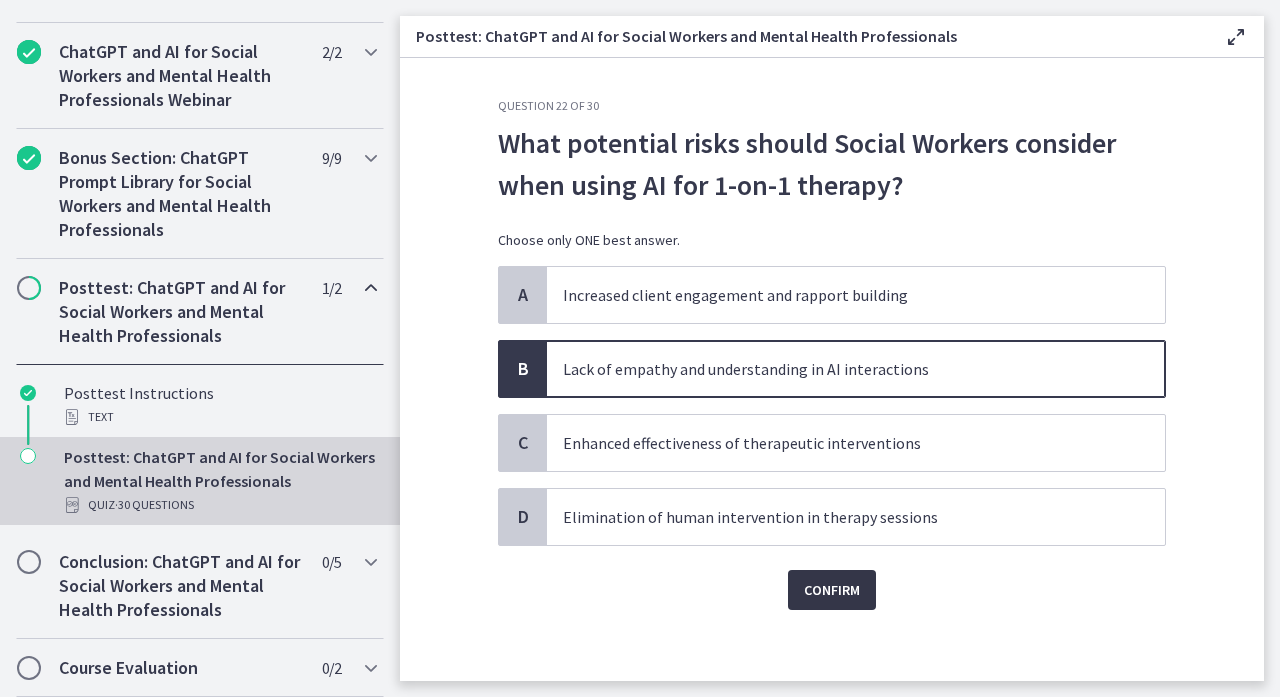 click on "Confirm" at bounding box center [832, 590] 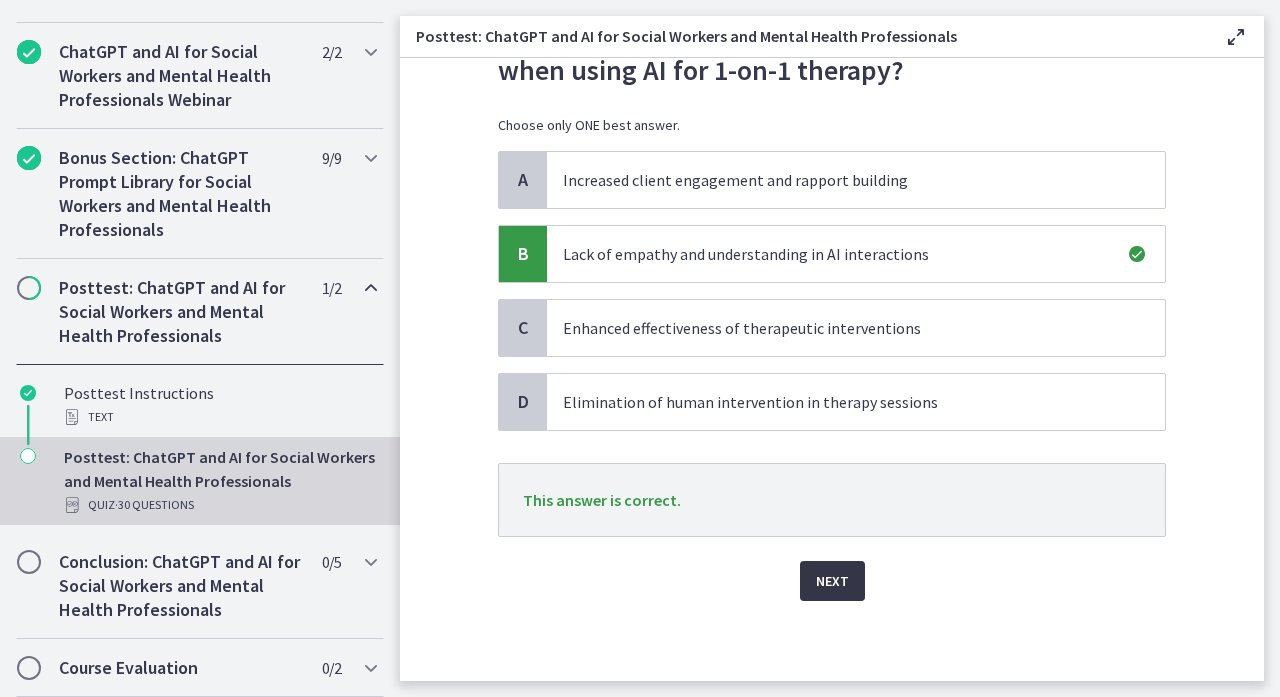 scroll, scrollTop: 115, scrollLeft: 0, axis: vertical 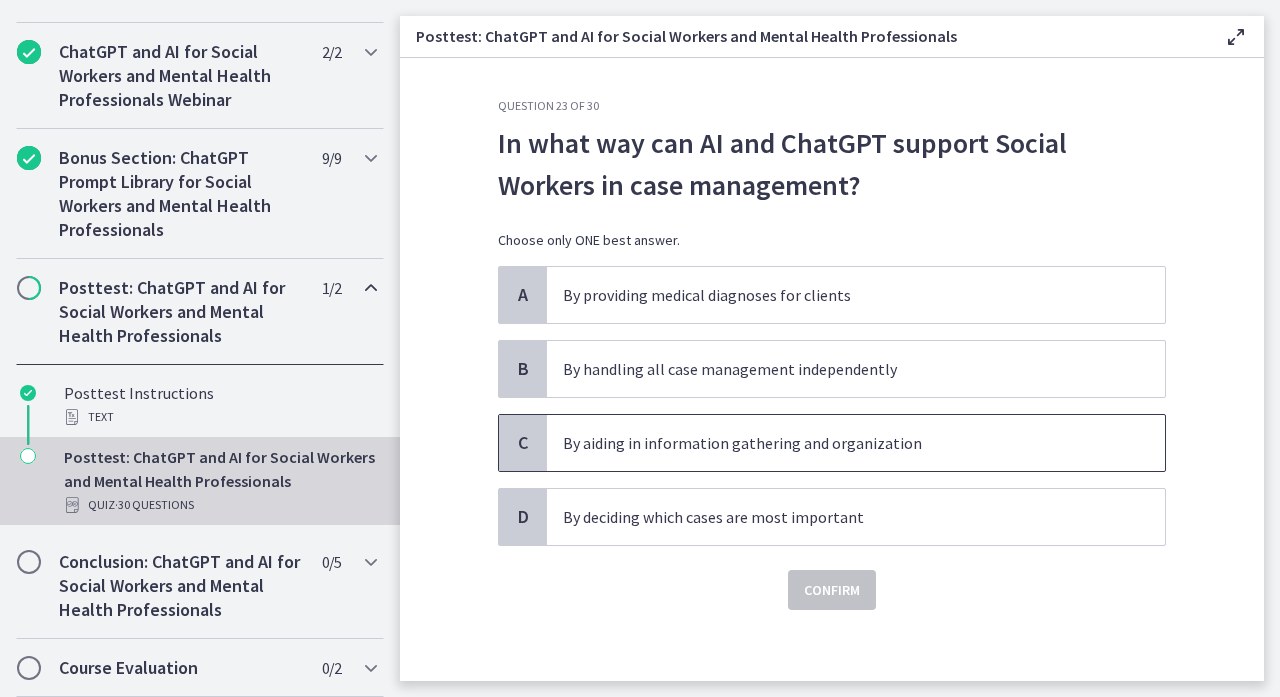 click on "By aiding in information gathering and organization" at bounding box center (836, 443) 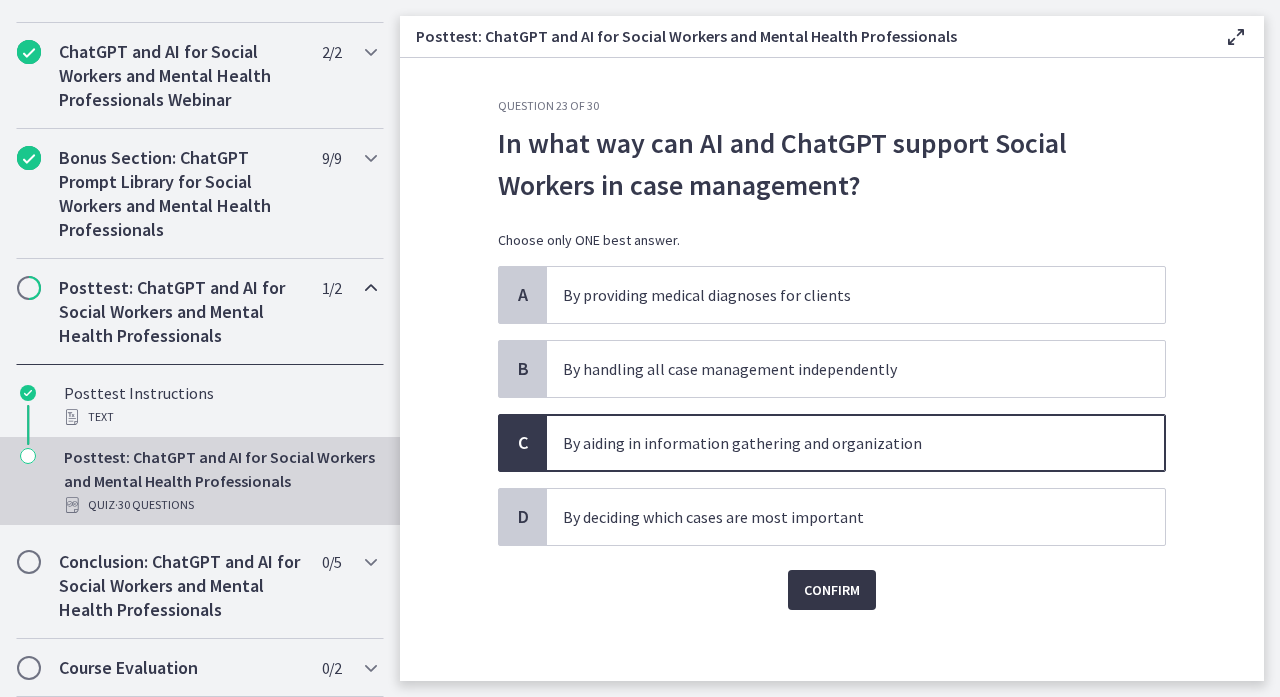 click on "Confirm" at bounding box center (832, 590) 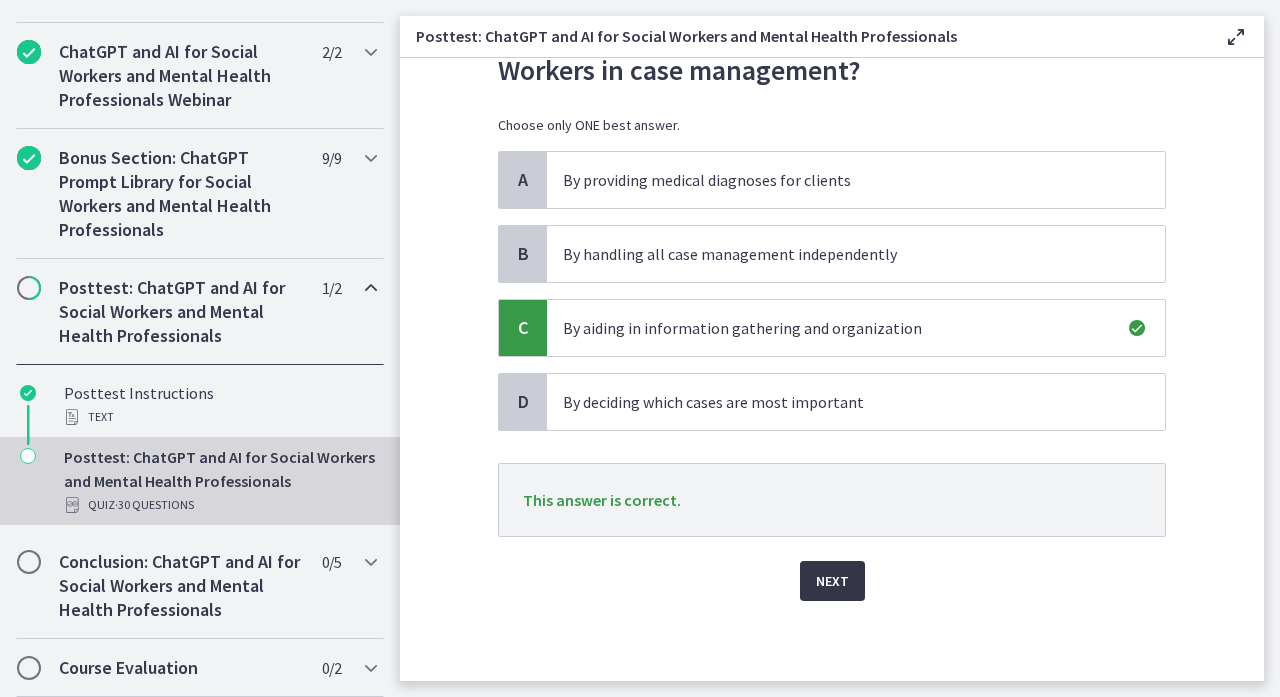 scroll, scrollTop: 115, scrollLeft: 0, axis: vertical 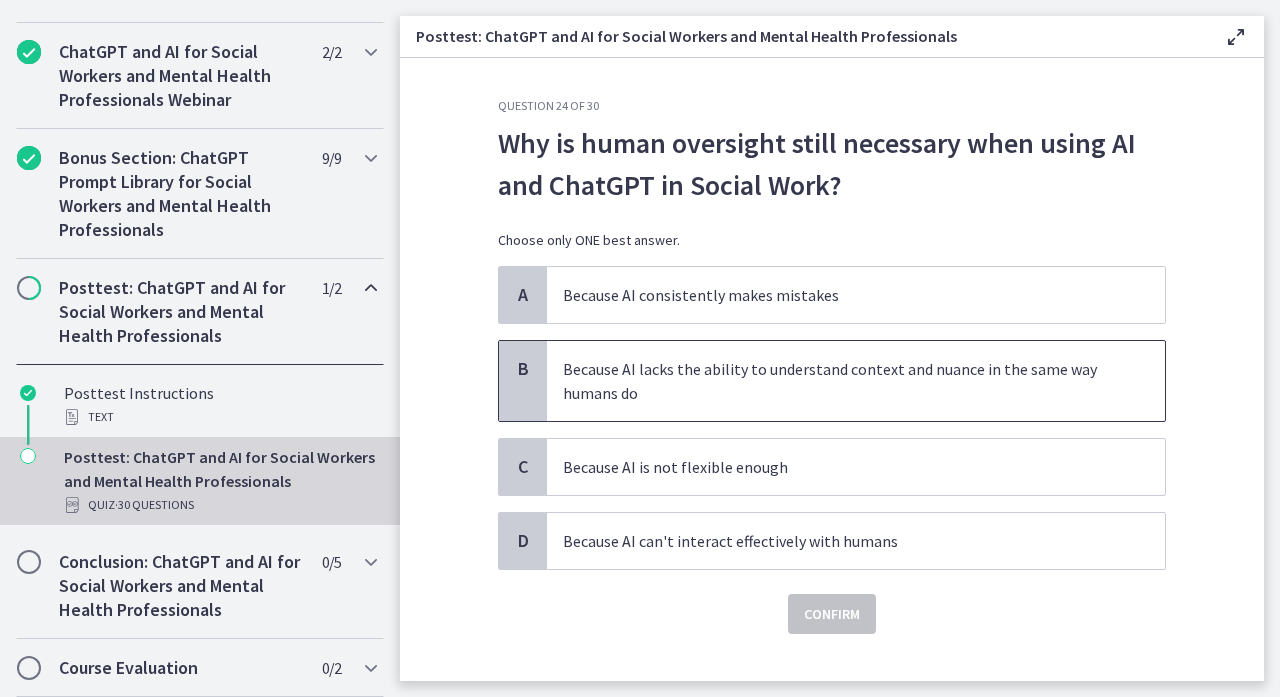 click on "Because AI lacks the ability to understand context and nuance in the same way humans do" at bounding box center (856, 381) 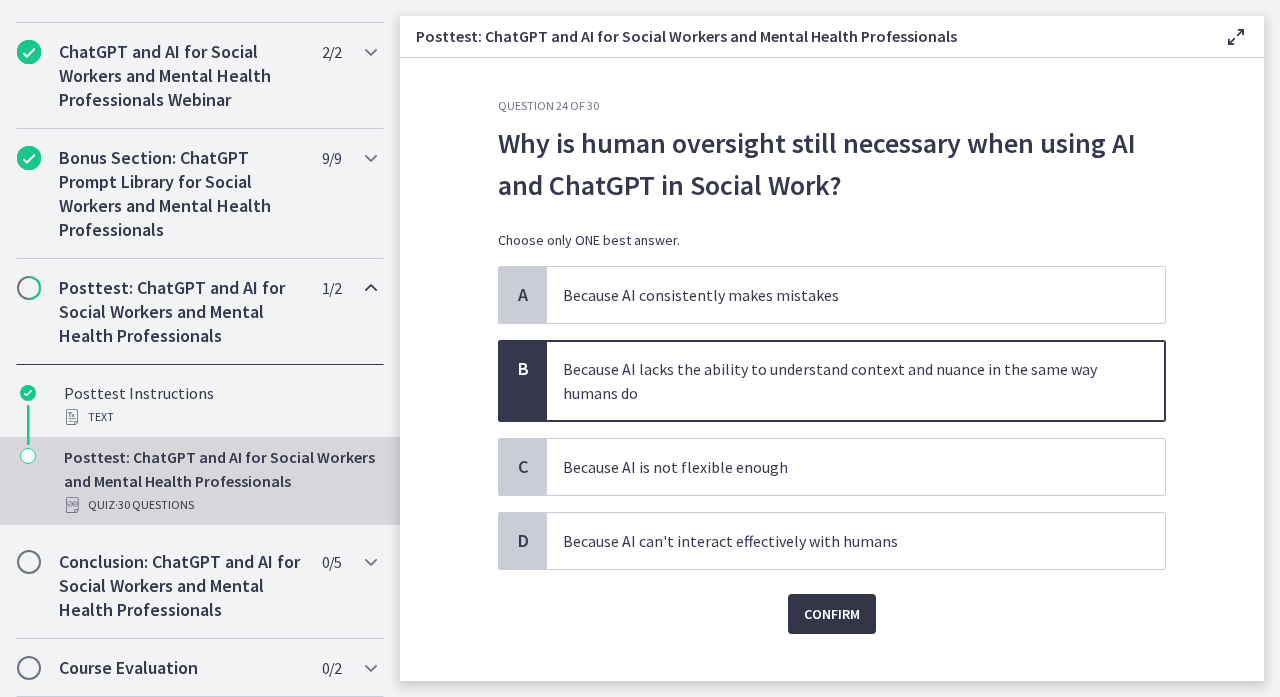 click on "Confirm" at bounding box center (832, 614) 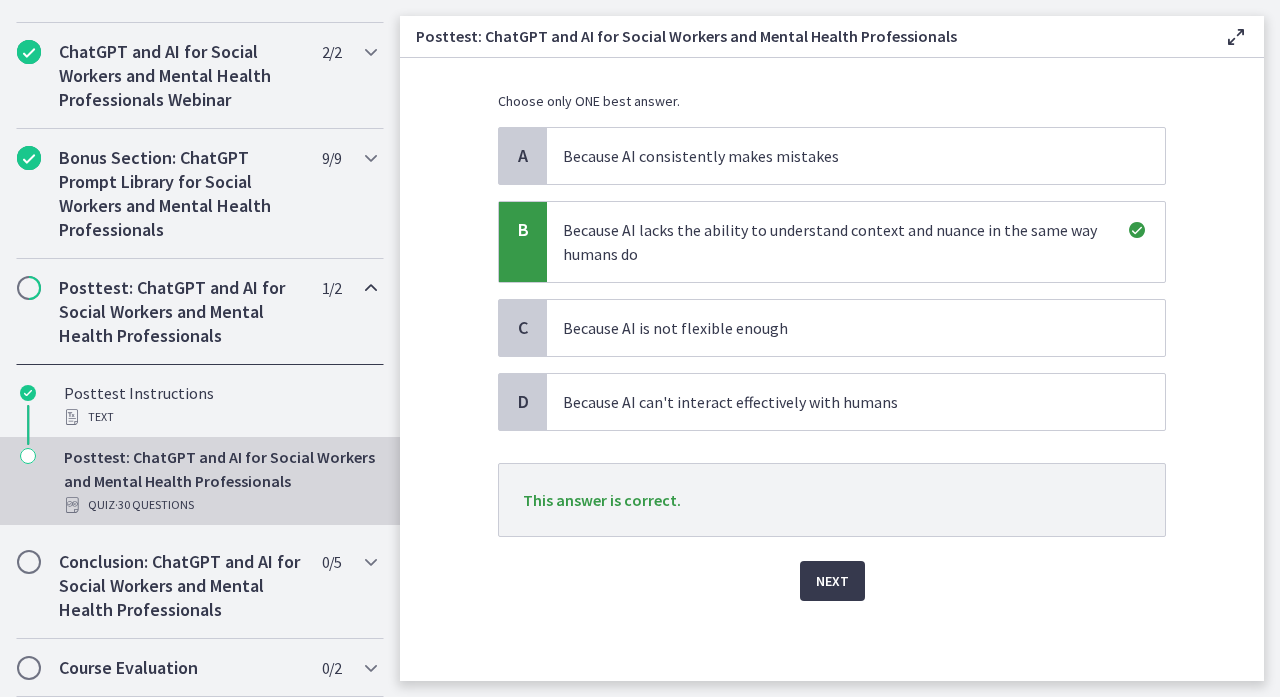 scroll, scrollTop: 140, scrollLeft: 0, axis: vertical 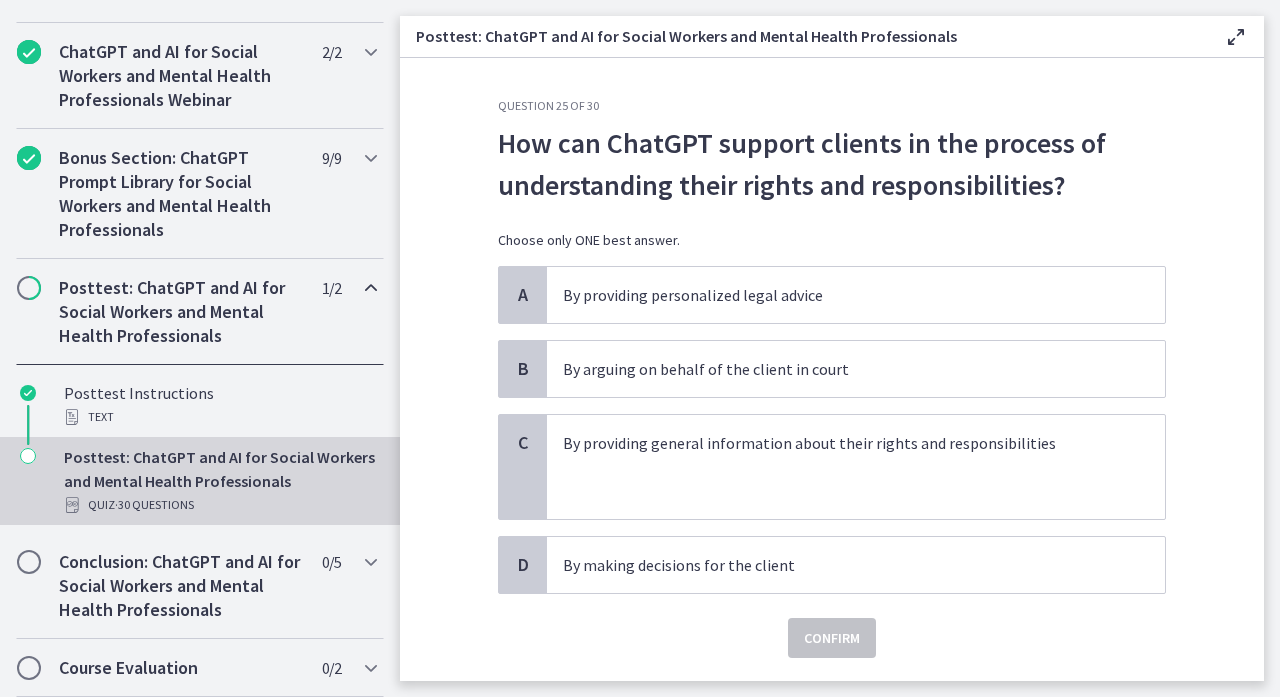 click on "A
By providing personalized legal advice
B
By arguing on behalf of the client in court
C
By providing general information about their rights and responsibilities
D
By making decisions for the client" at bounding box center (832, 430) 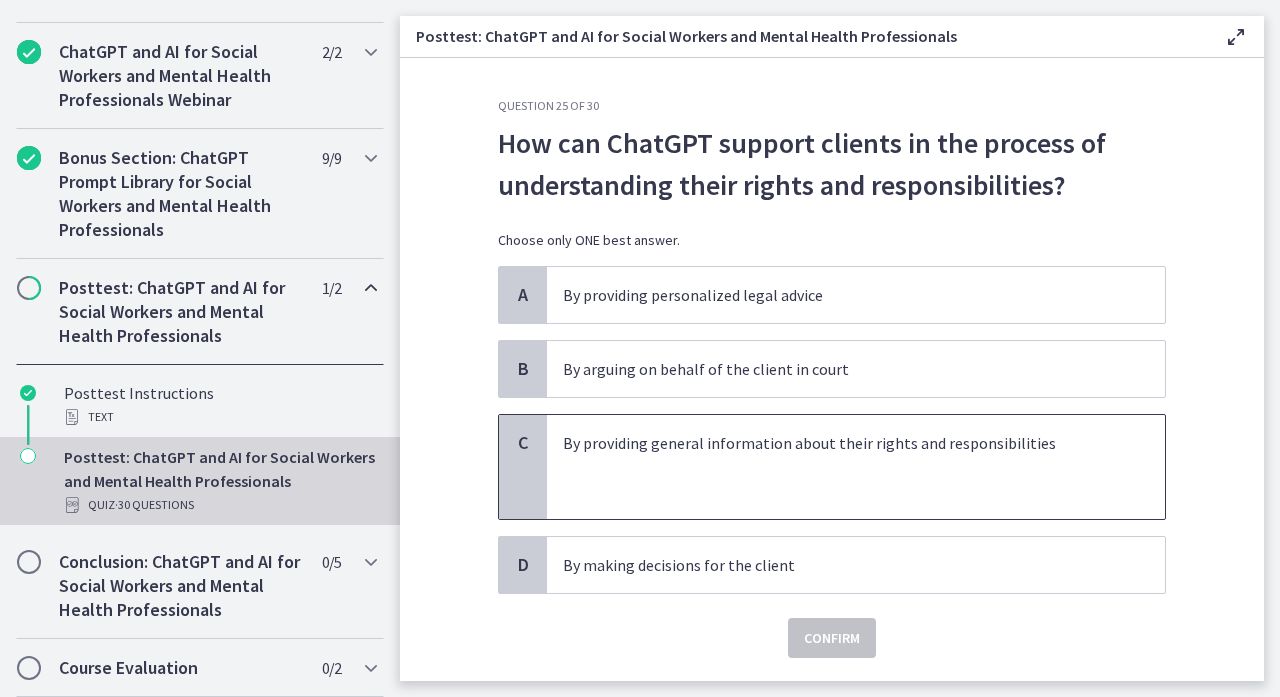click on "By providing general information about their rights and responsibilities" at bounding box center (836, 443) 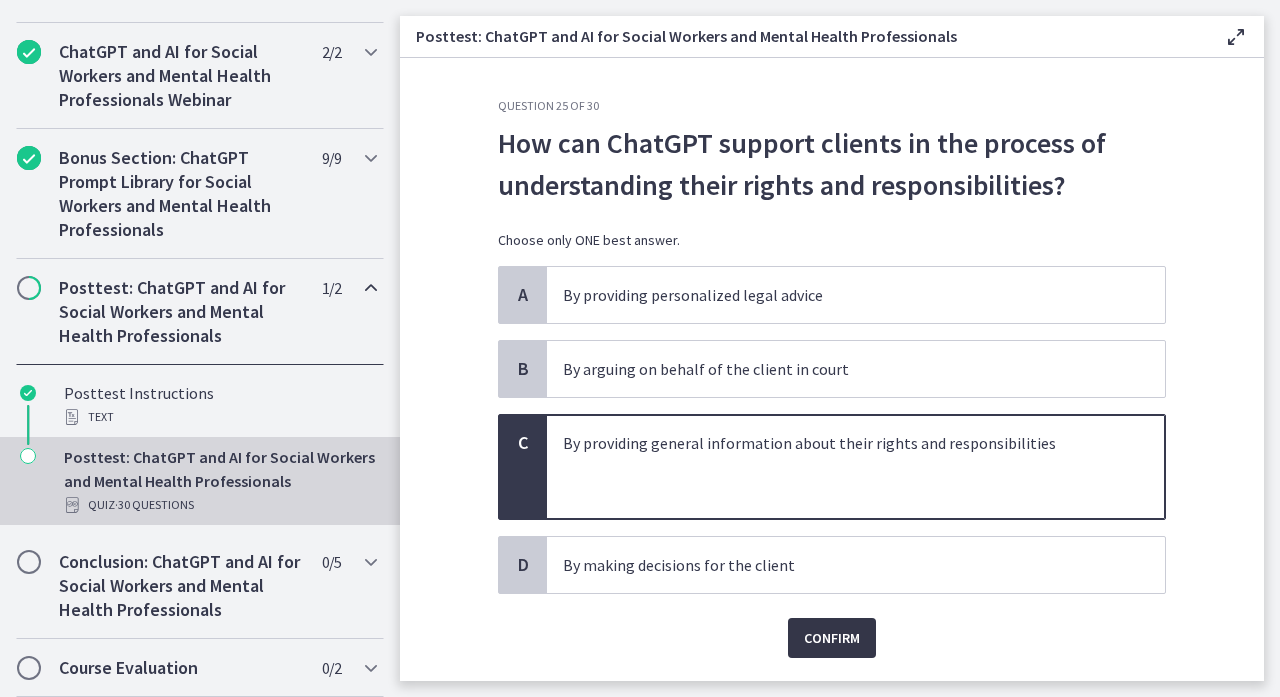 click on "Confirm" at bounding box center (832, 638) 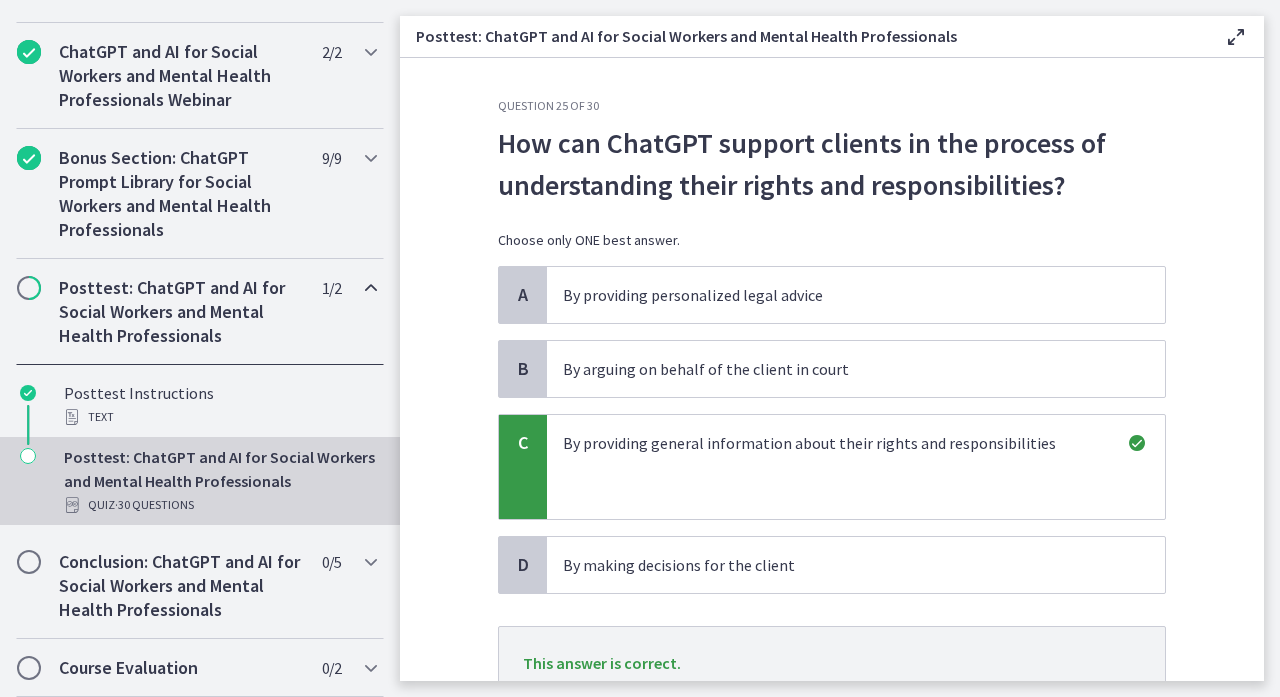 scroll, scrollTop: 0, scrollLeft: 0, axis: both 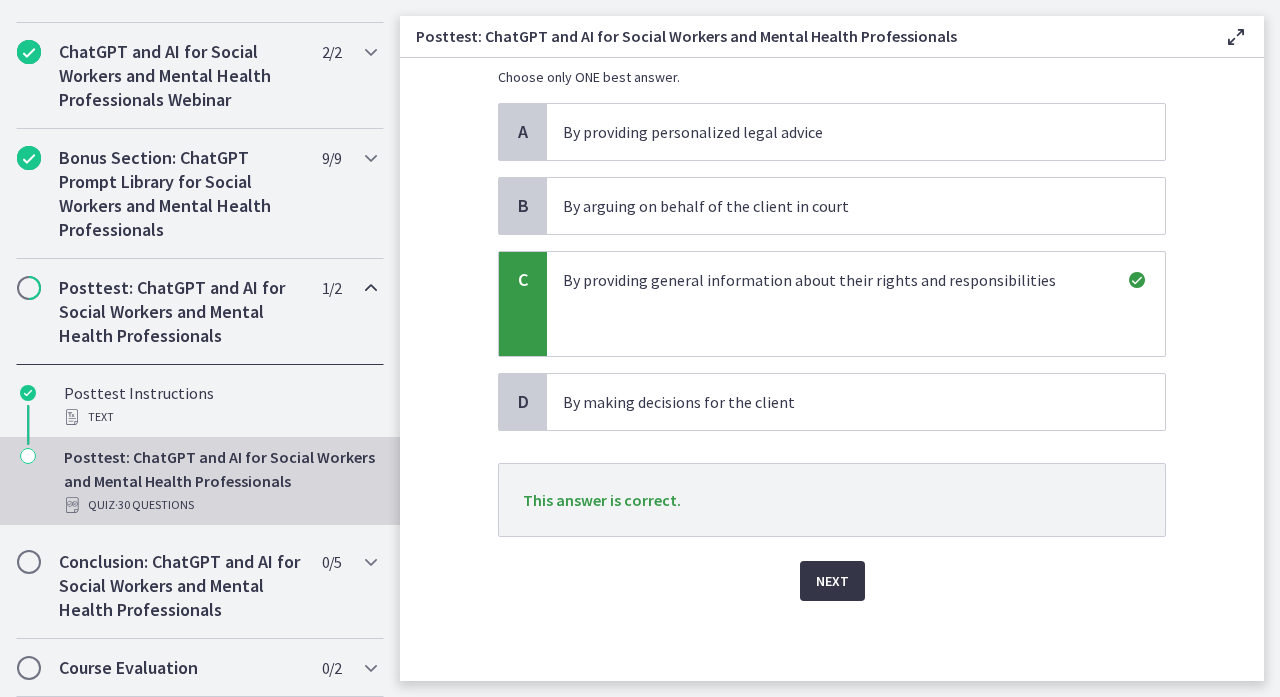 click on "Next" at bounding box center [832, 581] 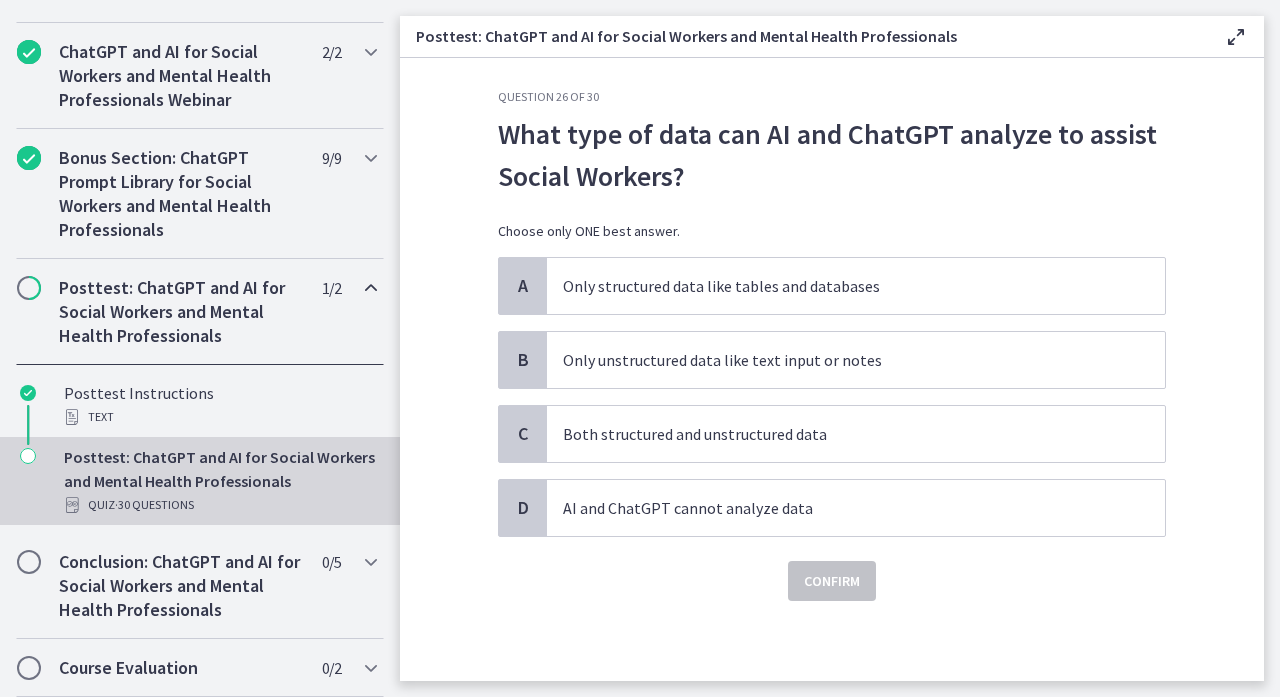 scroll, scrollTop: 0, scrollLeft: 0, axis: both 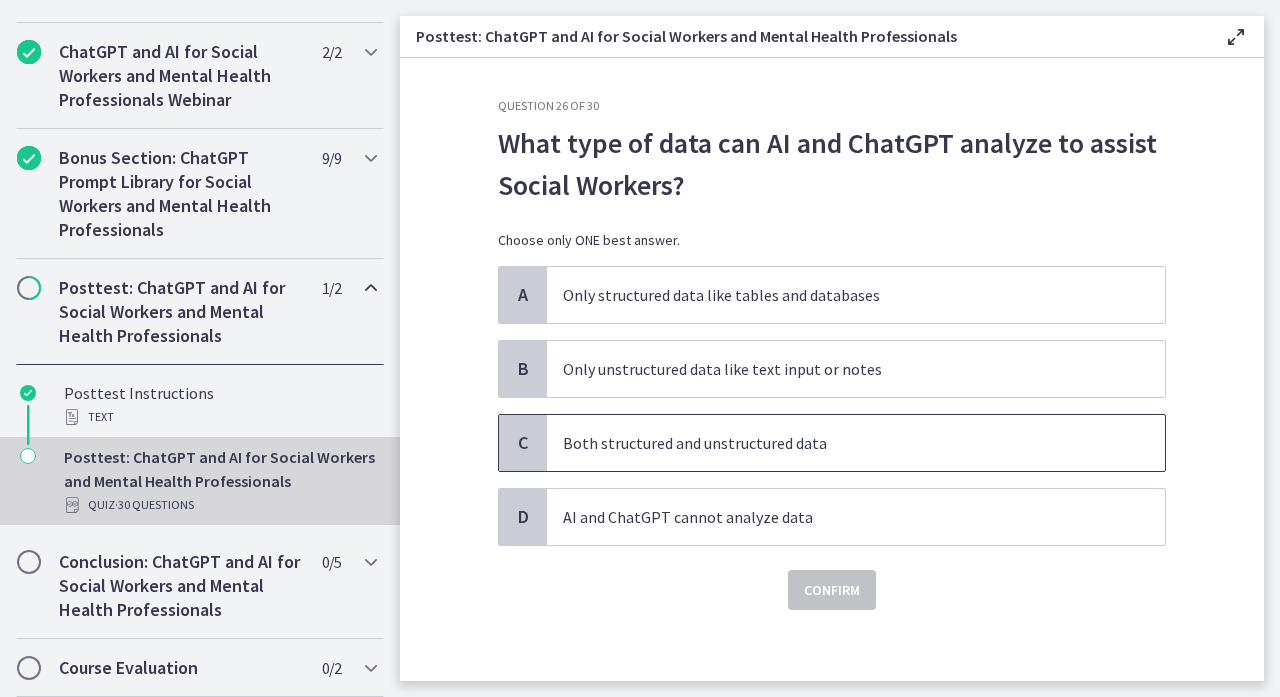 click on "Both structured and unstructured data" at bounding box center [836, 443] 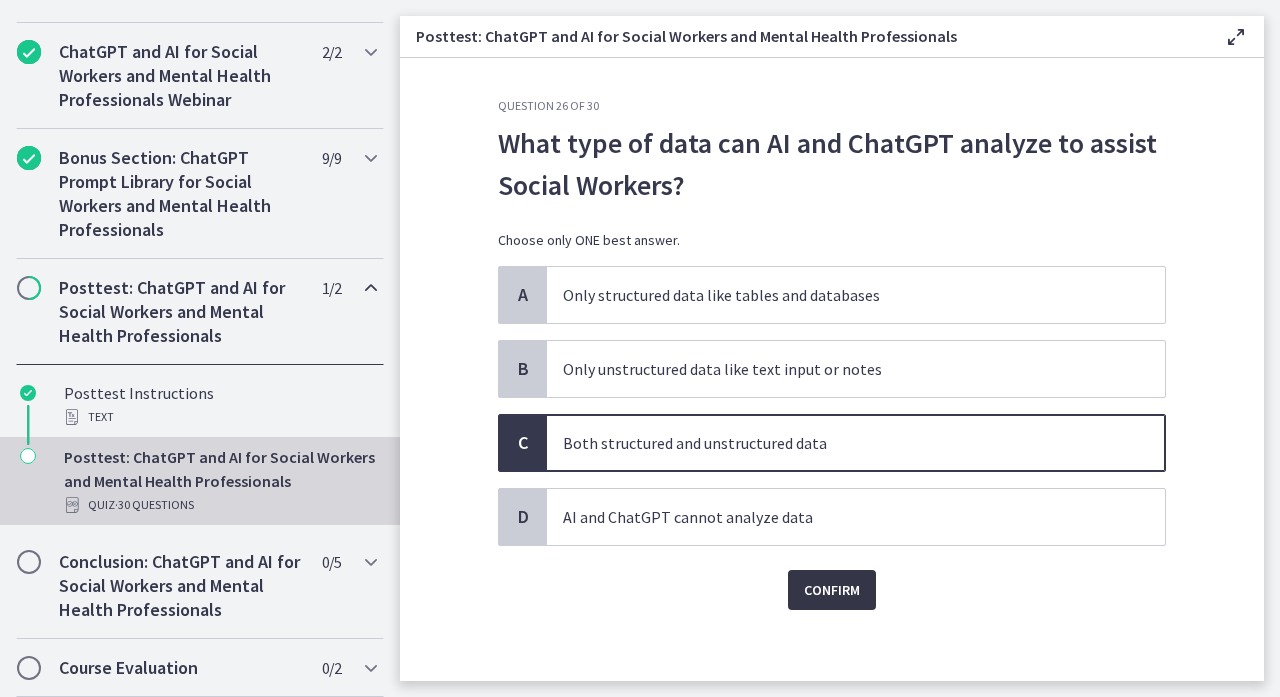 click on "Confirm" at bounding box center [832, 590] 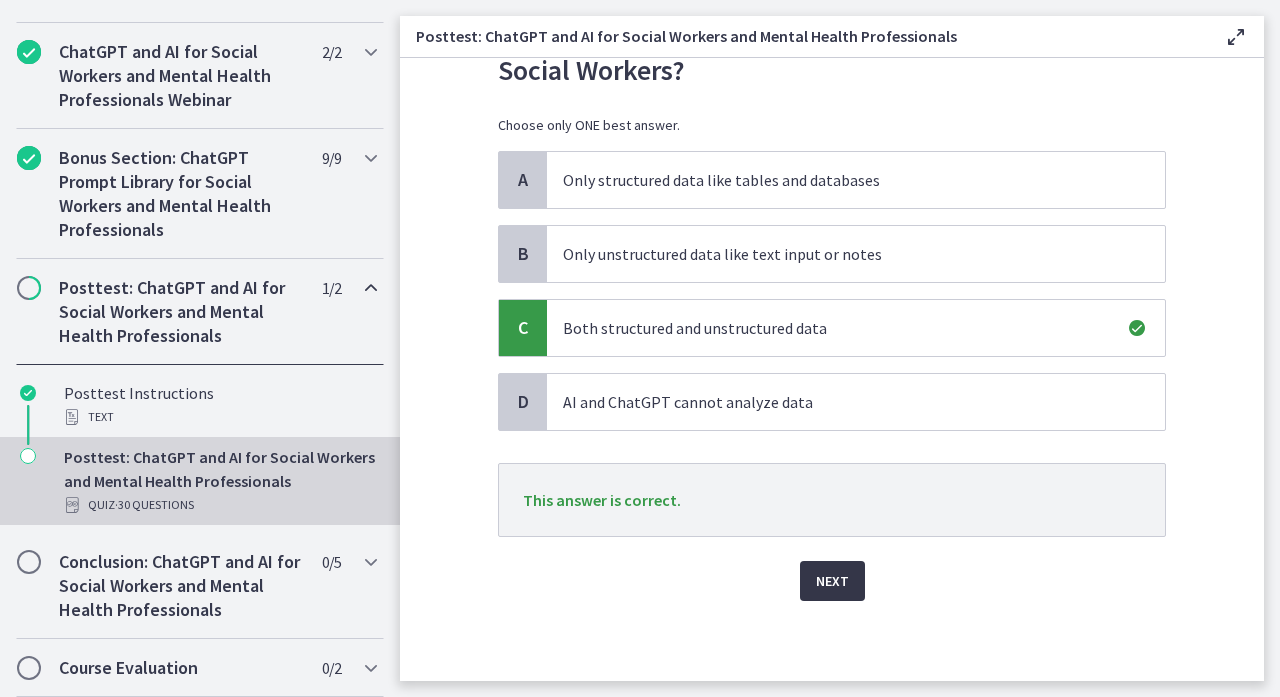 scroll, scrollTop: 115, scrollLeft: 0, axis: vertical 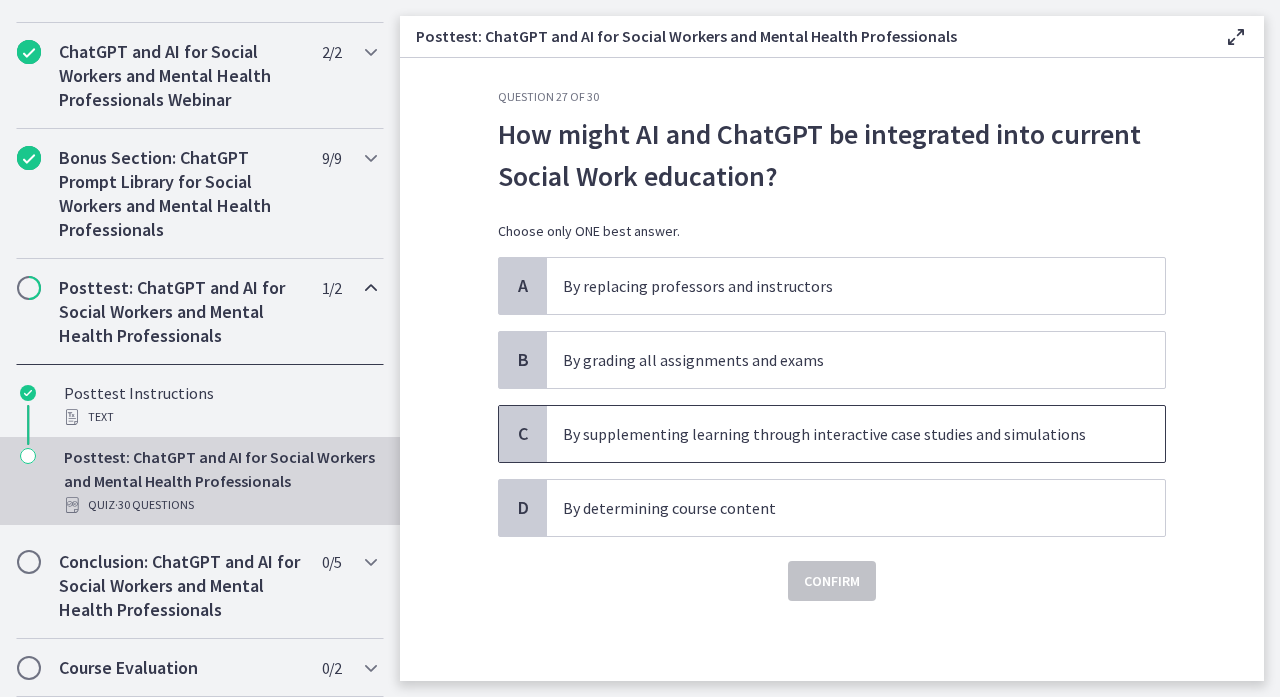 click on "By supplementing learning through interactive case studies and simulations" at bounding box center [836, 434] 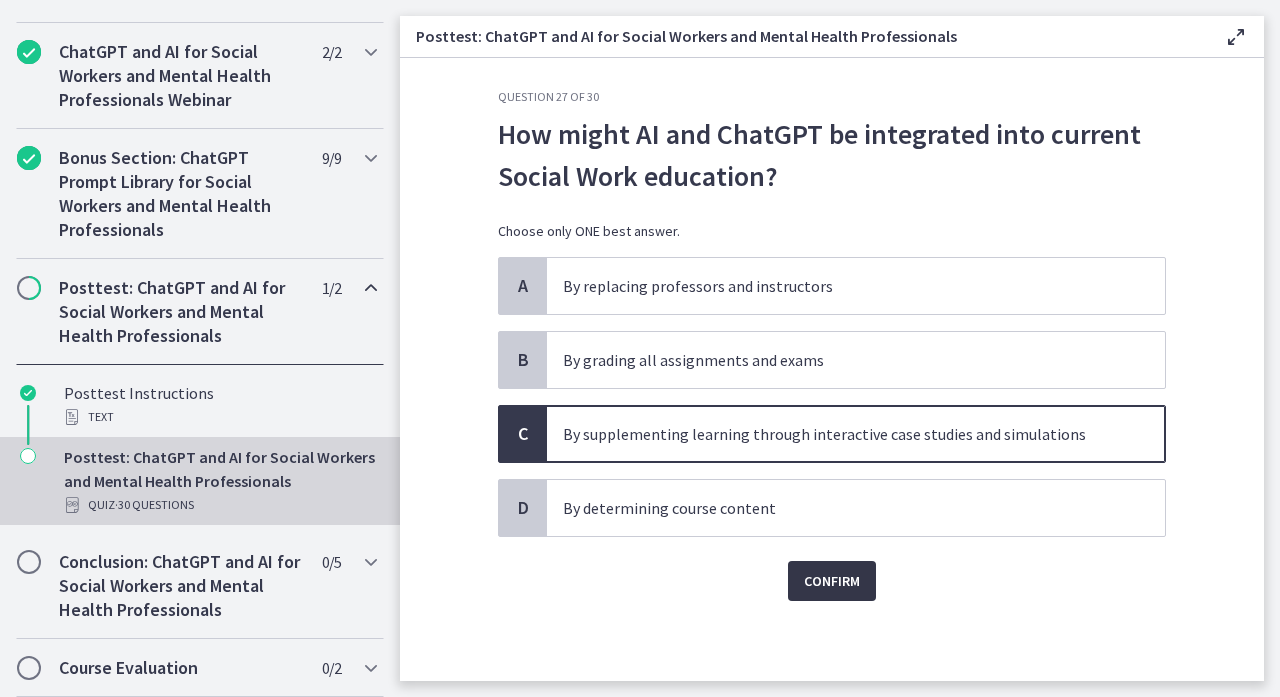 click on "Confirm" at bounding box center [832, 581] 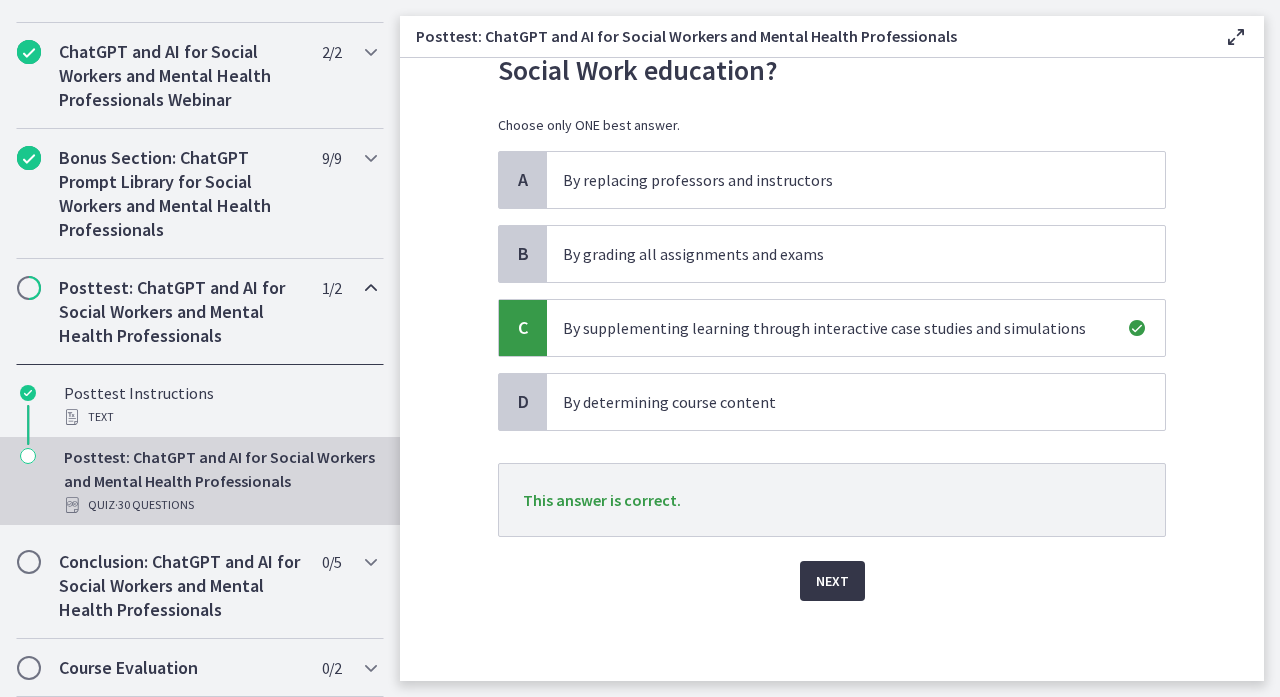 scroll, scrollTop: 115, scrollLeft: 0, axis: vertical 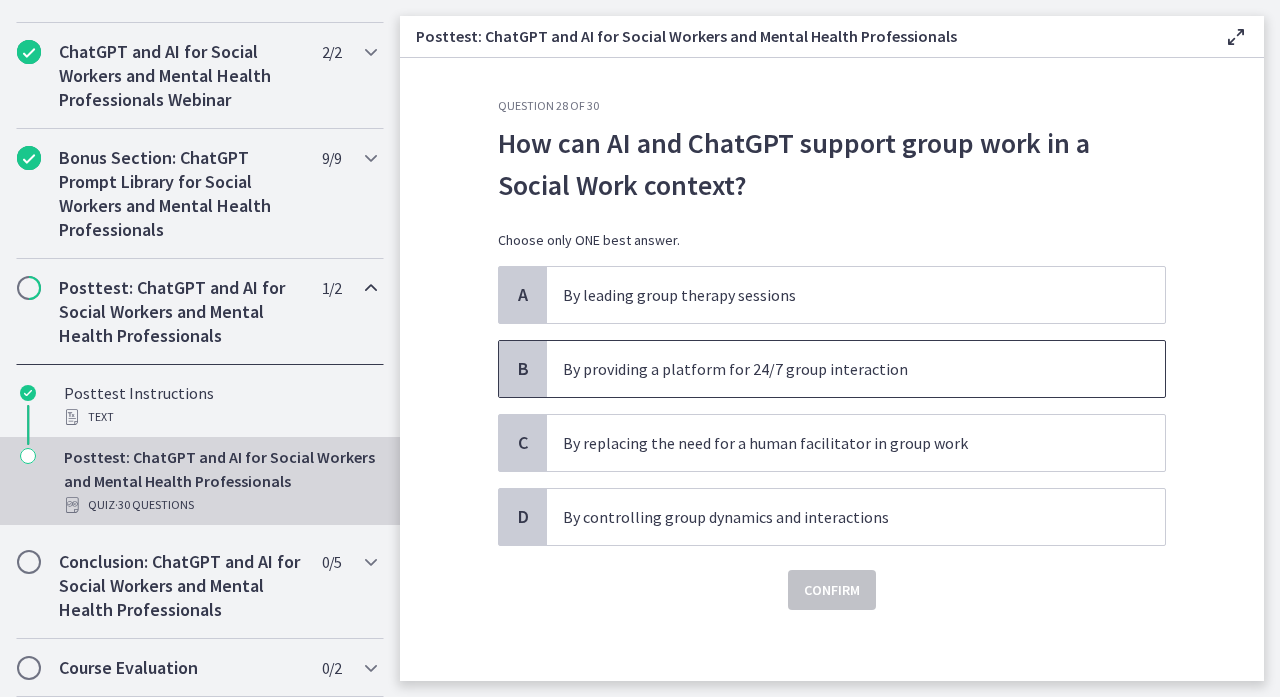 click on "By providing a platform for 24/7 group interaction" at bounding box center [856, 369] 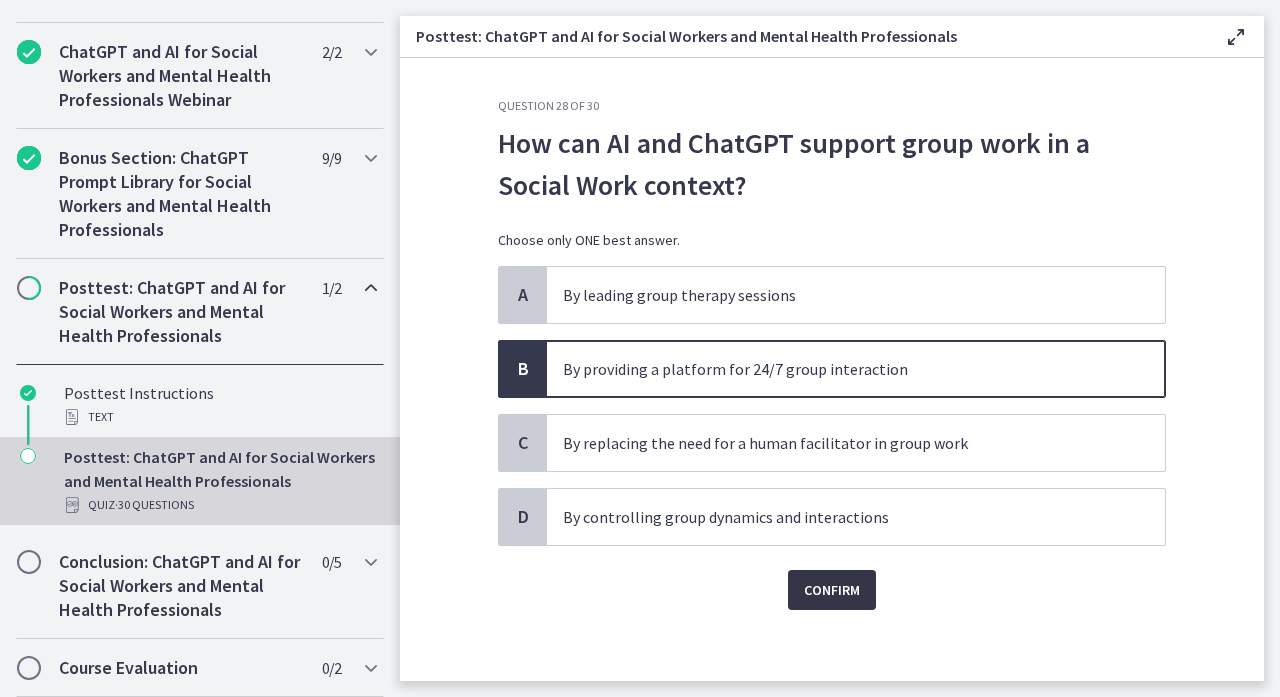 click on "Confirm" at bounding box center (832, 590) 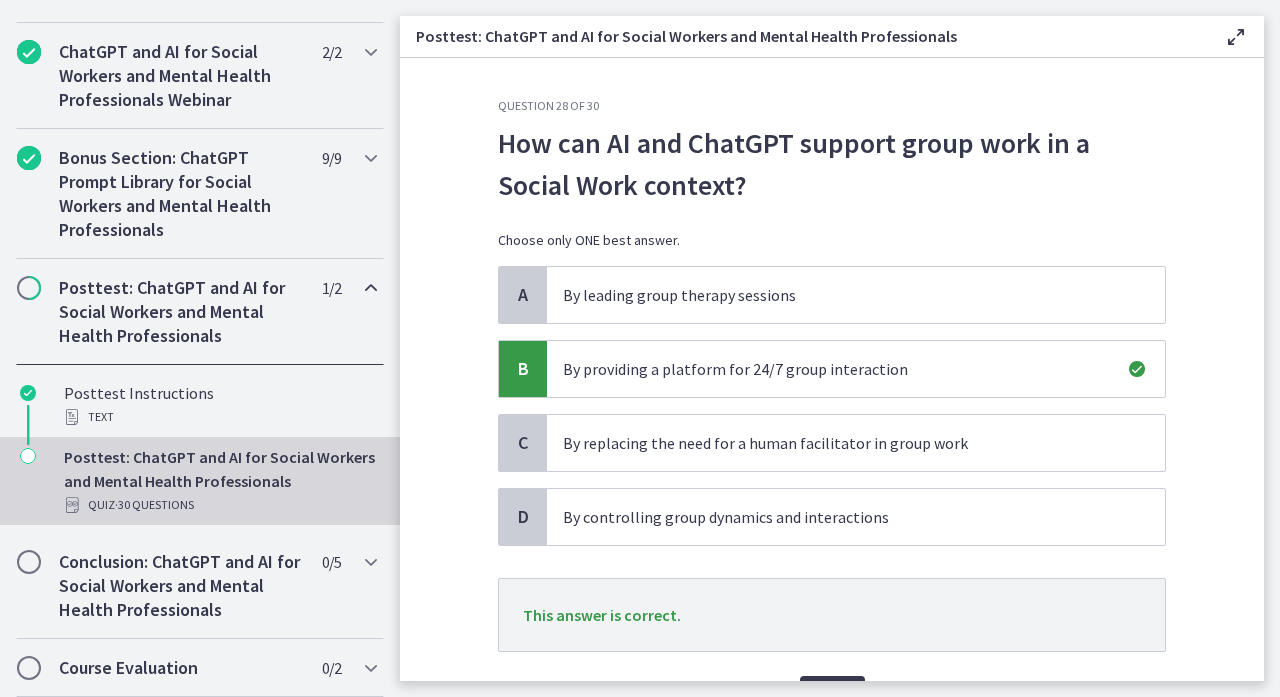scroll, scrollTop: 0, scrollLeft: 0, axis: both 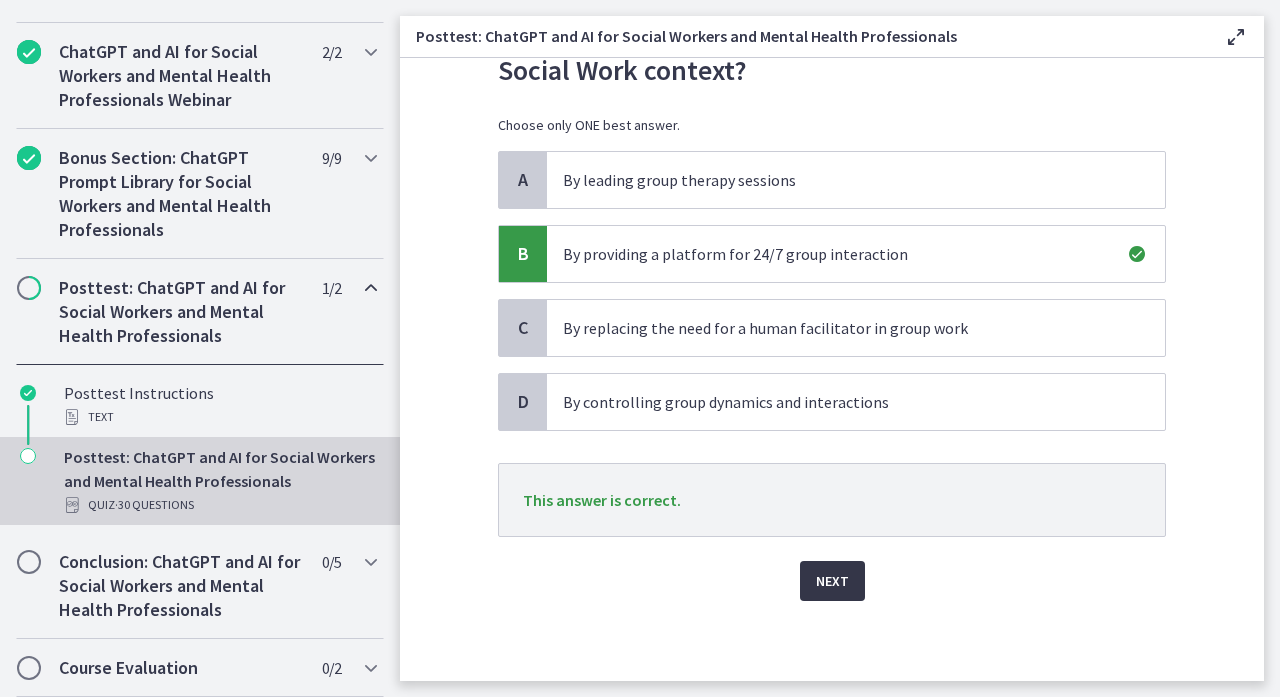 click on "Next" at bounding box center [832, 581] 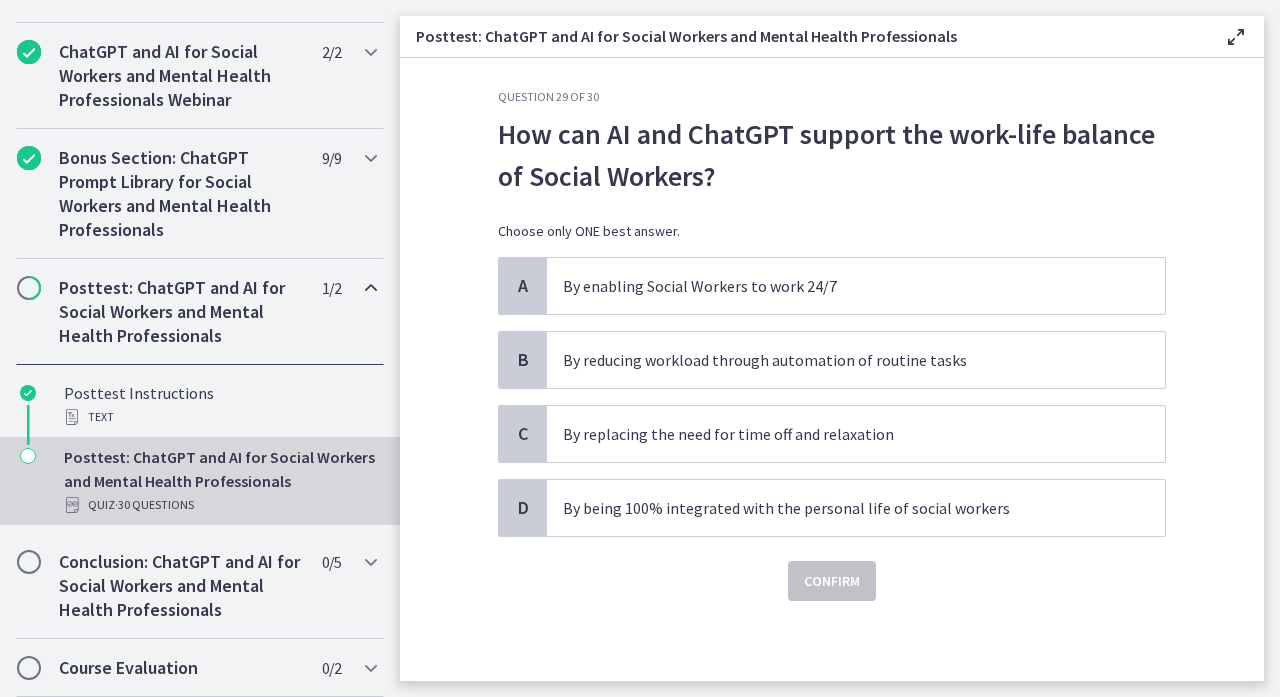 scroll, scrollTop: 0, scrollLeft: 0, axis: both 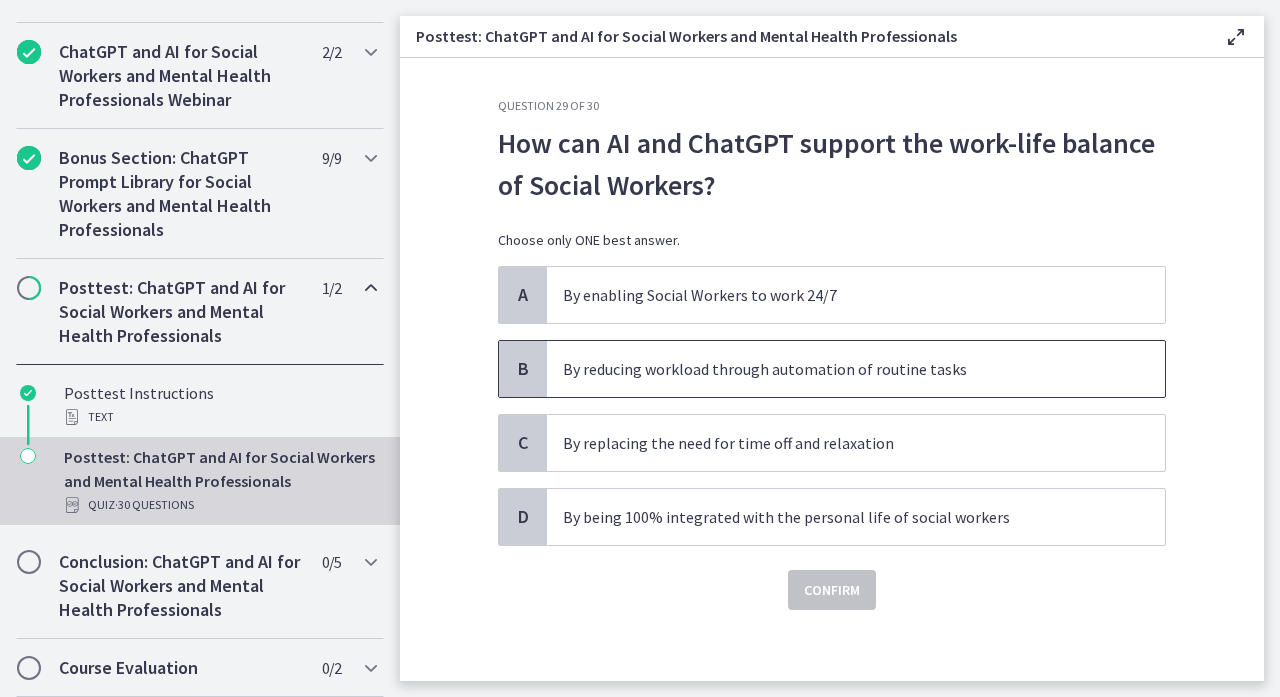 click on "By reducing workload through automation of routine tasks" at bounding box center [836, 369] 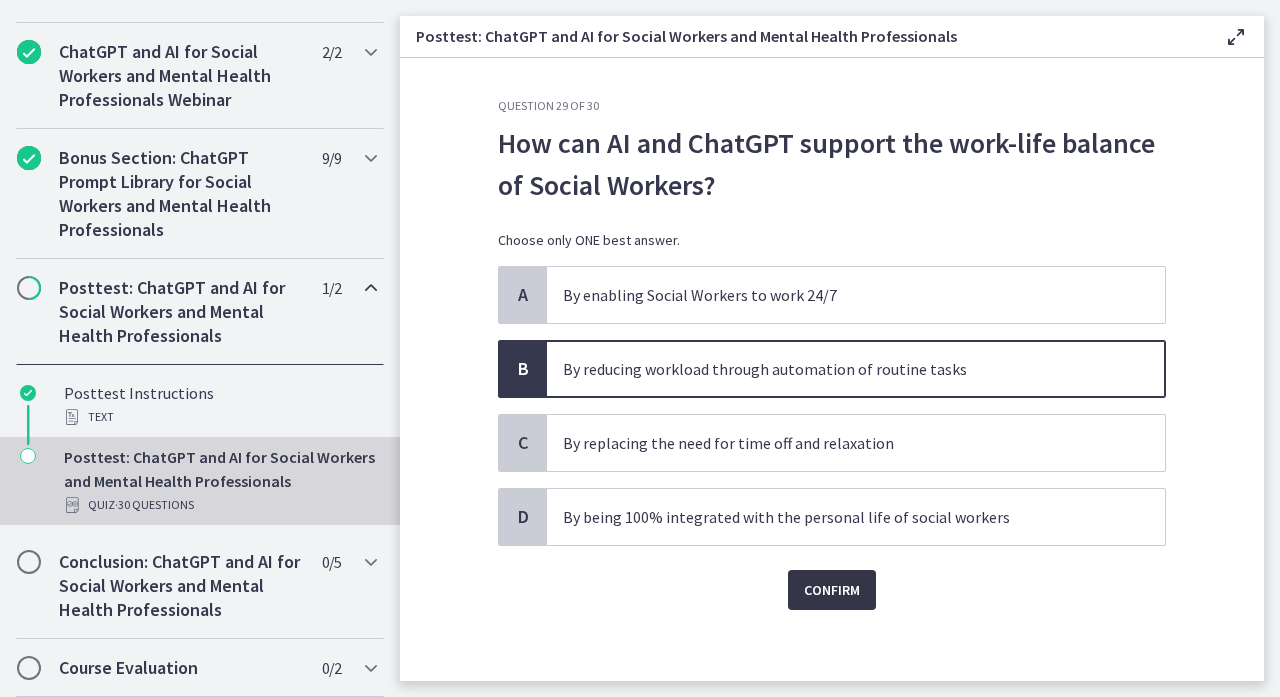 click on "Confirm" at bounding box center (832, 590) 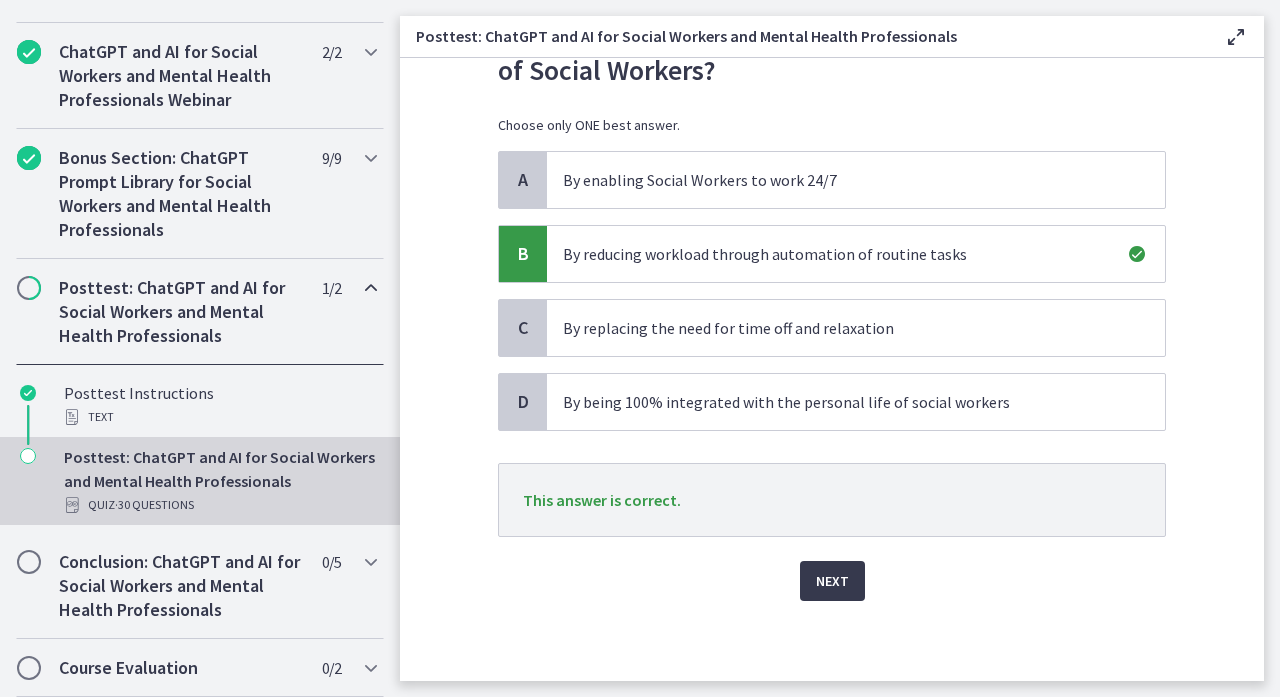 scroll, scrollTop: 115, scrollLeft: 0, axis: vertical 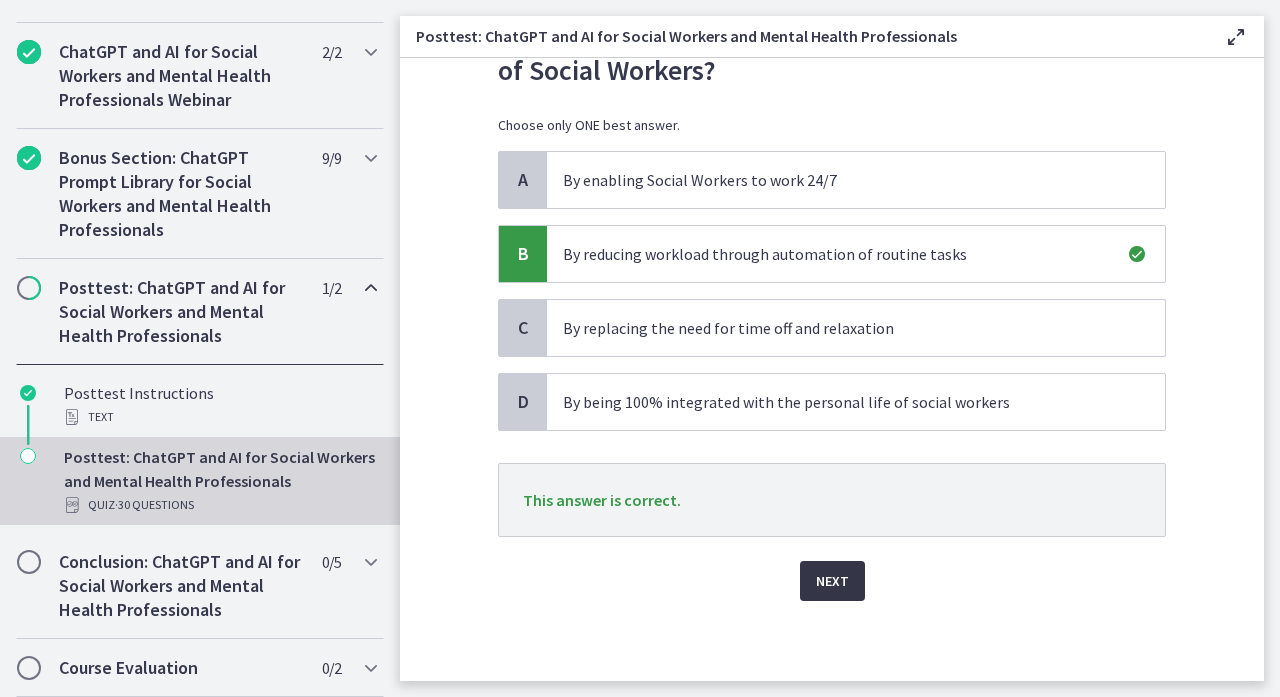 click on "Next" at bounding box center (832, 581) 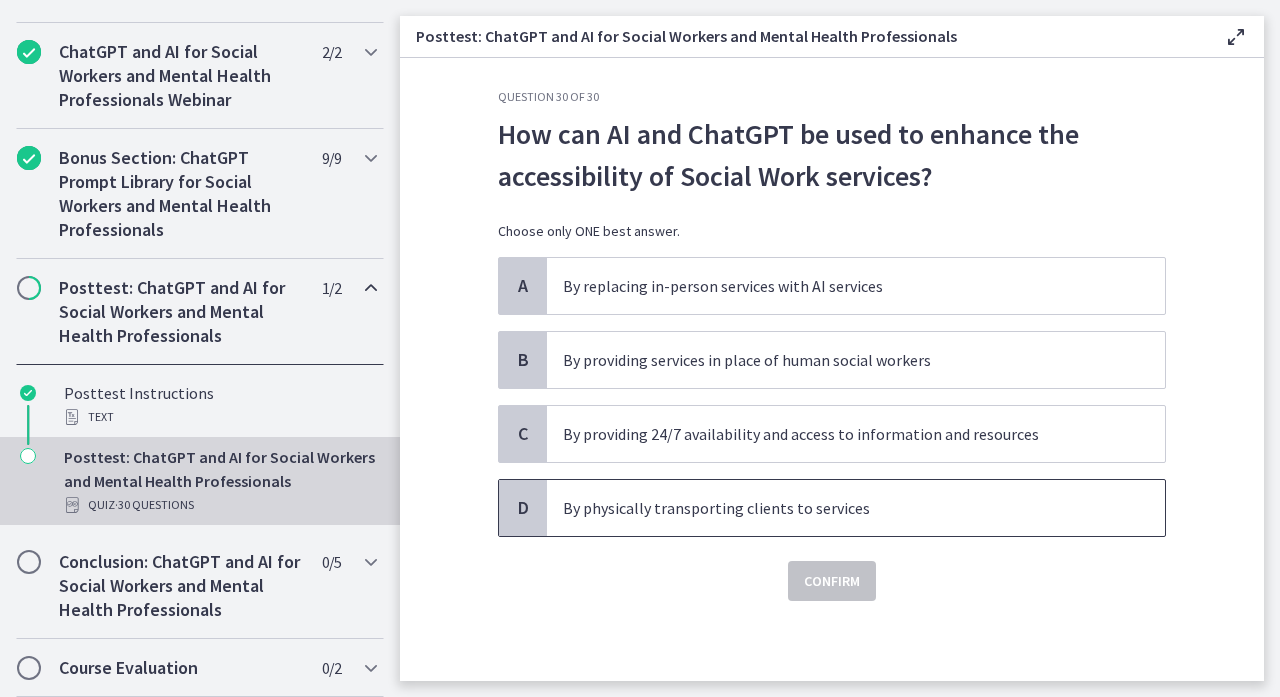 scroll, scrollTop: 9, scrollLeft: 0, axis: vertical 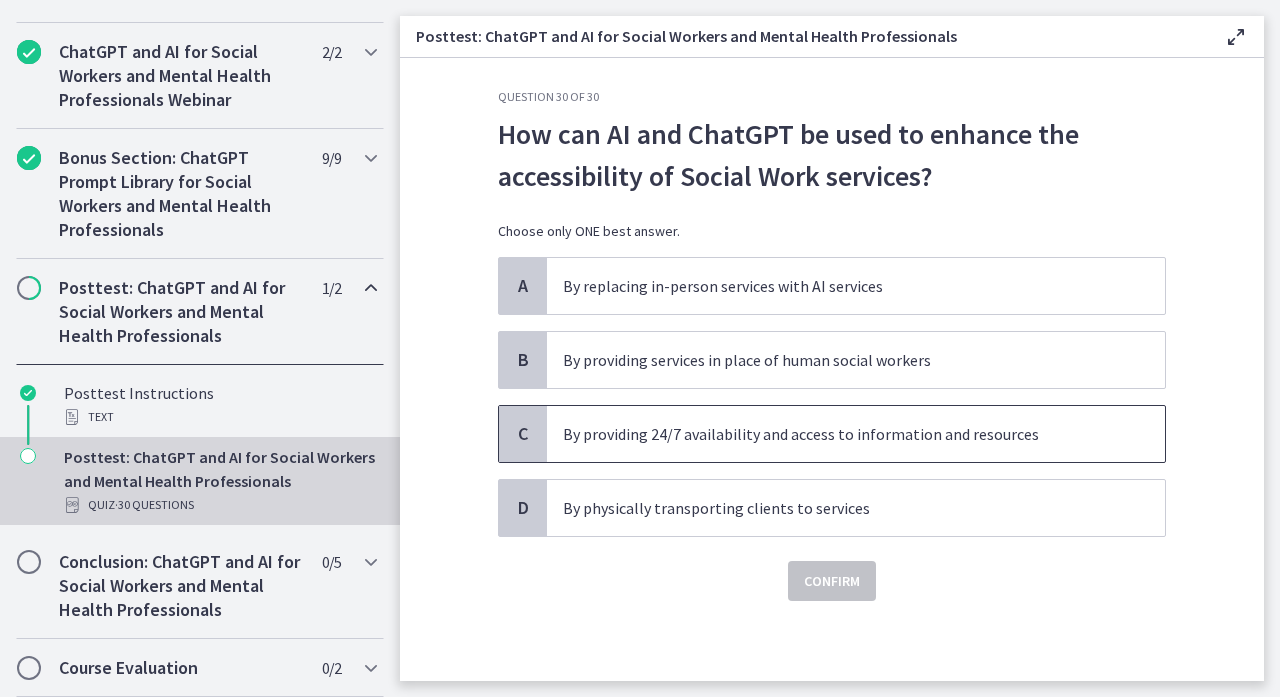 click on "By providing 24/7 availability and access to information and resources" at bounding box center (856, 434) 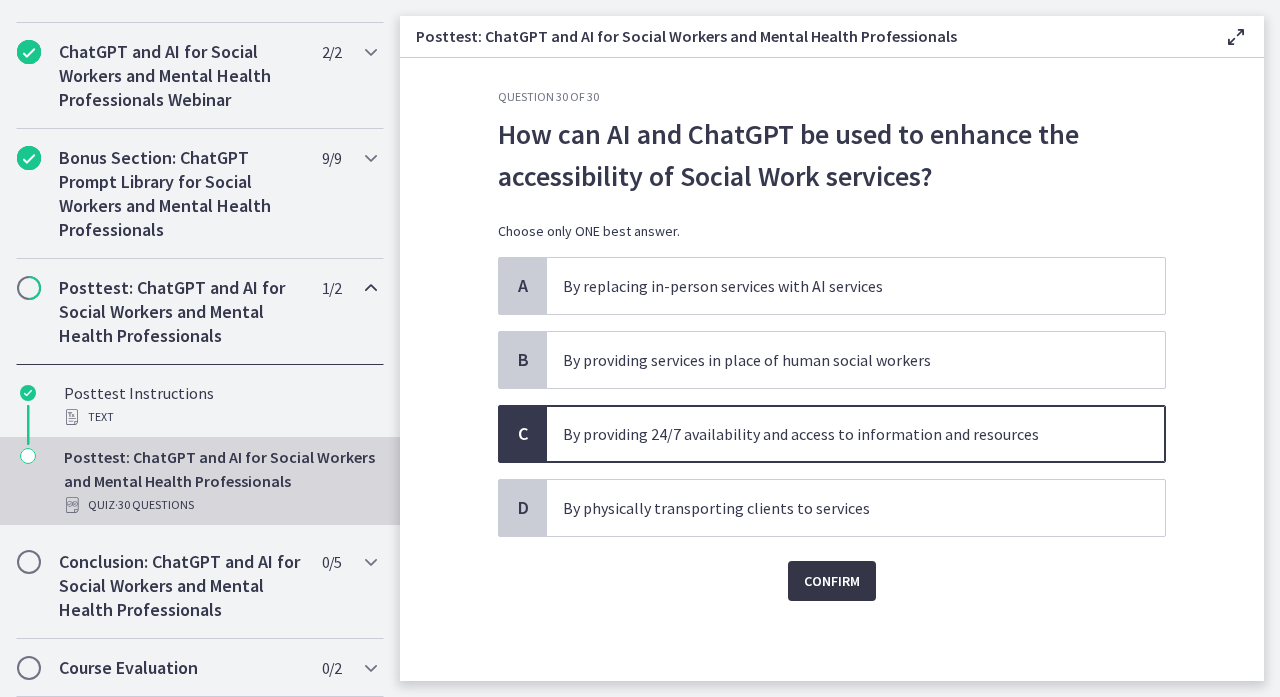 click on "Confirm" at bounding box center (832, 581) 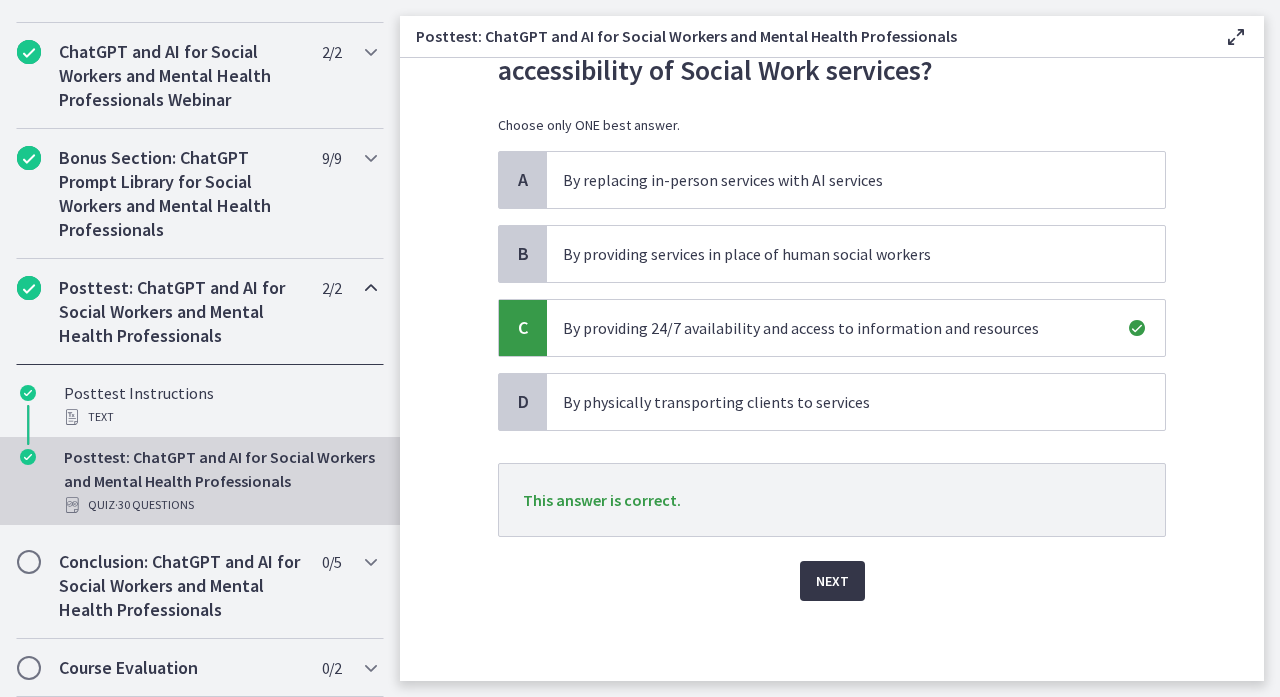 scroll, scrollTop: 115, scrollLeft: 0, axis: vertical 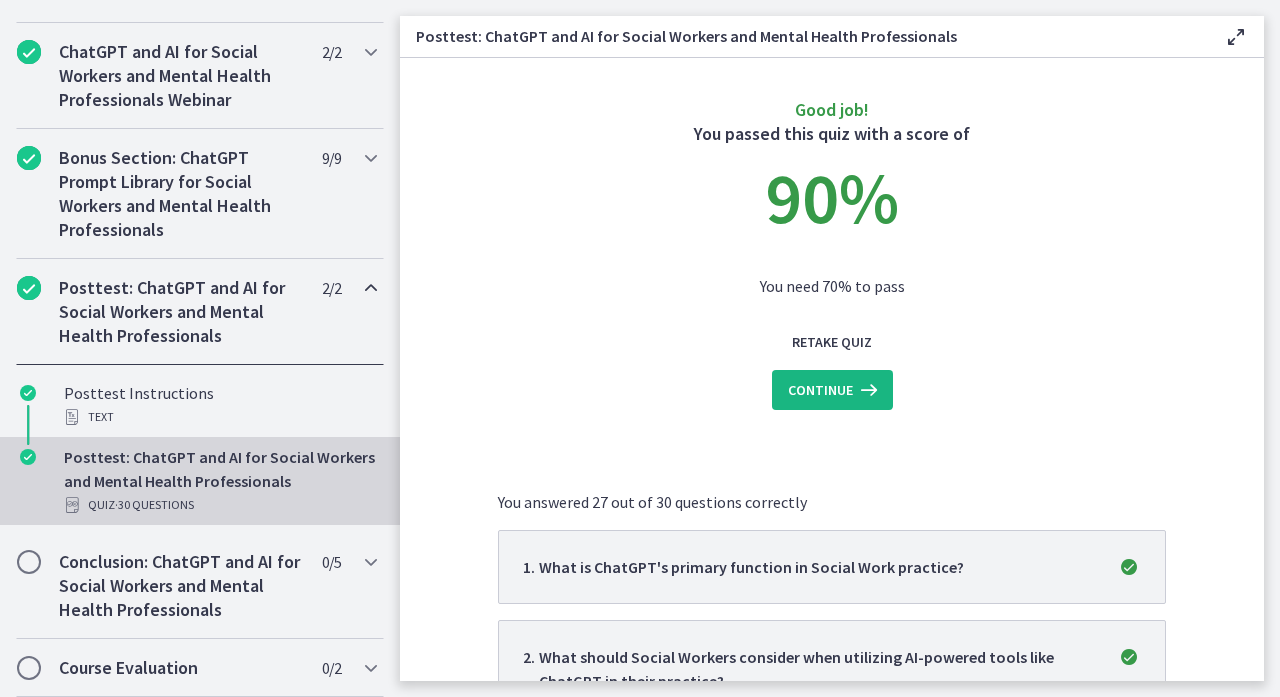 click on "Continue" at bounding box center (832, 390) 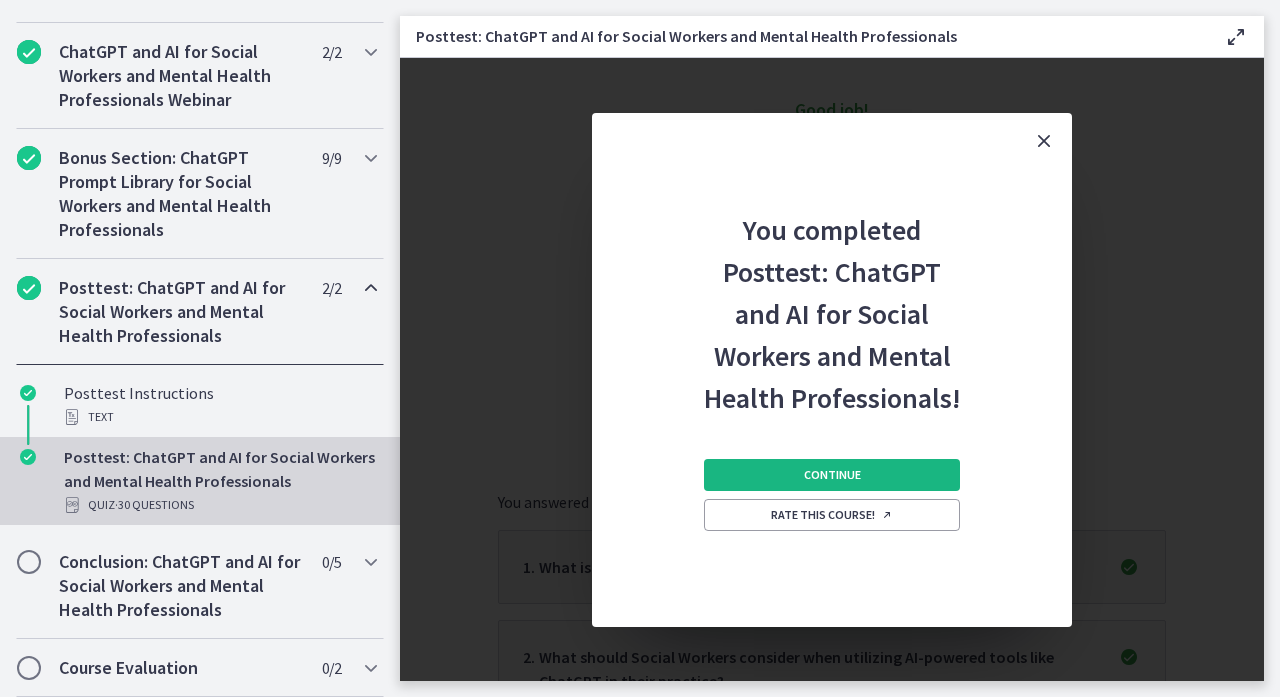 click on "Continue" at bounding box center [832, 475] 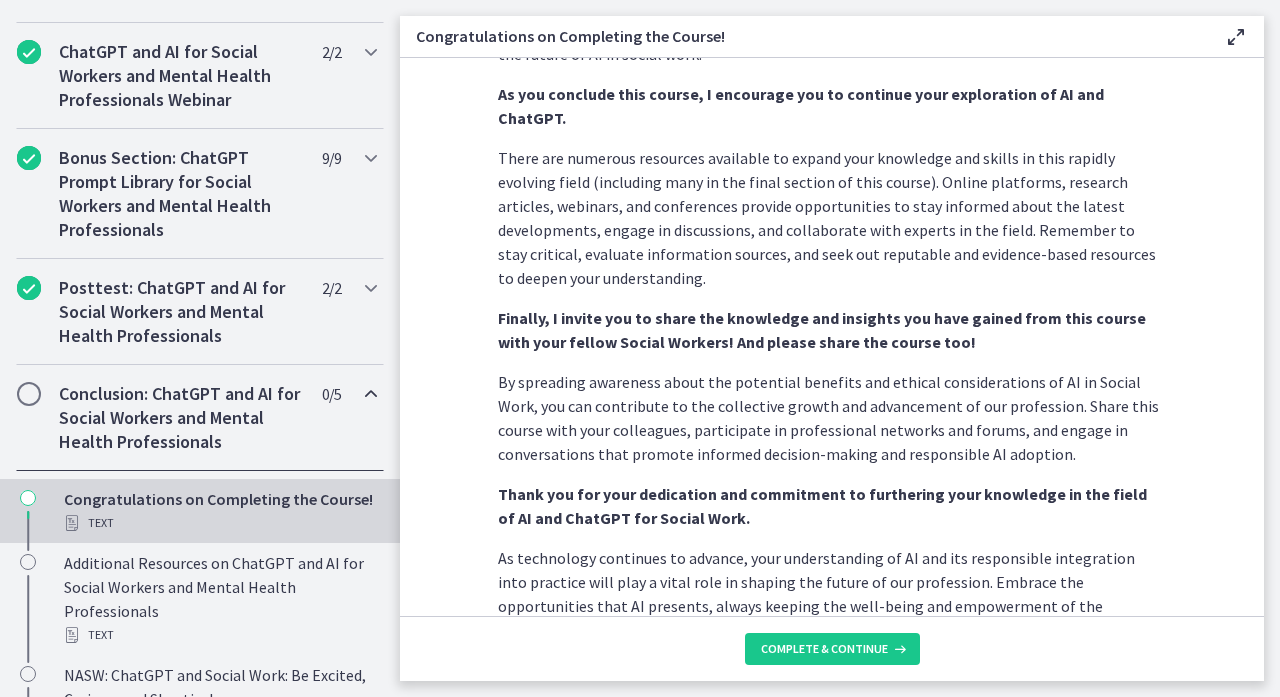 scroll, scrollTop: 1556, scrollLeft: 0, axis: vertical 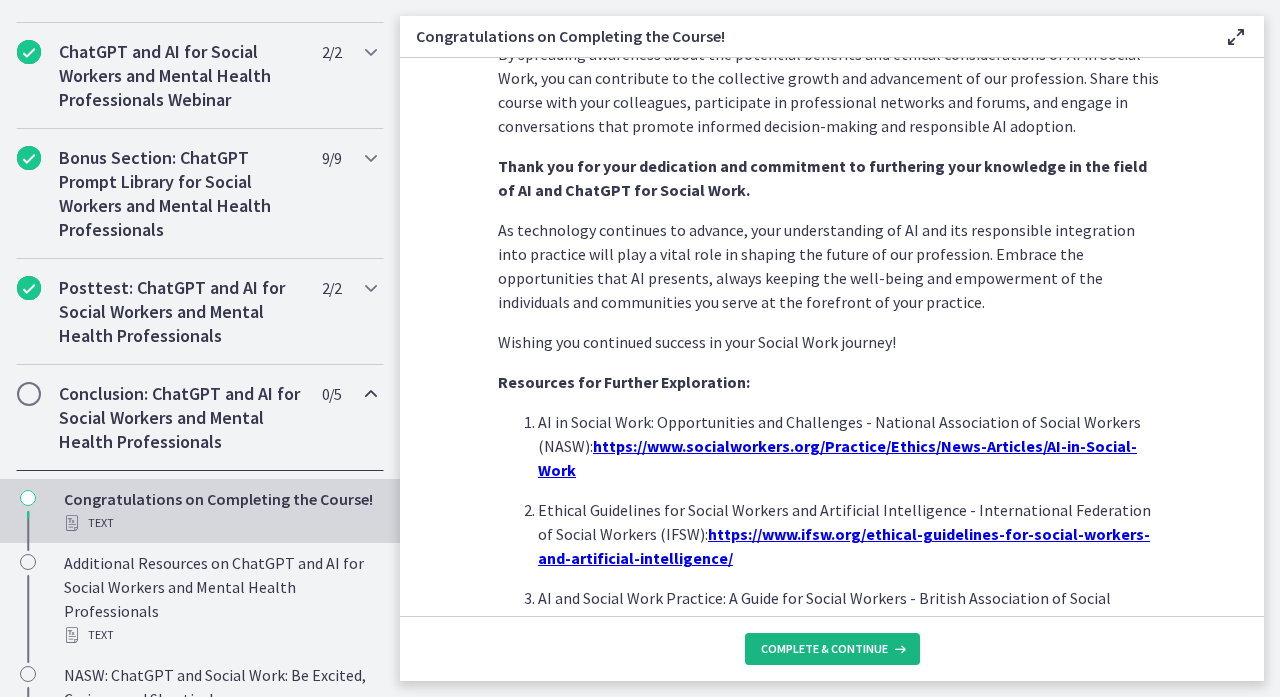 click on "Complete & continue" at bounding box center [832, 649] 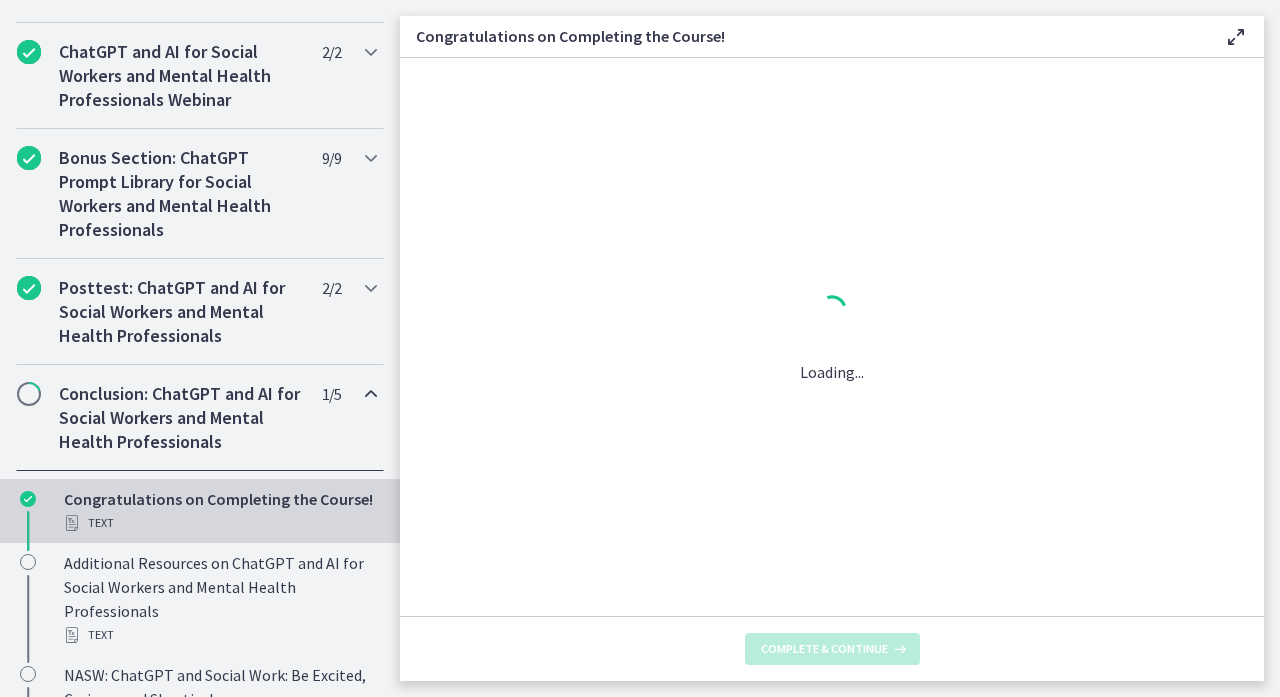 scroll, scrollTop: 0, scrollLeft: 0, axis: both 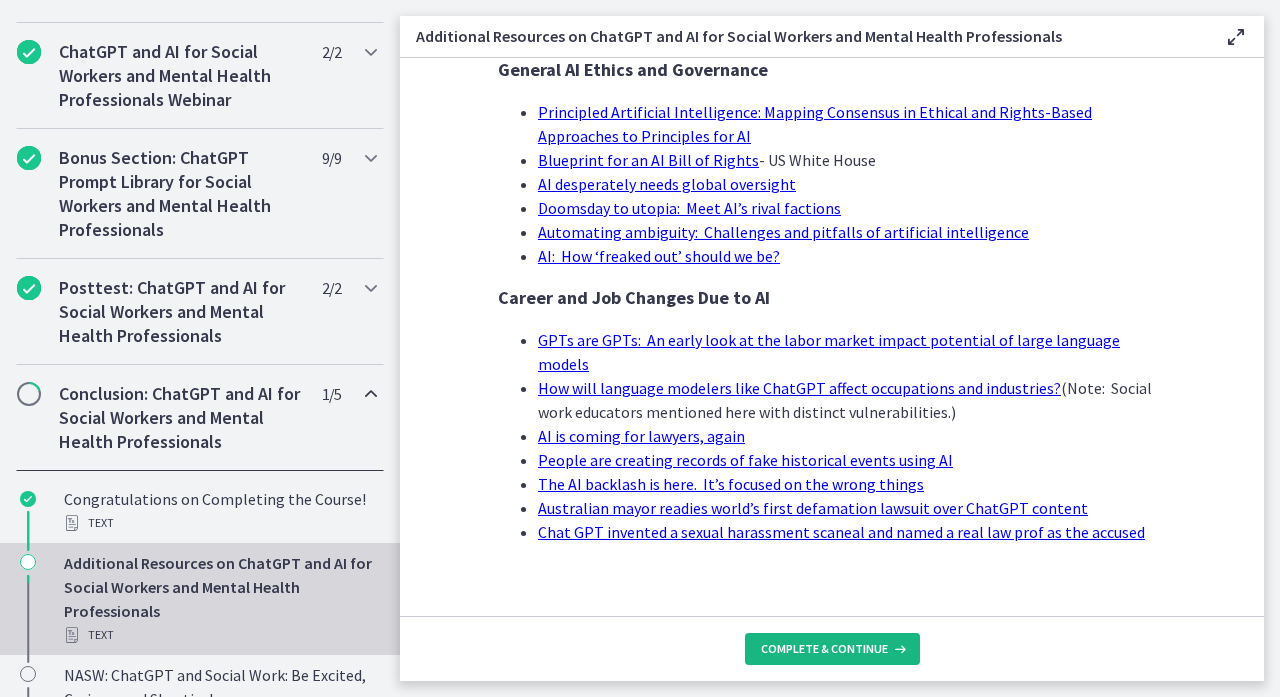 click on "Complete & continue" at bounding box center [824, 649] 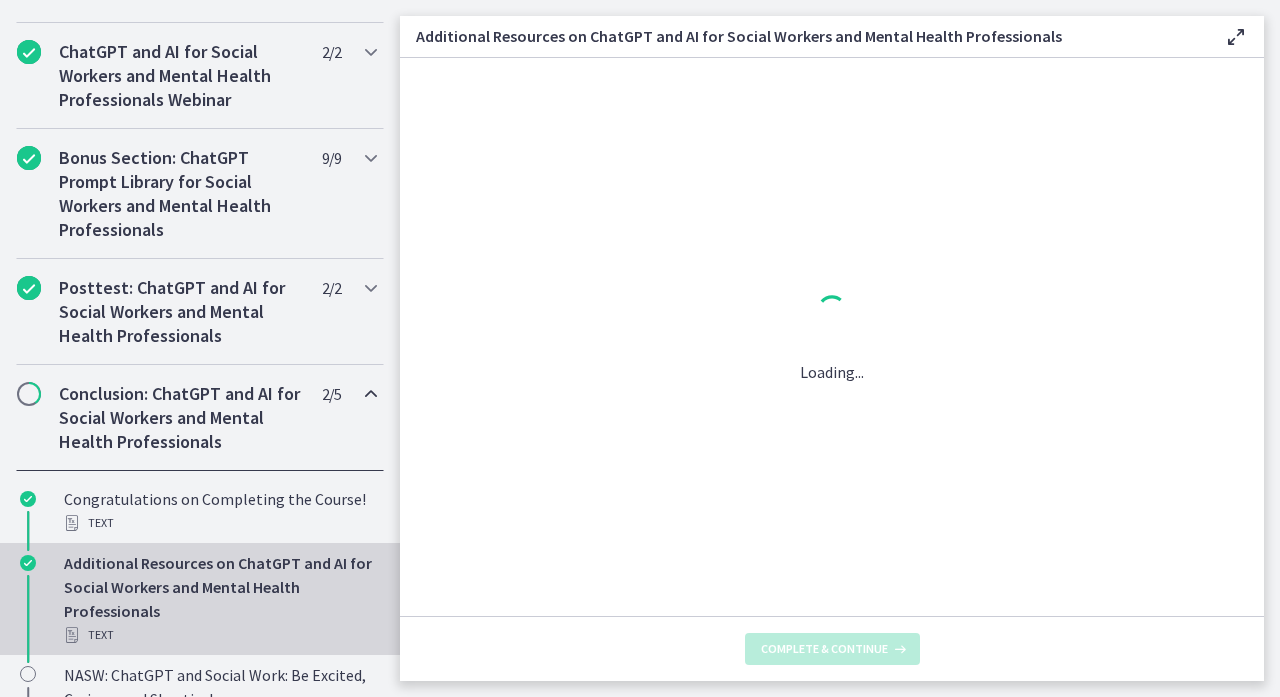 scroll, scrollTop: 0, scrollLeft: 0, axis: both 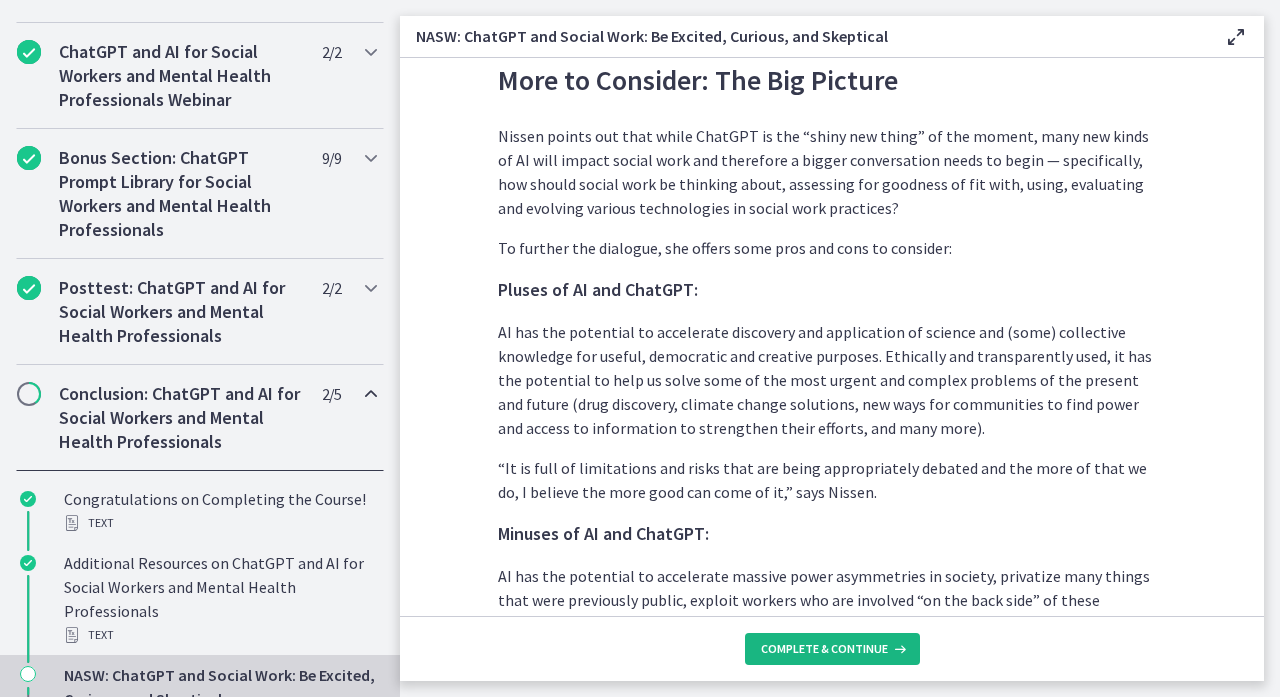 click on "Complete & continue" at bounding box center [824, 649] 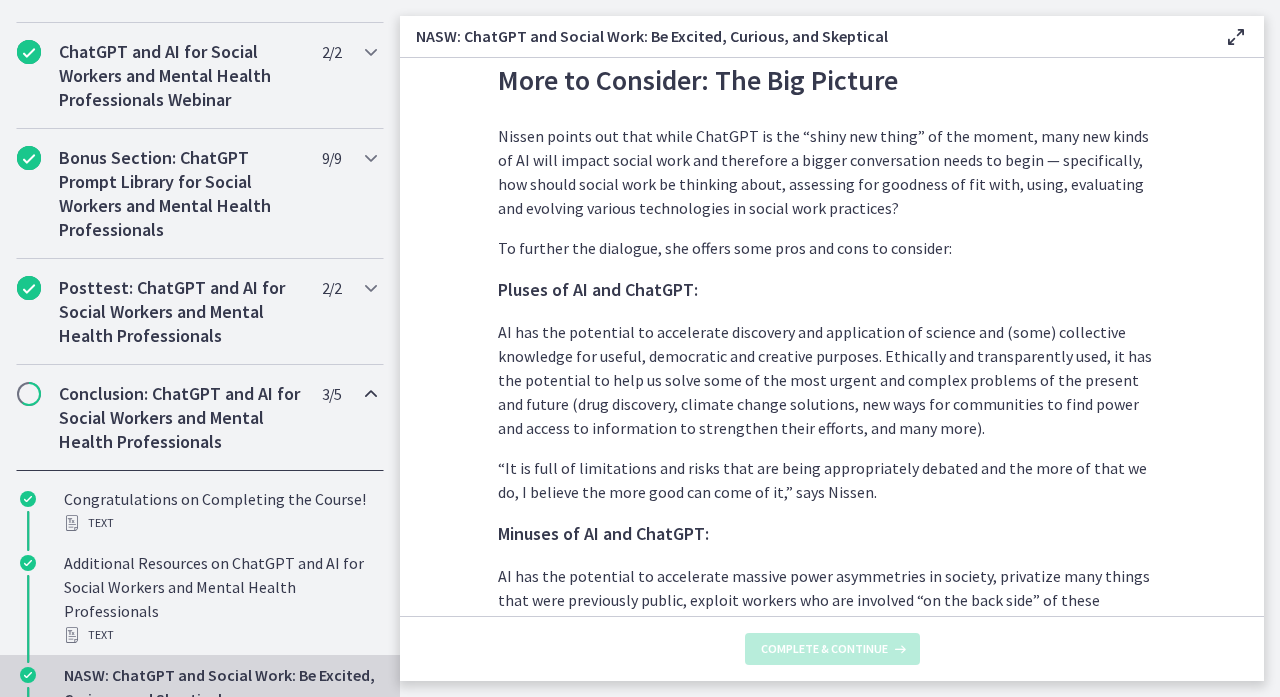 scroll, scrollTop: 0, scrollLeft: 0, axis: both 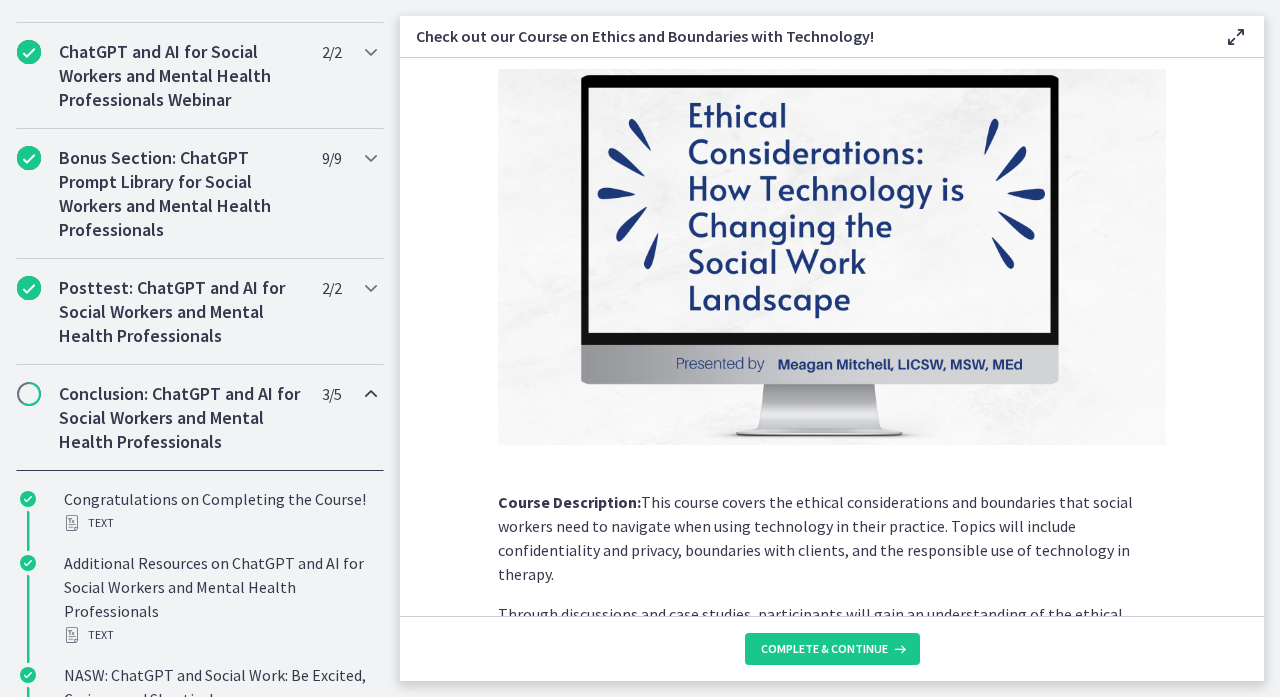 click on "Through discussions and case studies, participants will gain an understanding of the ethical guidelines and best practices for using technology in social work. This course will provide social workers with the knowledge and skills they need to effectively and ethically use technology in their practice." at bounding box center (832, 650) 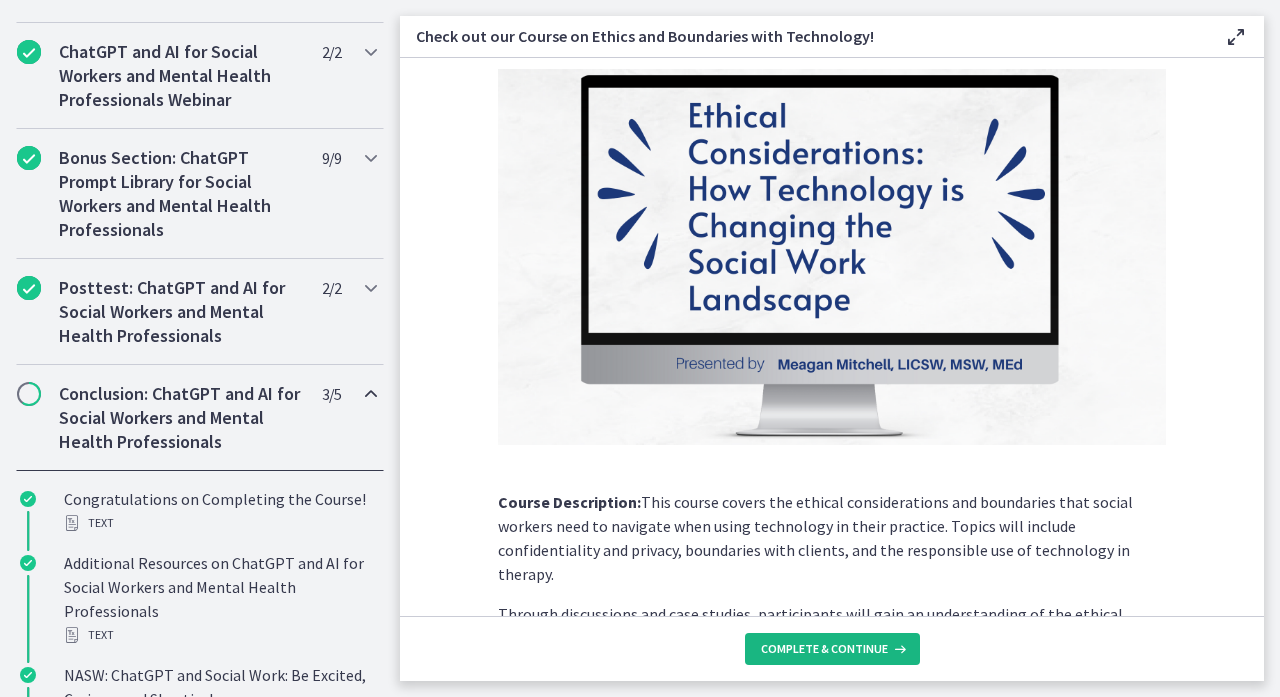 click on "Complete & continue" at bounding box center [832, 649] 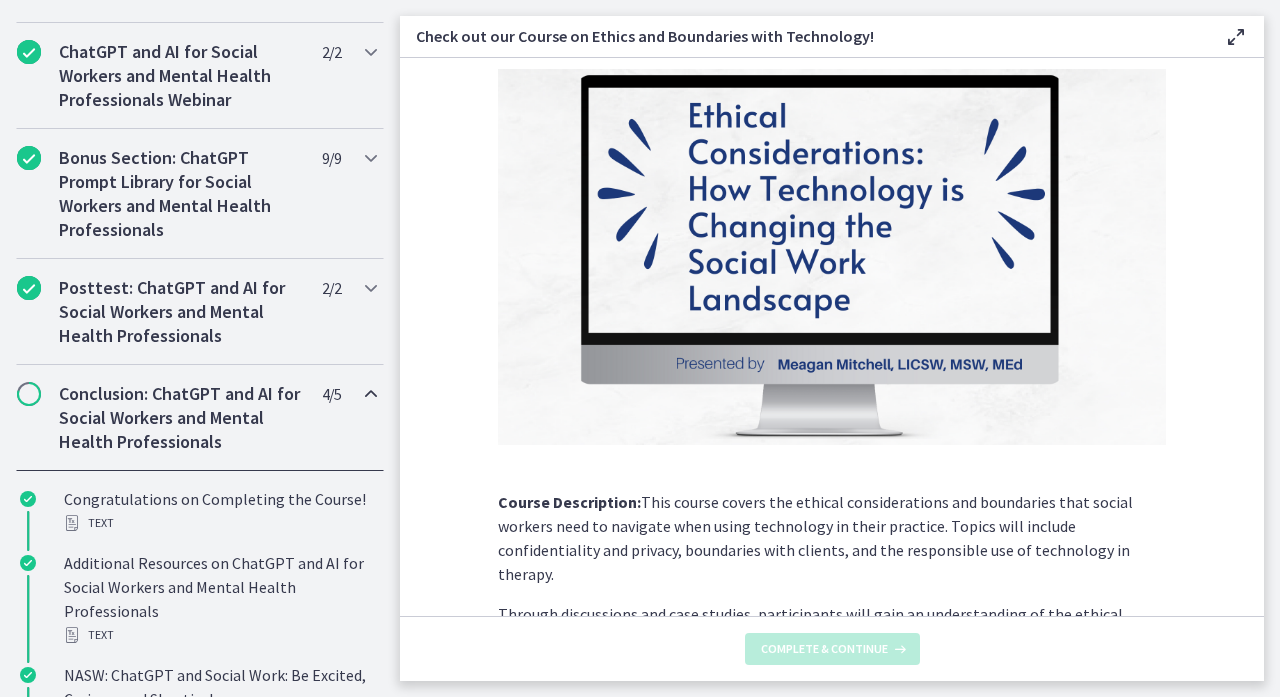 scroll, scrollTop: 0, scrollLeft: 0, axis: both 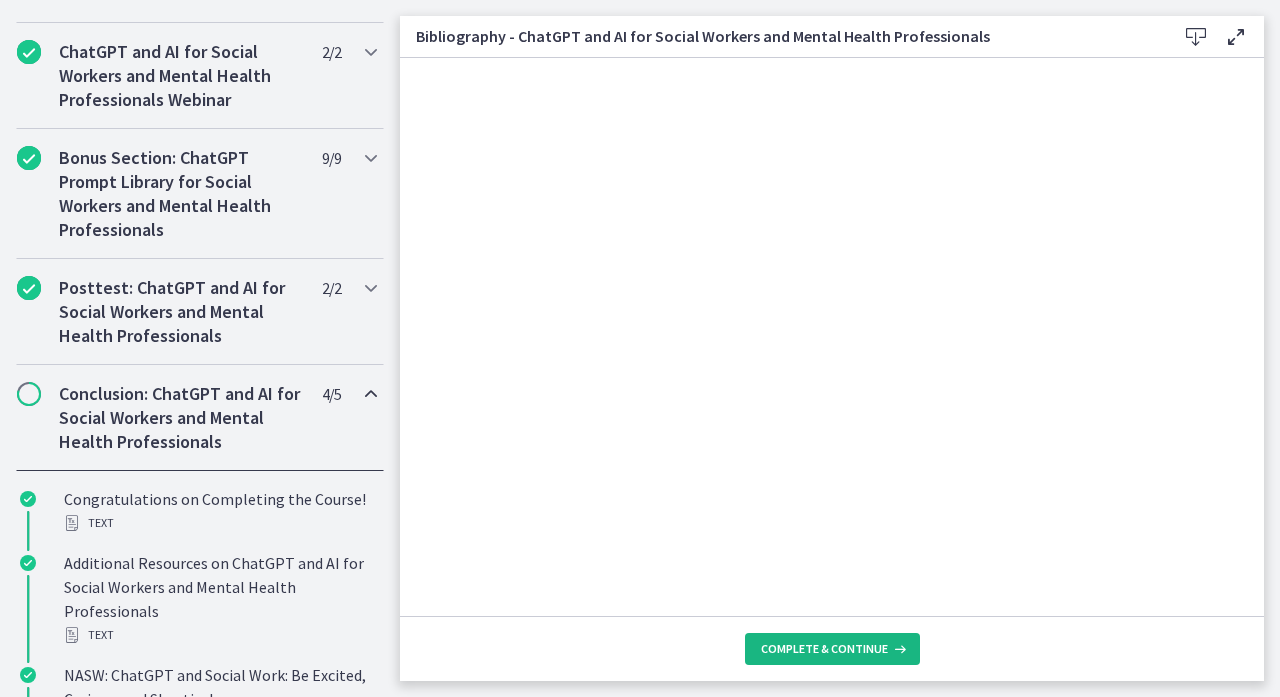 click on "Complete & continue" at bounding box center [824, 649] 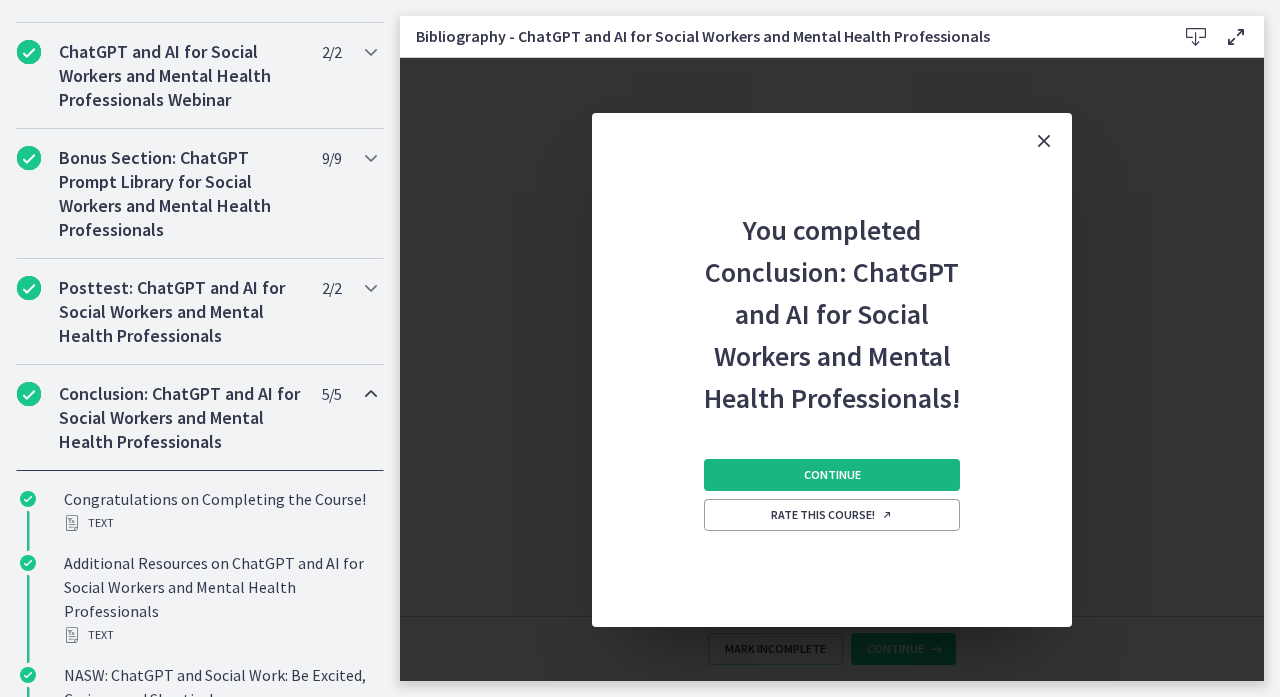 click on "Continue" at bounding box center [832, 475] 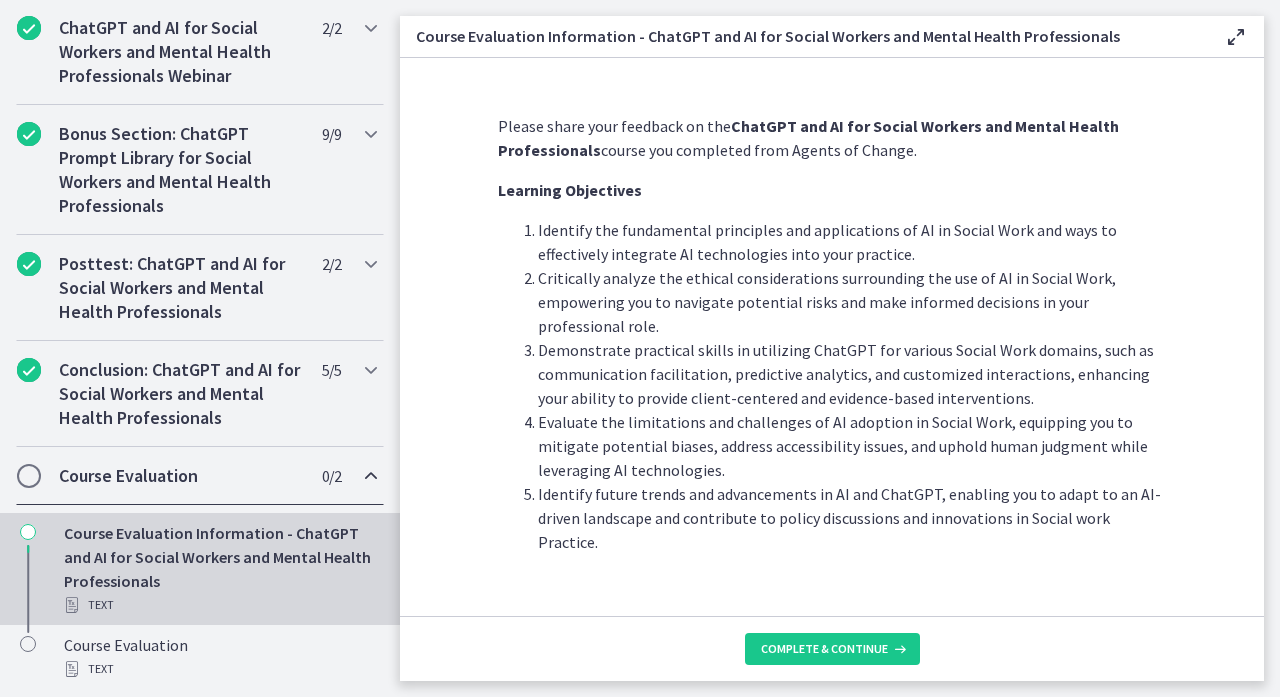 scroll, scrollTop: 1011, scrollLeft: 0, axis: vertical 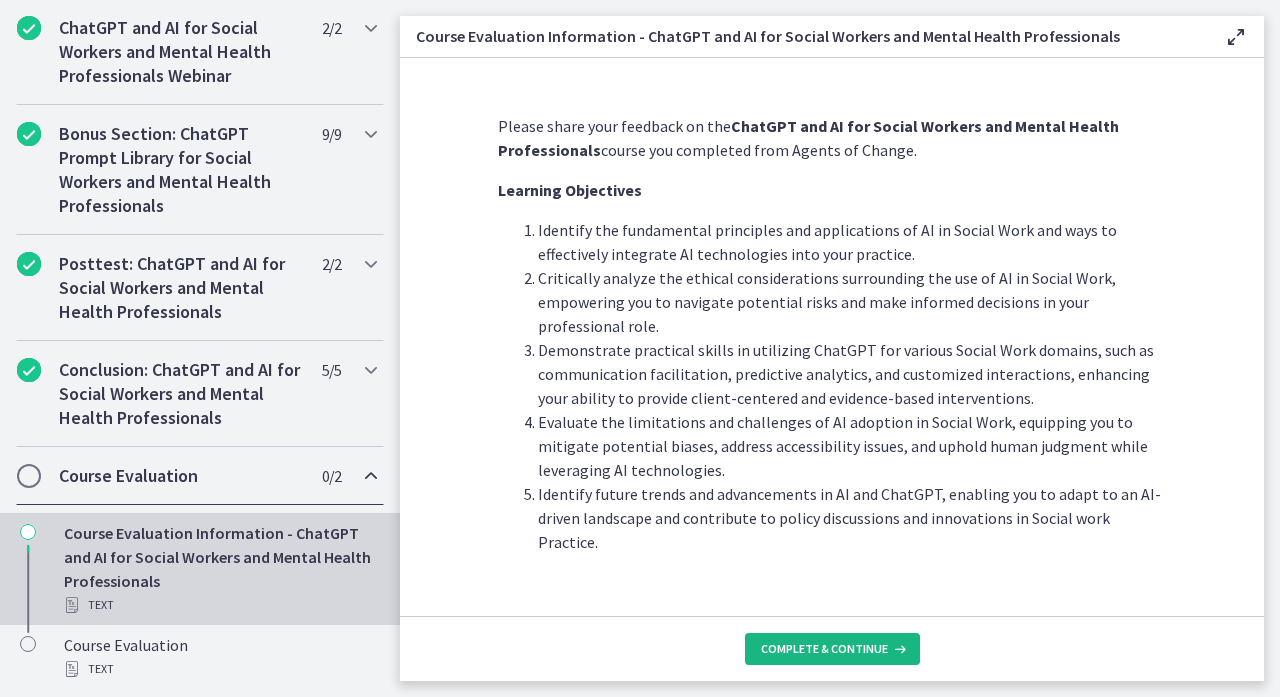 click on "Complete & continue" at bounding box center [824, 649] 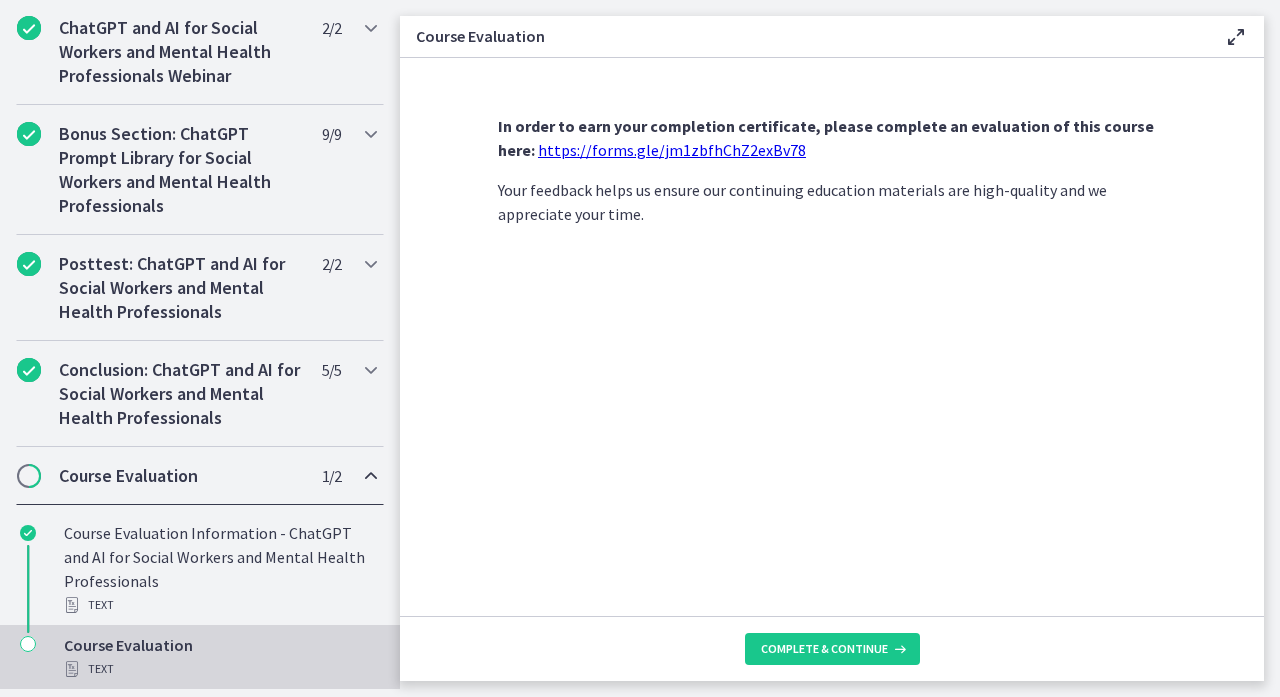 click on "https://forms.gle/jm1zbfhChZ2exBv78" at bounding box center [672, 150] 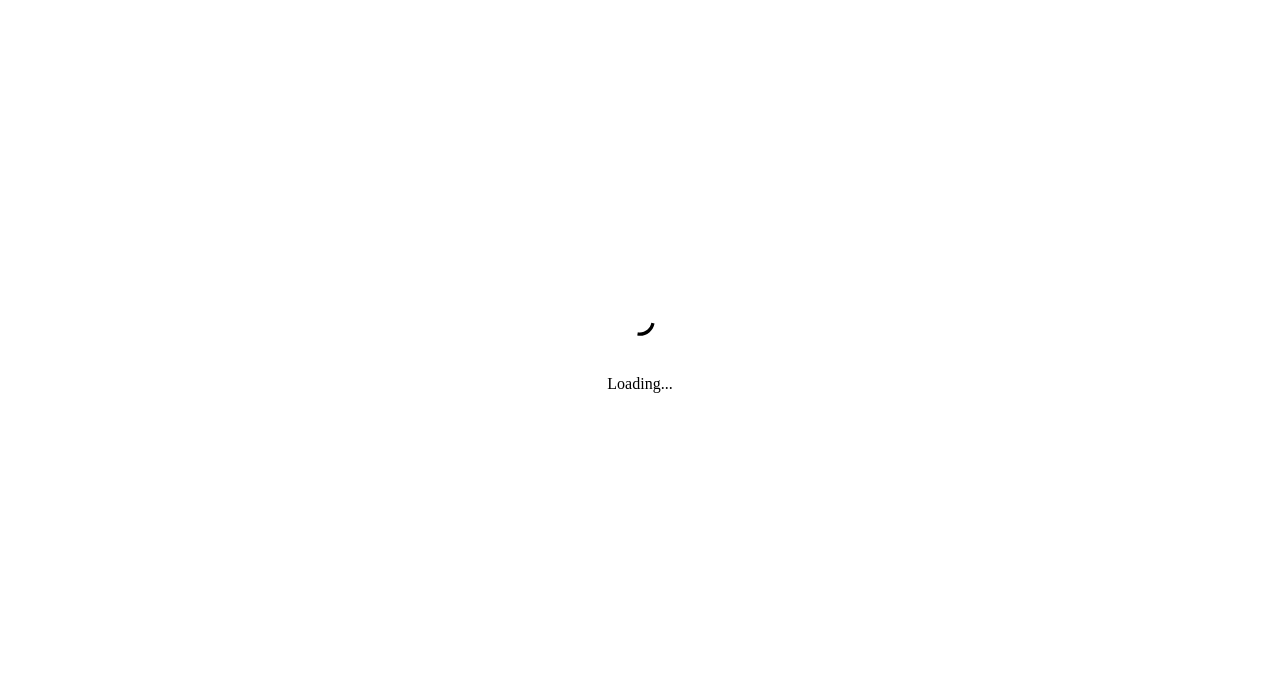 scroll, scrollTop: 0, scrollLeft: 0, axis: both 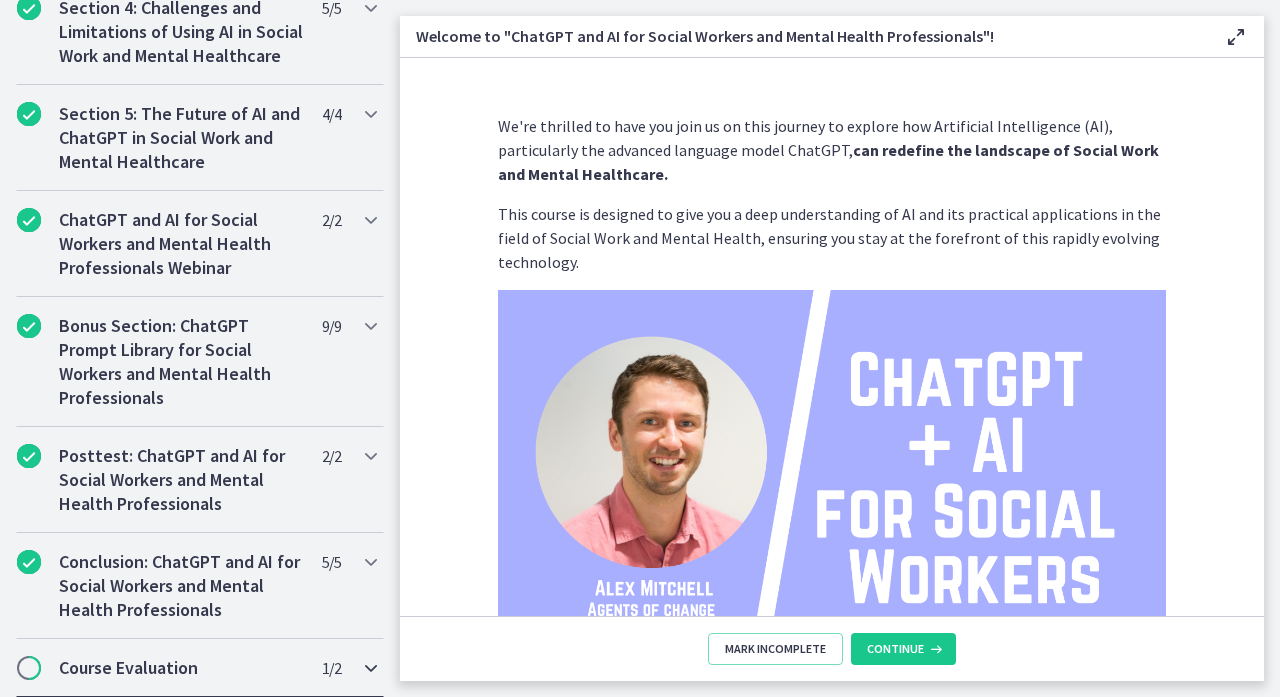 click on "Course Evaluation" at bounding box center (181, 668) 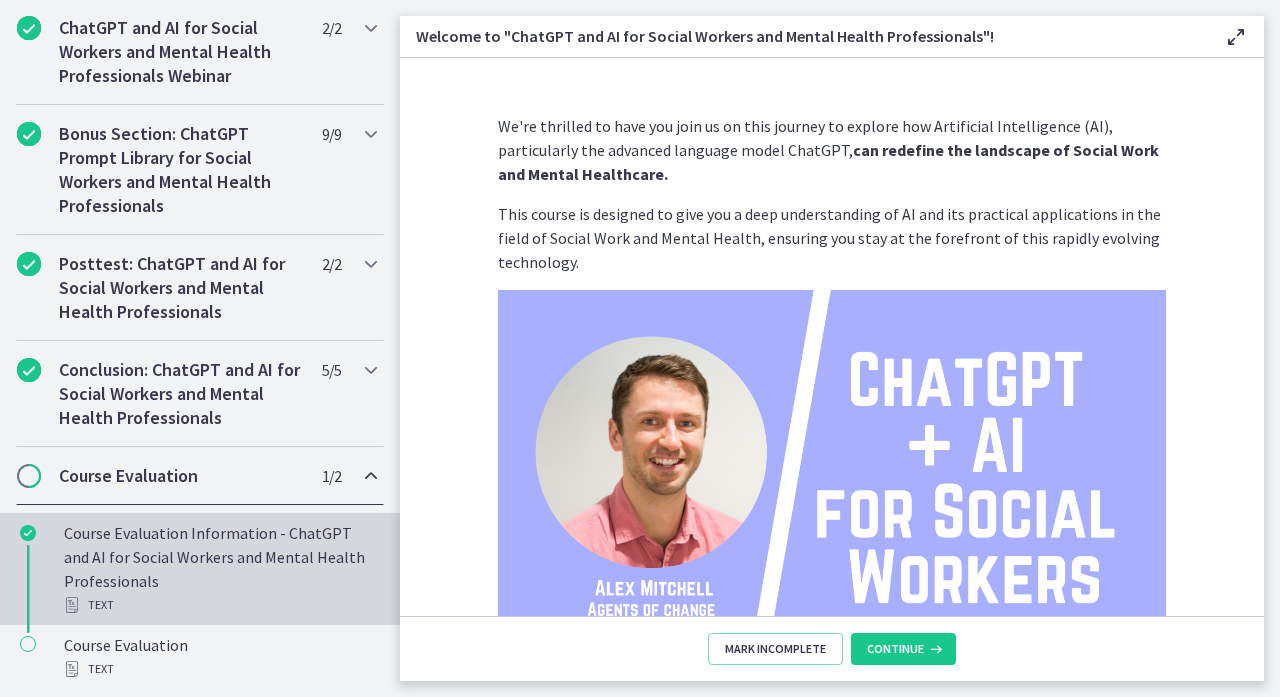 scroll, scrollTop: 0, scrollLeft: 0, axis: both 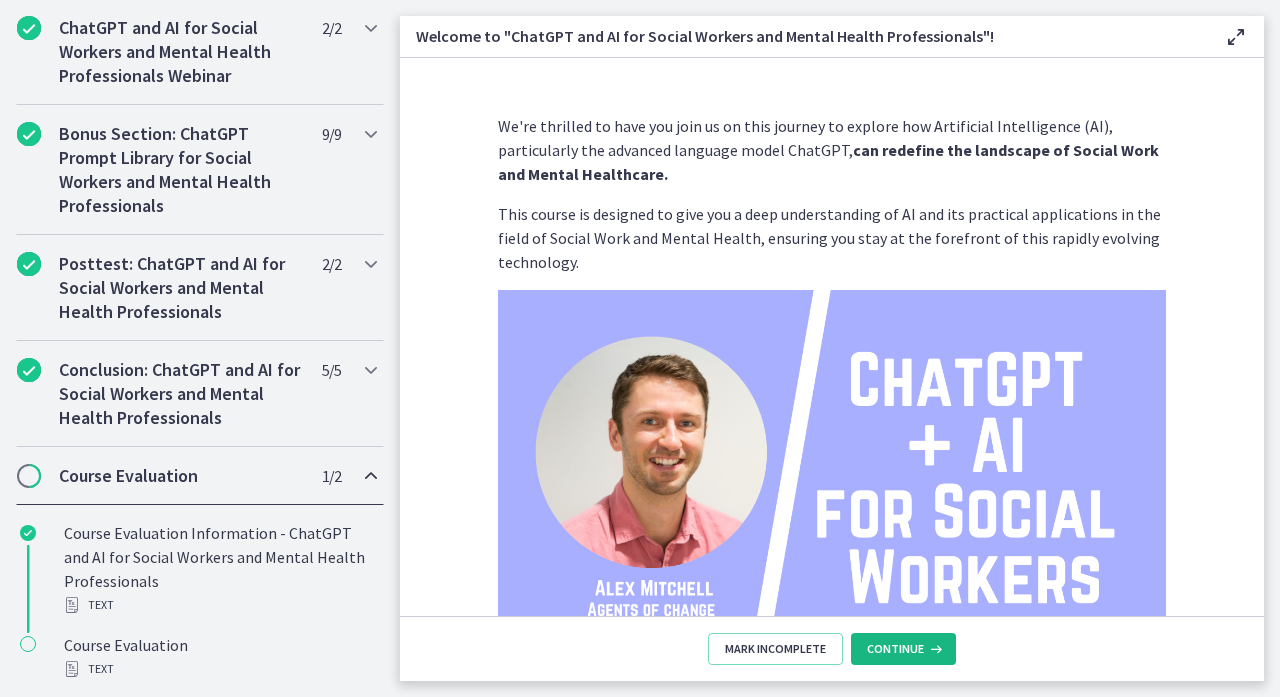 click on "Continue" at bounding box center (895, 649) 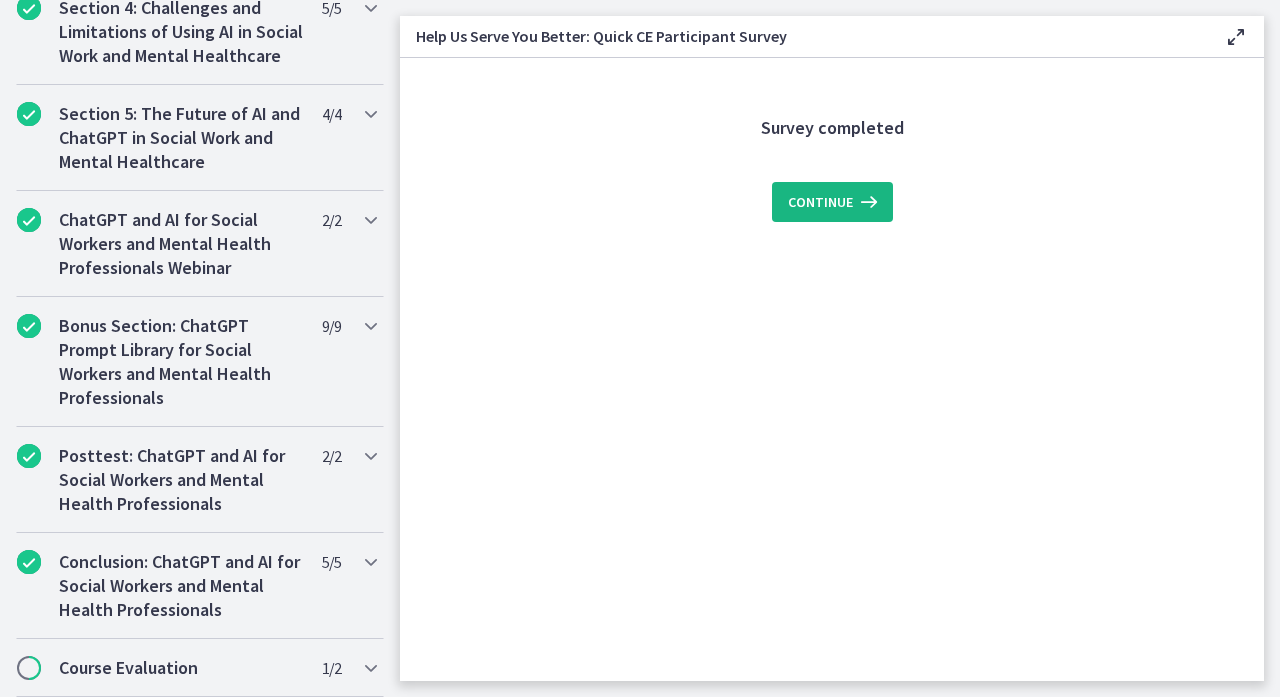 click on "Continue" at bounding box center (820, 202) 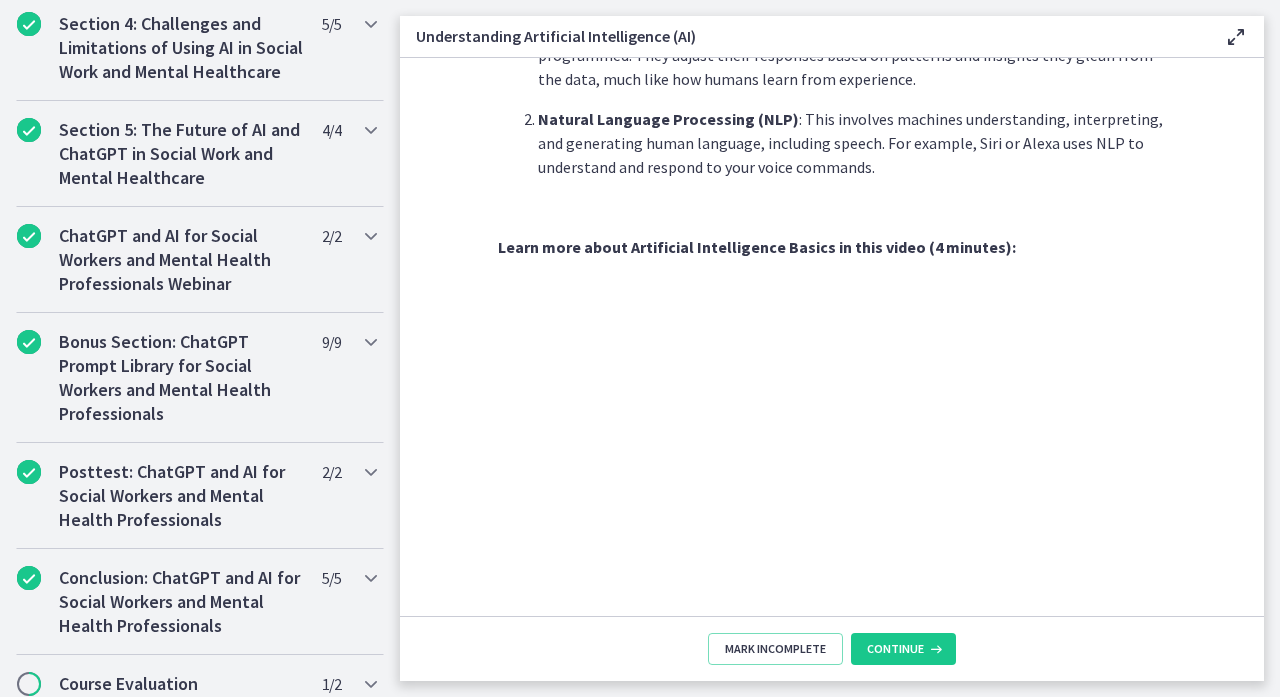 scroll, scrollTop: 795, scrollLeft: 0, axis: vertical 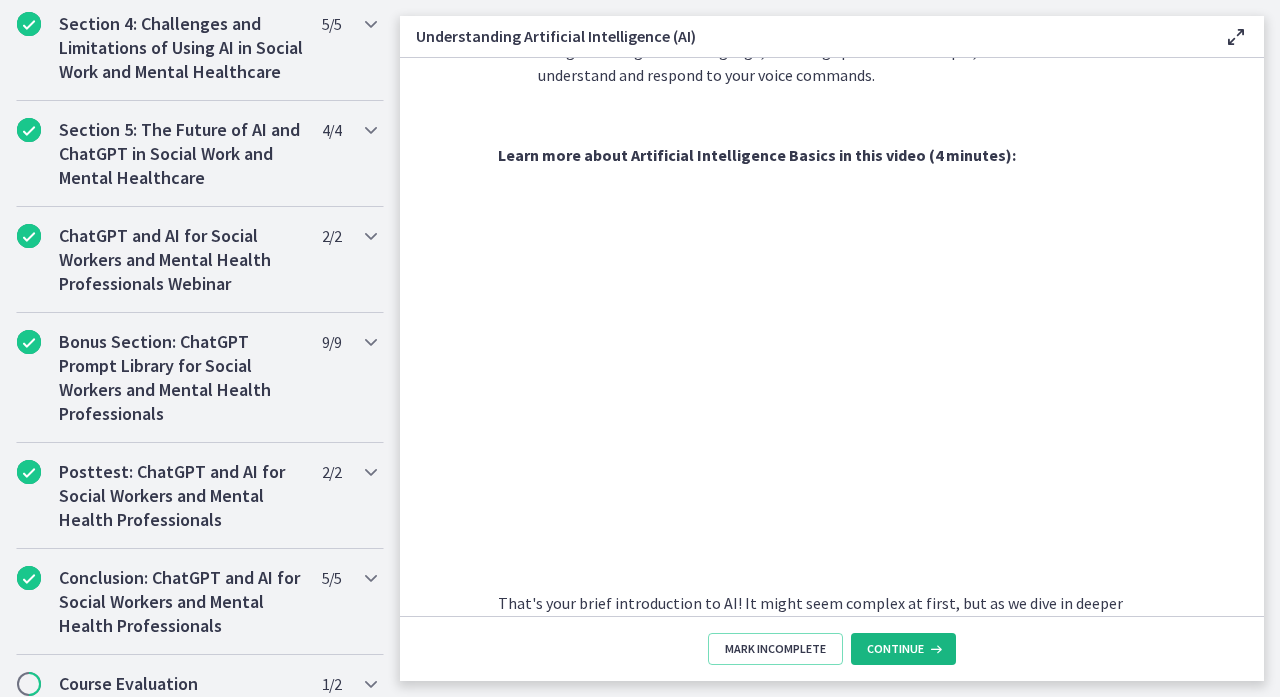 click on "Continue" at bounding box center (895, 649) 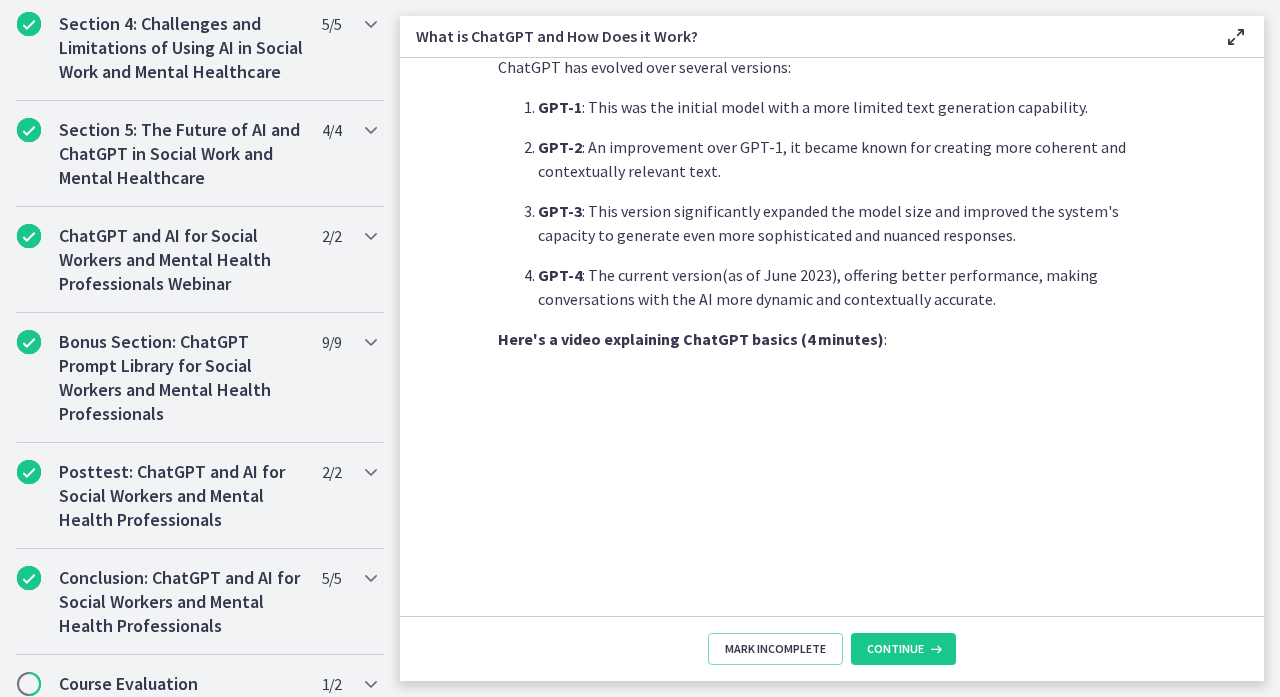 scroll, scrollTop: 0, scrollLeft: 0, axis: both 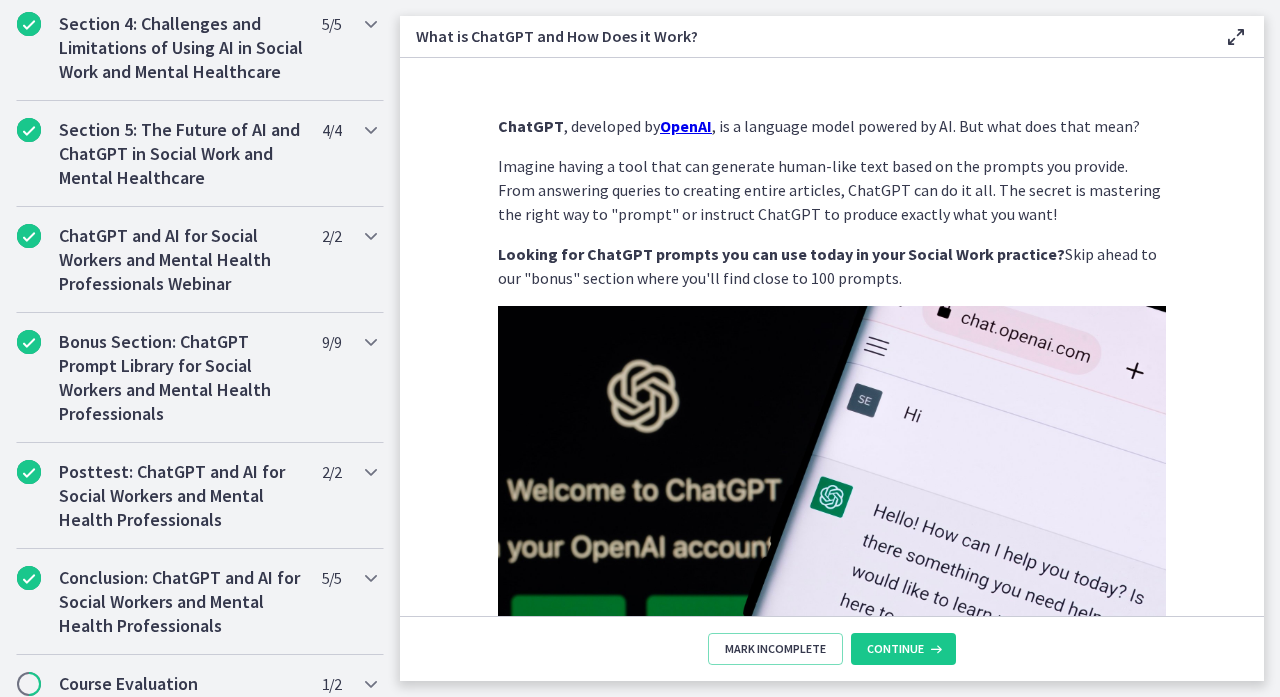 click on "Continue" at bounding box center (895, 649) 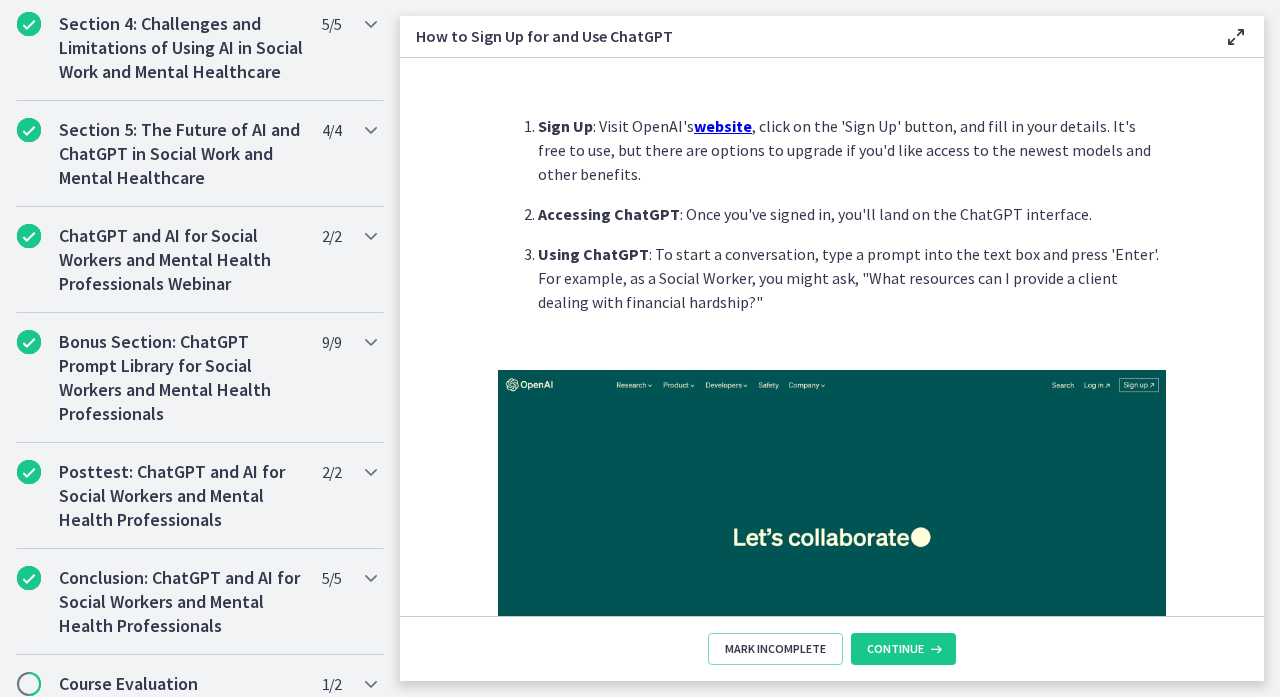 click on "Continue" at bounding box center (895, 649) 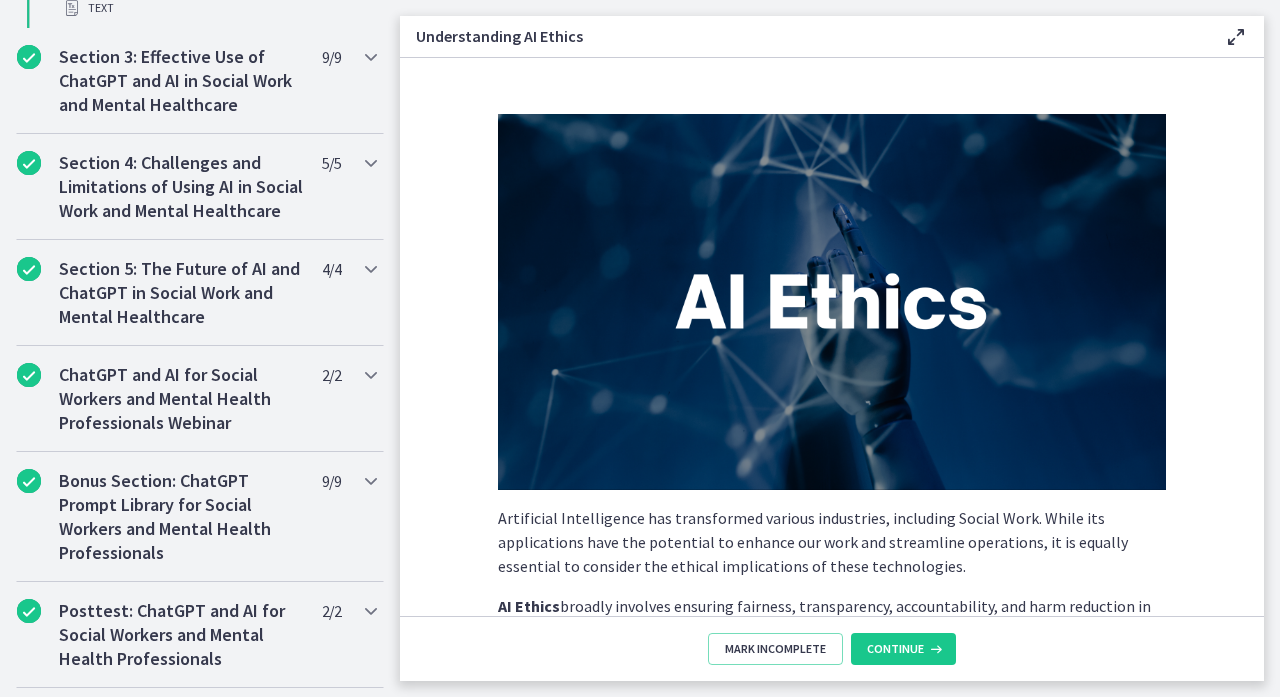 click on "Continue" at bounding box center [895, 649] 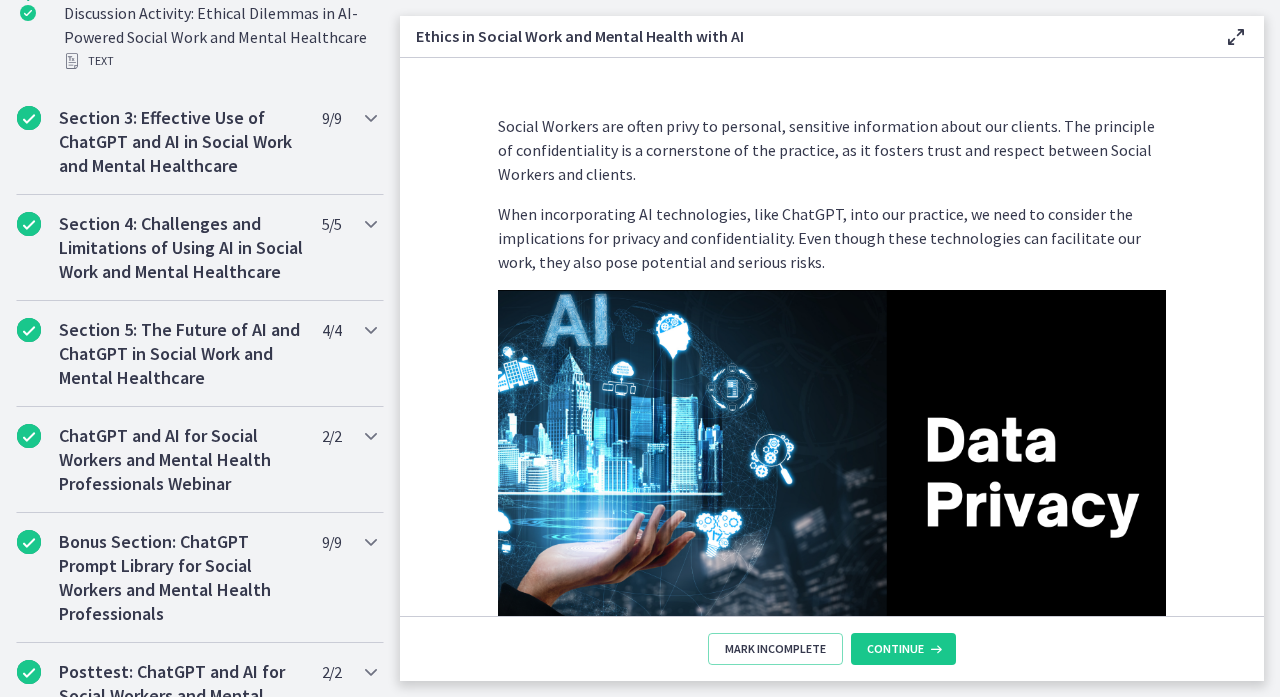 click on "Continue" at bounding box center [895, 649] 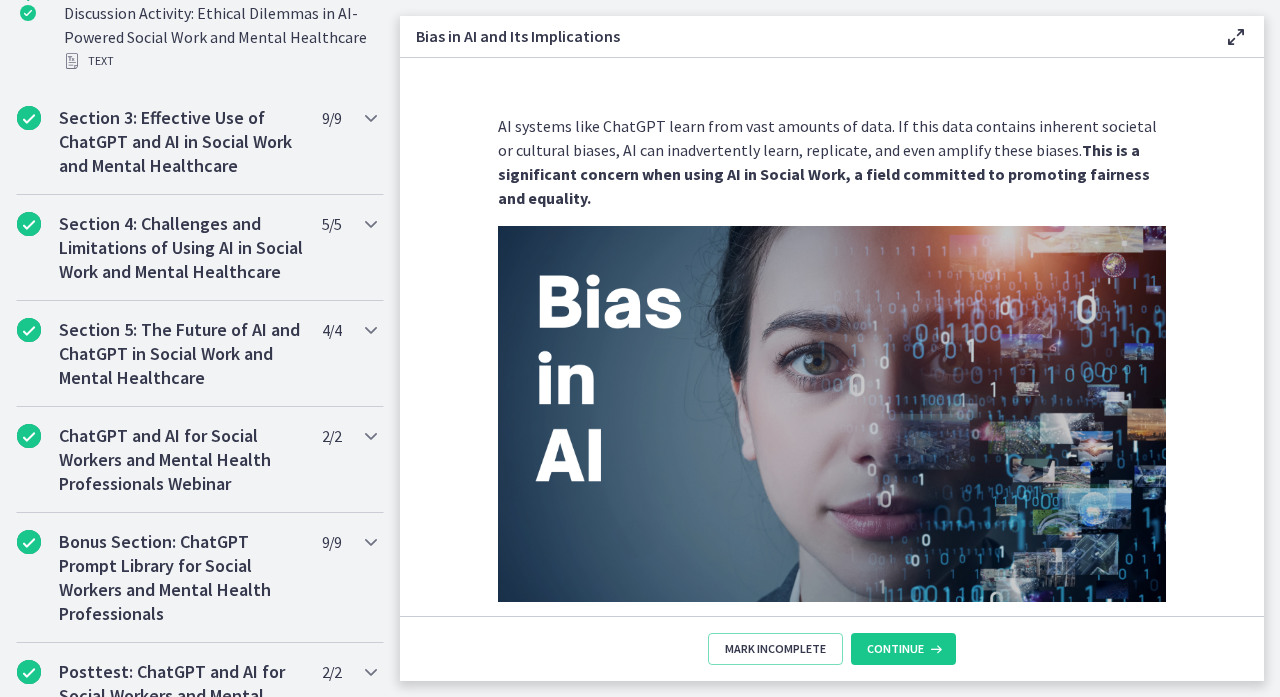 click on "Continue" at bounding box center [895, 649] 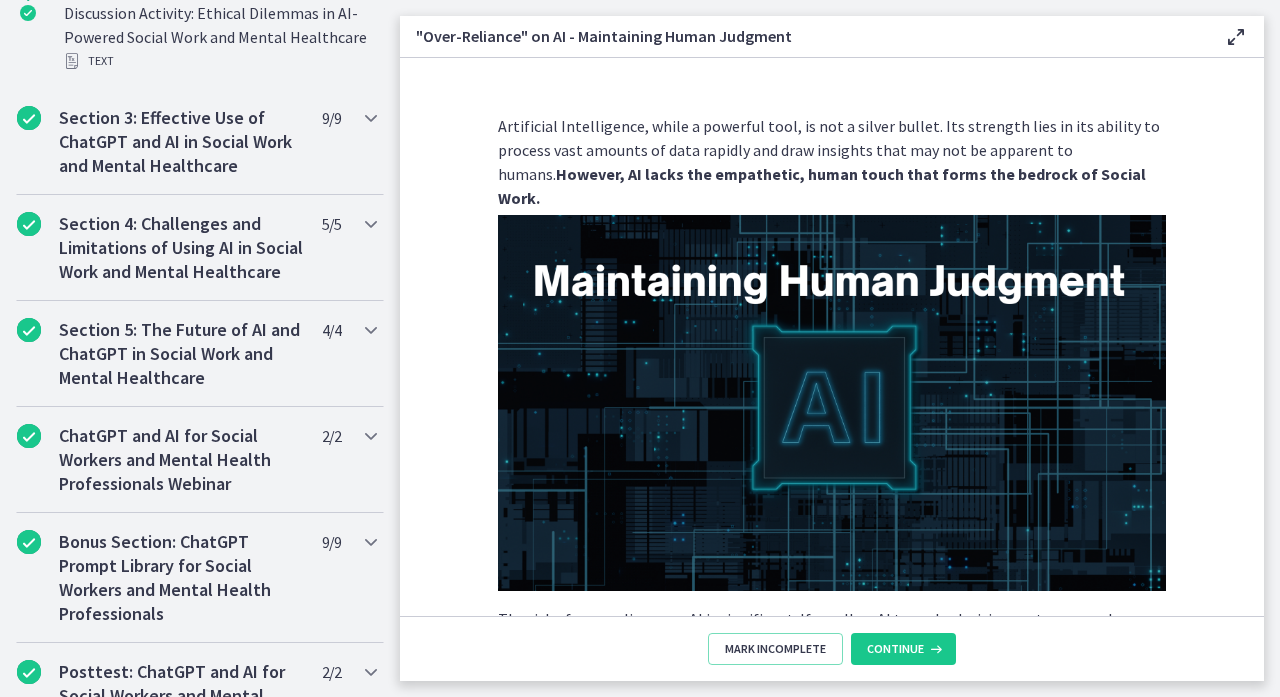 click on "Continue" at bounding box center [895, 649] 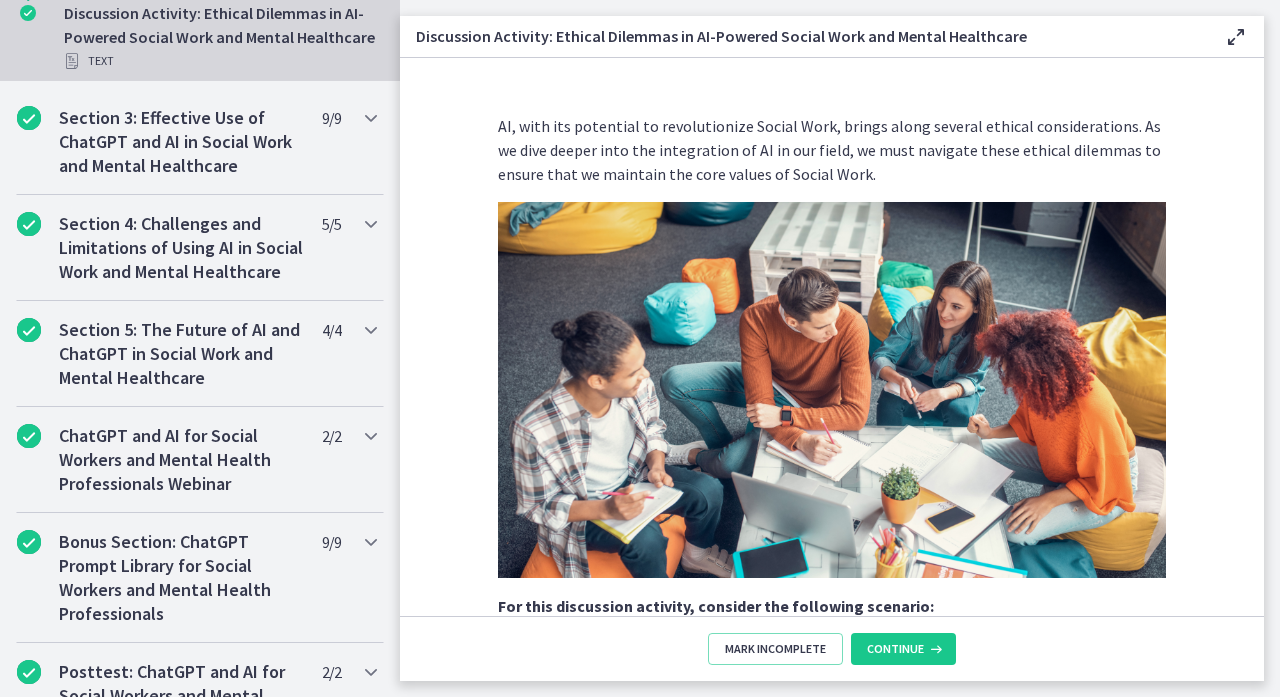 click on "Continue" at bounding box center (895, 649) 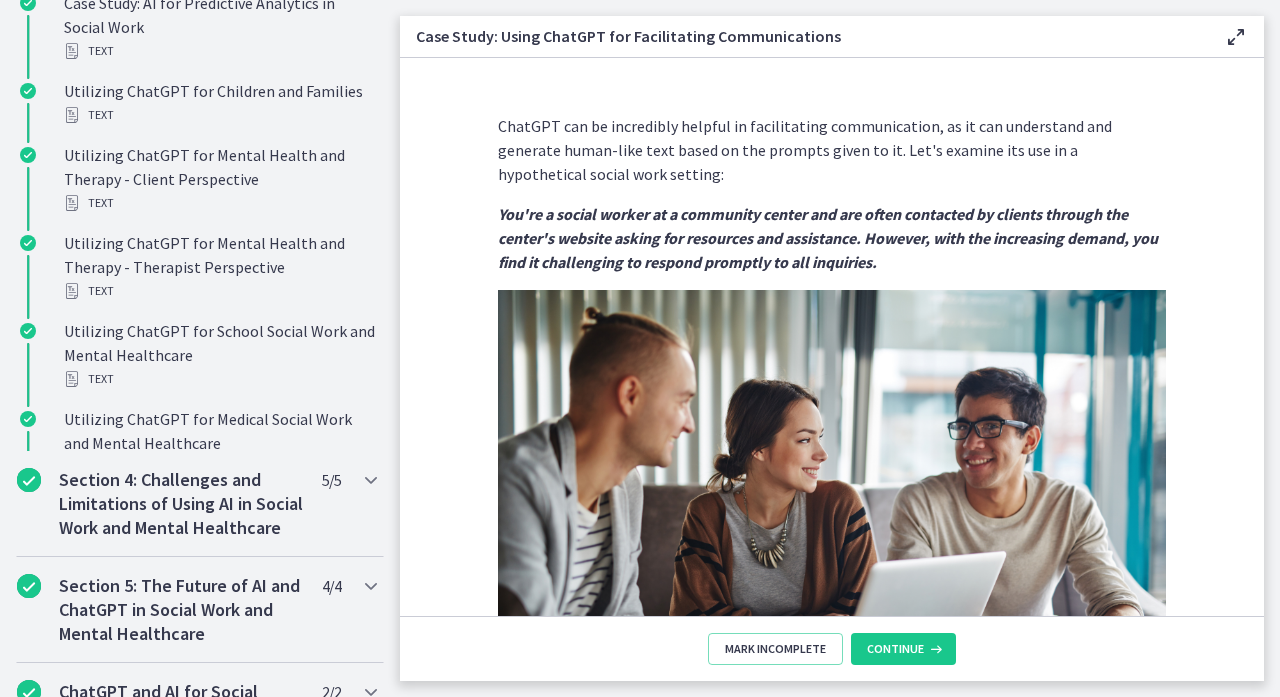 click on "Continue" at bounding box center (895, 649) 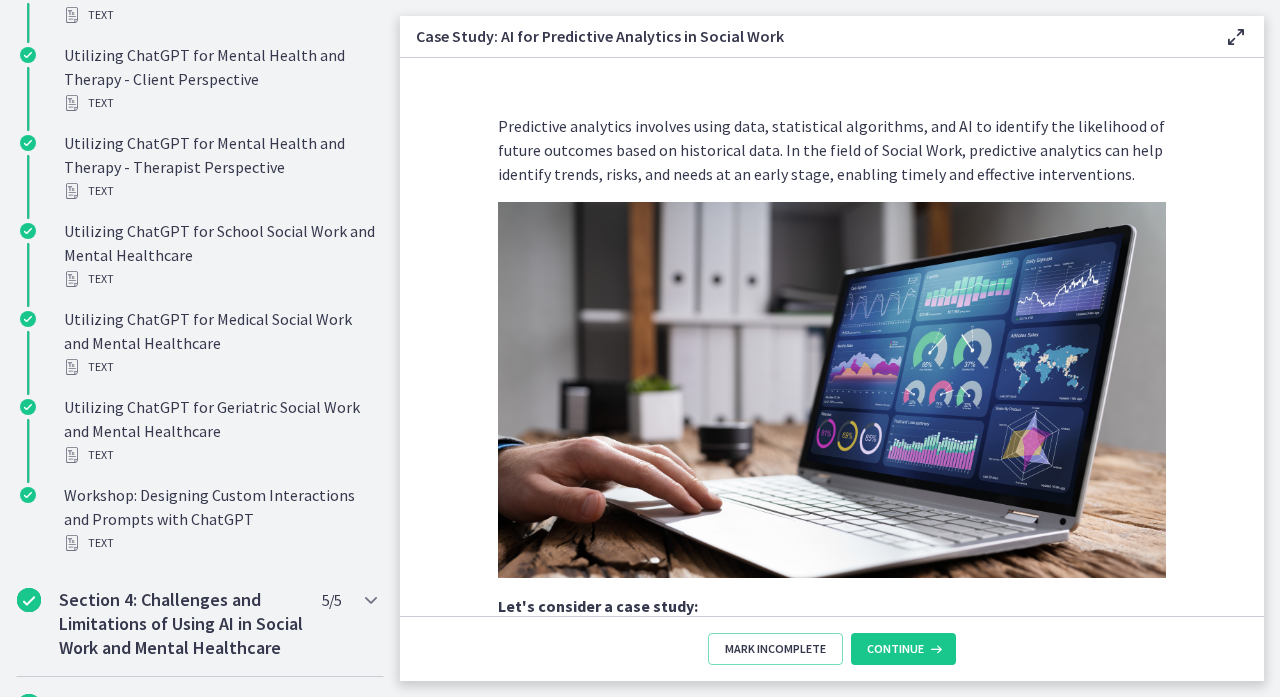 click on "Continue" at bounding box center (895, 649) 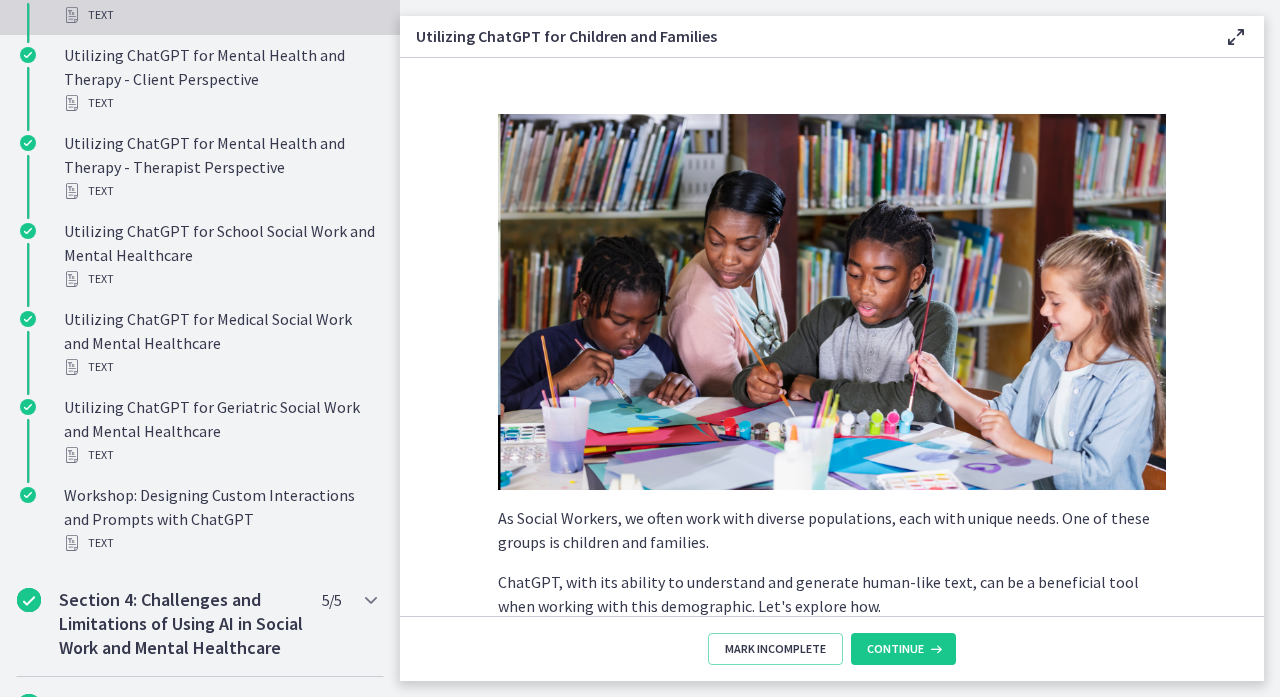 click on "Continue" at bounding box center [895, 649] 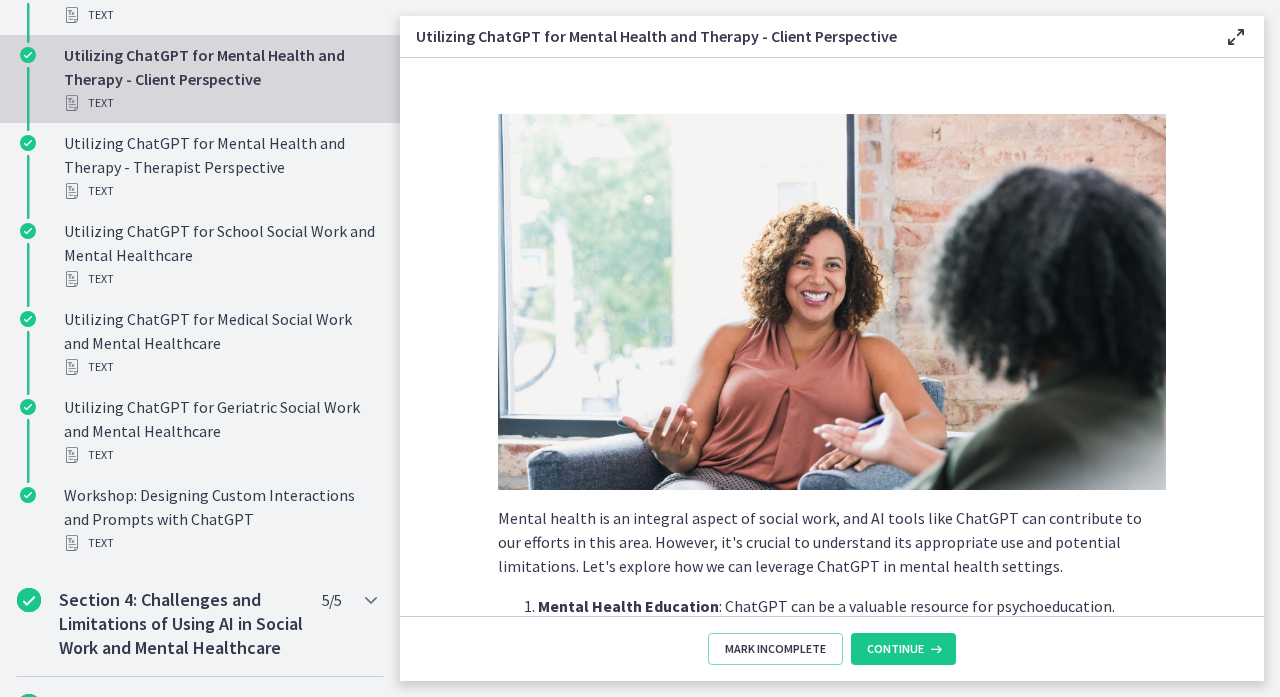 click on "Continue" at bounding box center [895, 649] 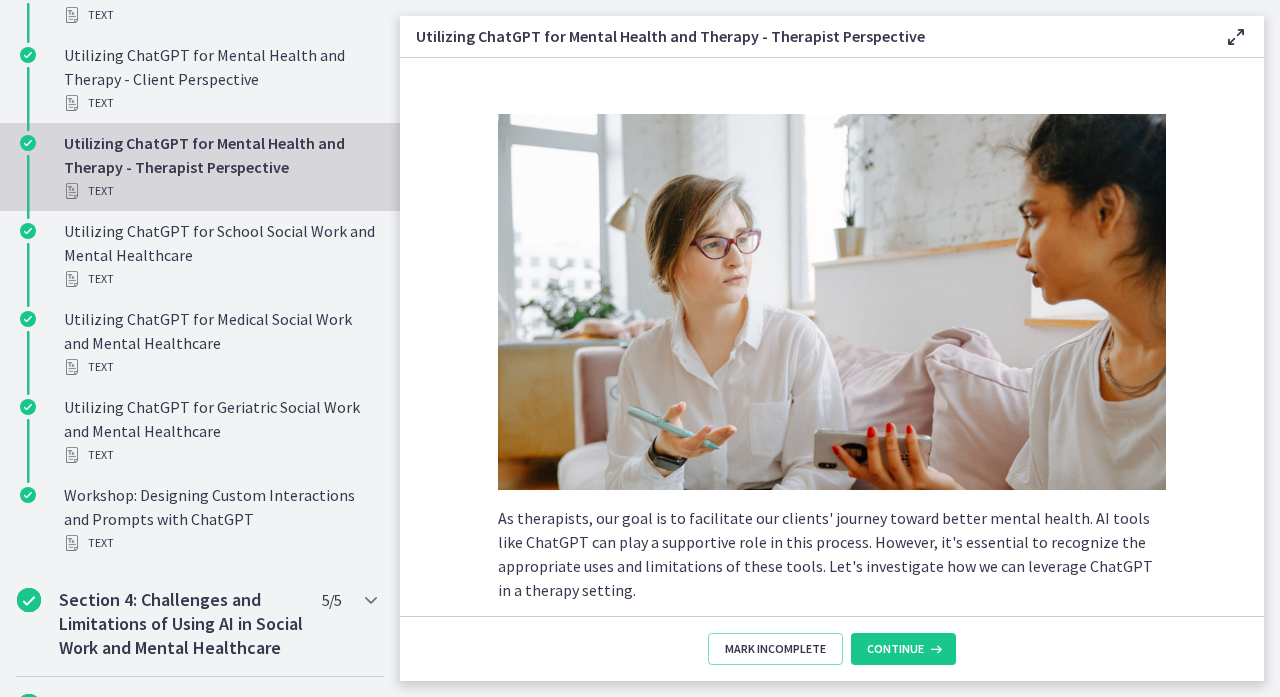 click on "Continue" at bounding box center [895, 649] 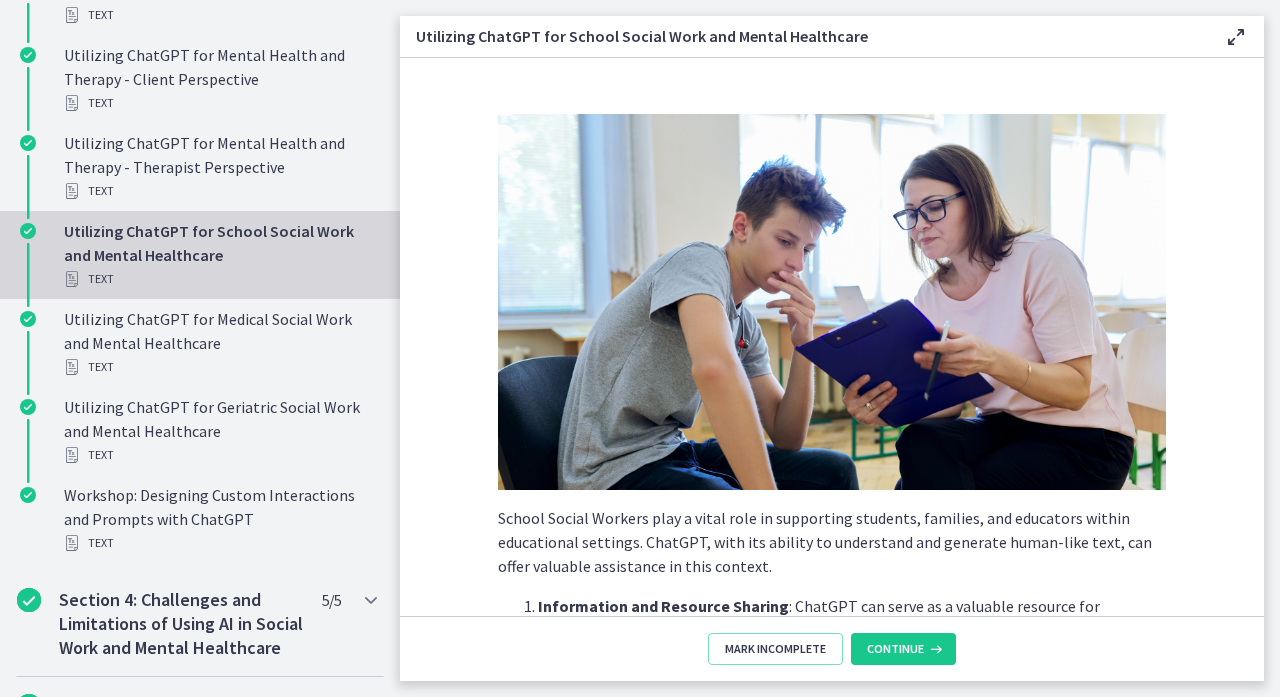 click on "Continue" at bounding box center (895, 649) 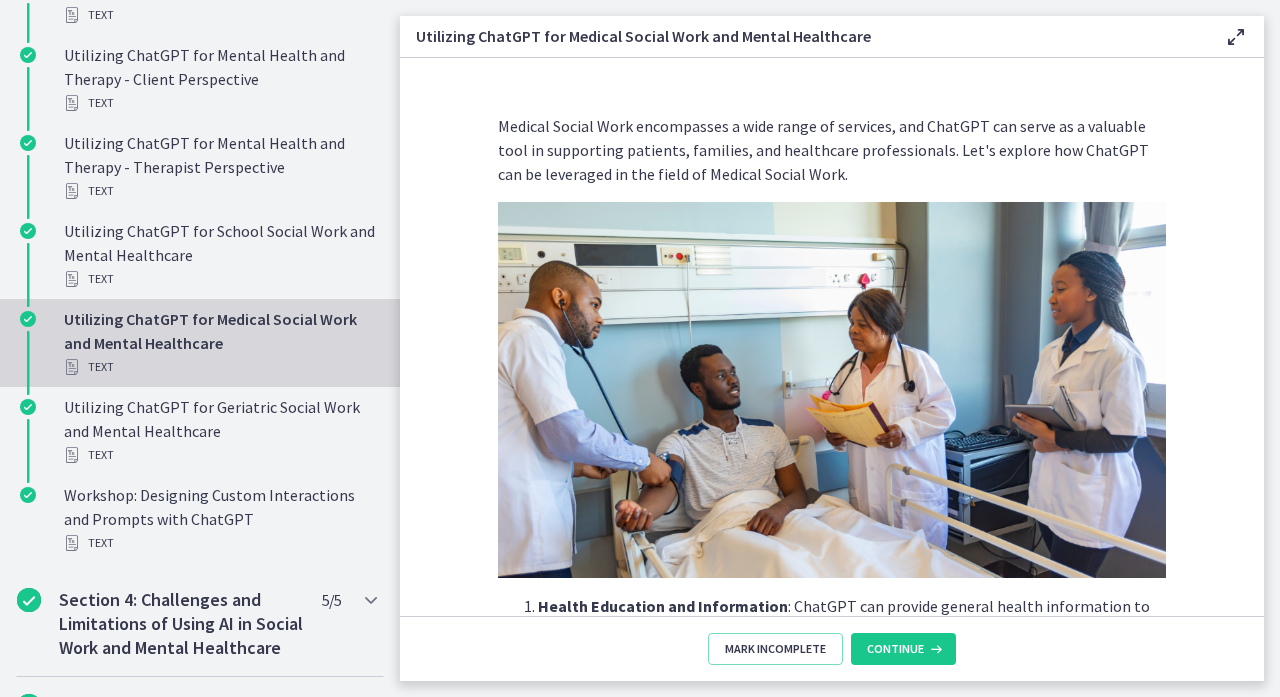 click on "Continue" at bounding box center [895, 649] 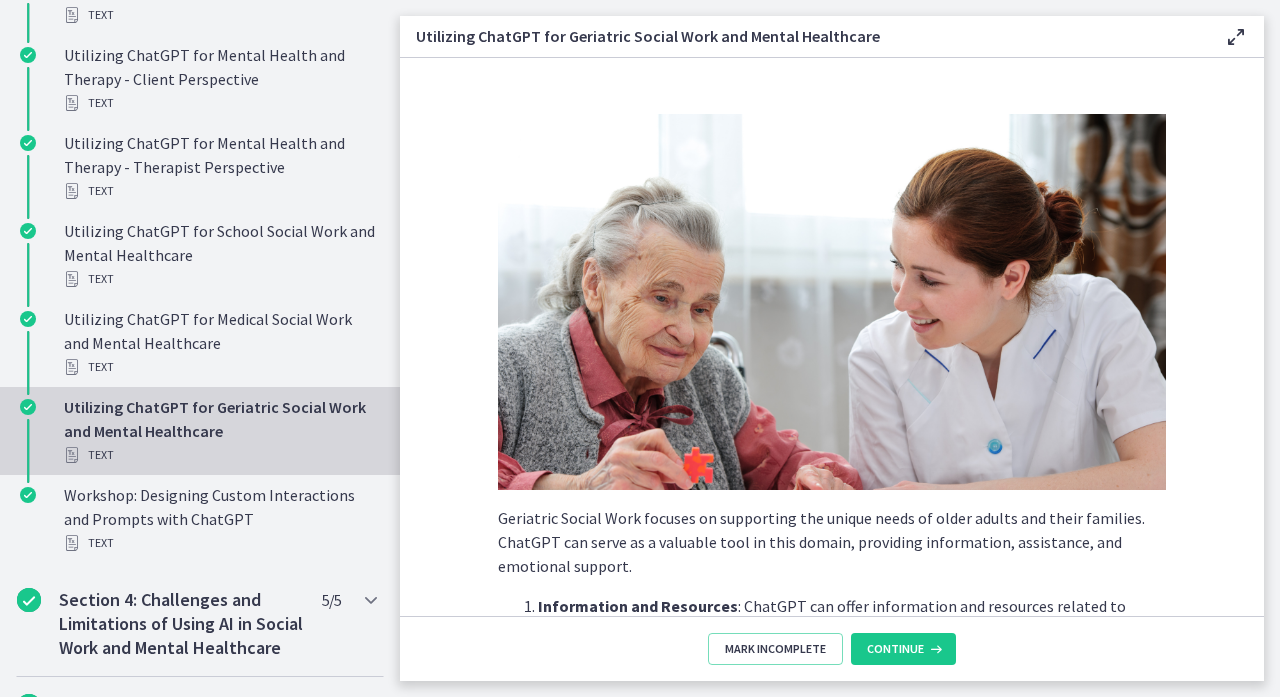 click on "Continue" at bounding box center [895, 649] 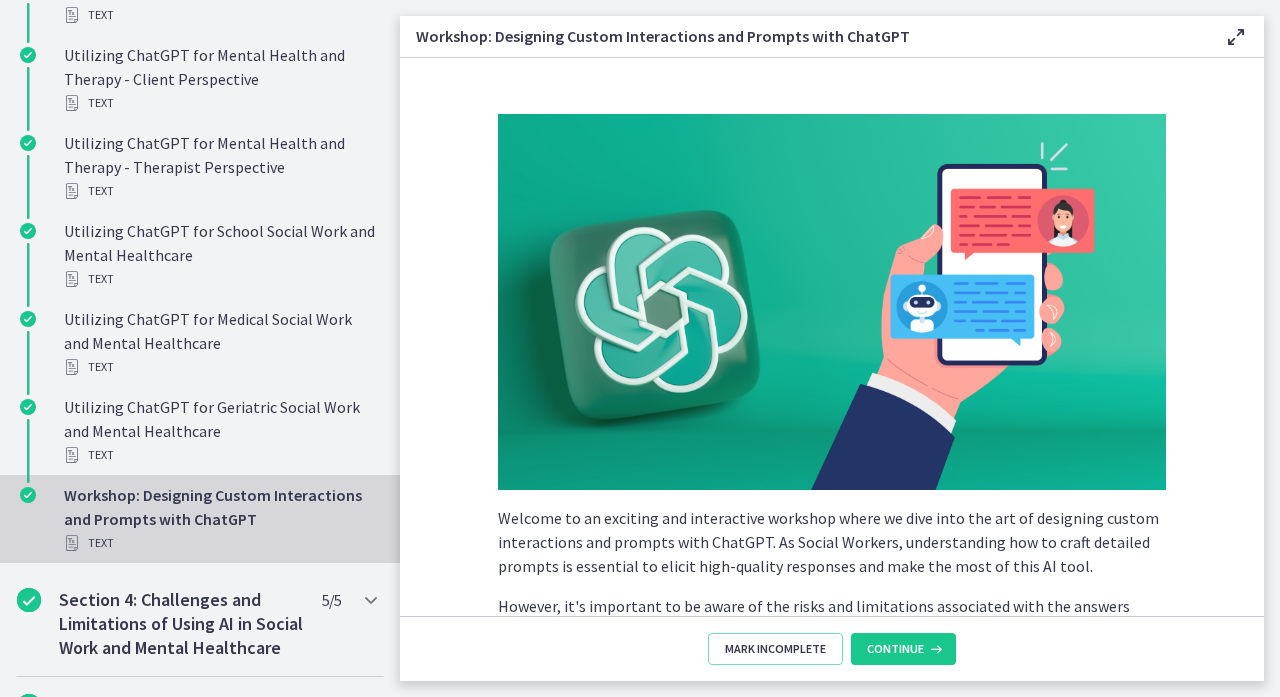 click on "Continue" at bounding box center [895, 649] 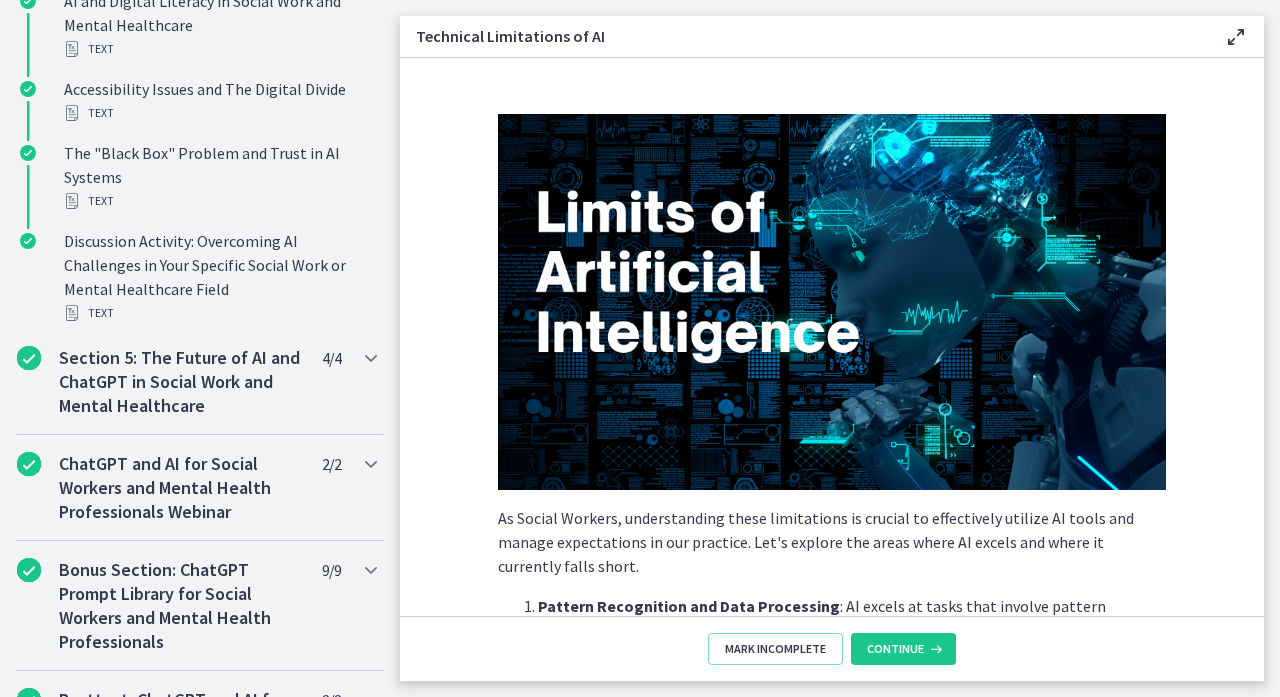 click on "Continue" at bounding box center [895, 649] 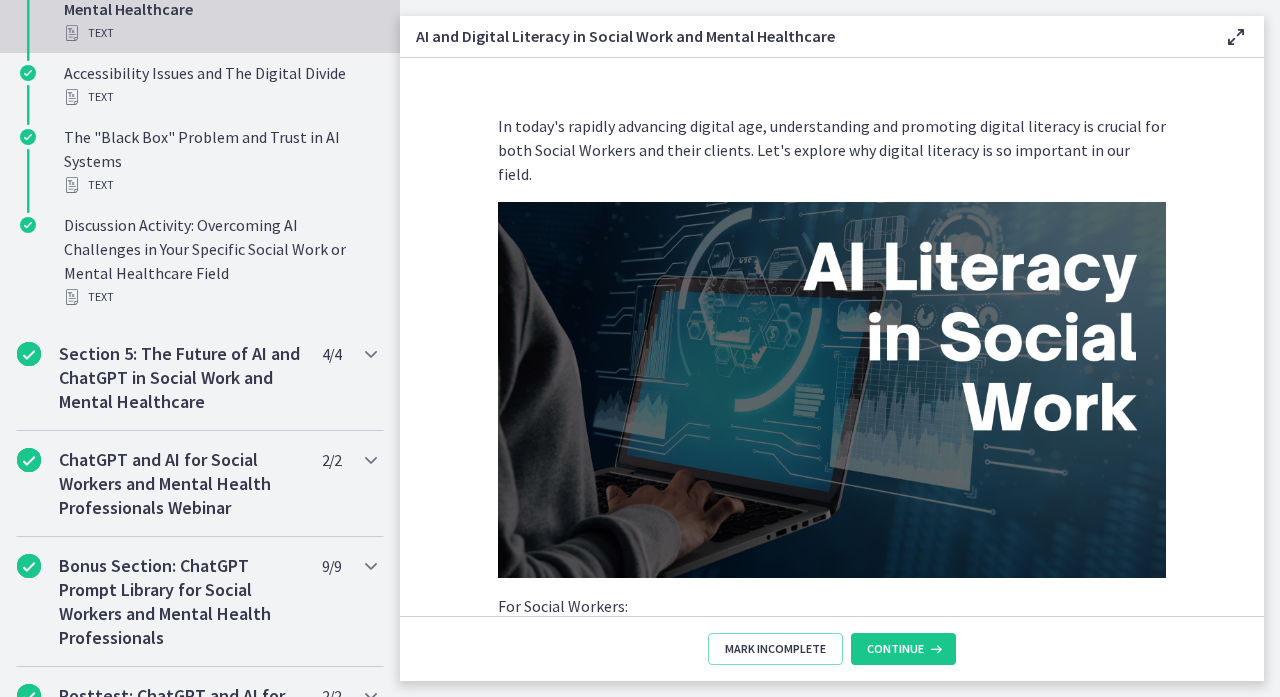 click on "Continue" at bounding box center (895, 649) 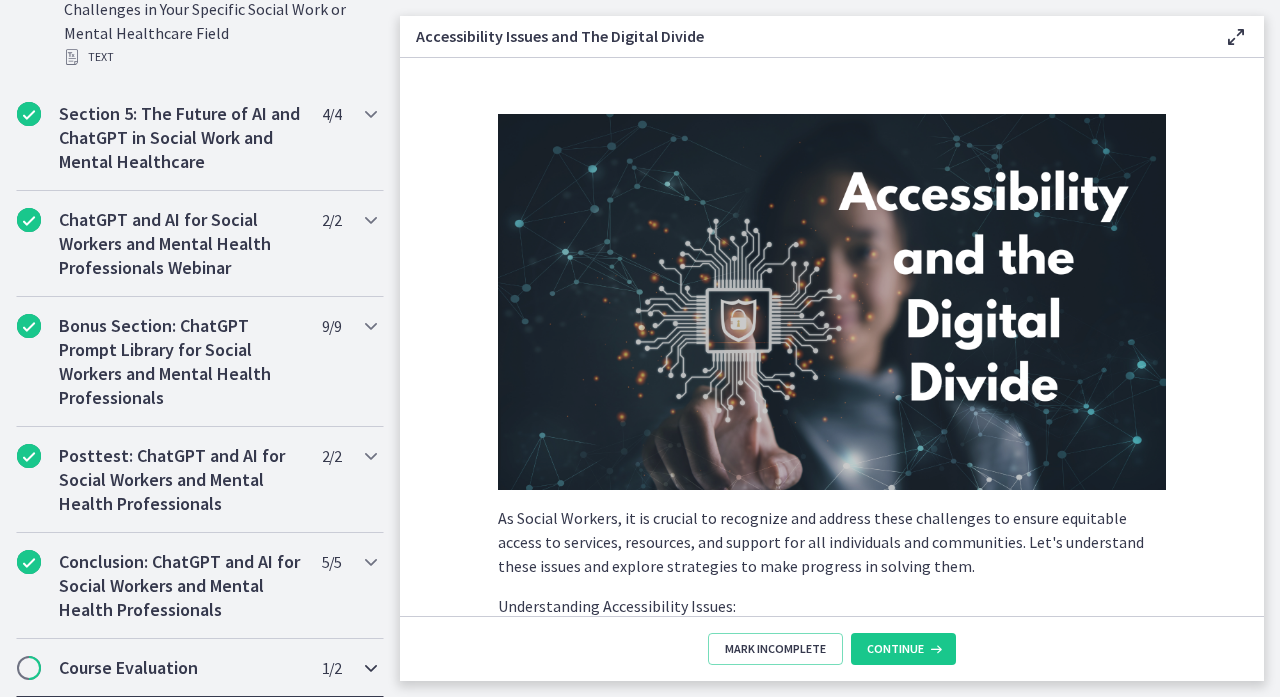 click on "Course Evaluation
1  /  2
Completed" at bounding box center (200, 668) 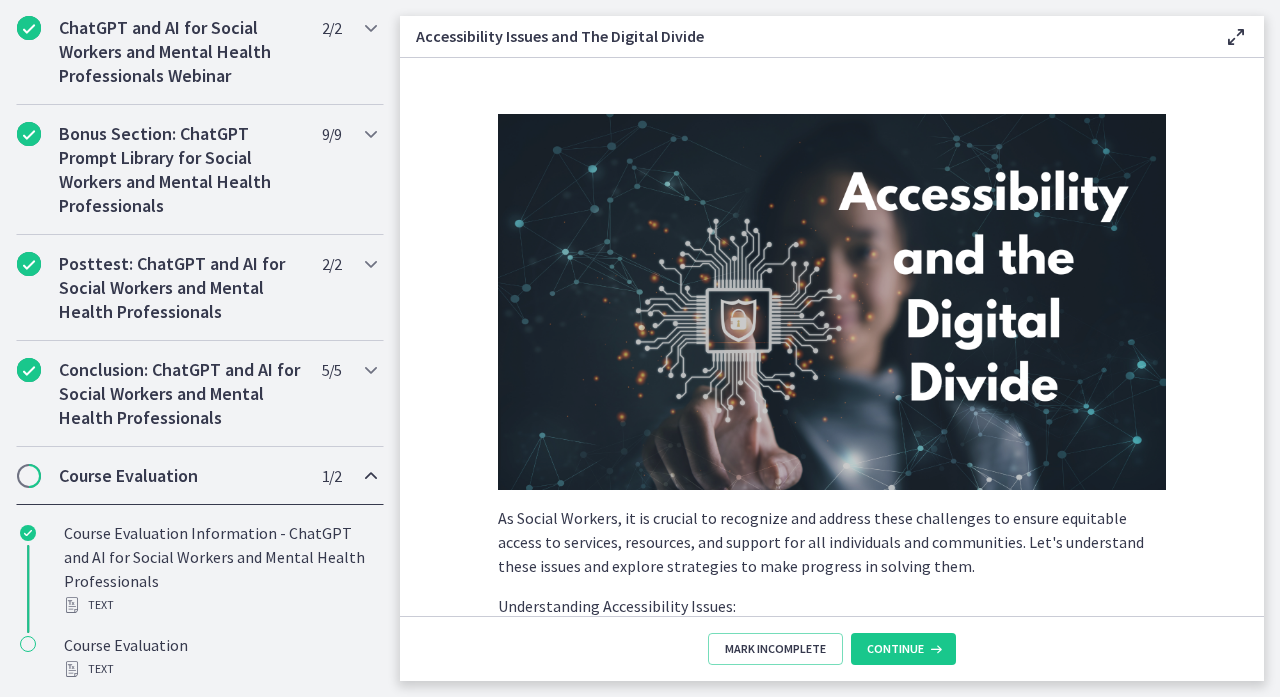 scroll, scrollTop: 1011, scrollLeft: 0, axis: vertical 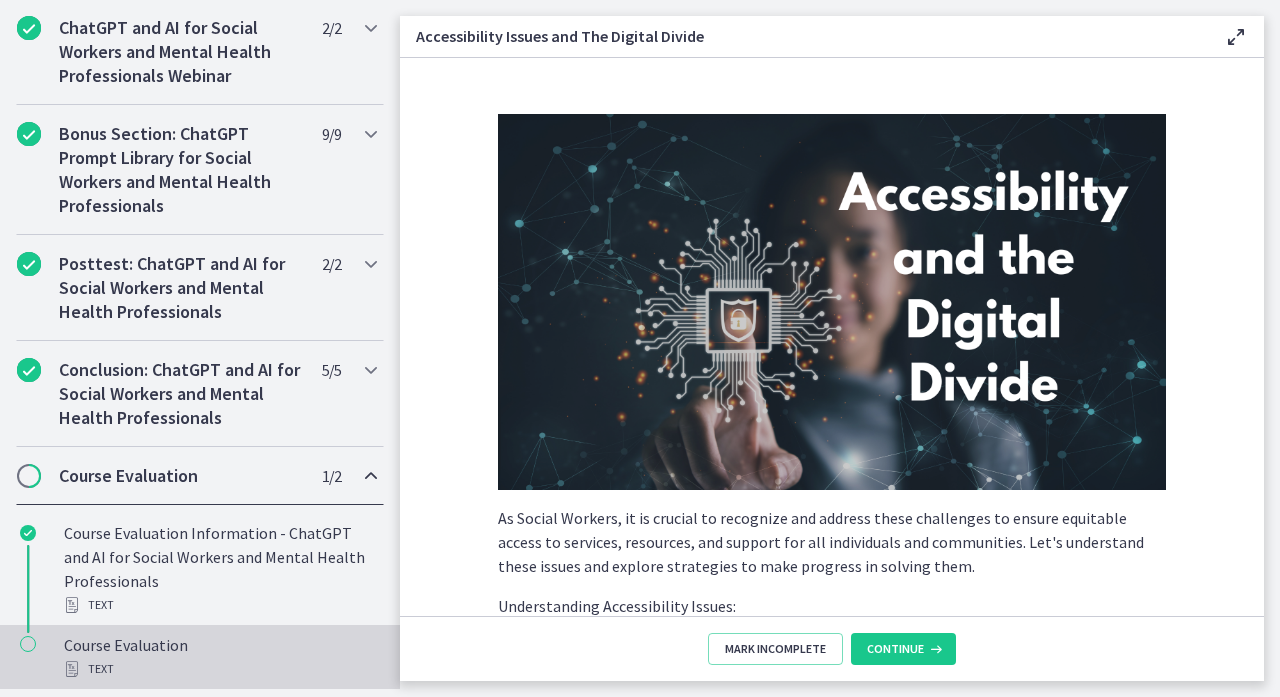 click on "Course Evaluation
Text" at bounding box center [220, 657] 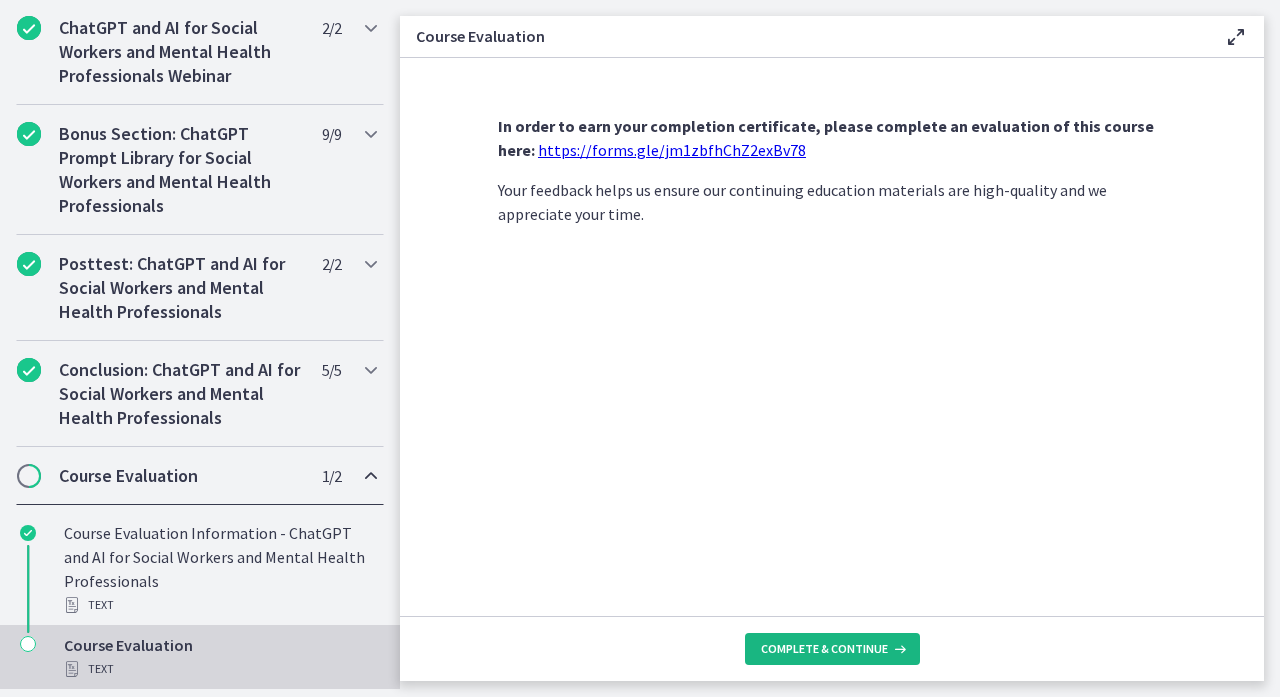 click on "Complete & continue" at bounding box center (832, 649) 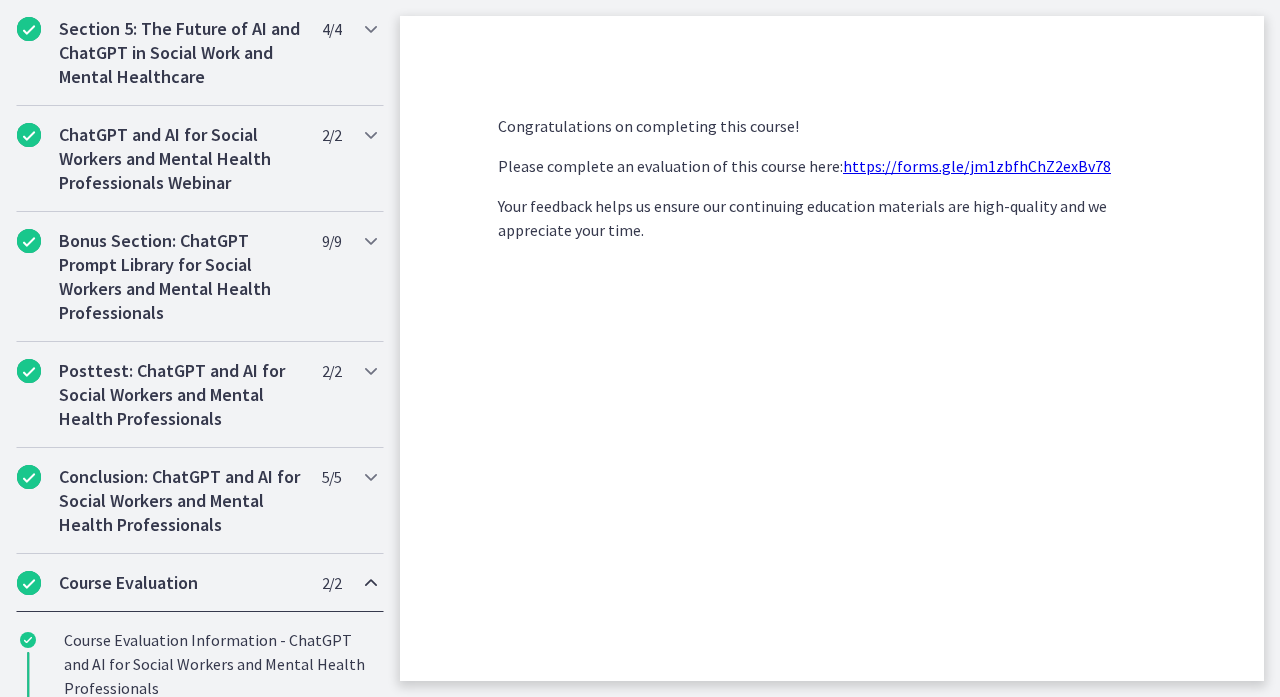 scroll, scrollTop: 0, scrollLeft: 0, axis: both 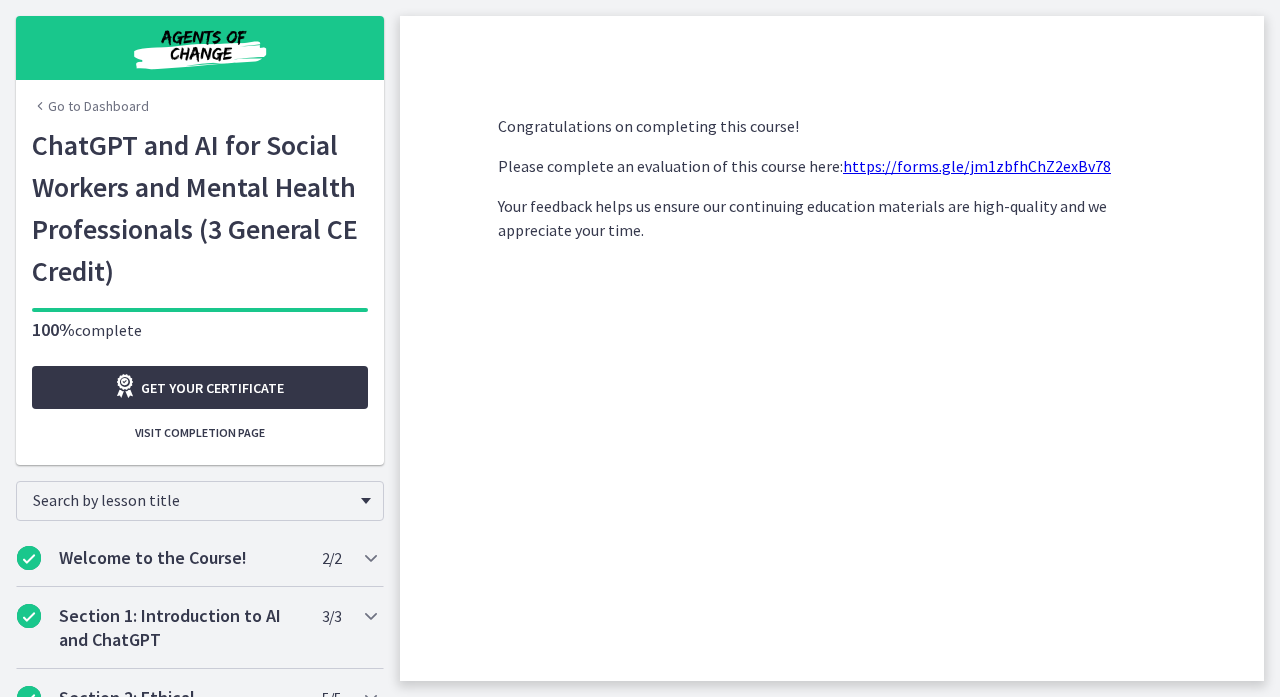 click on "Get your certificate" at bounding box center [212, 388] 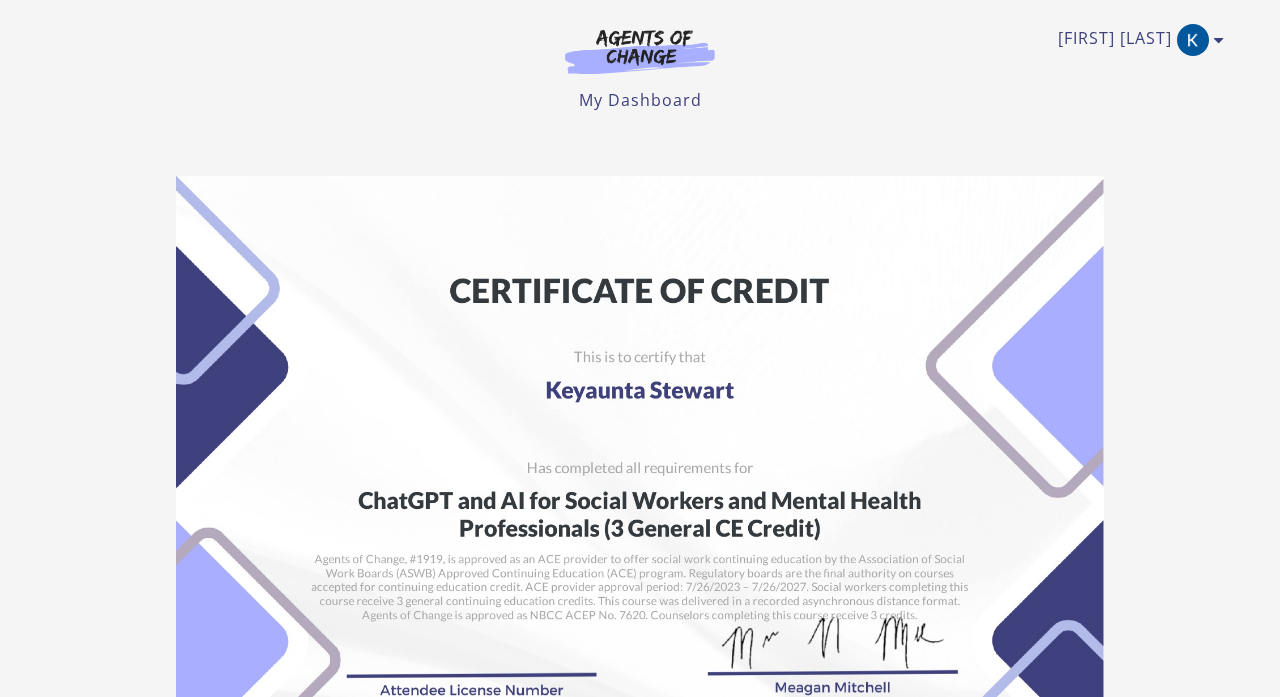 scroll, scrollTop: 0, scrollLeft: 0, axis: both 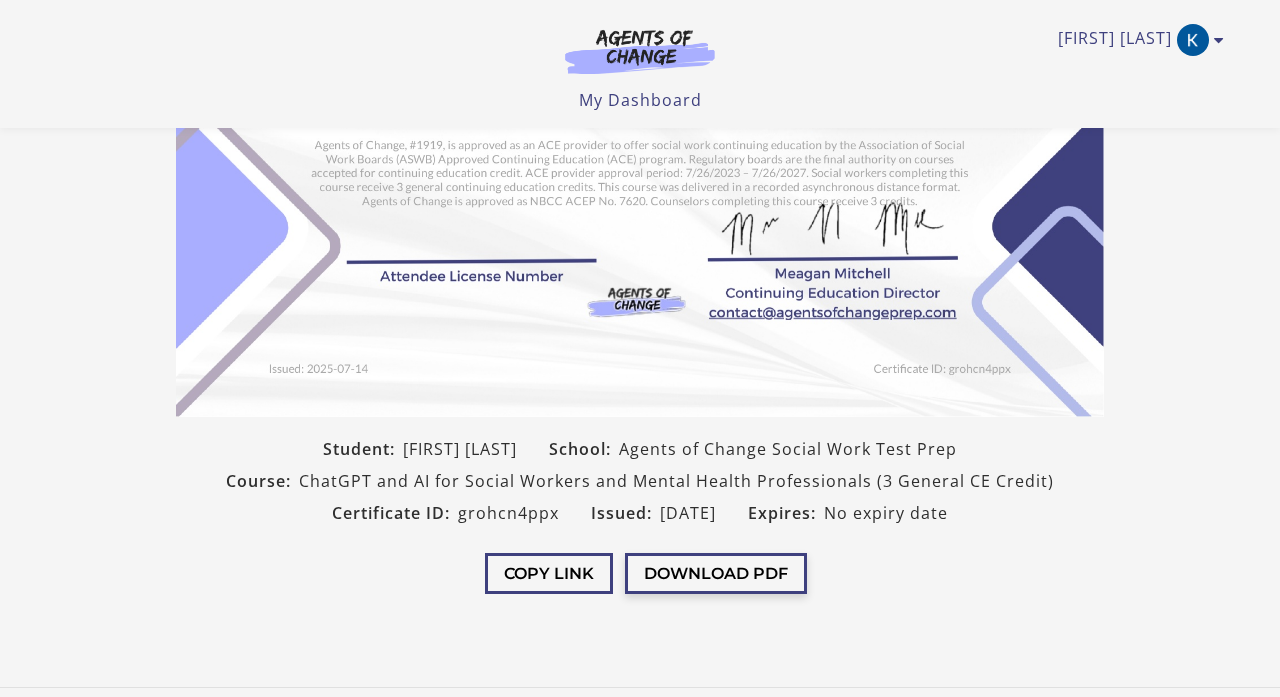 click on "Download PDF" at bounding box center [716, 573] 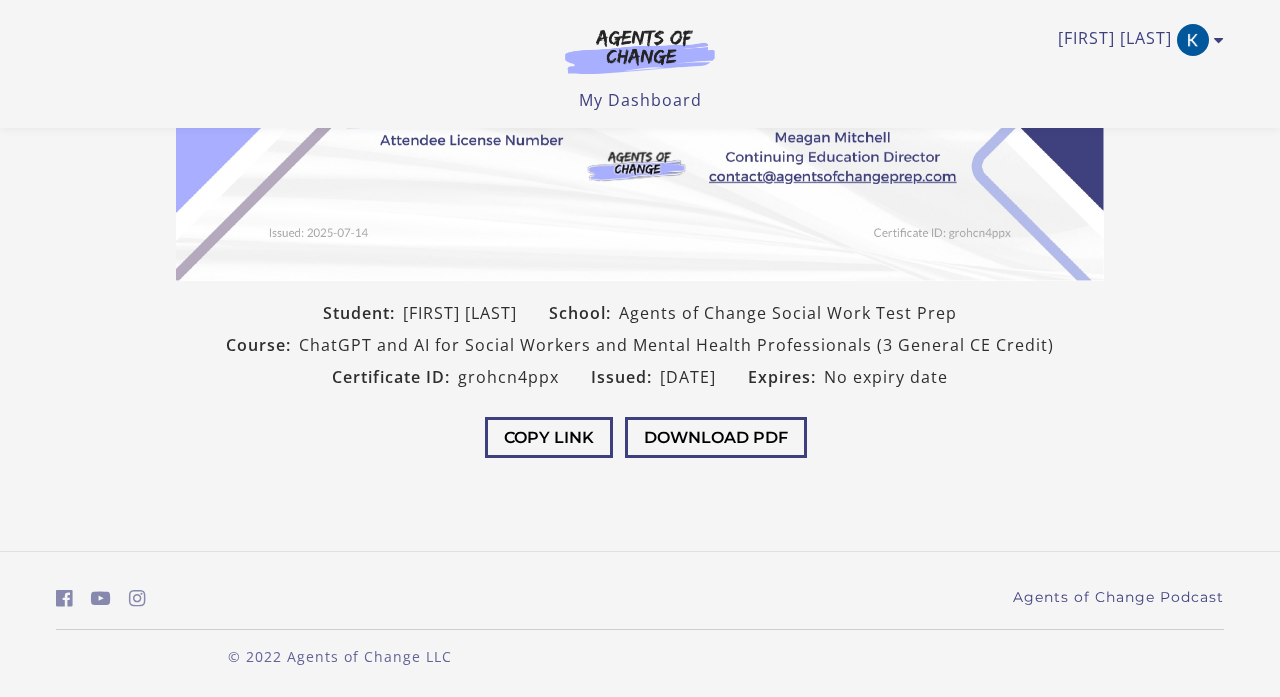 scroll, scrollTop: 421, scrollLeft: 0, axis: vertical 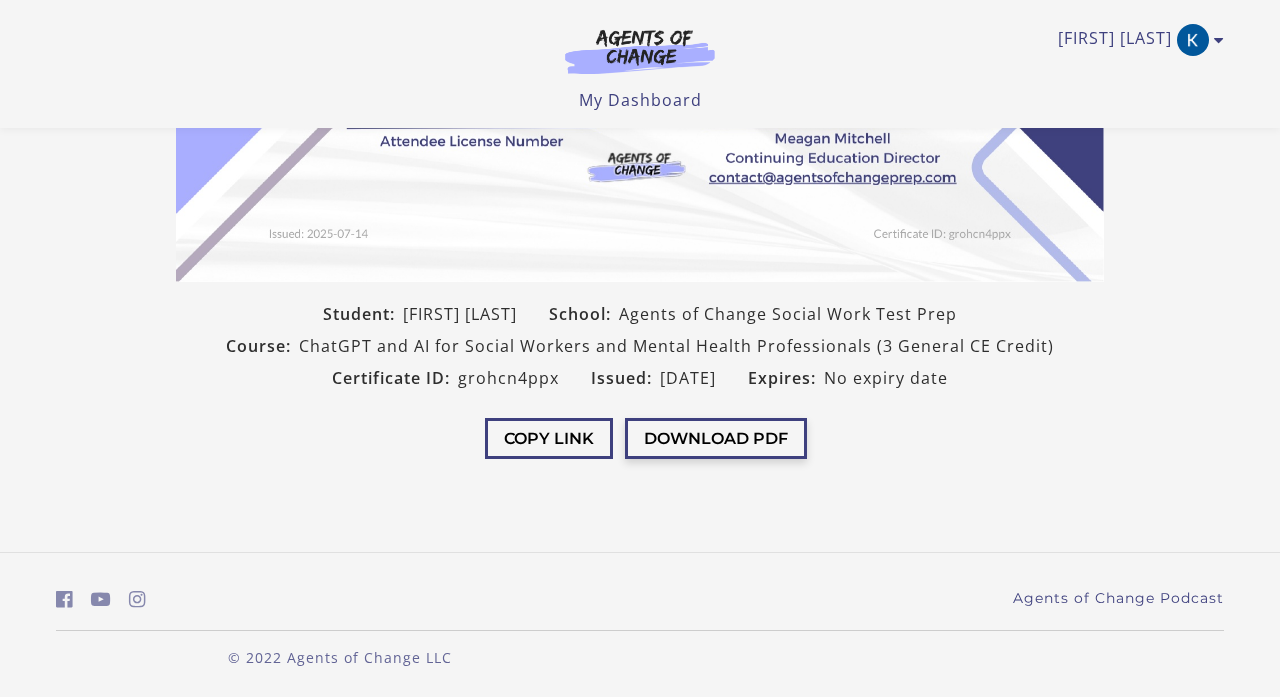 click on "Download PDF" at bounding box center [716, 438] 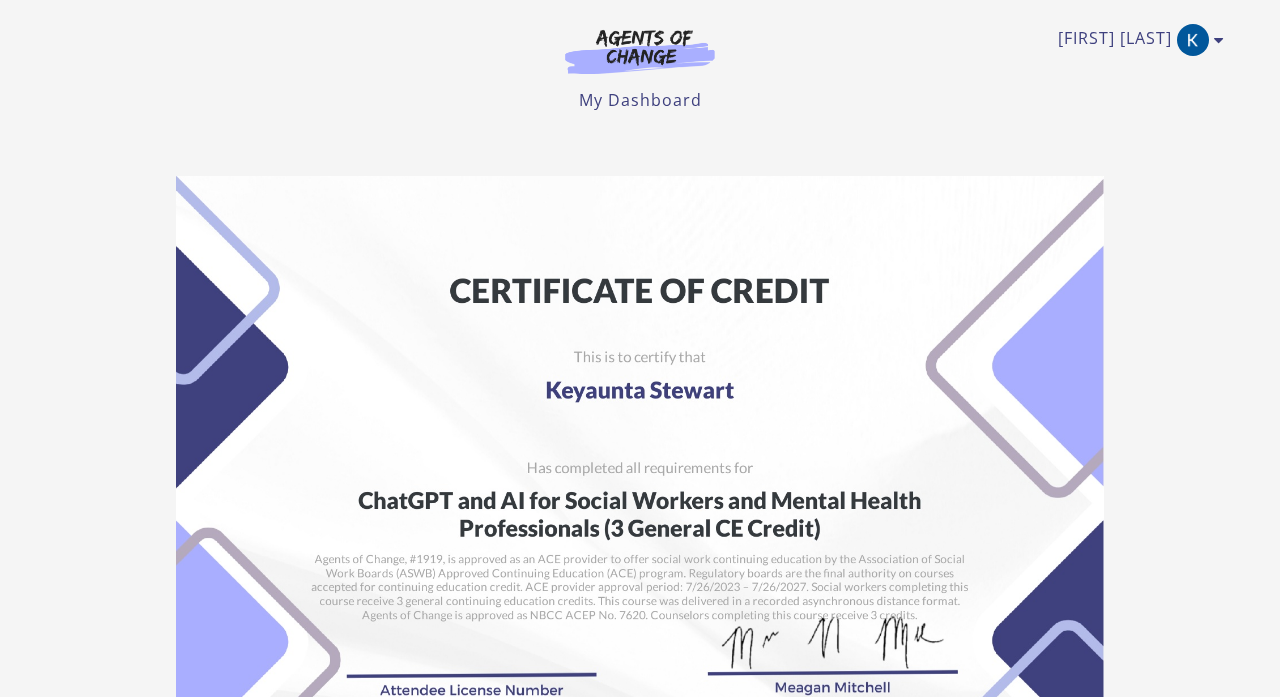 scroll, scrollTop: 0, scrollLeft: 0, axis: both 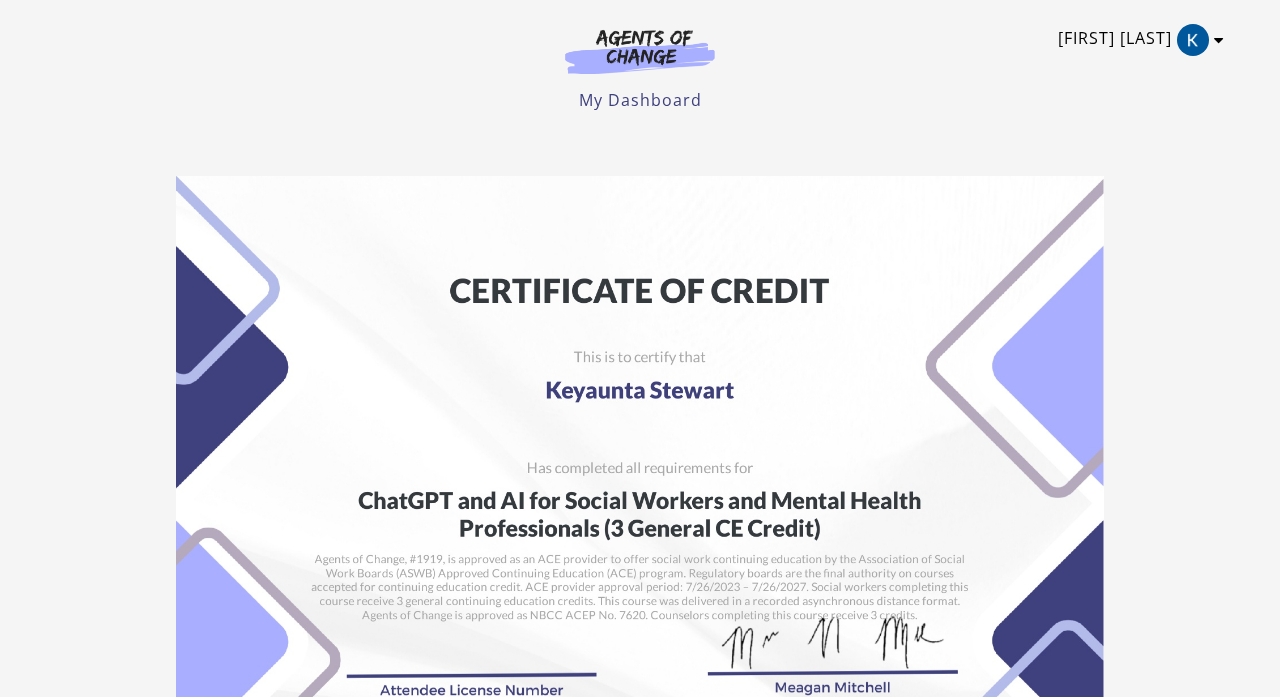 click on "Keyaunta S" at bounding box center (1136, 40) 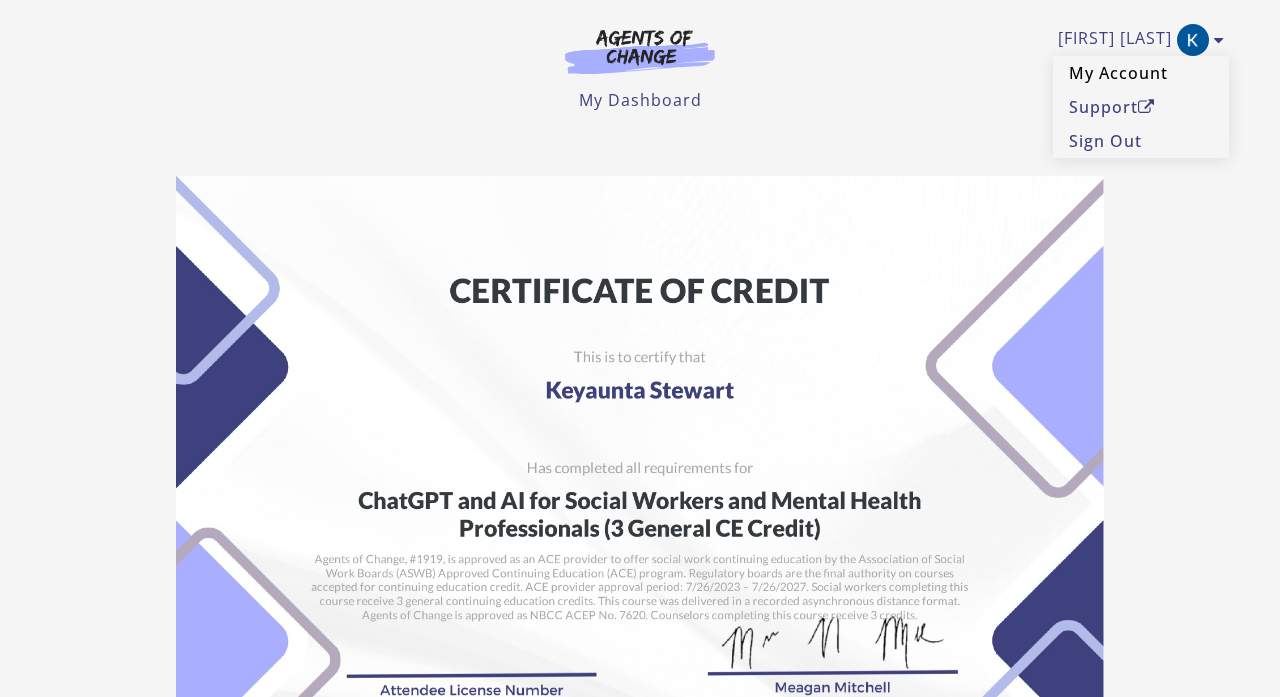 click on "My Account" at bounding box center [1141, 73] 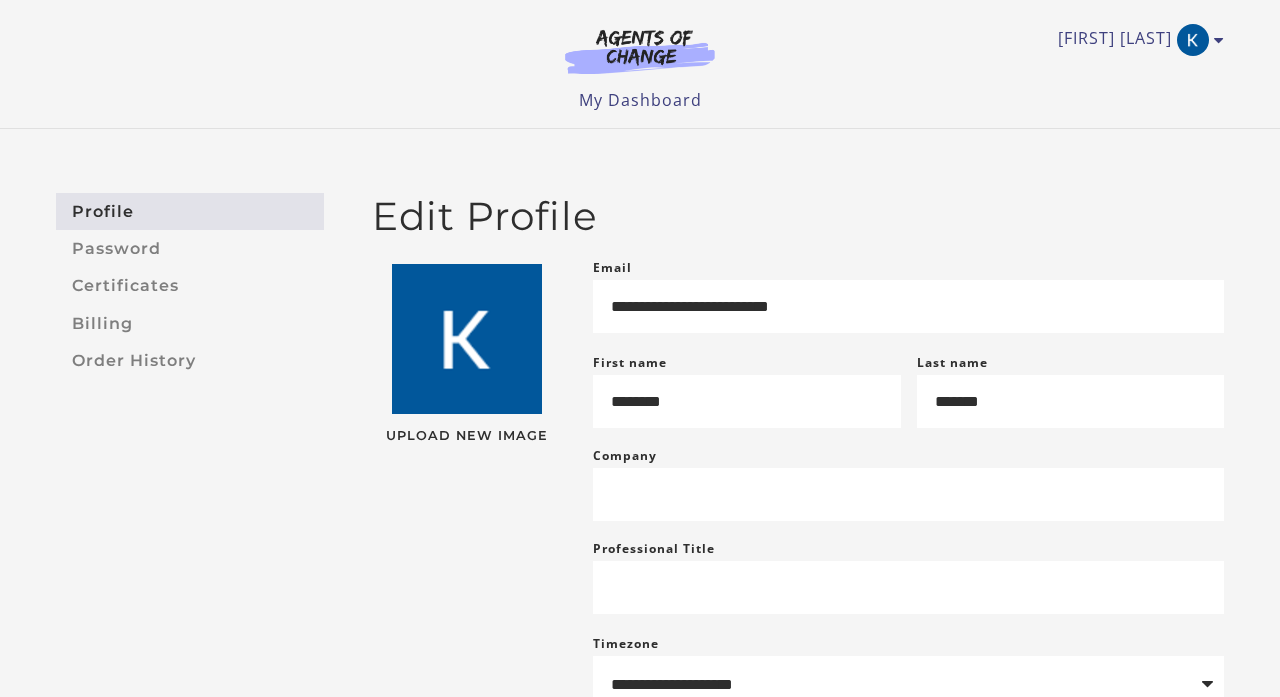 scroll, scrollTop: 0, scrollLeft: 0, axis: both 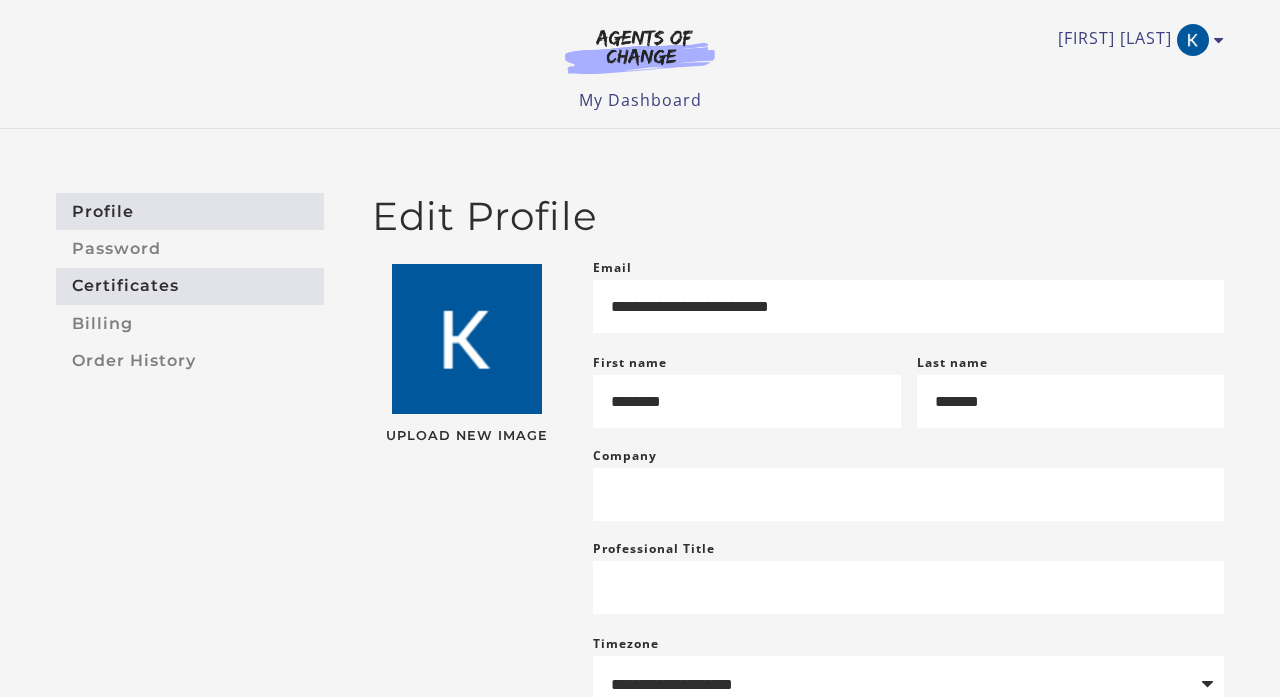 click on "Certificates" at bounding box center (190, 286) 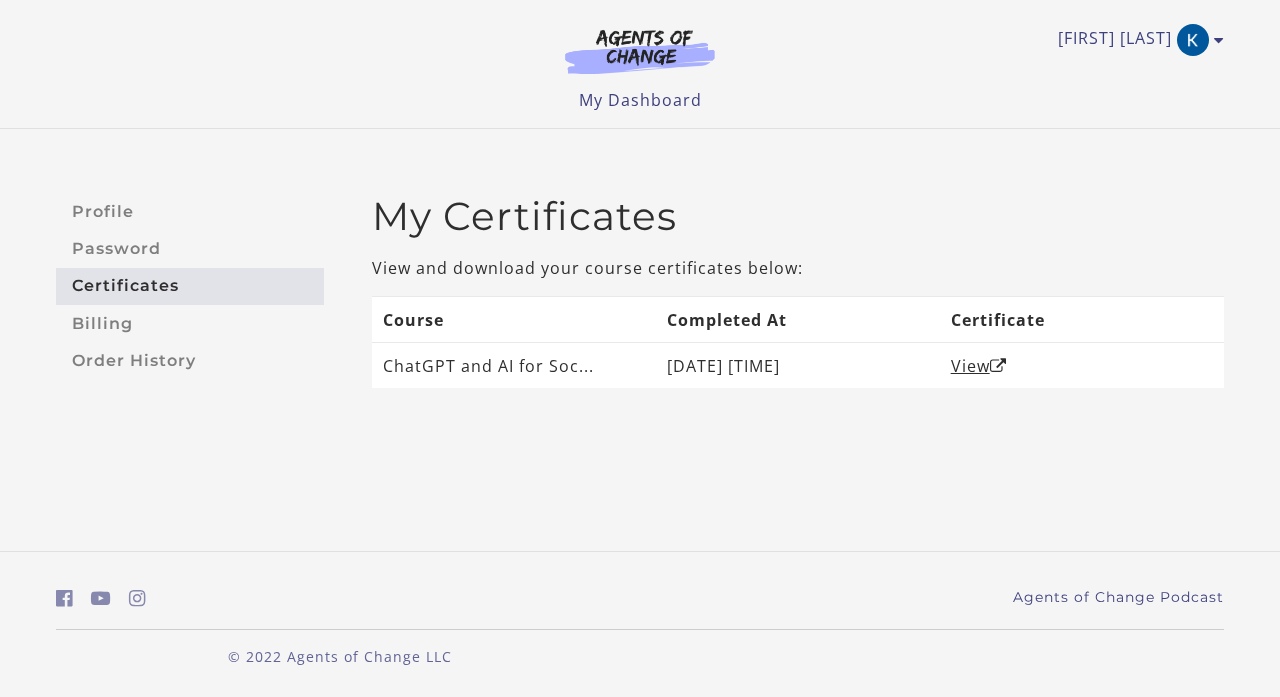 scroll, scrollTop: 0, scrollLeft: 0, axis: both 